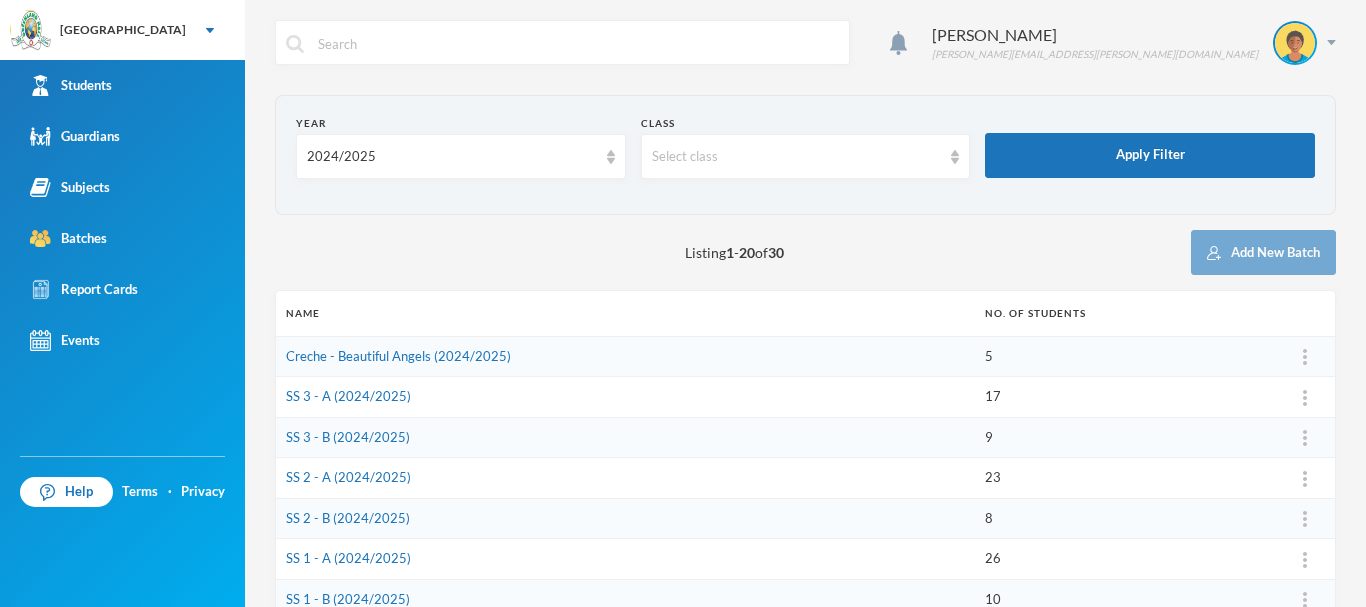 scroll, scrollTop: 0, scrollLeft: 0, axis: both 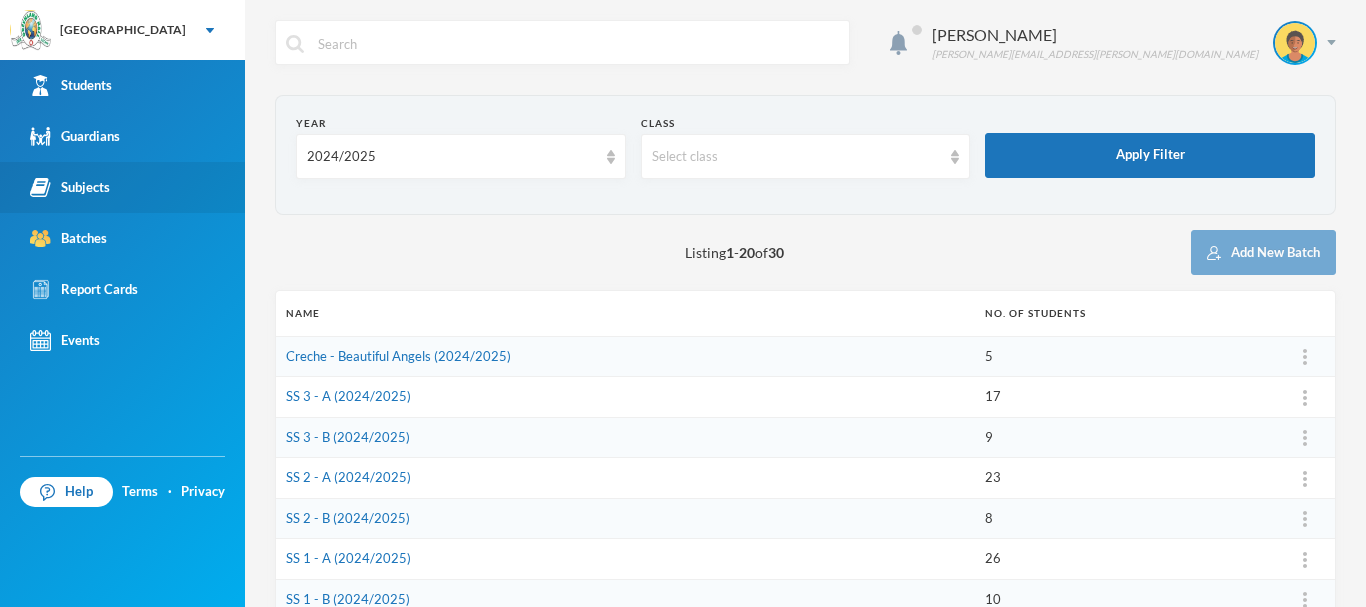 click on "Subjects" at bounding box center (70, 187) 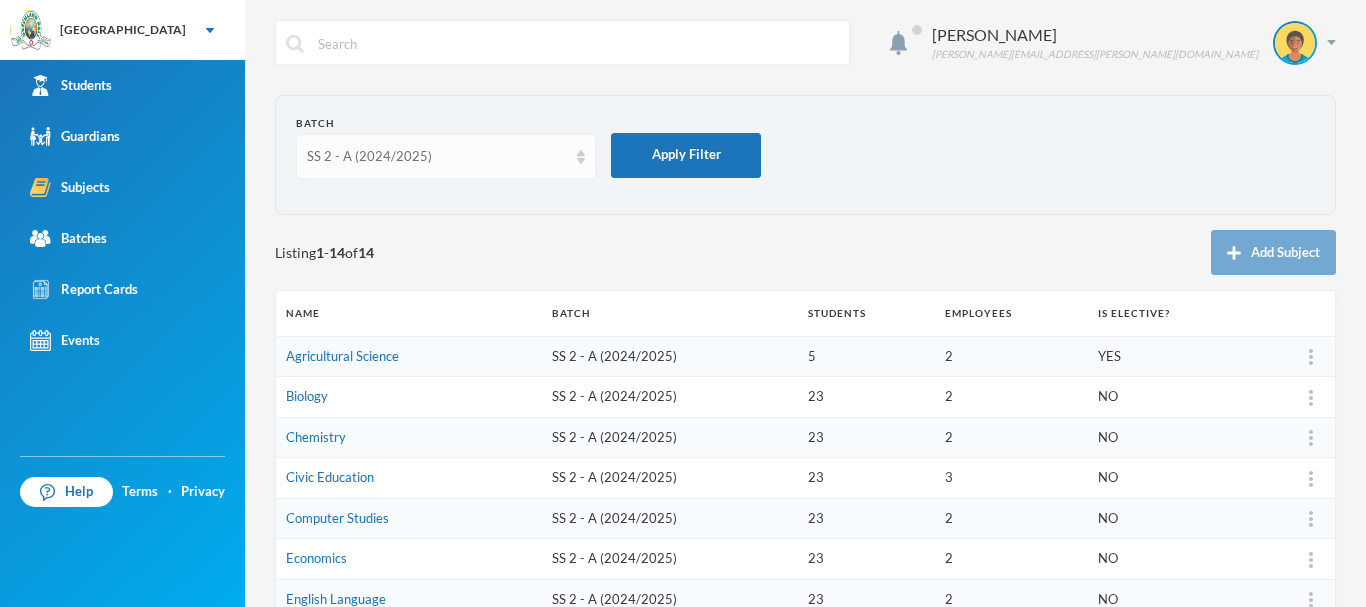 click at bounding box center [581, 157] 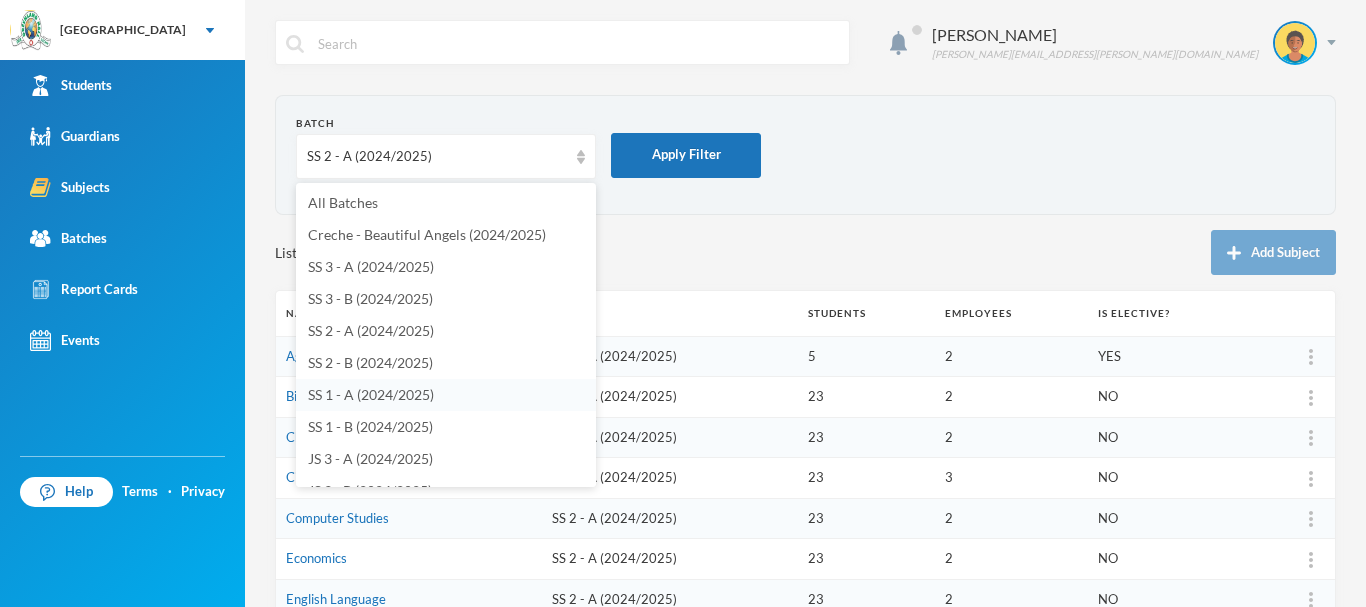 click on "SS 1 - A (2024/2025)" at bounding box center [371, 394] 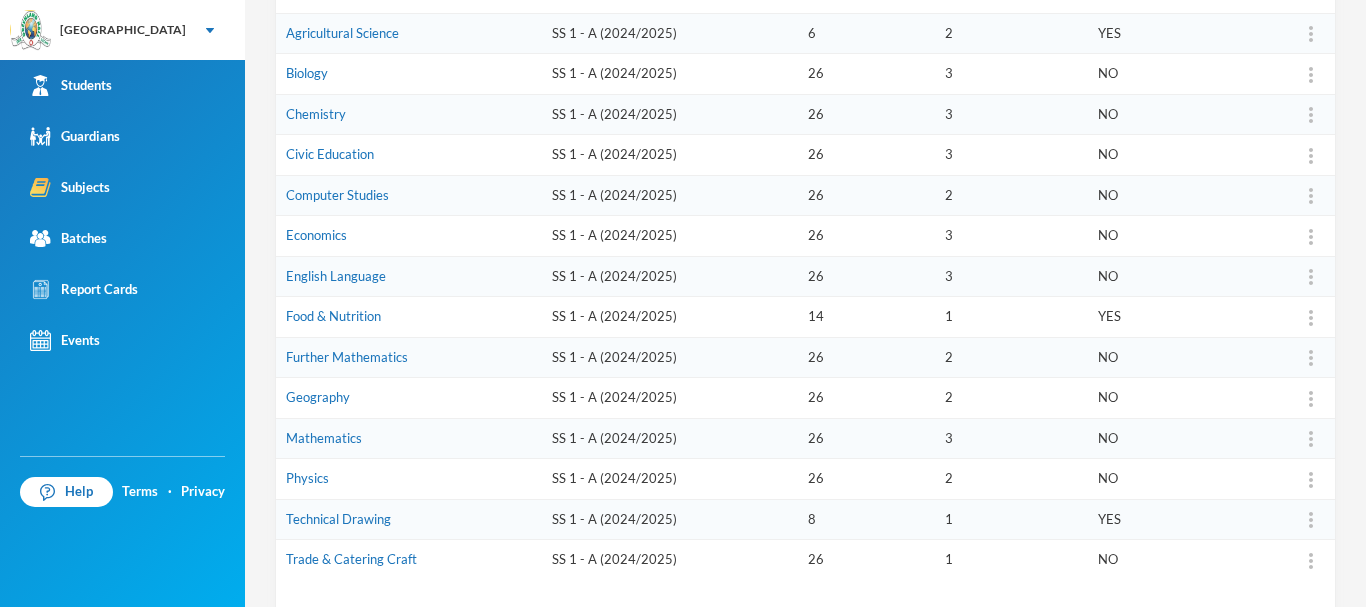 scroll, scrollTop: 420, scrollLeft: 0, axis: vertical 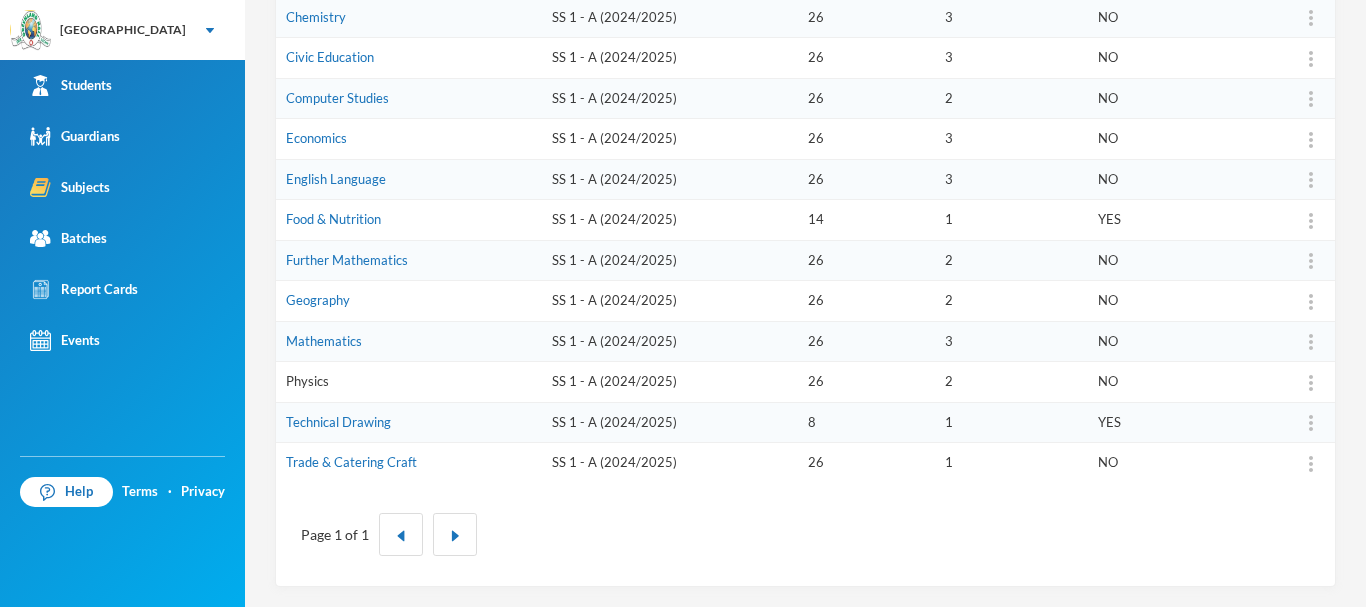 click on "Physics" at bounding box center (307, 381) 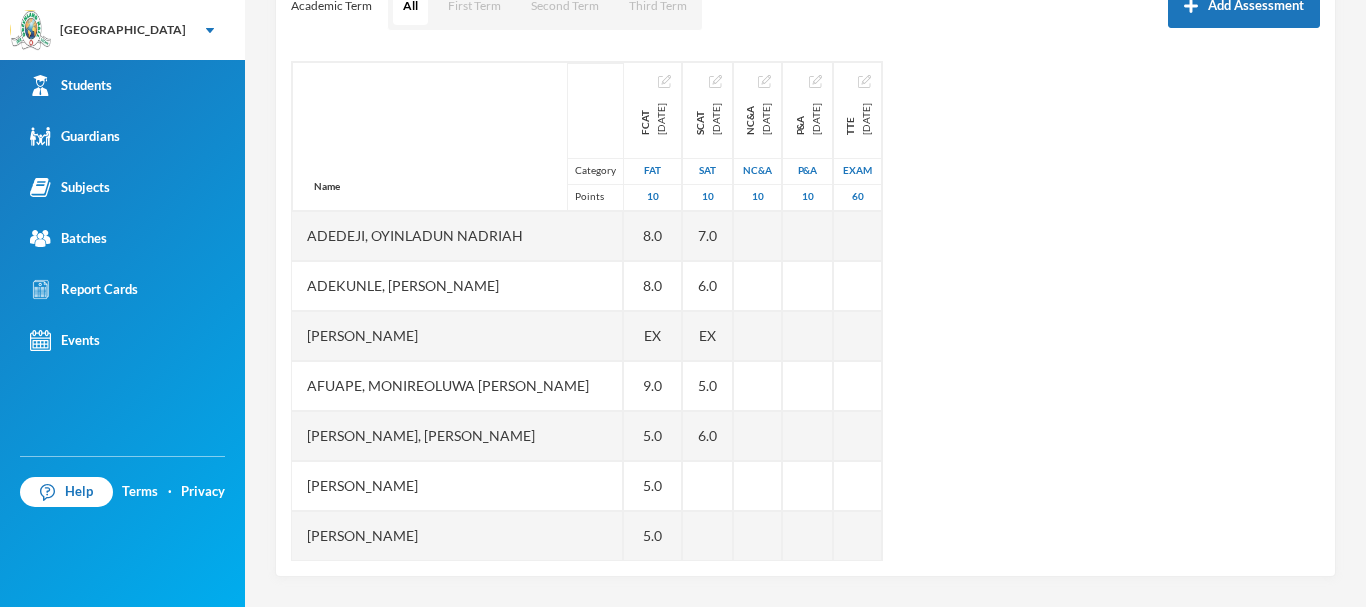 scroll, scrollTop: 305, scrollLeft: 0, axis: vertical 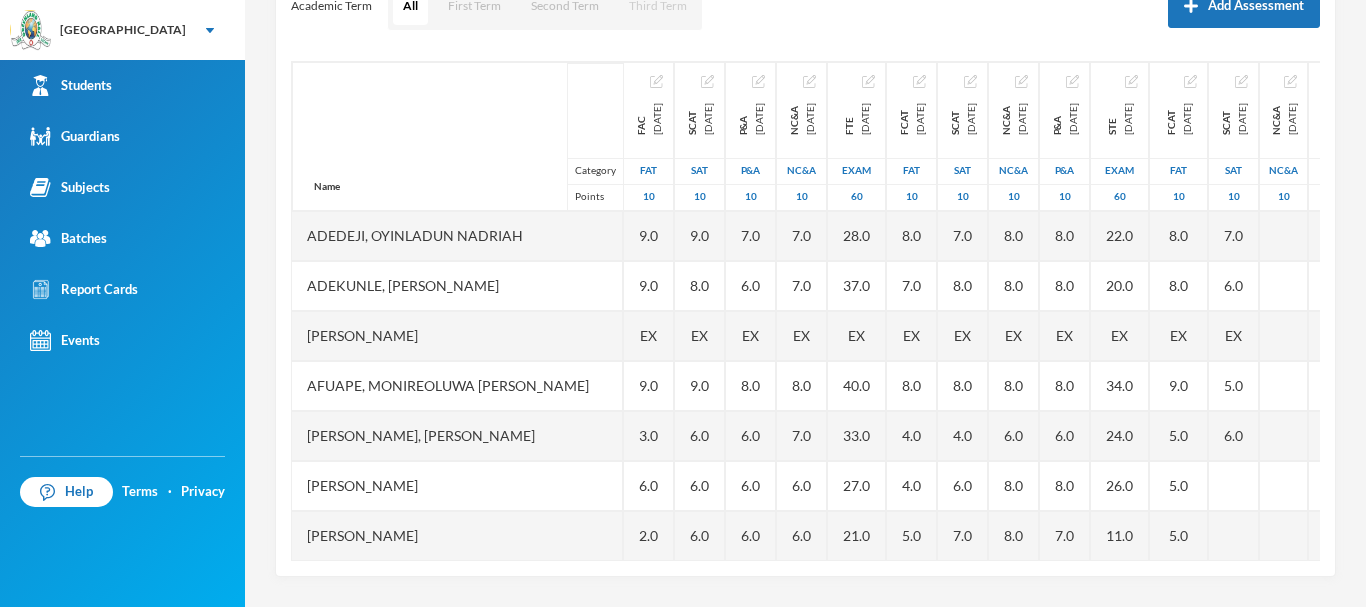 click on "Third Term" at bounding box center [658, 6] 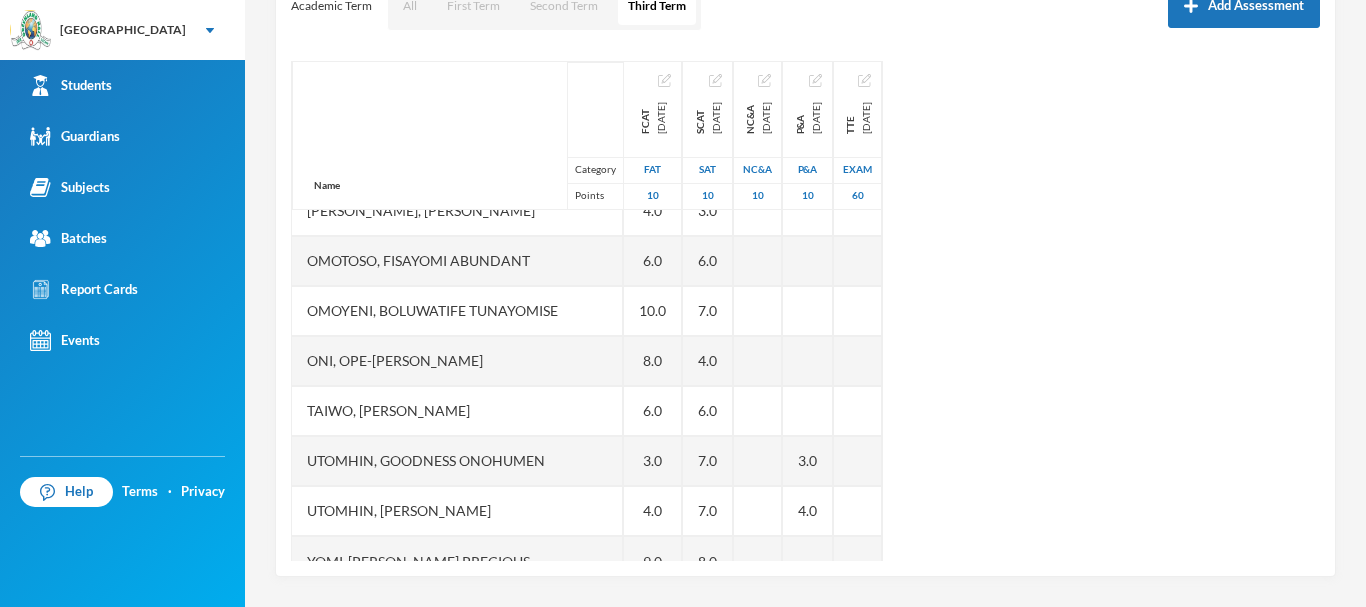 scroll, scrollTop: 1201, scrollLeft: 0, axis: vertical 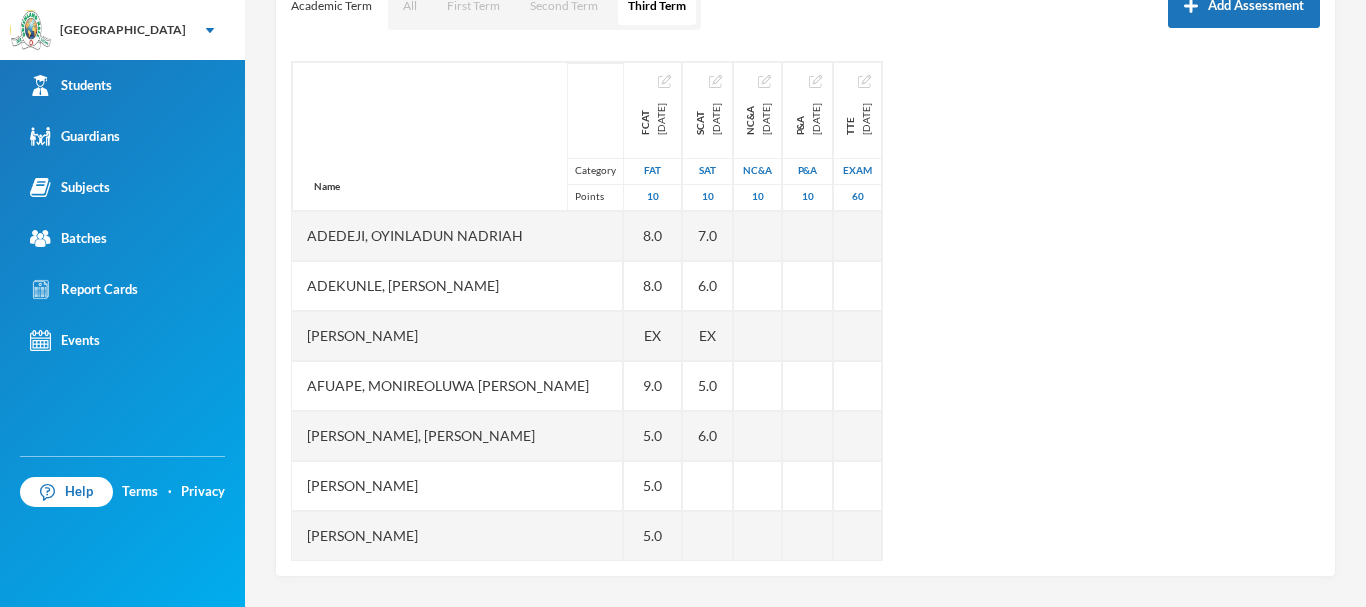 type 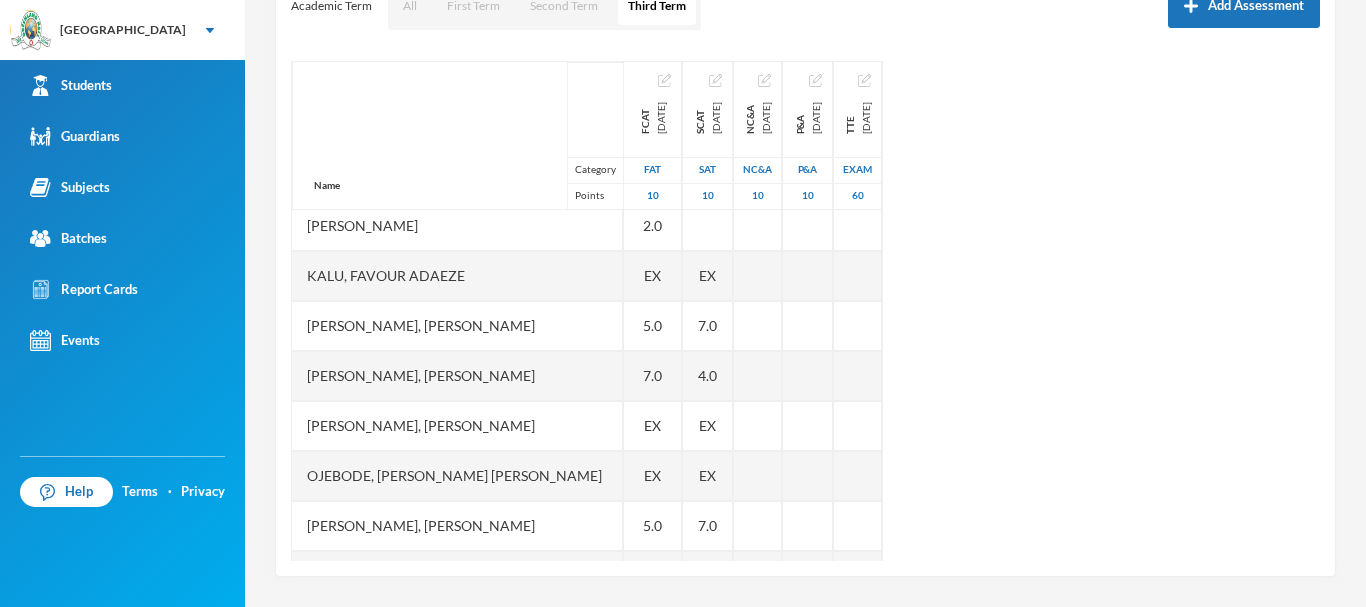 scroll, scrollTop: 600, scrollLeft: 0, axis: vertical 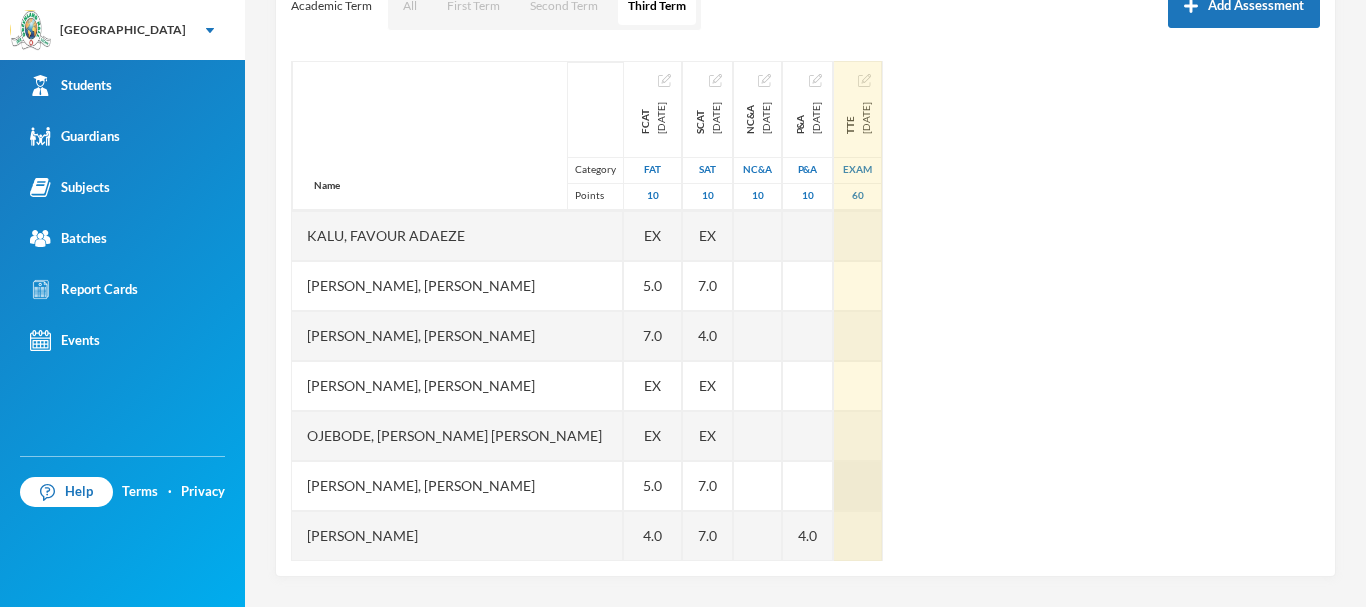 click at bounding box center (858, 486) 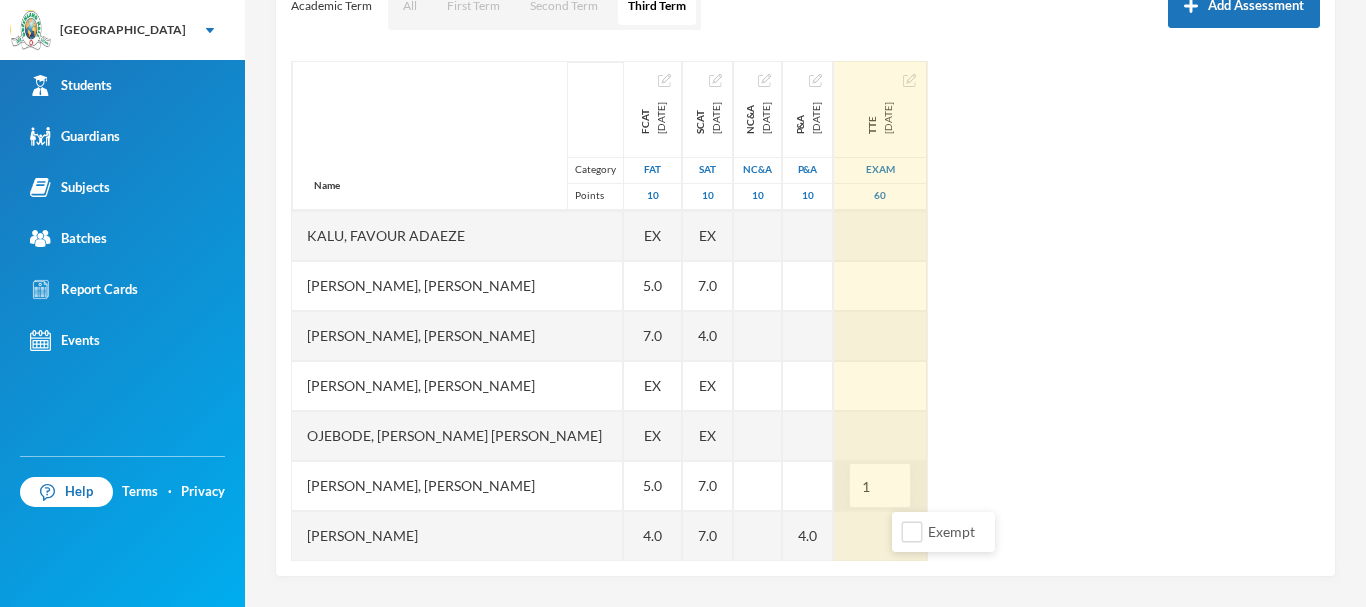 type on "15" 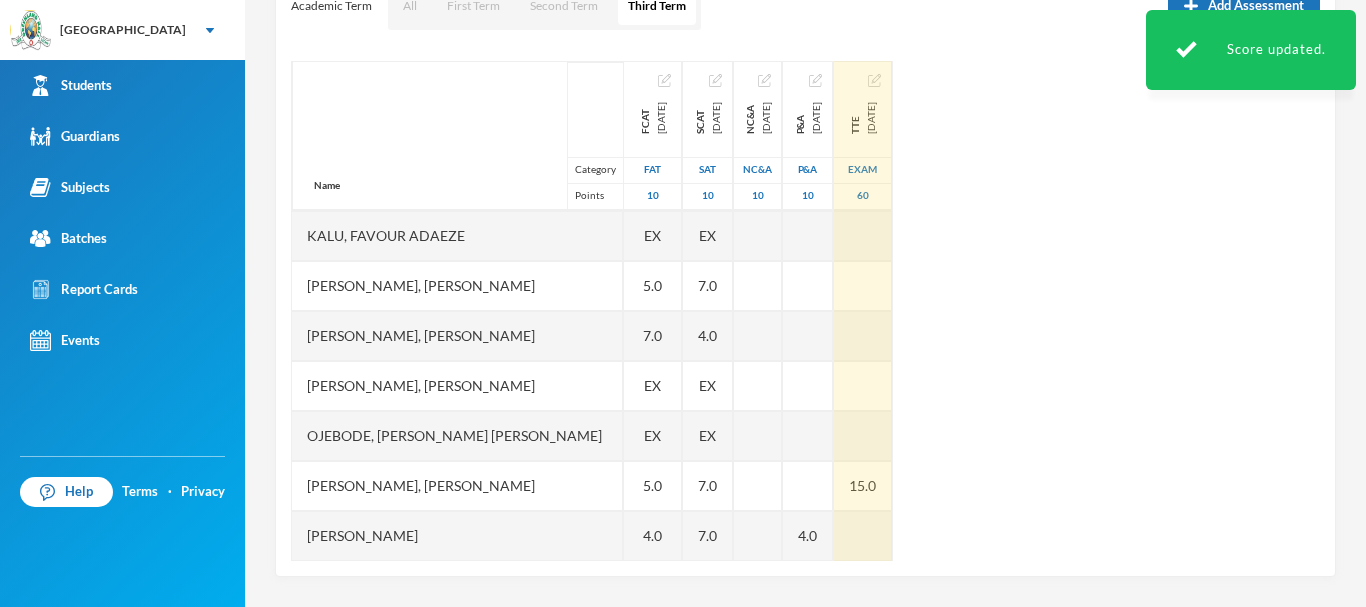 click on "Name   Category Points Adedeji, Oyinladun Nadriah Adekunle, Opemipo David Adeyemo, Ayomide Juliana Afuape, Monireoluwa Esther Alli, Olaoluwa Usman Bello, Uthman Goriola Chineke, Esther Maryann Chukwudi, Jessica Neto Dada, Ewaoluwa Folake Daniel, Treasure Samuel Ediale, Glory Osemudiame Igbafe, Ovie Jesse Kalu, Favour Adaeze Martins, Teniola Feyisola Mudasiru, Anuoluwapo Onahyinoye Muhibi, Rahmat Oyindaola Ojebode, Elizabeth Temitope Oladimeji, Temiloluwa Enoch Olayinka, David Oluwapelumi Olayinka, Jamaldeen Moyin Oloyede, Tomiwa Ayobami Oluwakoyejo, Joshua Adebayo Omoruyi, Emmanuella Ovbokhan Omoruyi, Odion Emmanuel Omotoso, Fisayomi Abundant Omoyeni, Boluwatife Tunayomise Oni, Ope-ajinde Esther Taiwo, Arafat Temilola Utomhin, Goodness Onohumen Utomhin, Mercy Akohamen Yomi-owoeye, Toluwase Precious FCAT 2025-05-28 FAT 10 8.0 8.0 EX 9.0 5.0 5.0 5.0 EX 9.0 8.0 7.0 2.0 EX 5.0 7.0 EX EX 5.0 4.0 8.0 5.0 7.0 7.0 4.0 6.0 10.0 8.0 6.0 3.0 4.0 9.0 SCAT 2025-06-20 SAT 10 7.0 6.0 EX 5.0 6.0 EX 6.0 7.0 6.0 EX 7.0 4.0 EX" at bounding box center (805, 311) 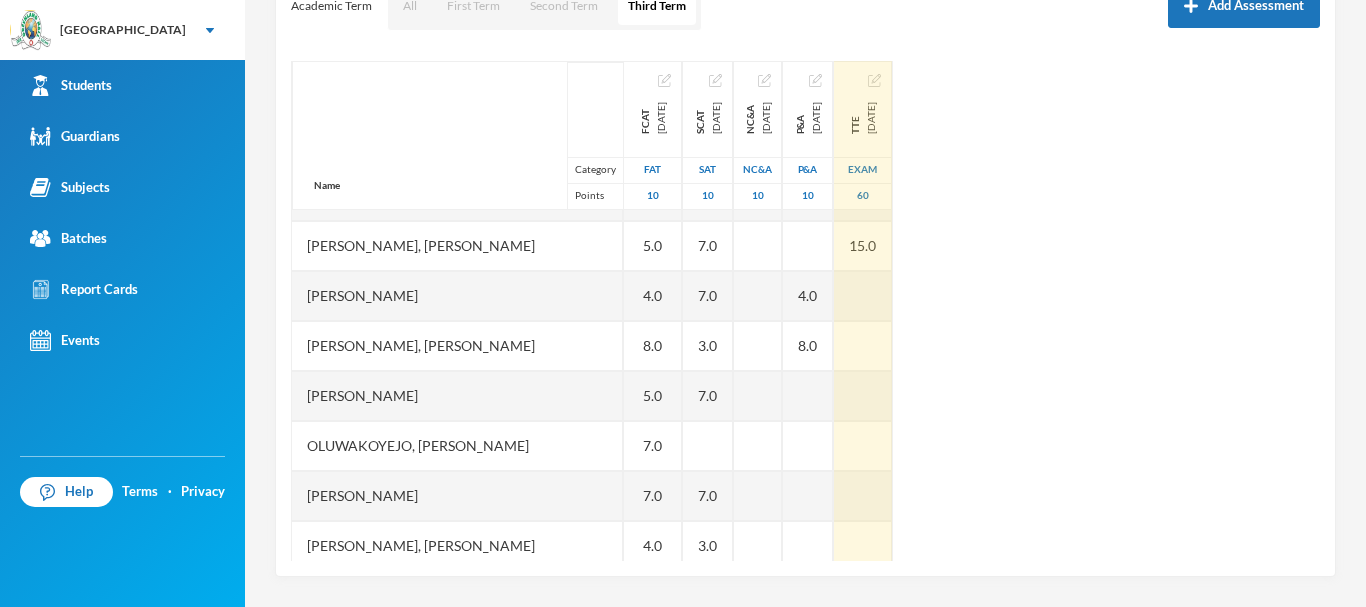 scroll, scrollTop: 880, scrollLeft: 0, axis: vertical 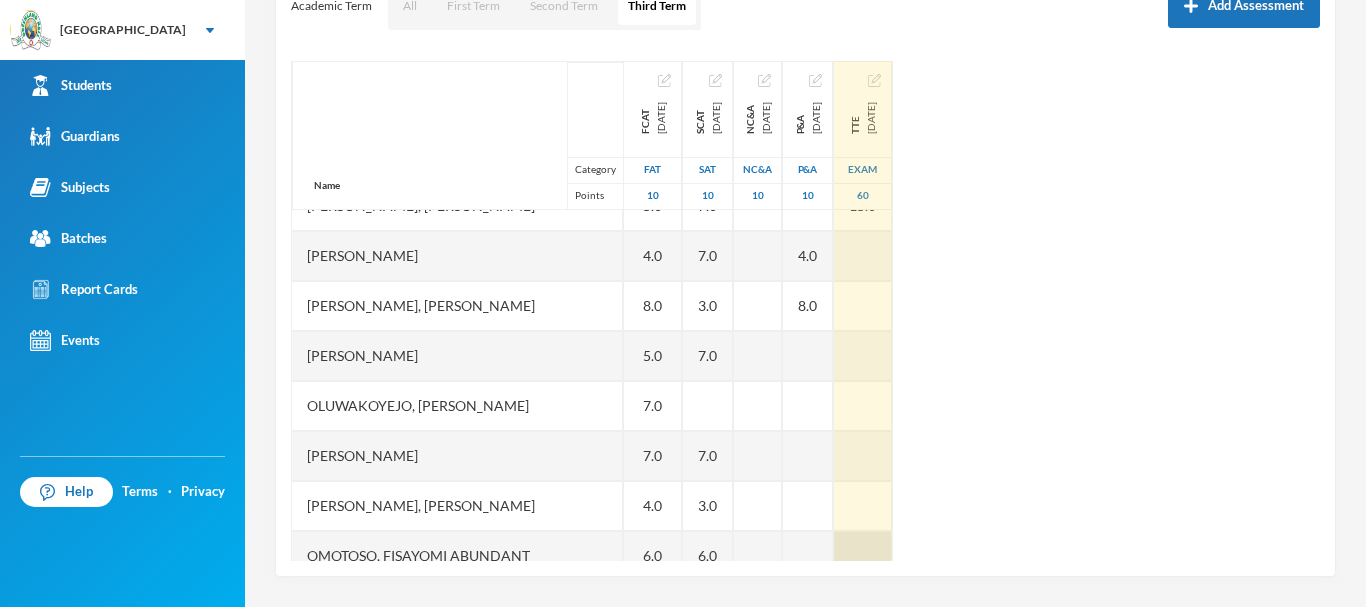 click at bounding box center [863, 556] 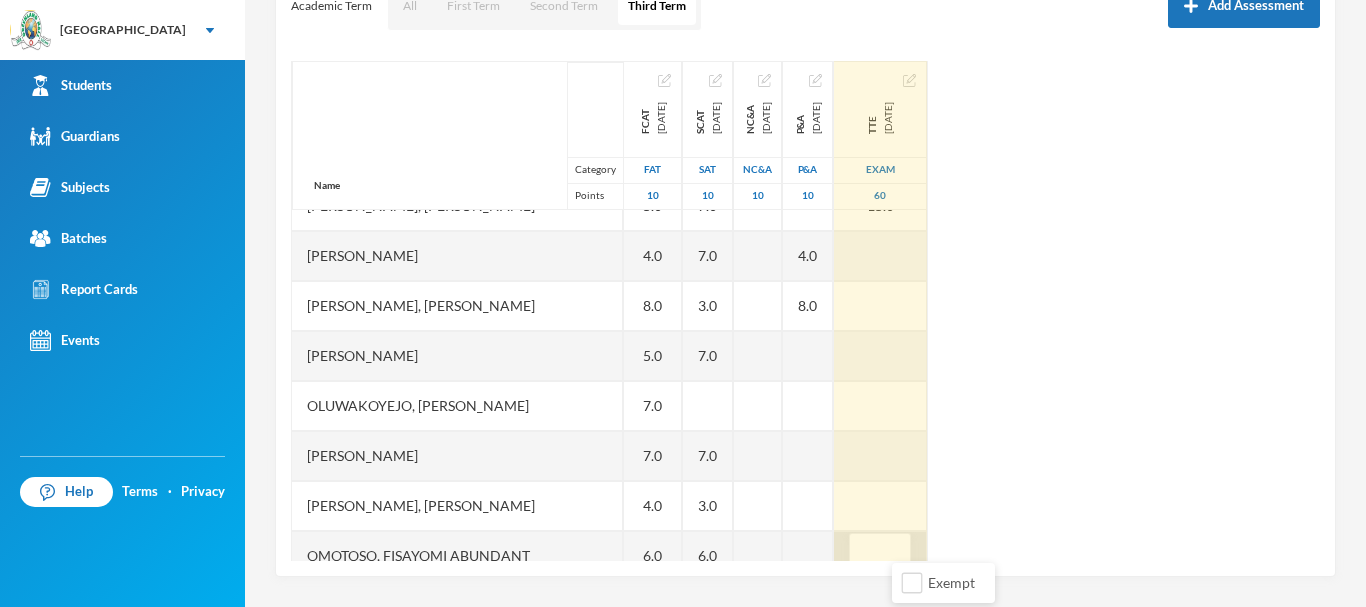 scroll, scrollTop: 899, scrollLeft: 0, axis: vertical 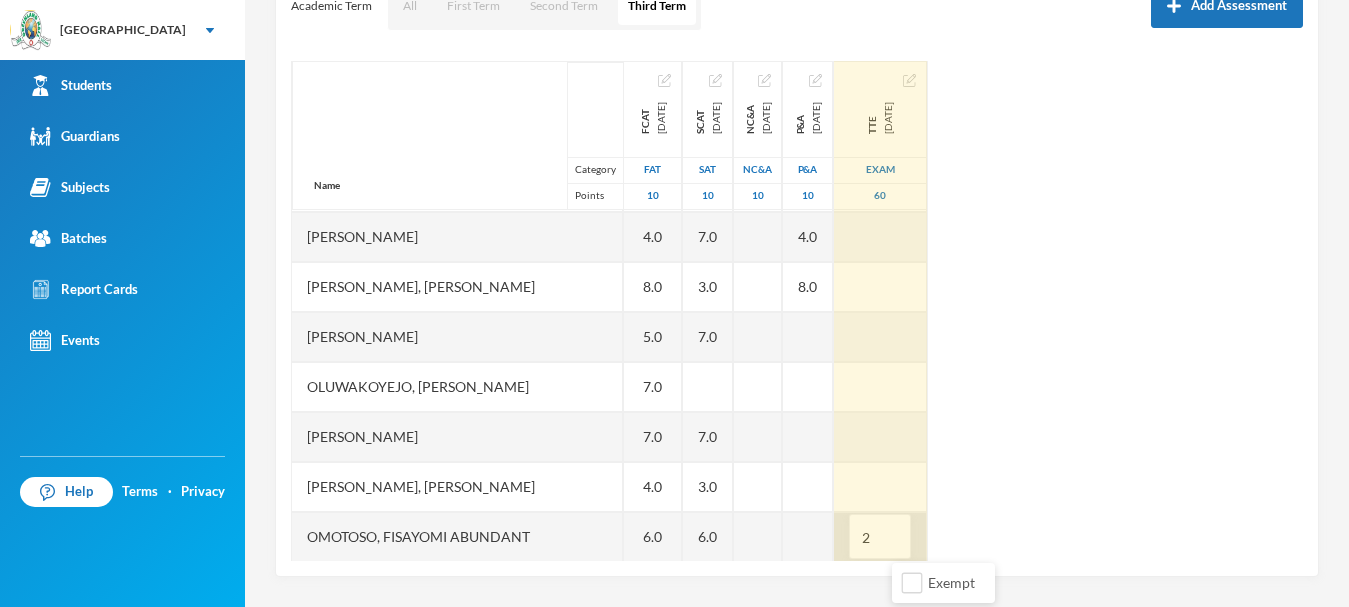 type on "24" 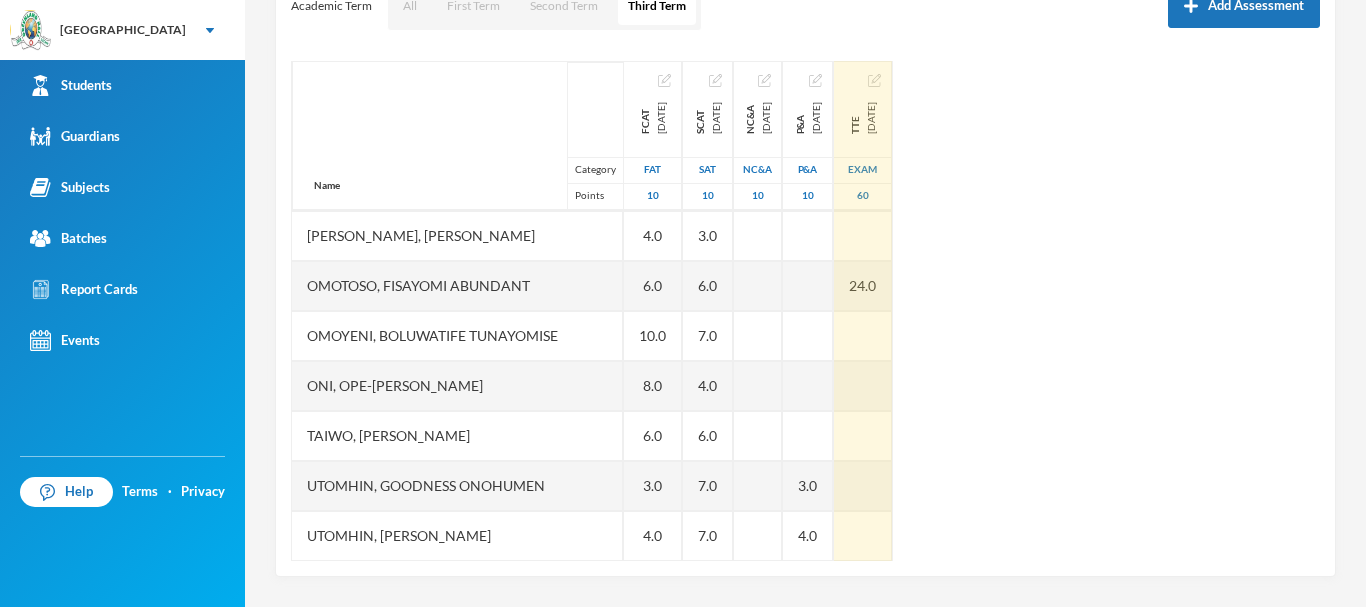 scroll, scrollTop: 1201, scrollLeft: 0, axis: vertical 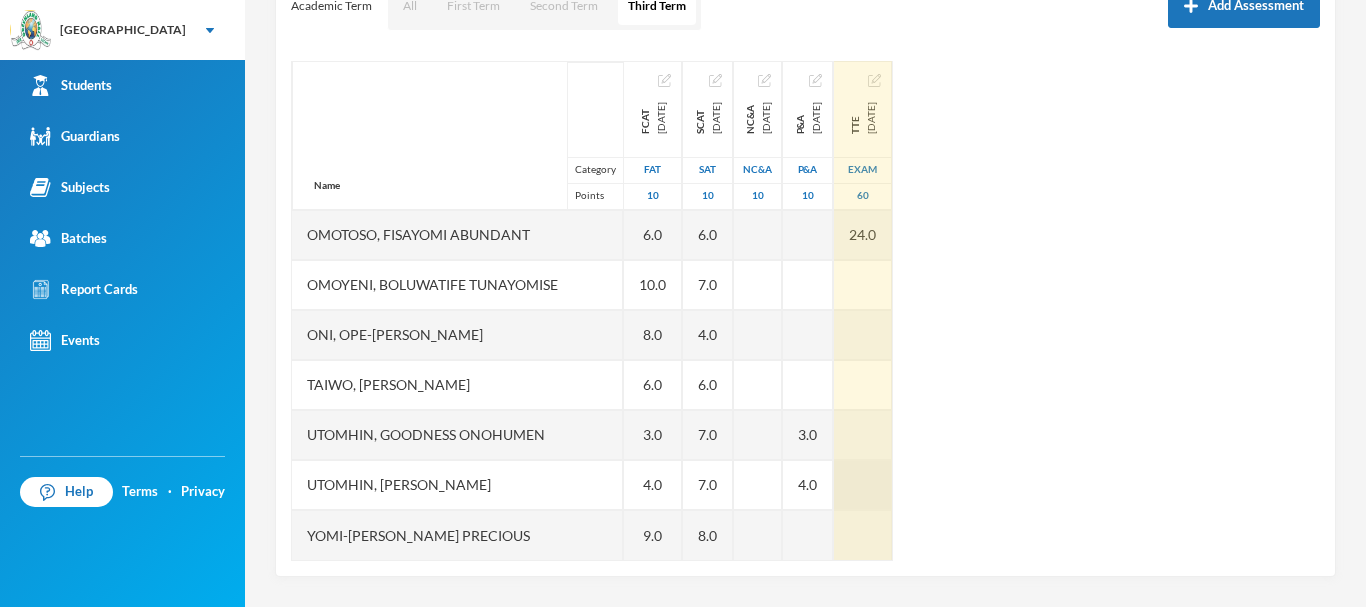 click at bounding box center [863, 485] 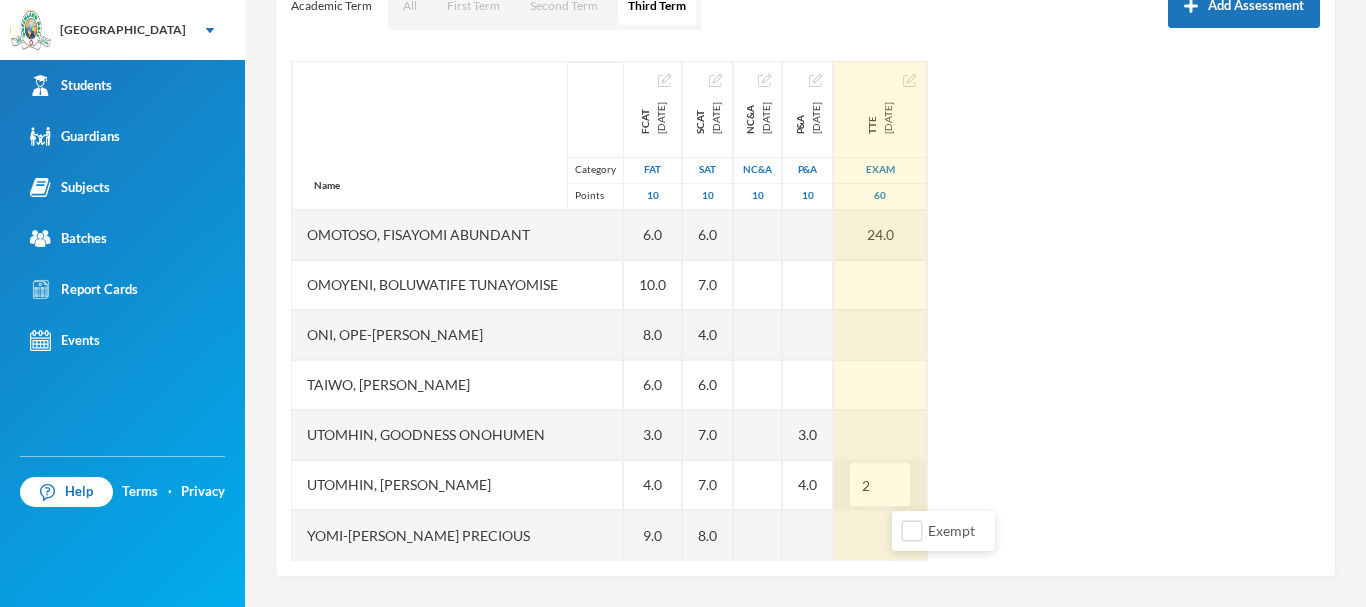 type on "26" 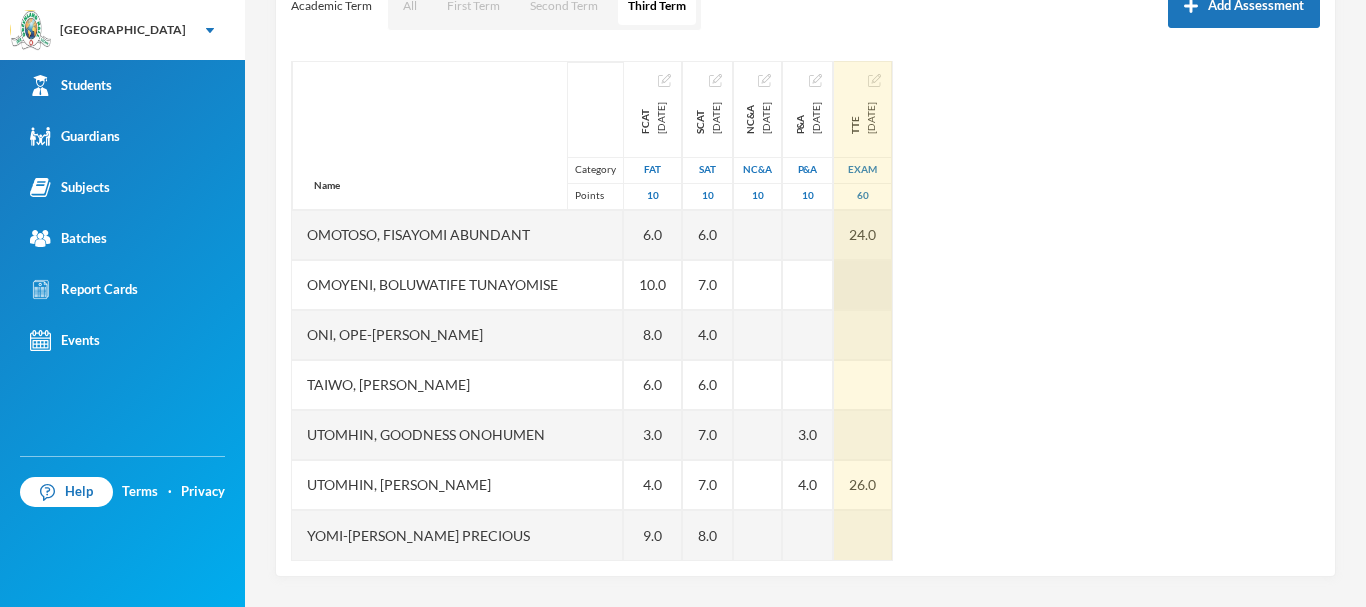 click at bounding box center (863, 285) 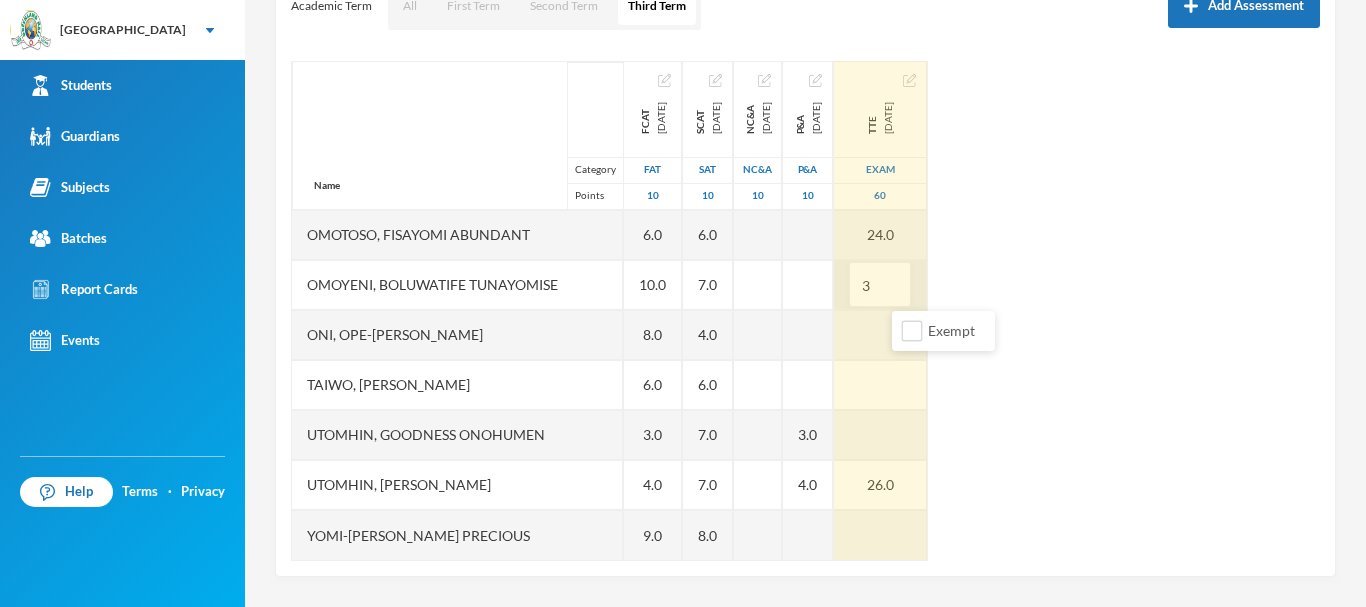 type on "33" 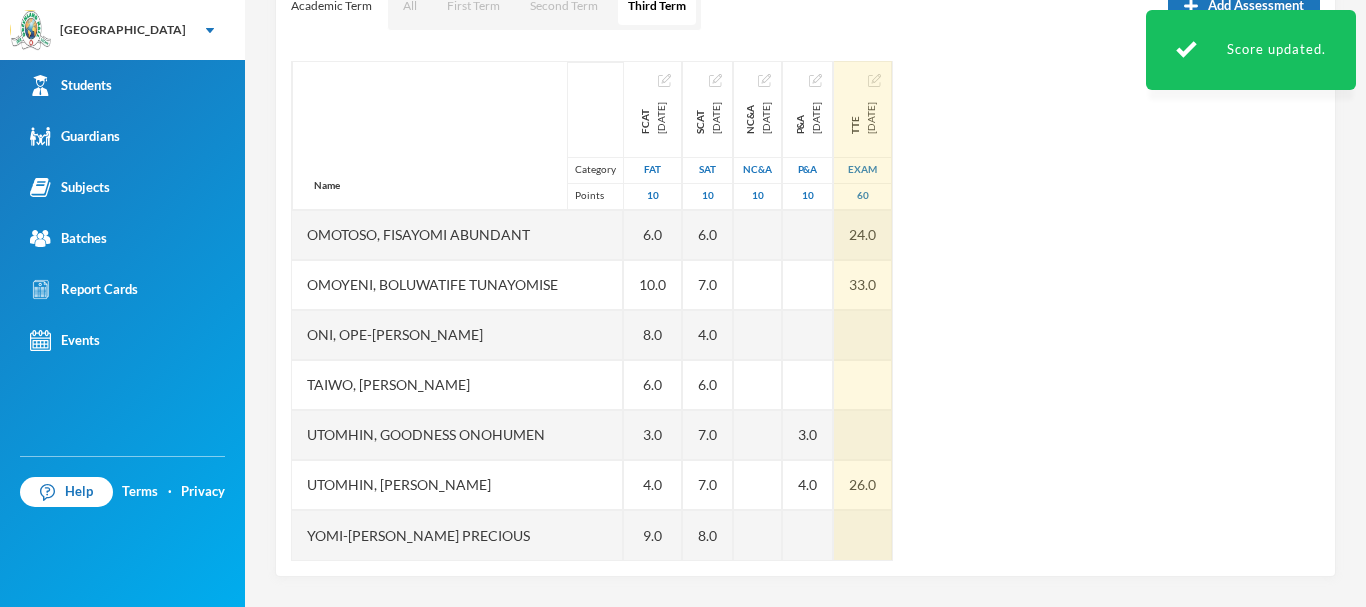 click on "Name   Category Points Adedeji, Oyinladun Nadriah Adekunle, Opemipo David Adeyemo, Ayomide Juliana Afuape, Monireoluwa Esther Alli, Olaoluwa Usman Bello, Uthman Goriola Chineke, Esther Maryann Chukwudi, Jessica Neto Dada, Ewaoluwa Folake Daniel, Treasure Samuel Ediale, Glory Osemudiame Igbafe, Ovie Jesse Kalu, Favour Adaeze Martins, Teniola Feyisola Mudasiru, Anuoluwapo Onahyinoye Muhibi, Rahmat Oyindaola Ojebode, Elizabeth Temitope Oladimeji, Temiloluwa Enoch Olayinka, David Oluwapelumi Olayinka, Jamaldeen Moyin Oloyede, Tomiwa Ayobami Oluwakoyejo, Joshua Adebayo Omoruyi, Emmanuella Ovbokhan Omoruyi, Odion Emmanuel Omotoso, Fisayomi Abundant Omoyeni, Boluwatife Tunayomise Oni, Ope-ajinde Esther Taiwo, Arafat Temilola Utomhin, Goodness Onohumen Utomhin, Mercy Akohamen Yomi-owoeye, Toluwase Precious FCAT 2025-05-28 FAT 10 8.0 8.0 EX 9.0 5.0 5.0 5.0 EX 9.0 8.0 7.0 2.0 EX 5.0 7.0 EX EX 5.0 4.0 8.0 5.0 7.0 7.0 4.0 6.0 10.0 8.0 6.0 3.0 4.0 9.0 SCAT 2025-06-20 SAT 10 7.0 6.0 EX 5.0 6.0 EX 6.0 7.0 6.0 EX 7.0 4.0 EX" at bounding box center (805, 311) 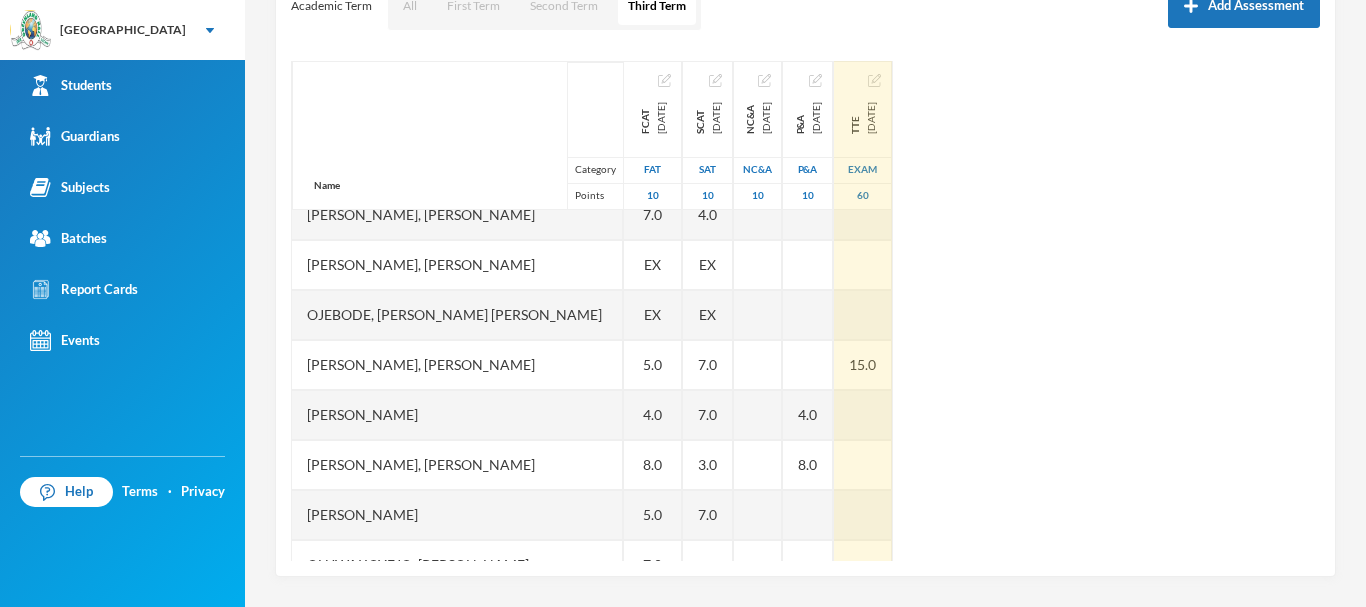 scroll, scrollTop: 681, scrollLeft: 0, axis: vertical 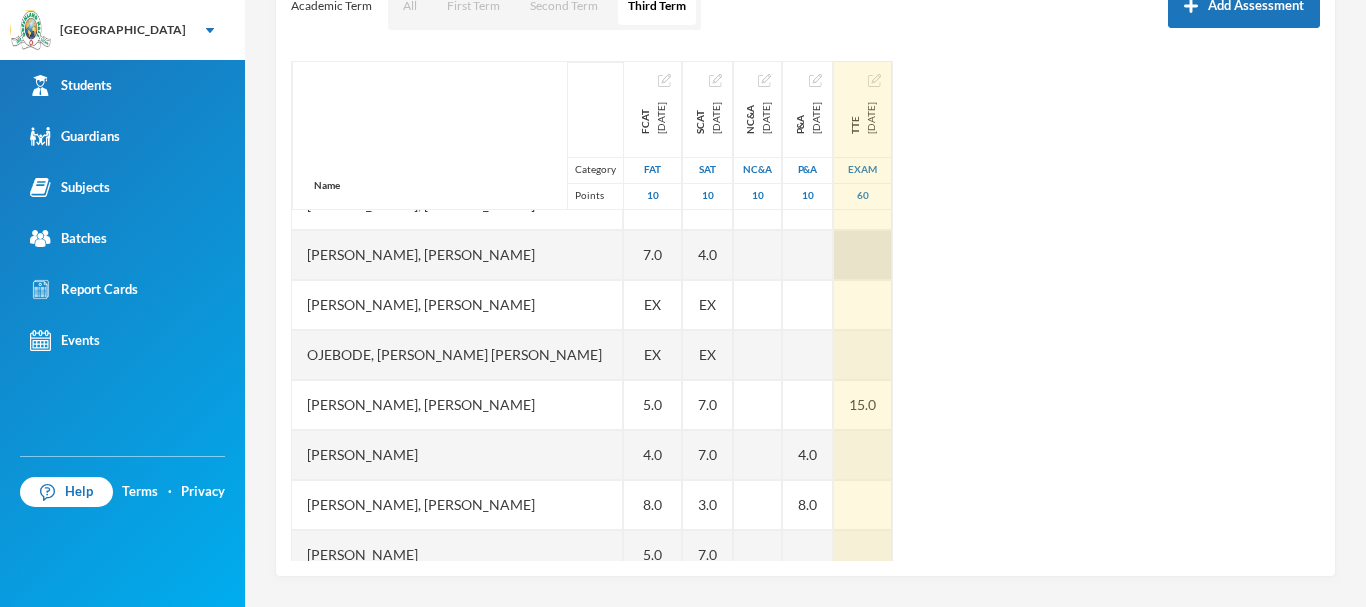 click at bounding box center [863, 255] 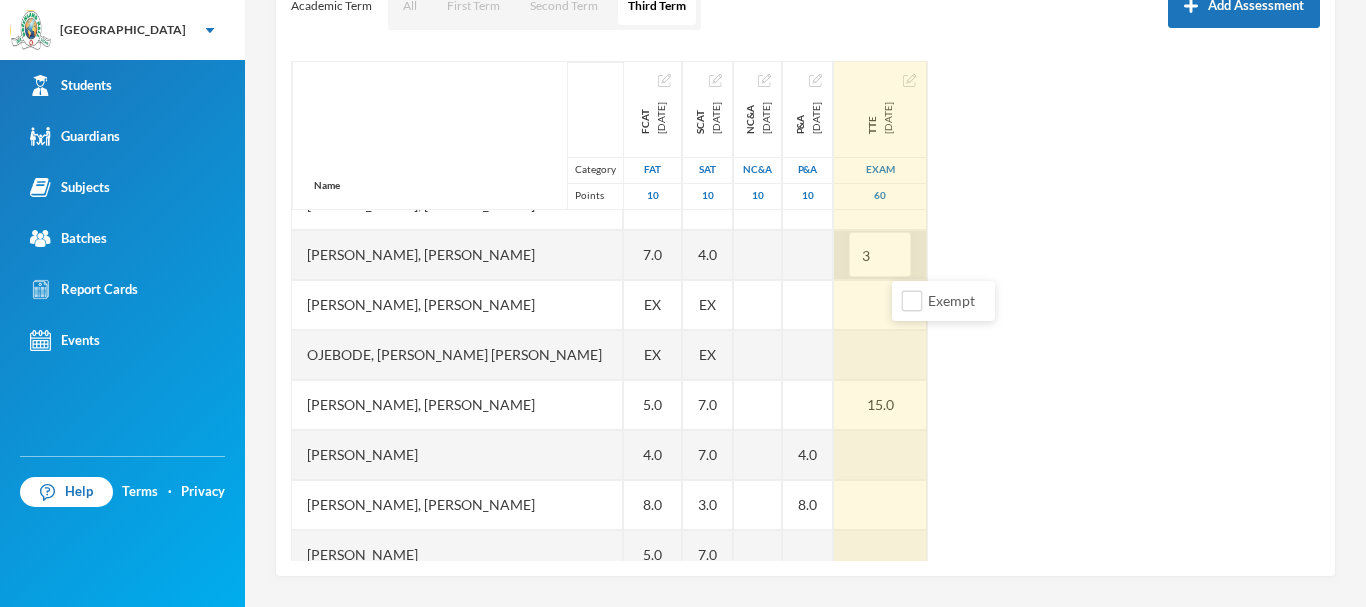 type on "34" 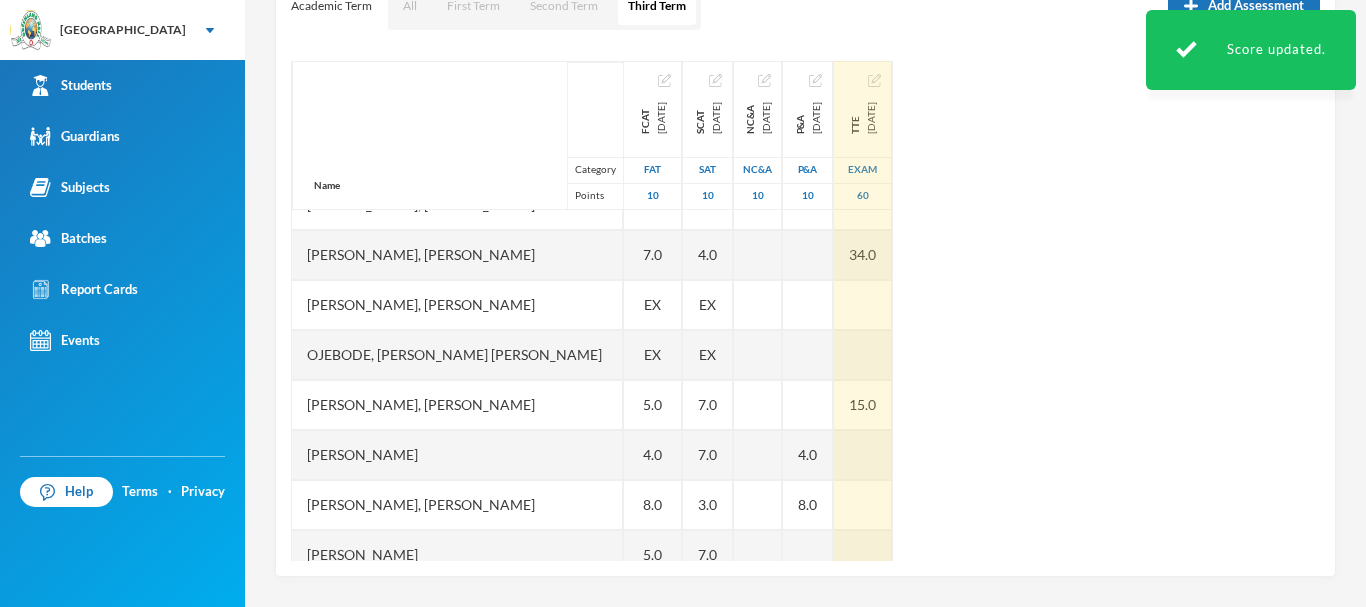 click on "Name   Category Points Adedeji, Oyinladun Nadriah Adekunle, Opemipo David Adeyemo, Ayomide Juliana Afuape, Monireoluwa Esther Alli, Olaoluwa Usman Bello, Uthman Goriola Chineke, Esther Maryann Chukwudi, Jessica Neto Dada, Ewaoluwa Folake Daniel, Treasure Samuel Ediale, Glory Osemudiame Igbafe, Ovie Jesse Kalu, Favour Adaeze Martins, Teniola Feyisola Mudasiru, Anuoluwapo Onahyinoye Muhibi, Rahmat Oyindaola Ojebode, Elizabeth Temitope Oladimeji, Temiloluwa Enoch Olayinka, David Oluwapelumi Olayinka, Jamaldeen Moyin Oloyede, Tomiwa Ayobami Oluwakoyejo, Joshua Adebayo Omoruyi, Emmanuella Ovbokhan Omoruyi, Odion Emmanuel Omotoso, Fisayomi Abundant Omoyeni, Boluwatife Tunayomise Oni, Ope-ajinde Esther Taiwo, Arafat Temilola Utomhin, Goodness Onohumen Utomhin, Mercy Akohamen Yomi-owoeye, Toluwase Precious FCAT 2025-05-28 FAT 10 8.0 8.0 EX 9.0 5.0 5.0 5.0 EX 9.0 8.0 7.0 2.0 EX 5.0 7.0 EX EX 5.0 4.0 8.0 5.0 7.0 7.0 4.0 6.0 10.0 8.0 6.0 3.0 4.0 9.0 SCAT 2025-06-20 SAT 10 7.0 6.0 EX 5.0 6.0 EX 6.0 7.0 6.0 EX 7.0 4.0 EX" at bounding box center [805, 311] 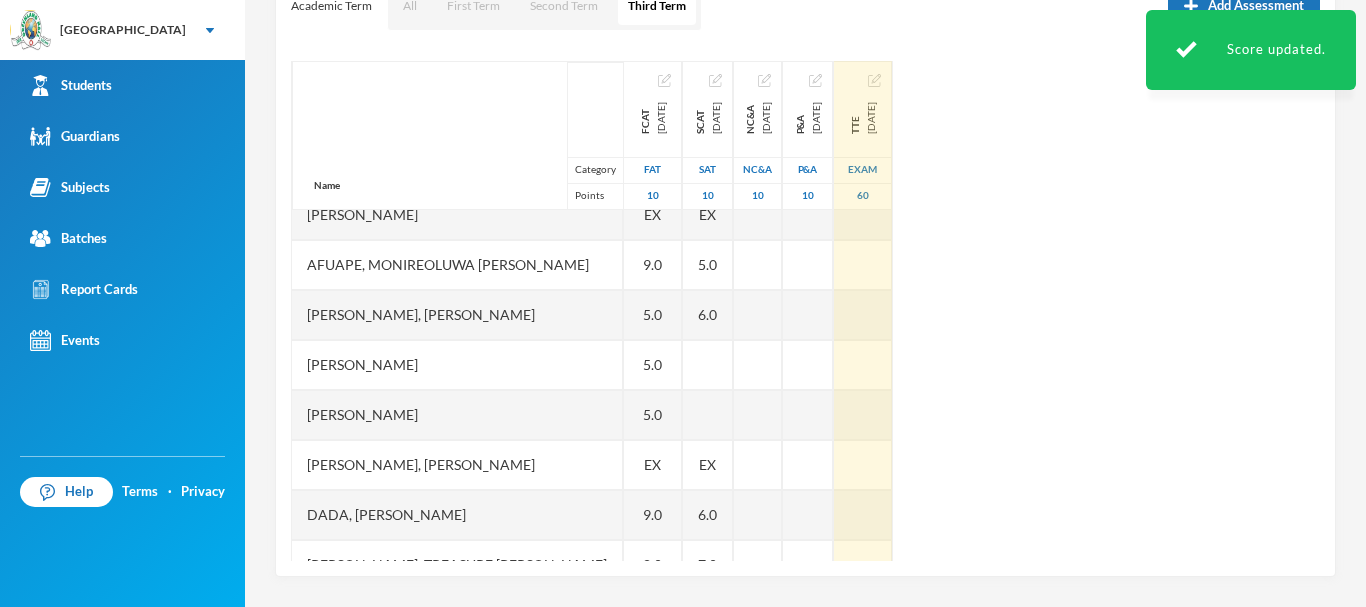 scroll, scrollTop: 161, scrollLeft: 0, axis: vertical 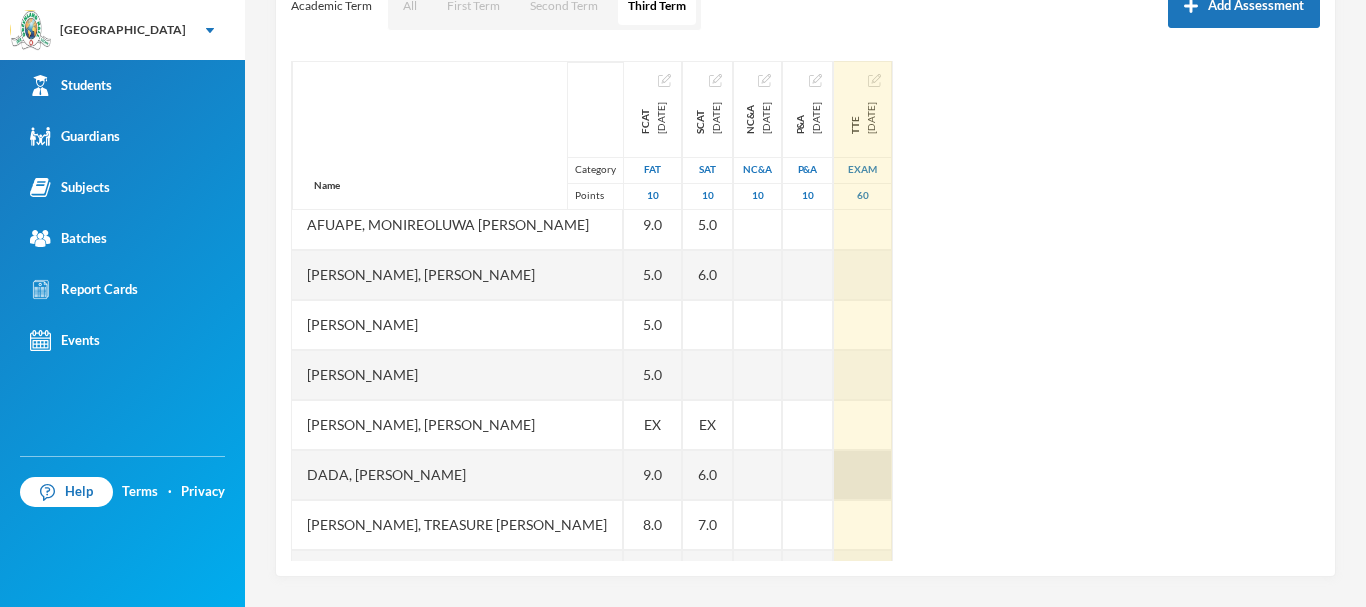 click at bounding box center [863, 475] 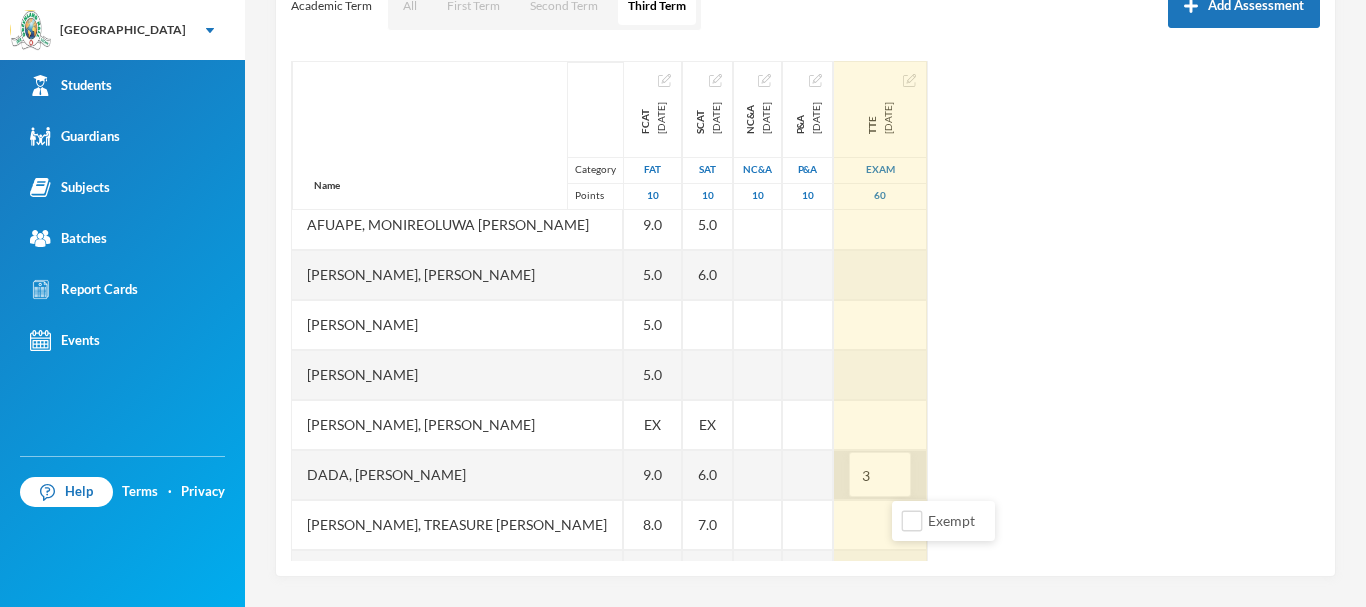 type on "37" 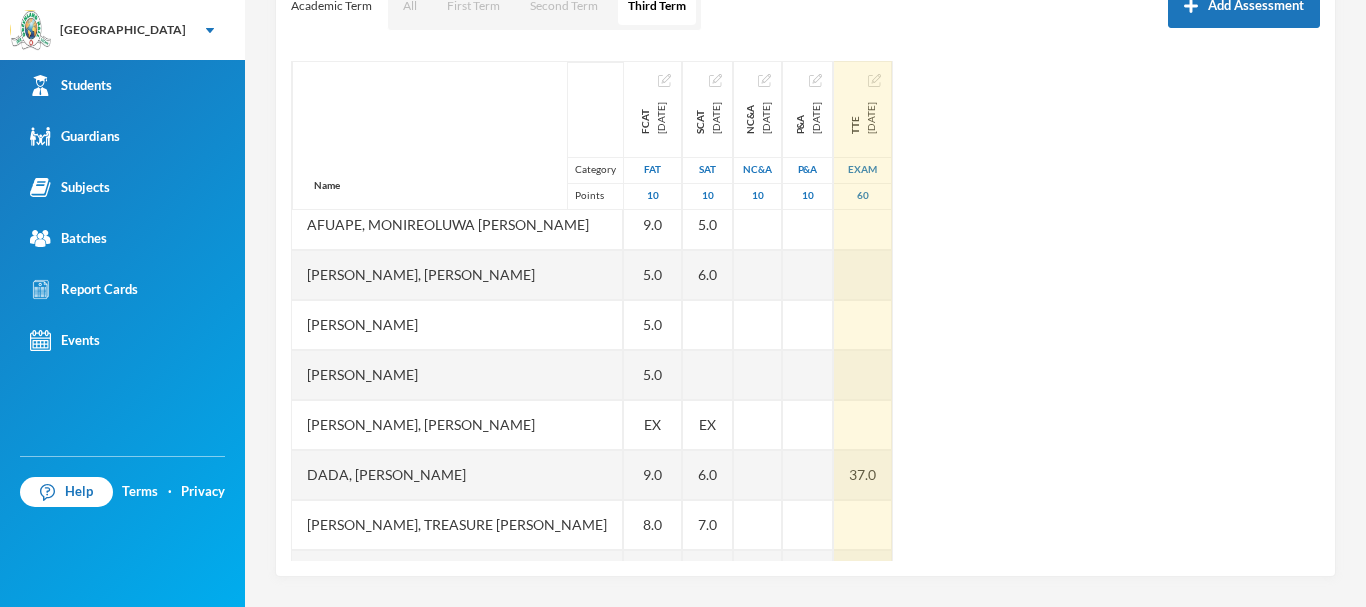 click on "Name   Category Points Adedeji, Oyinladun Nadriah Adekunle, Opemipo David Adeyemo, Ayomide Juliana Afuape, Monireoluwa Esther Alli, Olaoluwa Usman Bello, Uthman Goriola Chineke, Esther Maryann Chukwudi, Jessica Neto Dada, Ewaoluwa Folake Daniel, Treasure Samuel Ediale, Glory Osemudiame Igbafe, Ovie Jesse Kalu, Favour Adaeze Martins, Teniola Feyisola Mudasiru, Anuoluwapo Onahyinoye Muhibi, Rahmat Oyindaola Ojebode, Elizabeth Temitope Oladimeji, Temiloluwa Enoch Olayinka, David Oluwapelumi Olayinka, Jamaldeen Moyin Oloyede, Tomiwa Ayobami Oluwakoyejo, Joshua Adebayo Omoruyi, Emmanuella Ovbokhan Omoruyi, Odion Emmanuel Omotoso, Fisayomi Abundant Omoyeni, Boluwatife Tunayomise Oni, Ope-ajinde Esther Taiwo, Arafat Temilola Utomhin, Goodness Onohumen Utomhin, Mercy Akohamen Yomi-owoeye, Toluwase Precious FCAT 2025-05-28 FAT 10 8.0 8.0 EX 9.0 5.0 5.0 5.0 EX 9.0 8.0 7.0 2.0 EX 5.0 7.0 EX EX 5.0 4.0 8.0 5.0 7.0 7.0 4.0 6.0 10.0 8.0 6.0 3.0 4.0 9.0 SCAT 2025-06-20 SAT 10 7.0 6.0 EX 5.0 6.0 EX 6.0 7.0 6.0 EX 7.0 4.0 EX" at bounding box center (805, 311) 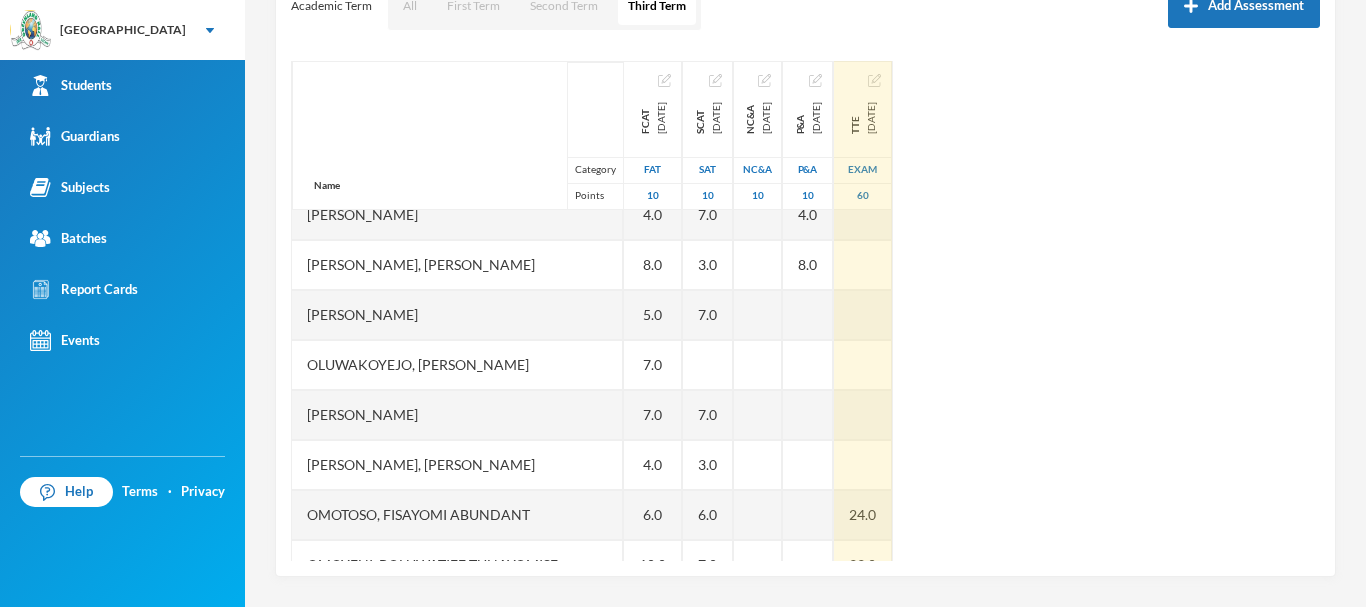 scroll, scrollTop: 1001, scrollLeft: 0, axis: vertical 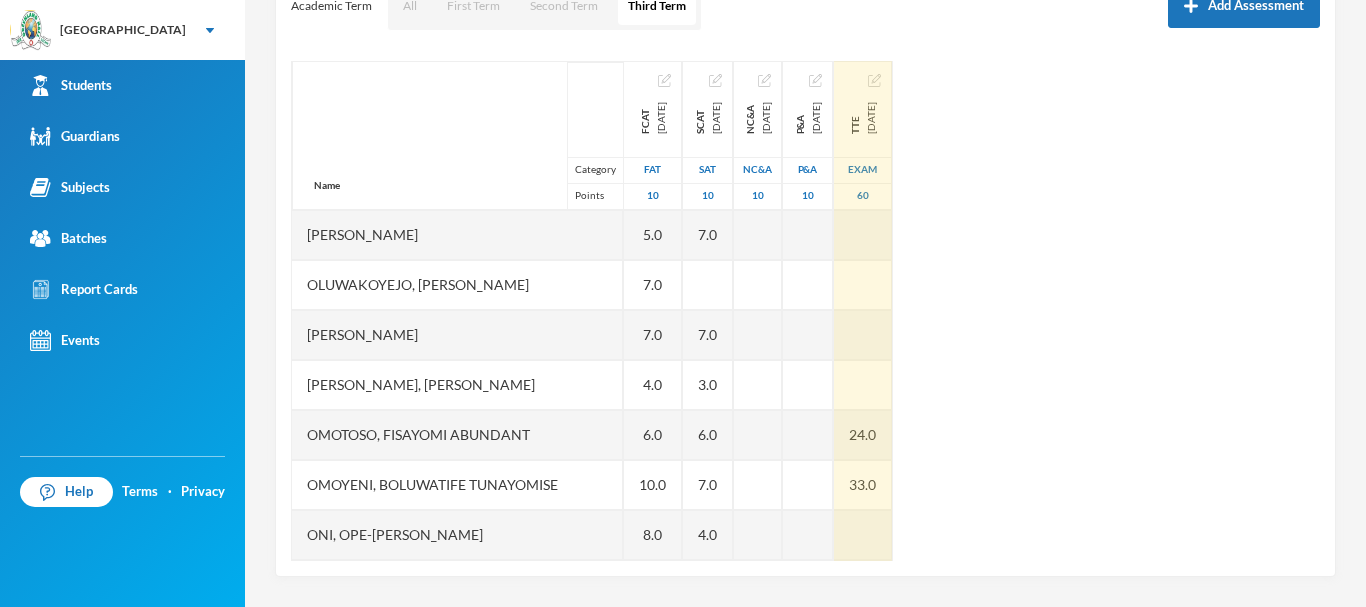 click on "Name   Category Points Adedeji, Oyinladun Nadriah Adekunle, Opemipo David Adeyemo, Ayomide Juliana Afuape, Monireoluwa Esther Alli, Olaoluwa Usman Bello, Uthman Goriola Chineke, Esther Maryann Chukwudi, Jessica Neto Dada, Ewaoluwa Folake Daniel, Treasure Samuel Ediale, Glory Osemudiame Igbafe, Ovie Jesse Kalu, Favour Adaeze Martins, Teniola Feyisola Mudasiru, Anuoluwapo Onahyinoye Muhibi, Rahmat Oyindaola Ojebode, Elizabeth Temitope Oladimeji, Temiloluwa Enoch Olayinka, David Oluwapelumi Olayinka, Jamaldeen Moyin Oloyede, Tomiwa Ayobami Oluwakoyejo, Joshua Adebayo Omoruyi, Emmanuella Ovbokhan Omoruyi, Odion Emmanuel Omotoso, Fisayomi Abundant Omoyeni, Boluwatife Tunayomise Oni, Ope-ajinde Esther Taiwo, Arafat Temilola Utomhin, Goodness Onohumen Utomhin, Mercy Akohamen Yomi-owoeye, Toluwase Precious FCAT 2025-05-28 FAT 10 8.0 8.0 EX 9.0 5.0 5.0 5.0 EX 9.0 8.0 7.0 2.0 EX 5.0 7.0 EX EX 5.0 4.0 8.0 5.0 7.0 7.0 4.0 6.0 10.0 8.0 6.0 3.0 4.0 9.0 SCAT 2025-06-20 SAT 10 7.0 6.0 EX 5.0 6.0 EX 6.0 7.0 6.0 EX 7.0 4.0 EX" at bounding box center (805, 311) 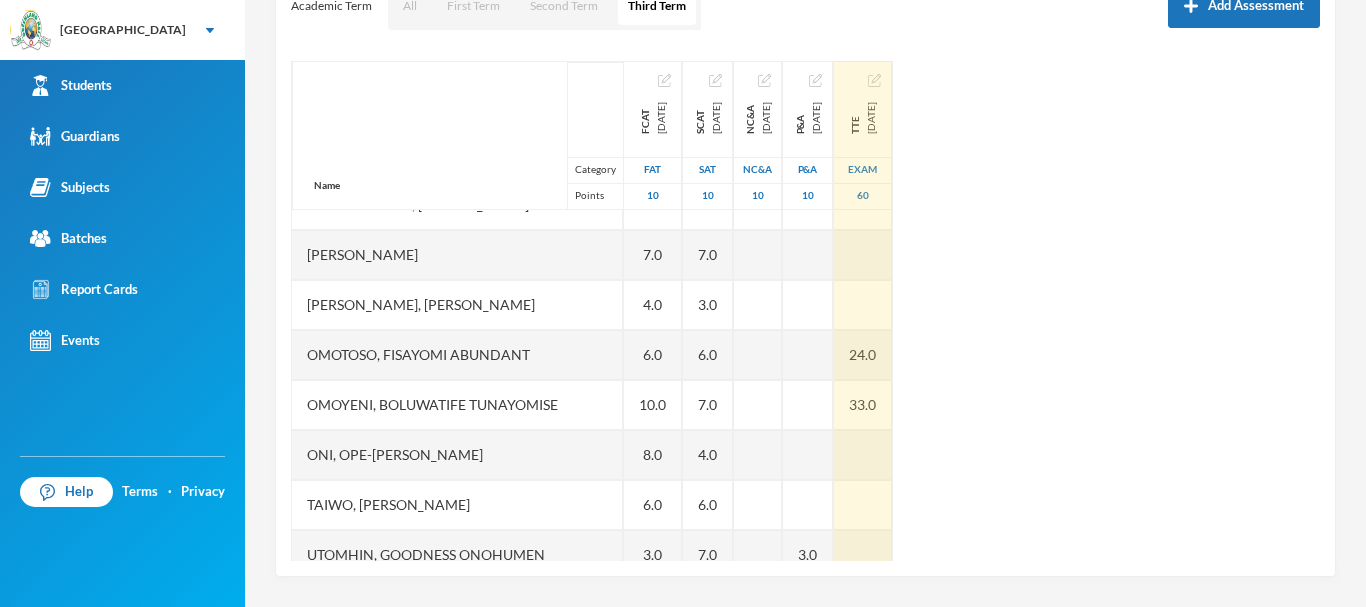 scroll, scrollTop: 1121, scrollLeft: 0, axis: vertical 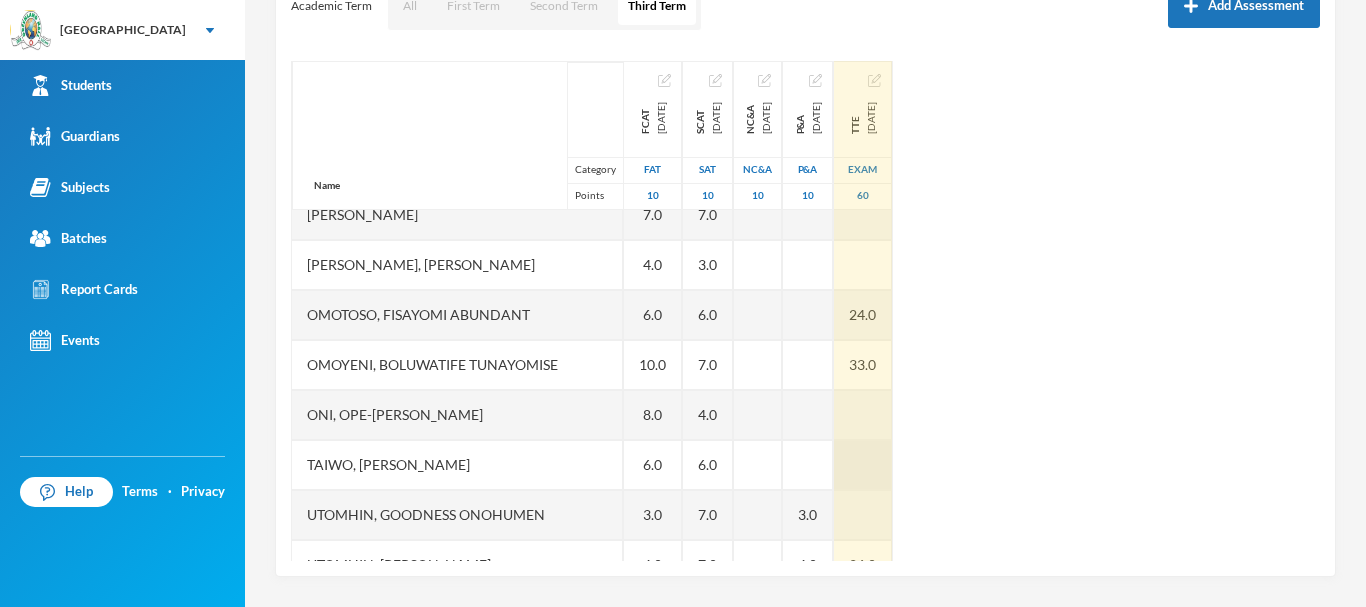 click at bounding box center [863, 465] 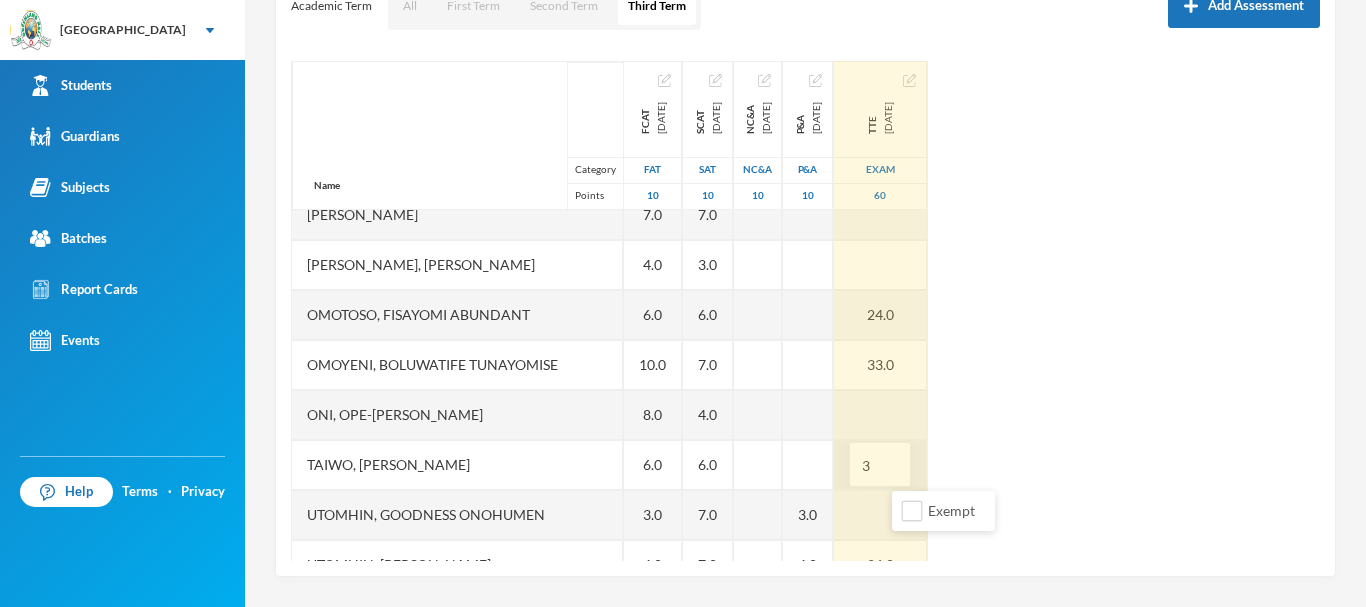 type on "34" 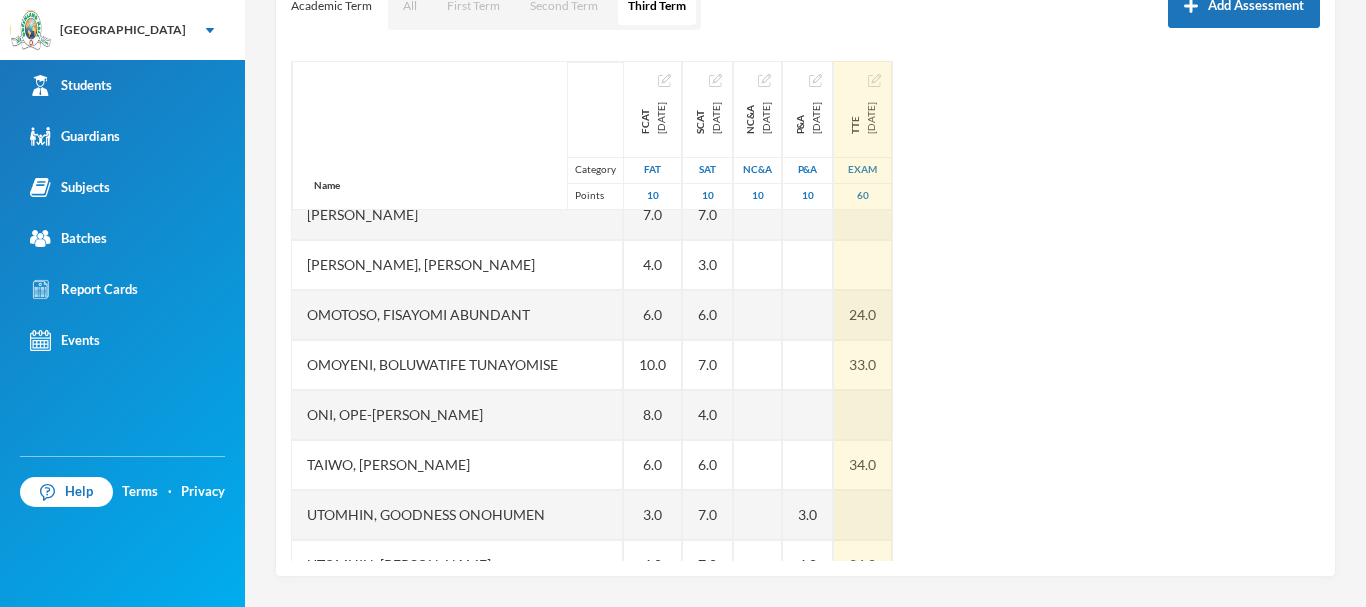 click on "Name   Category Points Adedeji, Oyinladun Nadriah Adekunle, Opemipo David Adeyemo, Ayomide Juliana Afuape, Monireoluwa Esther Alli, Olaoluwa Usman Bello, Uthman Goriola Chineke, Esther Maryann Chukwudi, Jessica Neto Dada, Ewaoluwa Folake Daniel, Treasure Samuel Ediale, Glory Osemudiame Igbafe, Ovie Jesse Kalu, Favour Adaeze Martins, Teniola Feyisola Mudasiru, Anuoluwapo Onahyinoye Muhibi, Rahmat Oyindaola Ojebode, Elizabeth Temitope Oladimeji, Temiloluwa Enoch Olayinka, David Oluwapelumi Olayinka, Jamaldeen Moyin Oloyede, Tomiwa Ayobami Oluwakoyejo, Joshua Adebayo Omoruyi, Emmanuella Ovbokhan Omoruyi, Odion Emmanuel Omotoso, Fisayomi Abundant Omoyeni, Boluwatife Tunayomise Oni, Ope-ajinde Esther Taiwo, Arafat Temilola Utomhin, Goodness Onohumen Utomhin, Mercy Akohamen Yomi-owoeye, Toluwase Precious FCAT 2025-05-28 FAT 10 8.0 8.0 EX 9.0 5.0 5.0 5.0 EX 9.0 8.0 7.0 2.0 EX 5.0 7.0 EX EX 5.0 4.0 8.0 5.0 7.0 7.0 4.0 6.0 10.0 8.0 6.0 3.0 4.0 9.0 SCAT 2025-06-20 SAT 10 7.0 6.0 EX 5.0 6.0 EX 6.0 7.0 6.0 EX 7.0 4.0 EX" at bounding box center [805, 311] 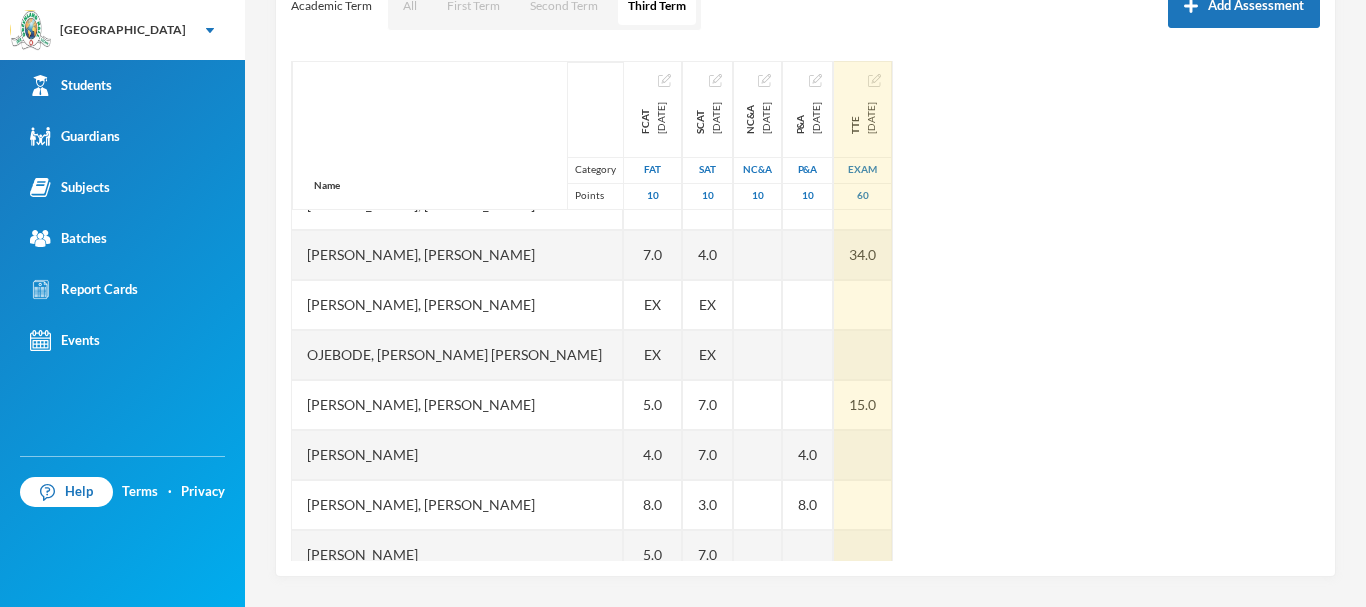 scroll, scrollTop: 641, scrollLeft: 0, axis: vertical 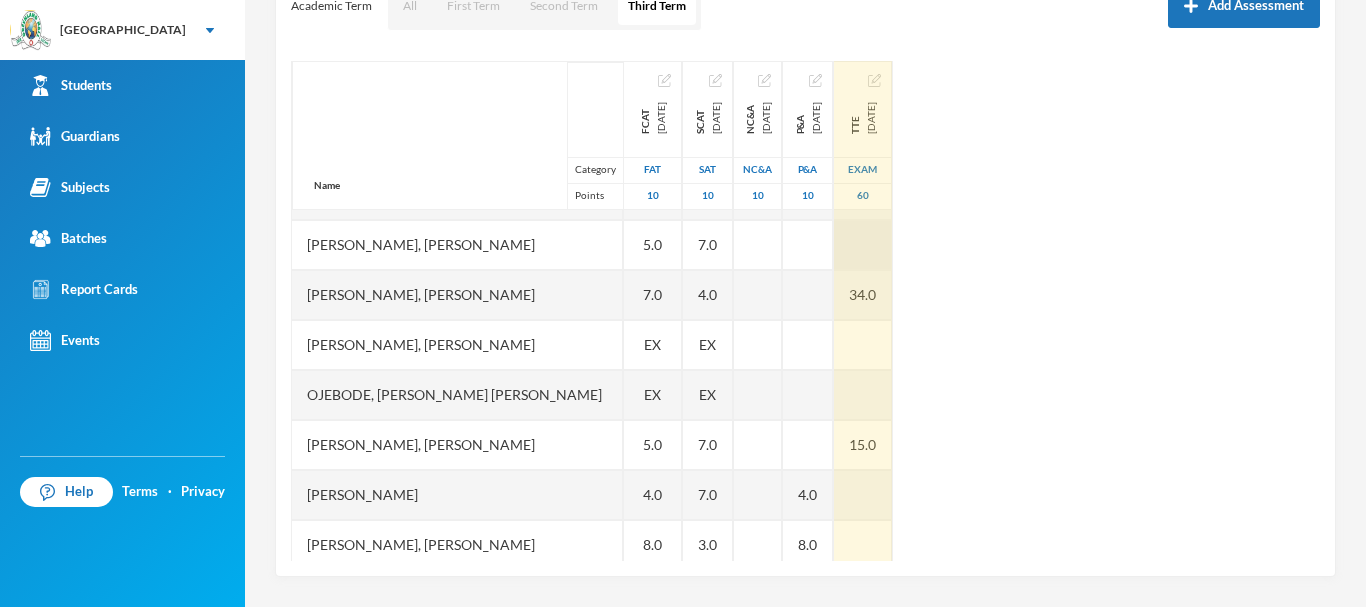 click at bounding box center (863, 245) 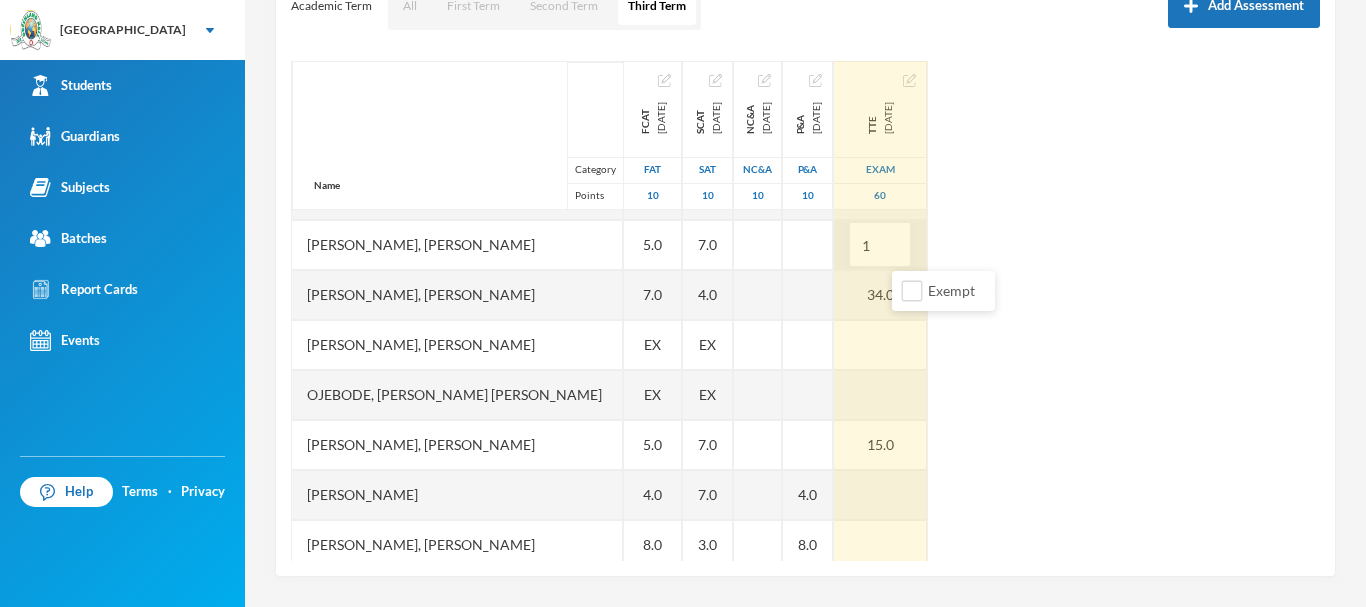type on "15" 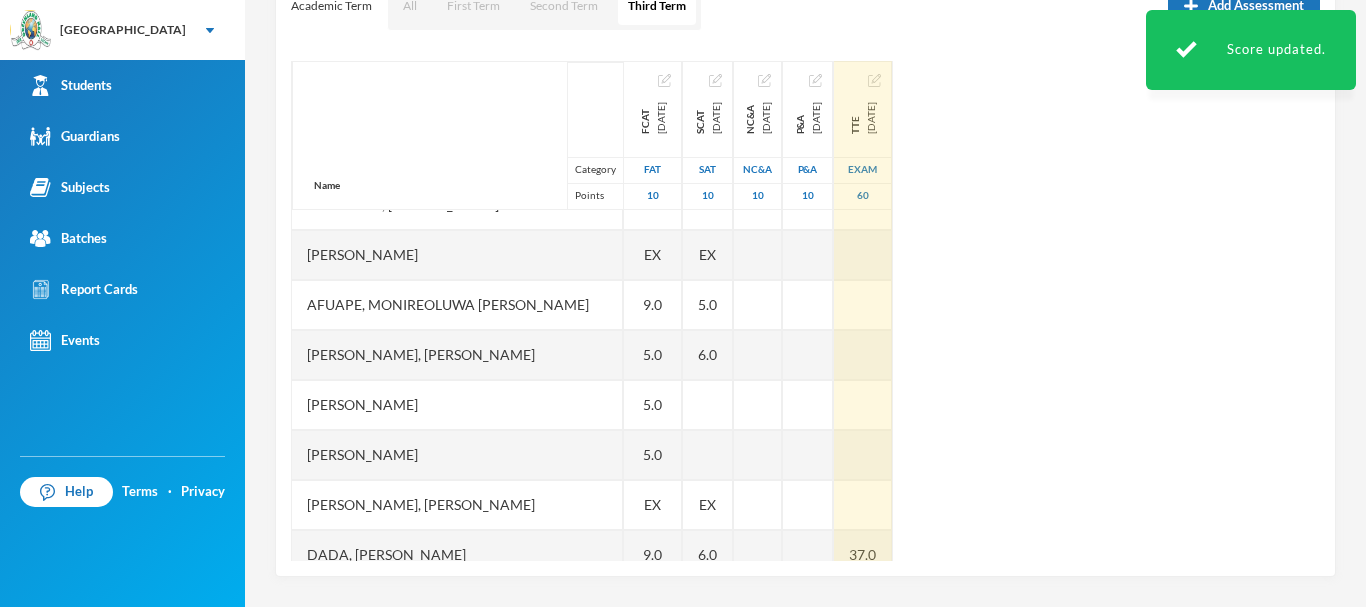 scroll, scrollTop: 121, scrollLeft: 0, axis: vertical 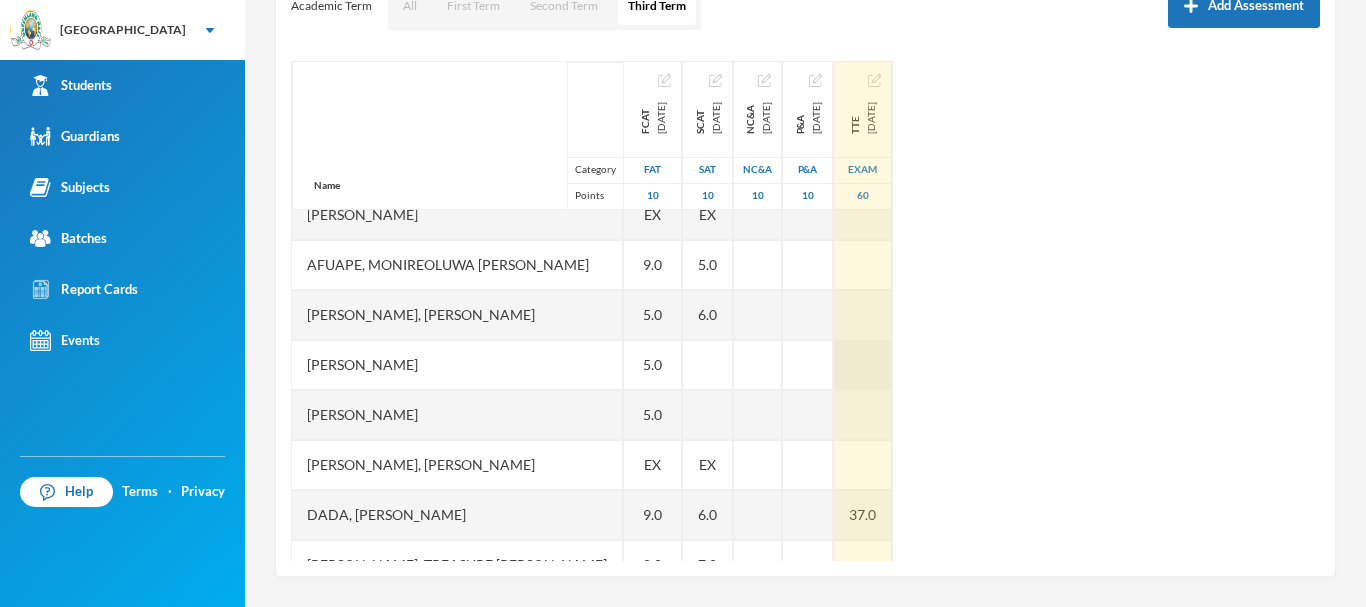 click at bounding box center [863, 365] 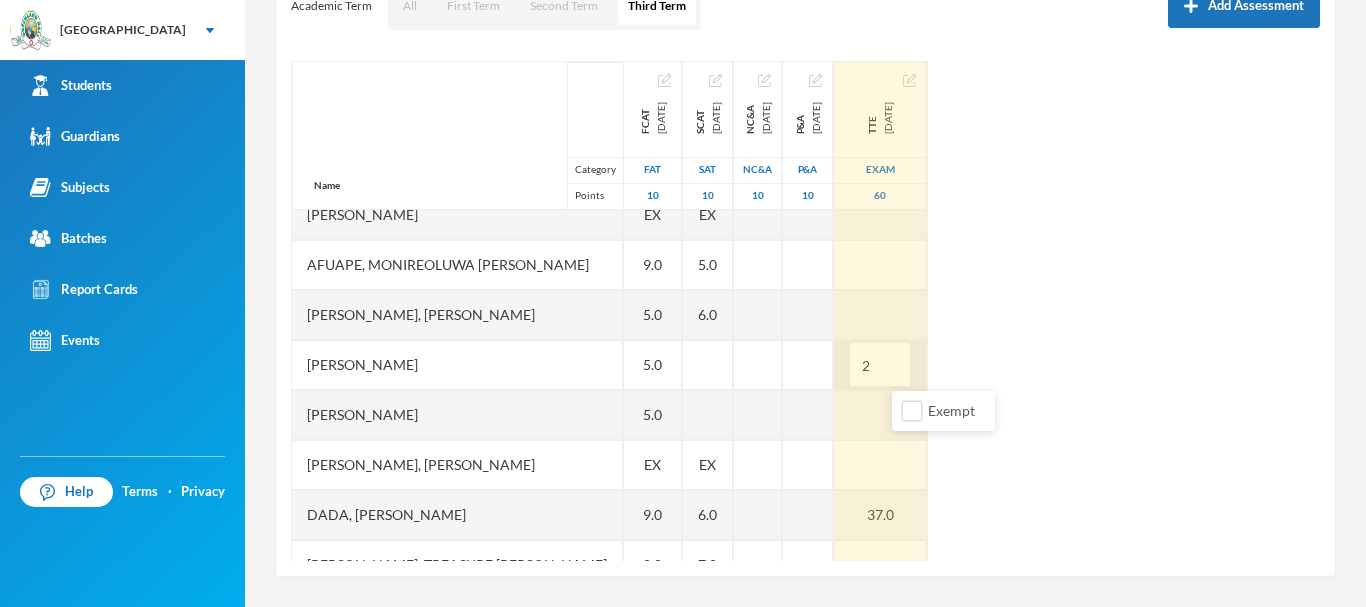 type on "21" 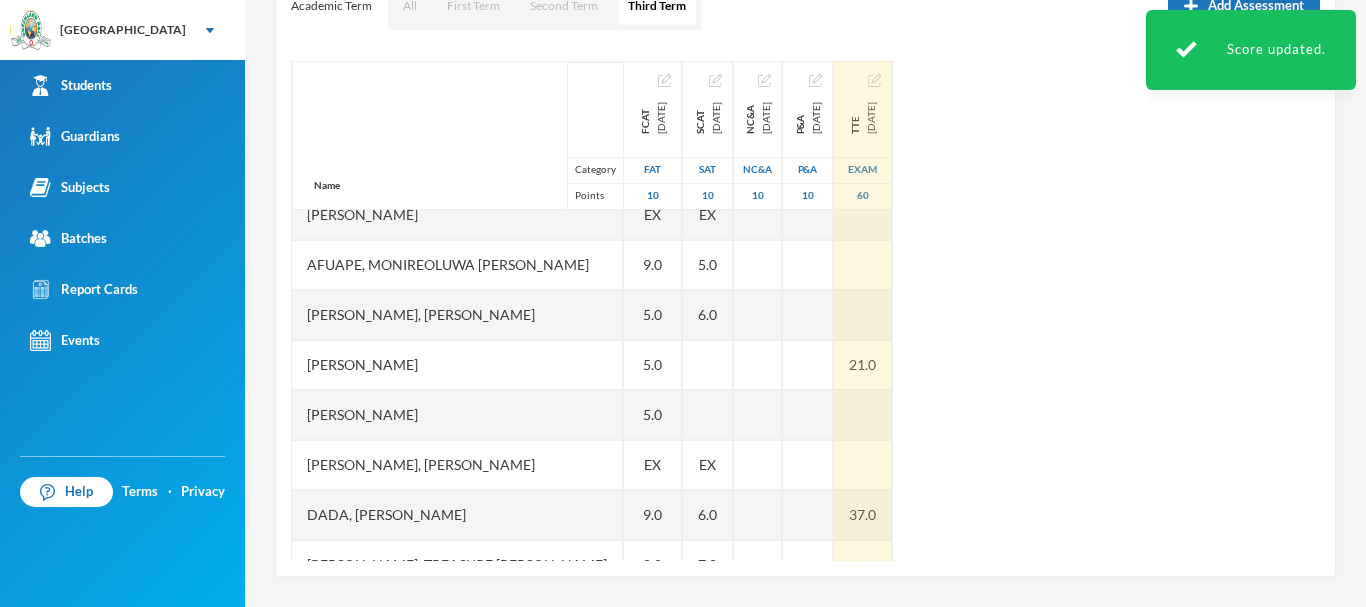 click on "Name   Category Points Adedeji, Oyinladun Nadriah Adekunle, Opemipo David Adeyemo, Ayomide Juliana Afuape, Monireoluwa Esther Alli, Olaoluwa Usman Bello, Uthman Goriola Chineke, Esther Maryann Chukwudi, Jessica Neto Dada, Ewaoluwa Folake Daniel, Treasure Samuel Ediale, Glory Osemudiame Igbafe, Ovie Jesse Kalu, Favour Adaeze Martins, Teniola Feyisola Mudasiru, Anuoluwapo Onahyinoye Muhibi, Rahmat Oyindaola Ojebode, Elizabeth Temitope Oladimeji, Temiloluwa Enoch Olayinka, David Oluwapelumi Olayinka, Jamaldeen Moyin Oloyede, Tomiwa Ayobami Oluwakoyejo, Joshua Adebayo Omoruyi, Emmanuella Ovbokhan Omoruyi, Odion Emmanuel Omotoso, Fisayomi Abundant Omoyeni, Boluwatife Tunayomise Oni, Ope-ajinde Esther Taiwo, Arafat Temilola Utomhin, Goodness Onohumen Utomhin, Mercy Akohamen Yomi-owoeye, Toluwase Precious FCAT 2025-05-28 FAT 10 8.0 8.0 EX 9.0 5.0 5.0 5.0 EX 9.0 8.0 7.0 2.0 EX 5.0 7.0 EX EX 5.0 4.0 8.0 5.0 7.0 7.0 4.0 6.0 10.0 8.0 6.0 3.0 4.0 9.0 SCAT 2025-06-20 SAT 10 7.0 6.0 EX 5.0 6.0 EX 6.0 7.0 6.0 EX 7.0 4.0 EX" at bounding box center (805, 311) 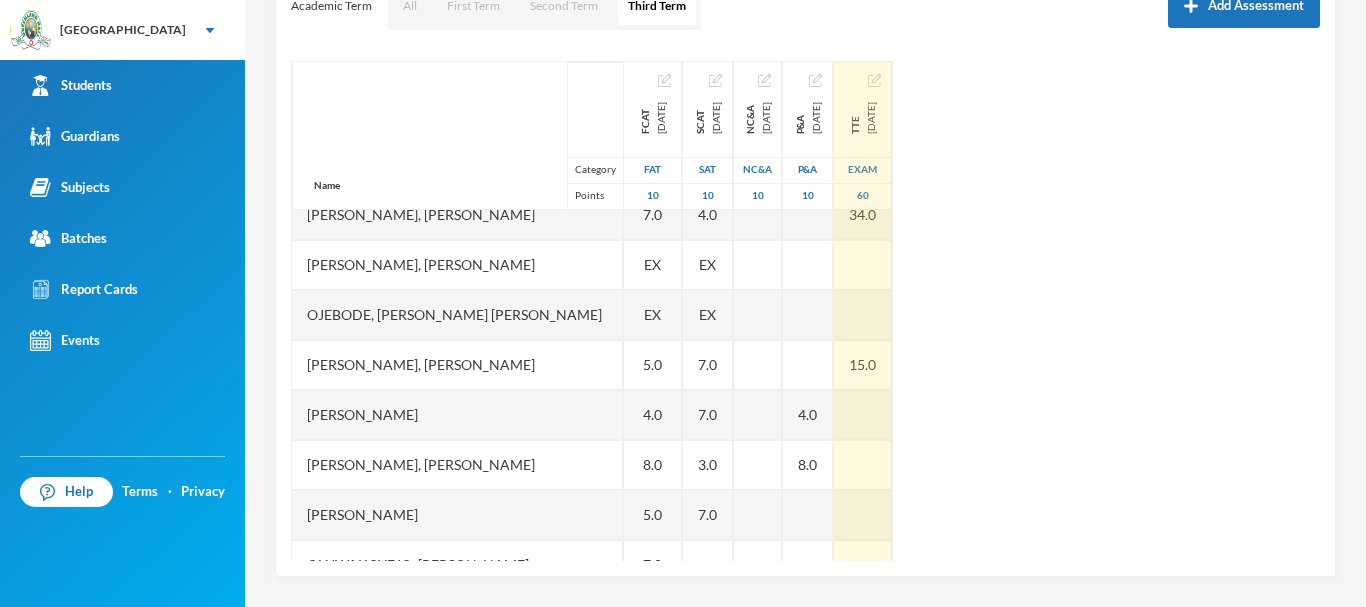 scroll, scrollTop: 761, scrollLeft: 0, axis: vertical 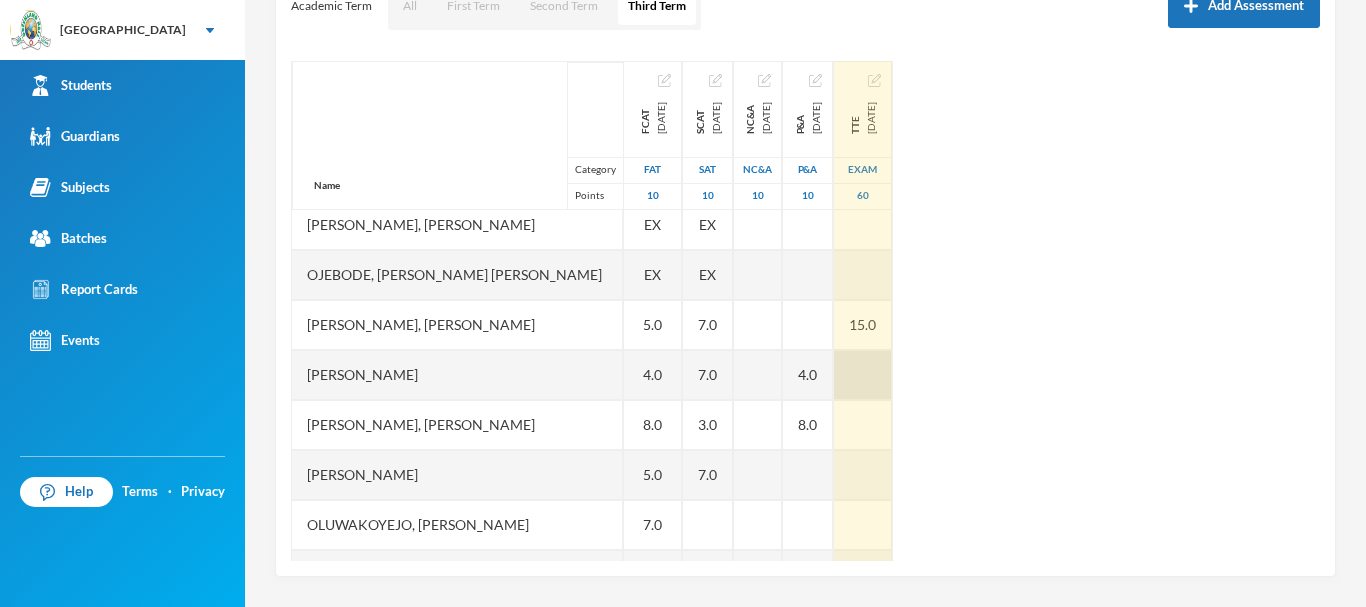 click at bounding box center (863, 375) 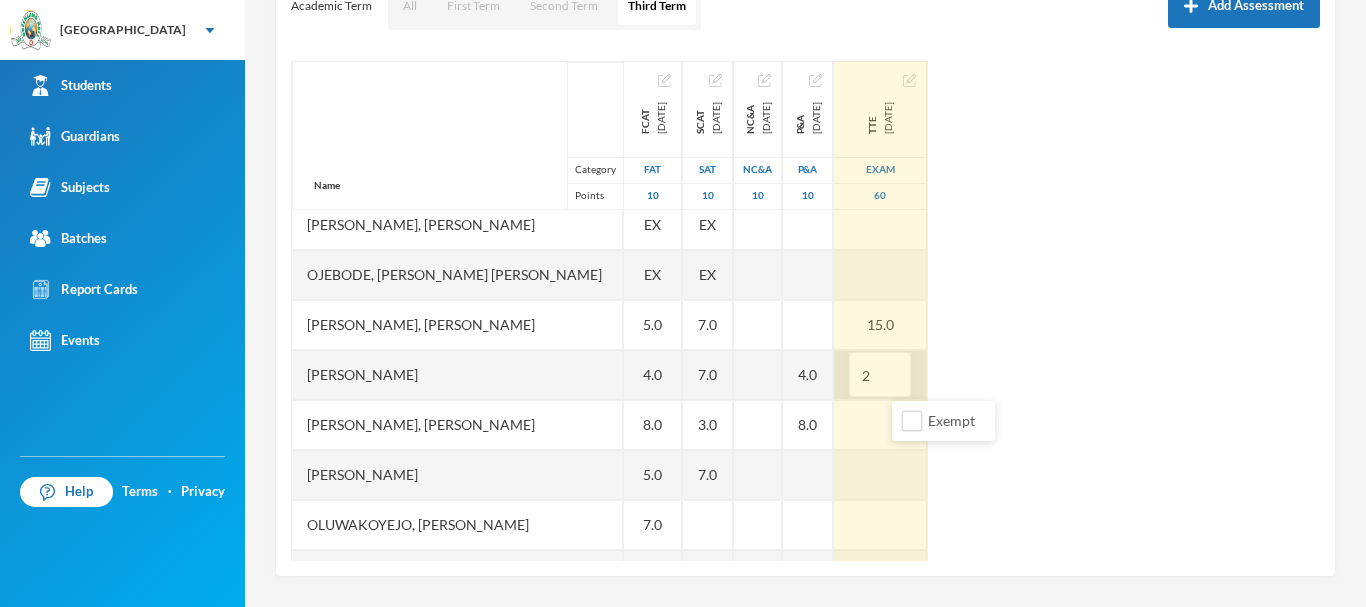 type on "27" 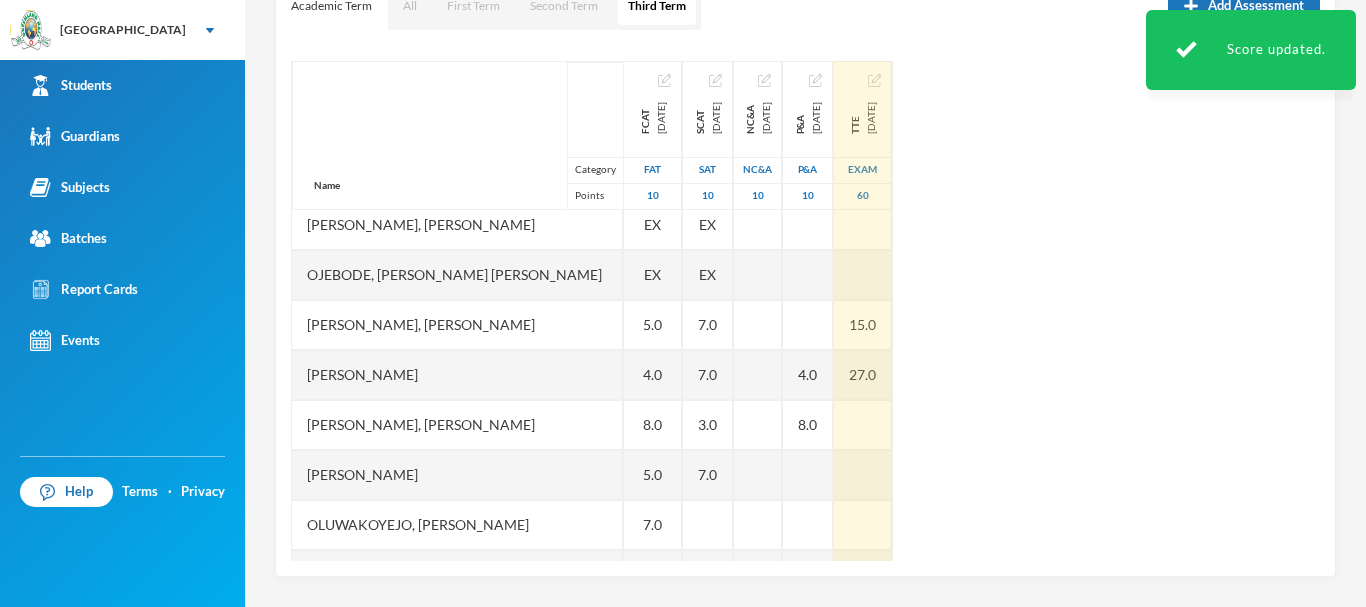 click on "Name   Category Points Adedeji, Oyinladun Nadriah Adekunle, Opemipo David Adeyemo, Ayomide Juliana Afuape, Monireoluwa Esther Alli, Olaoluwa Usman Bello, Uthman Goriola Chineke, Esther Maryann Chukwudi, Jessica Neto Dada, Ewaoluwa Folake Daniel, Treasure Samuel Ediale, Glory Osemudiame Igbafe, Ovie Jesse Kalu, Favour Adaeze Martins, Teniola Feyisola Mudasiru, Anuoluwapo Onahyinoye Muhibi, Rahmat Oyindaola Ojebode, Elizabeth Temitope Oladimeji, Temiloluwa Enoch Olayinka, David Oluwapelumi Olayinka, Jamaldeen Moyin Oloyede, Tomiwa Ayobami Oluwakoyejo, Joshua Adebayo Omoruyi, Emmanuella Ovbokhan Omoruyi, Odion Emmanuel Omotoso, Fisayomi Abundant Omoyeni, Boluwatife Tunayomise Oni, Ope-ajinde Esther Taiwo, Arafat Temilola Utomhin, Goodness Onohumen Utomhin, Mercy Akohamen Yomi-owoeye, Toluwase Precious FCAT 2025-05-28 FAT 10 8.0 8.0 EX 9.0 5.0 5.0 5.0 EX 9.0 8.0 7.0 2.0 EX 5.0 7.0 EX EX 5.0 4.0 8.0 5.0 7.0 7.0 4.0 6.0 10.0 8.0 6.0 3.0 4.0 9.0 SCAT 2025-06-20 SAT 10 7.0 6.0 EX 5.0 6.0 EX 6.0 7.0 6.0 EX 7.0 4.0 EX" at bounding box center [805, 311] 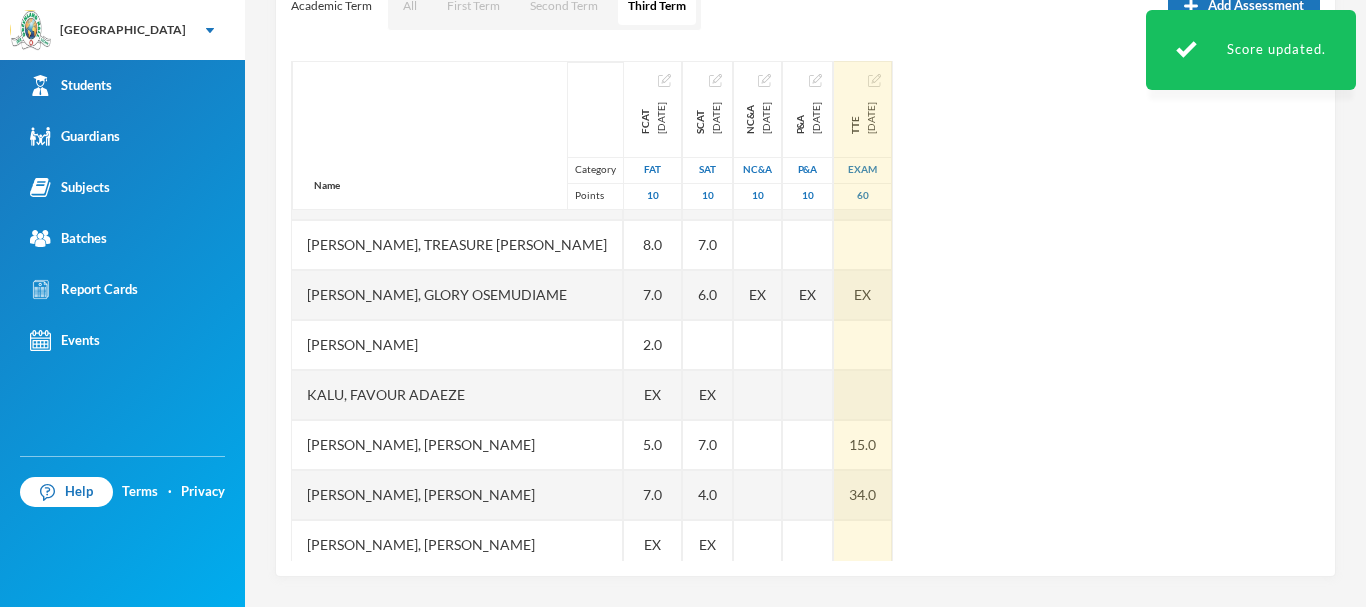 scroll, scrollTop: 401, scrollLeft: 0, axis: vertical 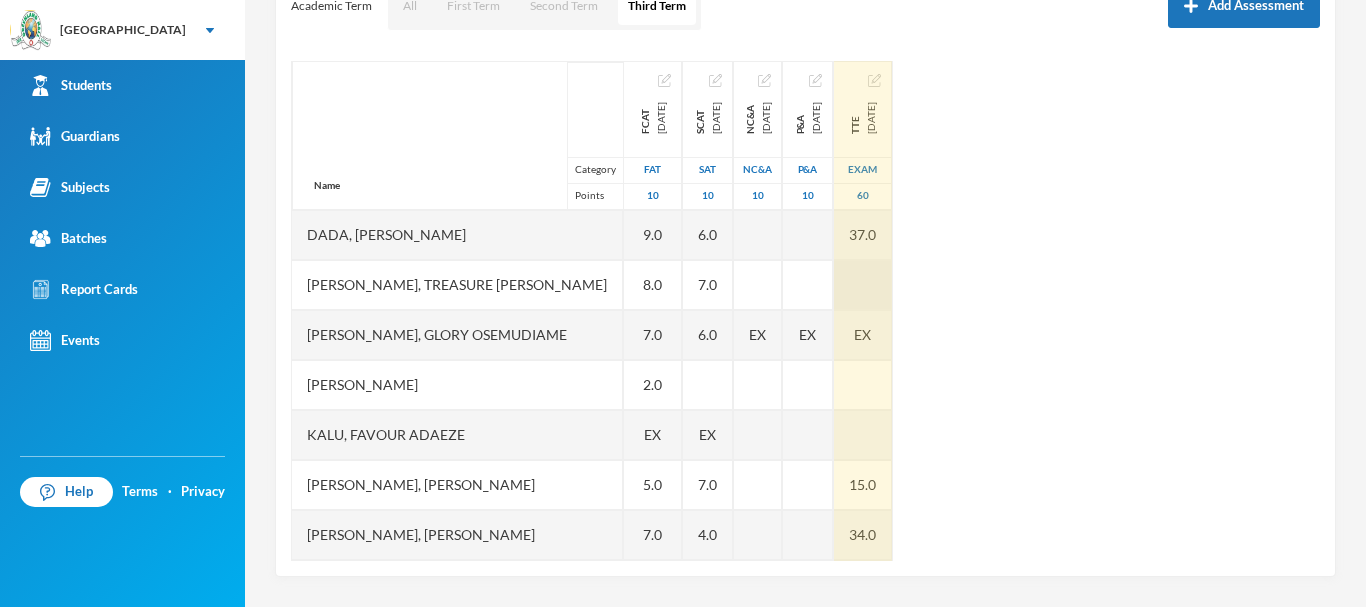 click at bounding box center (863, 285) 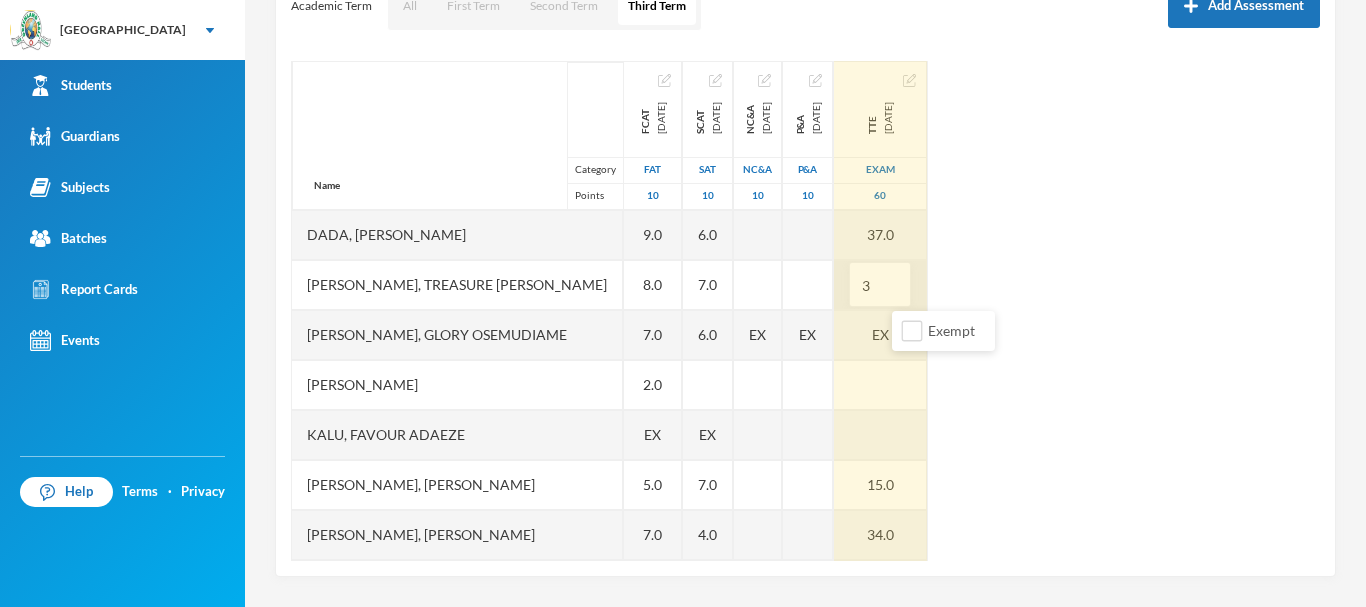 type on "36" 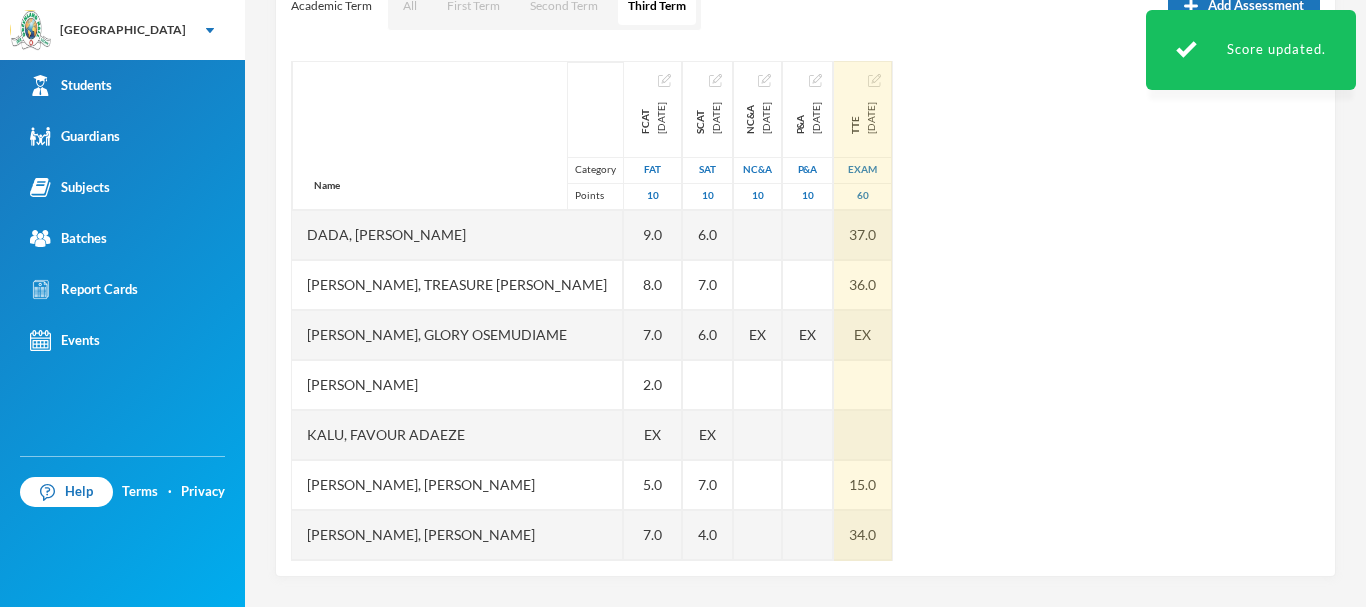 click on "Name   Category Points Adedeji, Oyinladun Nadriah Adekunle, Opemipo David Adeyemo, Ayomide Juliana Afuape, Monireoluwa Esther Alli, Olaoluwa Usman Bello, Uthman Goriola Chineke, Esther Maryann Chukwudi, Jessica Neto Dada, Ewaoluwa Folake Daniel, Treasure Samuel Ediale, Glory Osemudiame Igbafe, Ovie Jesse Kalu, Favour Adaeze Martins, Teniola Feyisola Mudasiru, Anuoluwapo Onahyinoye Muhibi, Rahmat Oyindaola Ojebode, Elizabeth Temitope Oladimeji, Temiloluwa Enoch Olayinka, David Oluwapelumi Olayinka, Jamaldeen Moyin Oloyede, Tomiwa Ayobami Oluwakoyejo, Joshua Adebayo Omoruyi, Emmanuella Ovbokhan Omoruyi, Odion Emmanuel Omotoso, Fisayomi Abundant Omoyeni, Boluwatife Tunayomise Oni, Ope-ajinde Esther Taiwo, Arafat Temilola Utomhin, Goodness Onohumen Utomhin, Mercy Akohamen Yomi-owoeye, Toluwase Precious FCAT 2025-05-28 FAT 10 8.0 8.0 EX 9.0 5.0 5.0 5.0 EX 9.0 8.0 7.0 2.0 EX 5.0 7.0 EX EX 5.0 4.0 8.0 5.0 7.0 7.0 4.0 6.0 10.0 8.0 6.0 3.0 4.0 9.0 SCAT 2025-06-20 SAT 10 7.0 6.0 EX 5.0 6.0 EX 6.0 7.0 6.0 EX 7.0 4.0 EX" at bounding box center [805, 311] 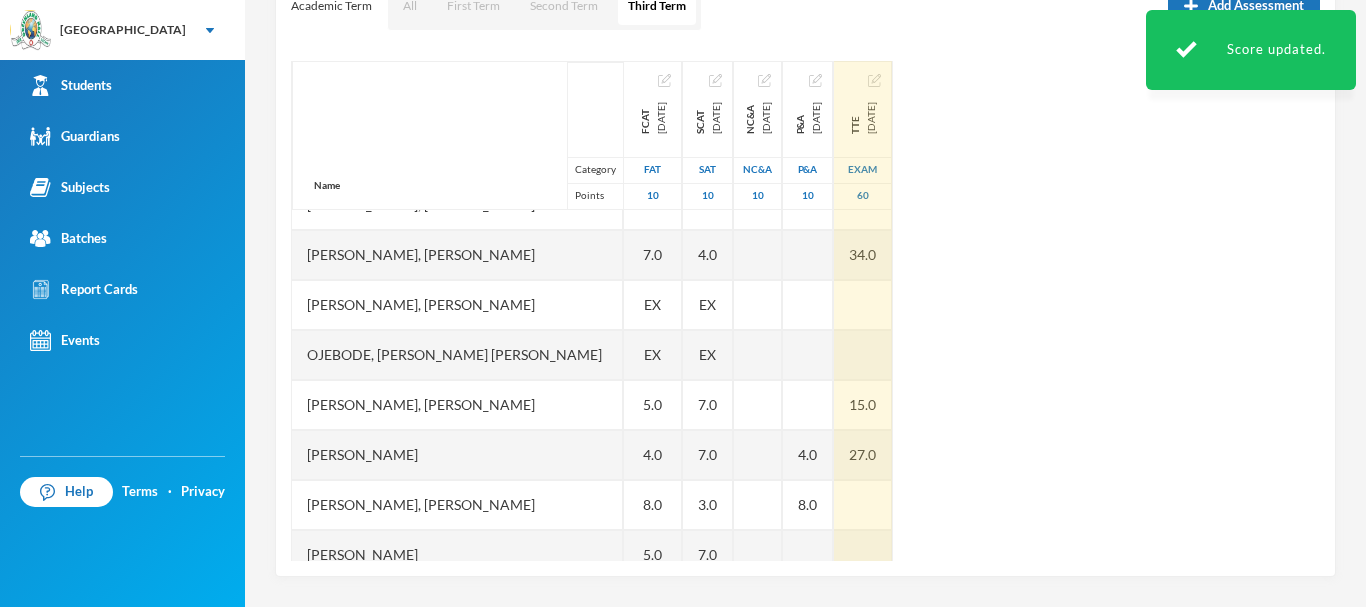 scroll, scrollTop: 801, scrollLeft: 0, axis: vertical 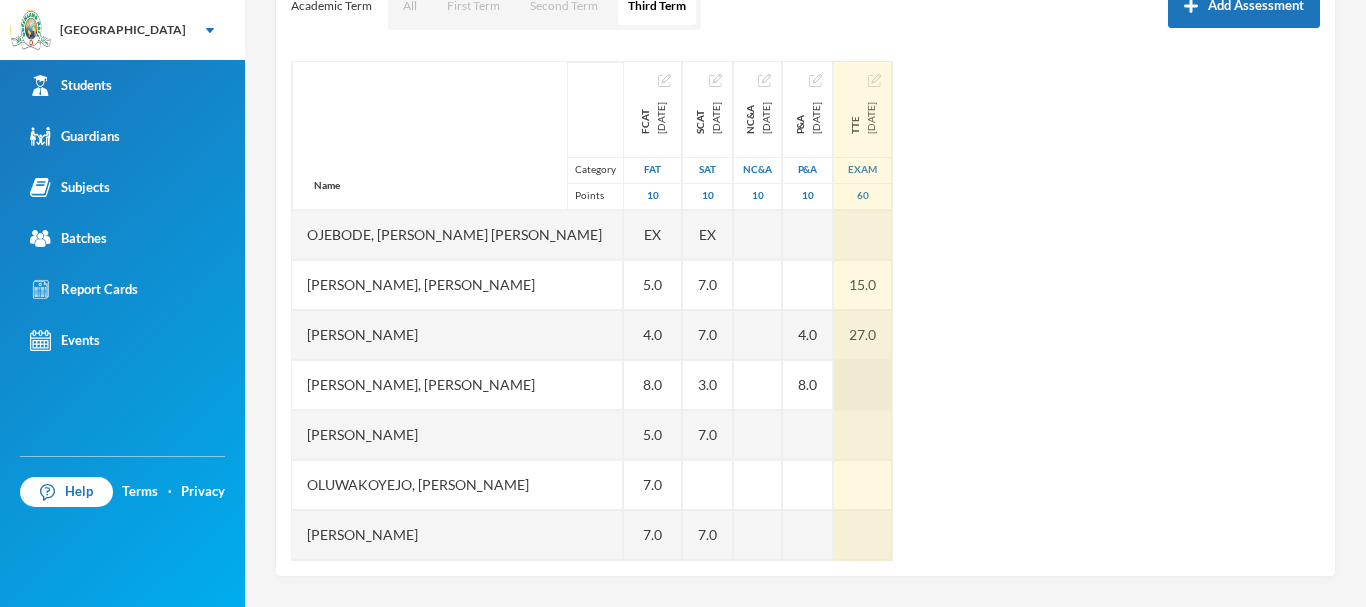 click at bounding box center [863, 385] 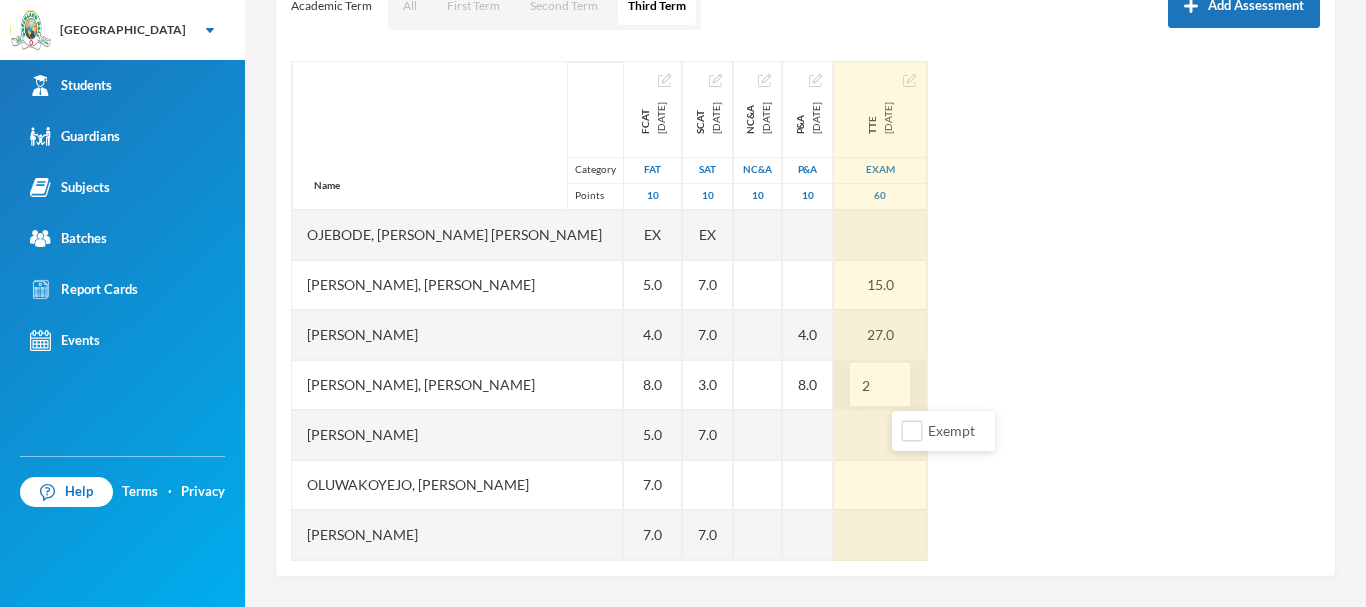 type on "22" 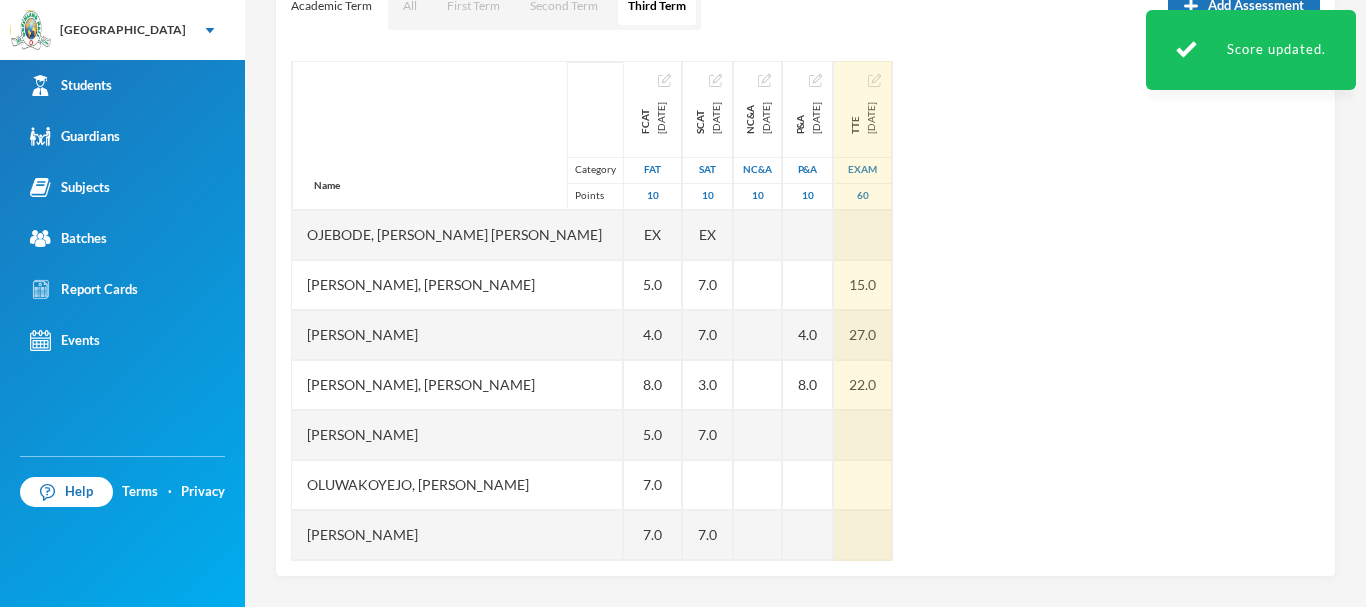 click on "Name   Category Points Adedeji, Oyinladun Nadriah Adekunle, Opemipo David Adeyemo, Ayomide Juliana Afuape, Monireoluwa Esther Alli, Olaoluwa Usman Bello, Uthman Goriola Chineke, Esther Maryann Chukwudi, Jessica Neto Dada, Ewaoluwa Folake Daniel, Treasure Samuel Ediale, Glory Osemudiame Igbafe, Ovie Jesse Kalu, Favour Adaeze Martins, Teniola Feyisola Mudasiru, Anuoluwapo Onahyinoye Muhibi, Rahmat Oyindaola Ojebode, Elizabeth Temitope Oladimeji, Temiloluwa Enoch Olayinka, David Oluwapelumi Olayinka, Jamaldeen Moyin Oloyede, Tomiwa Ayobami Oluwakoyejo, Joshua Adebayo Omoruyi, Emmanuella Ovbokhan Omoruyi, Odion Emmanuel Omotoso, Fisayomi Abundant Omoyeni, Boluwatife Tunayomise Oni, Ope-ajinde Esther Taiwo, Arafat Temilola Utomhin, Goodness Onohumen Utomhin, Mercy Akohamen Yomi-owoeye, Toluwase Precious FCAT 2025-05-28 FAT 10 8.0 8.0 EX 9.0 5.0 5.0 5.0 EX 9.0 8.0 7.0 2.0 EX 5.0 7.0 EX EX 5.0 4.0 8.0 5.0 7.0 7.0 4.0 6.0 10.0 8.0 6.0 3.0 4.0 9.0 SCAT 2025-06-20 SAT 10 7.0 6.0 EX 5.0 6.0 EX 6.0 7.0 6.0 EX 7.0 4.0 EX" at bounding box center (805, 311) 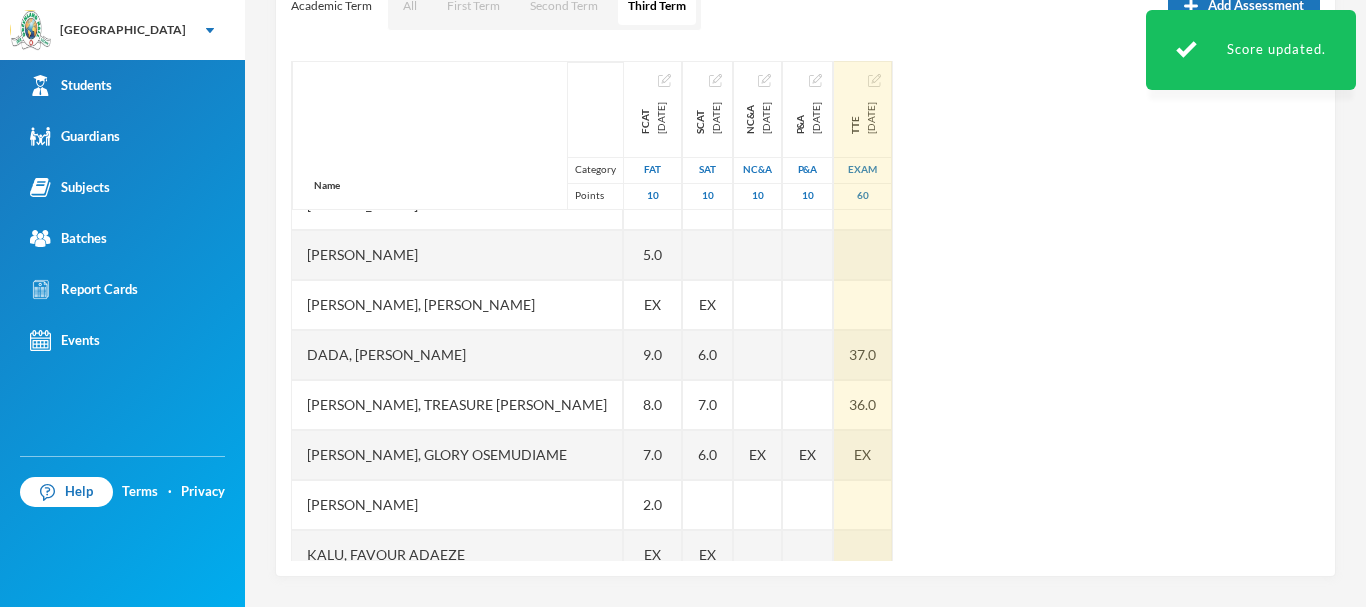 scroll, scrollTop: 41, scrollLeft: 0, axis: vertical 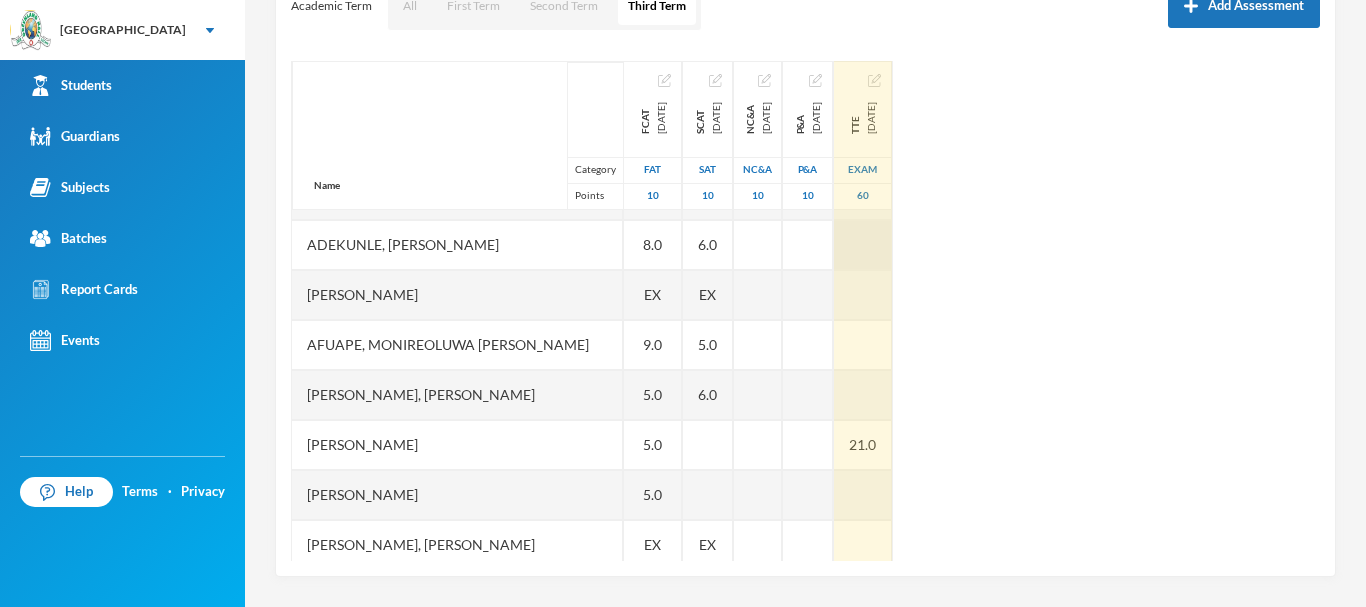 click at bounding box center (863, 245) 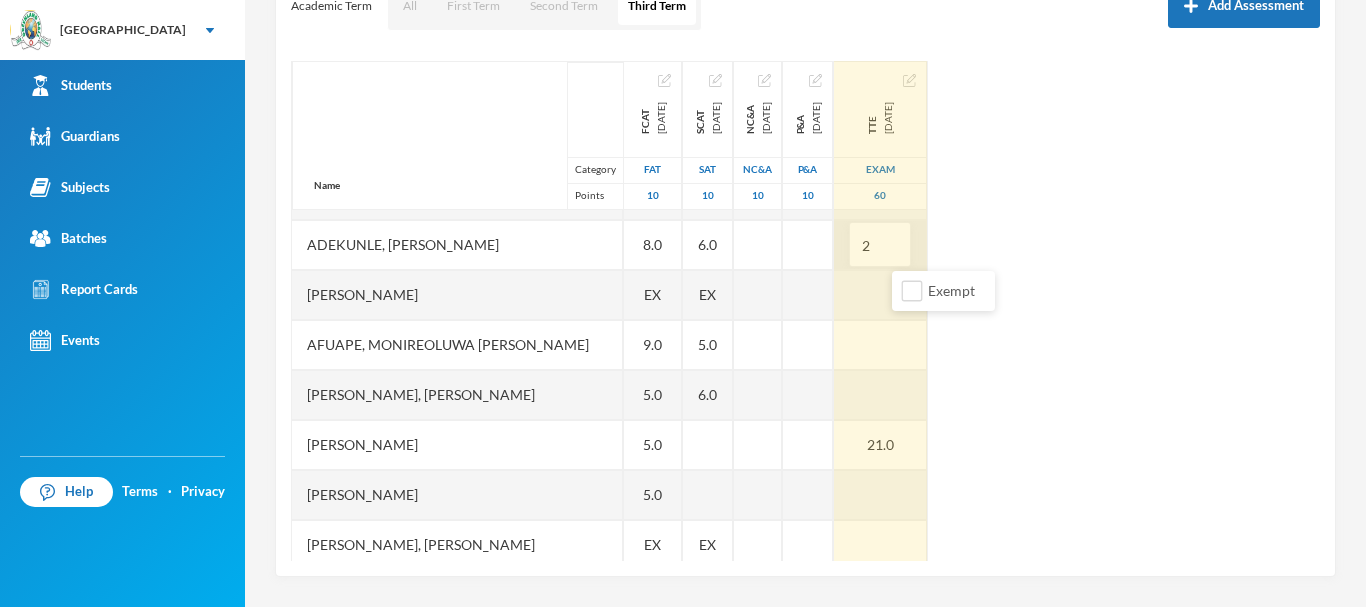 type on "21" 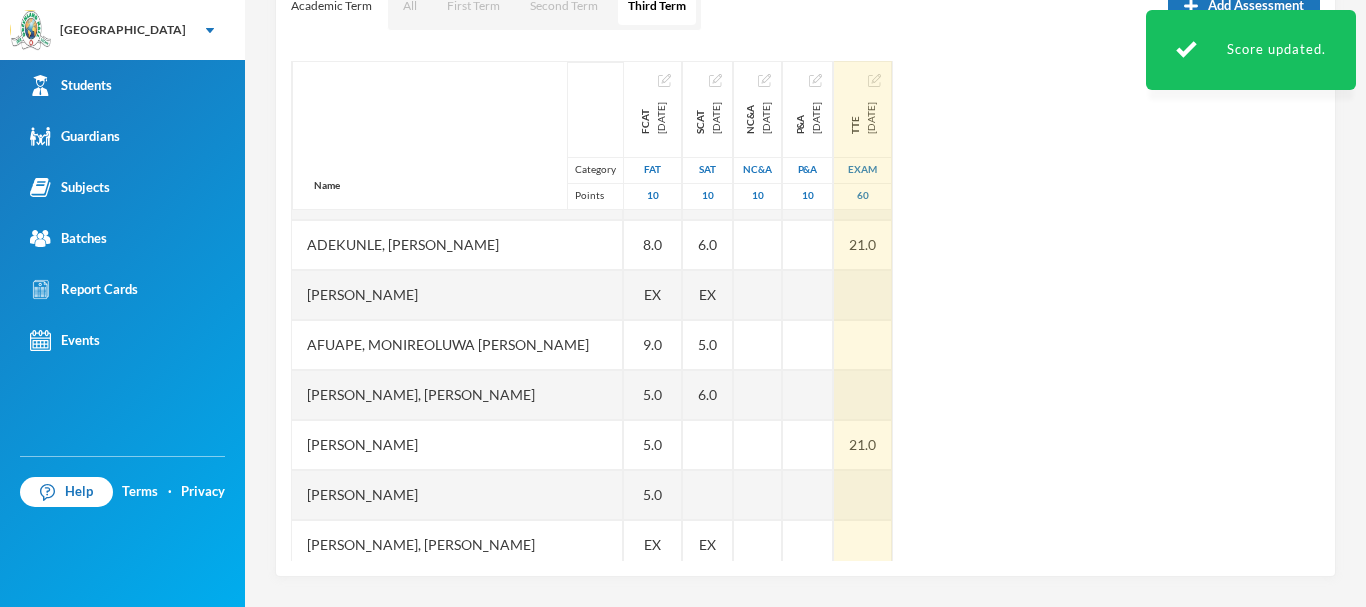 click on "Name   Category Points Adedeji, Oyinladun Nadriah Adekunle, Opemipo David Adeyemo, Ayomide Juliana Afuape, Monireoluwa Esther Alli, Olaoluwa Usman Bello, Uthman Goriola Chineke, Esther Maryann Chukwudi, Jessica Neto Dada, Ewaoluwa Folake Daniel, Treasure Samuel Ediale, Glory Osemudiame Igbafe, Ovie Jesse Kalu, Favour Adaeze Martins, Teniola Feyisola Mudasiru, Anuoluwapo Onahyinoye Muhibi, Rahmat Oyindaola Ojebode, Elizabeth Temitope Oladimeji, Temiloluwa Enoch Olayinka, David Oluwapelumi Olayinka, Jamaldeen Moyin Oloyede, Tomiwa Ayobami Oluwakoyejo, Joshua Adebayo Omoruyi, Emmanuella Ovbokhan Omoruyi, Odion Emmanuel Omotoso, Fisayomi Abundant Omoyeni, Boluwatife Tunayomise Oni, Ope-ajinde Esther Taiwo, Arafat Temilola Utomhin, Goodness Onohumen Utomhin, Mercy Akohamen Yomi-owoeye, Toluwase Precious FCAT 2025-05-28 FAT 10 8.0 8.0 EX 9.0 5.0 5.0 5.0 EX 9.0 8.0 7.0 2.0 EX 5.0 7.0 EX EX 5.0 4.0 8.0 5.0 7.0 7.0 4.0 6.0 10.0 8.0 6.0 3.0 4.0 9.0 SCAT 2025-06-20 SAT 10 7.0 6.0 EX 5.0 6.0 EX 6.0 7.0 6.0 EX 7.0 4.0 EX" at bounding box center [805, 311] 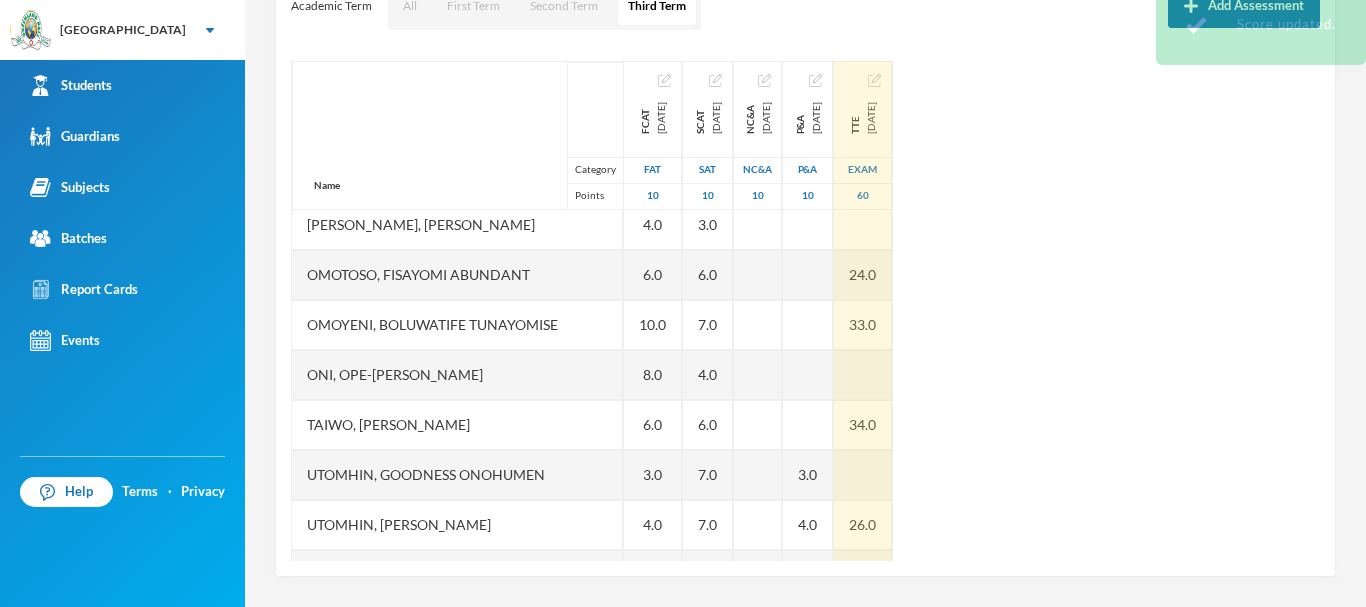 scroll, scrollTop: 1121, scrollLeft: 0, axis: vertical 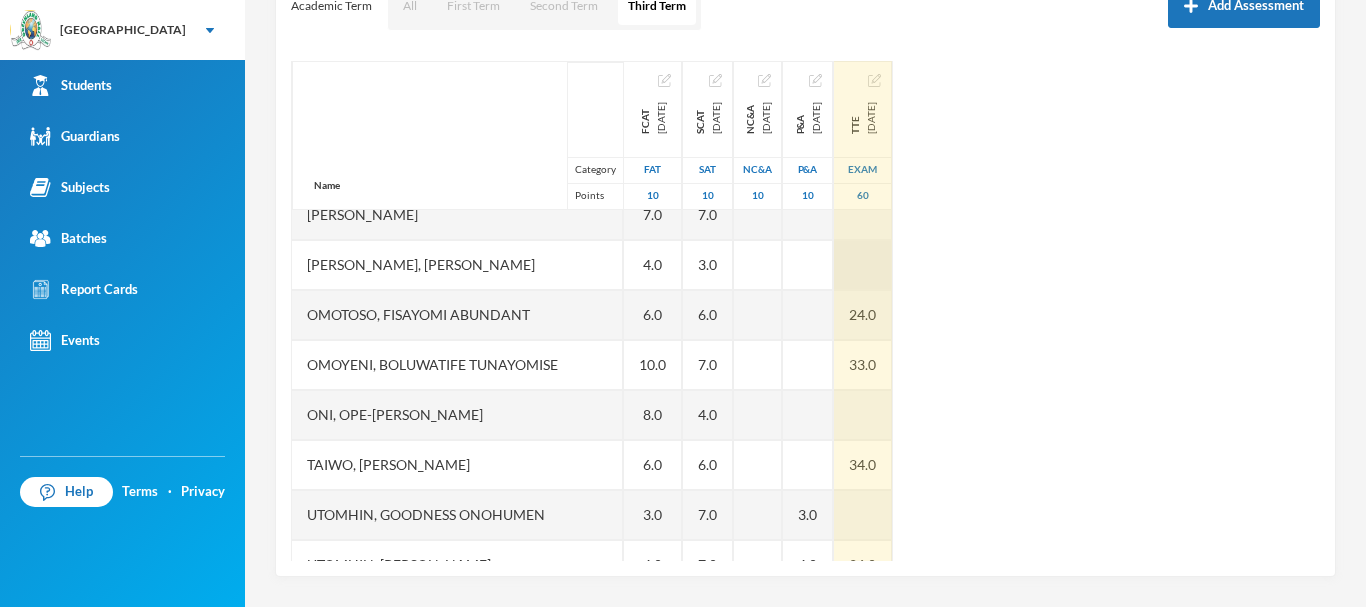 click at bounding box center [863, 265] 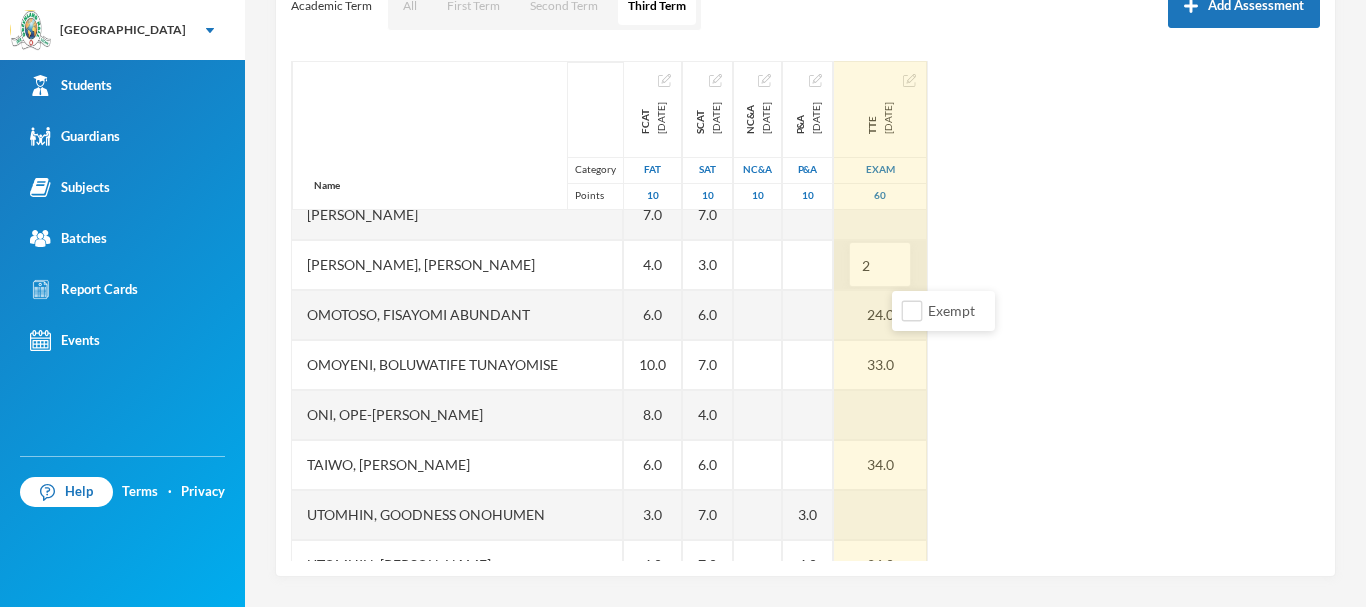 type on "28" 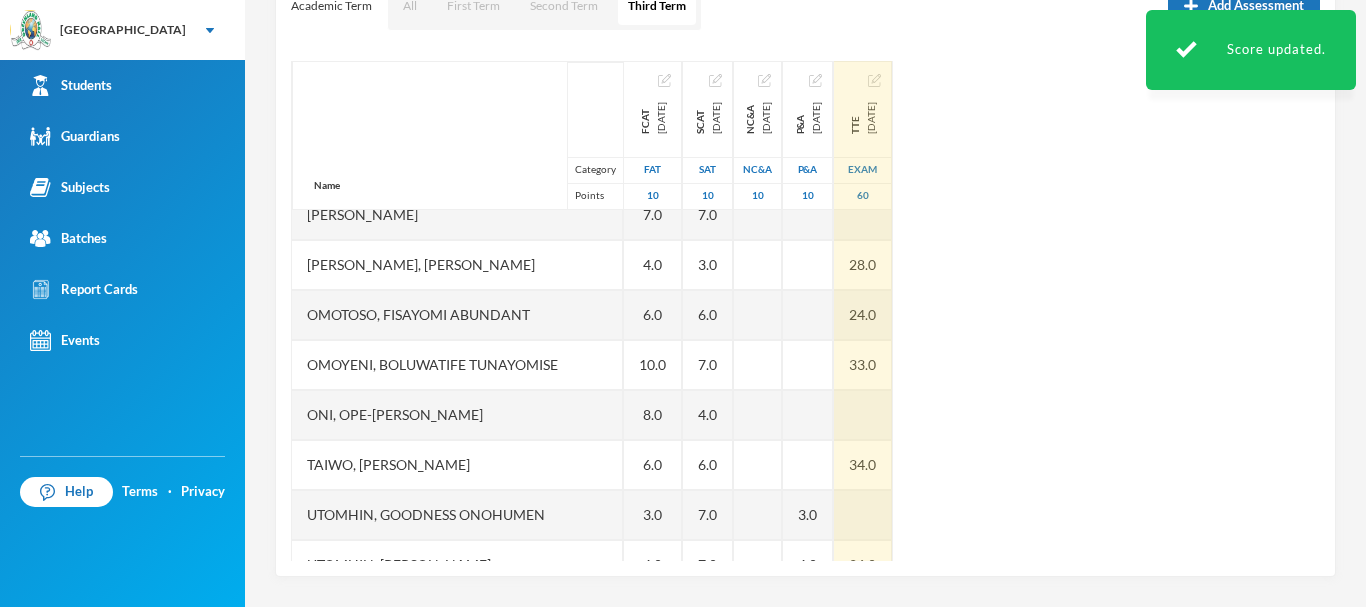 click on "Name   Category Points Adedeji, Oyinladun Nadriah Adekunle, Opemipo David Adeyemo, Ayomide Juliana Afuape, Monireoluwa Esther Alli, Olaoluwa Usman Bello, Uthman Goriola Chineke, Esther Maryann Chukwudi, Jessica Neto Dada, Ewaoluwa Folake Daniel, Treasure Samuel Ediale, Glory Osemudiame Igbafe, Ovie Jesse Kalu, Favour Adaeze Martins, Teniola Feyisola Mudasiru, Anuoluwapo Onahyinoye Muhibi, Rahmat Oyindaola Ojebode, Elizabeth Temitope Oladimeji, Temiloluwa Enoch Olayinka, David Oluwapelumi Olayinka, Jamaldeen Moyin Oloyede, Tomiwa Ayobami Oluwakoyejo, Joshua Adebayo Omoruyi, Emmanuella Ovbokhan Omoruyi, Odion Emmanuel Omotoso, Fisayomi Abundant Omoyeni, Boluwatife Tunayomise Oni, Ope-ajinde Esther Taiwo, Arafat Temilola Utomhin, Goodness Onohumen Utomhin, Mercy Akohamen Yomi-owoeye, Toluwase Precious FCAT 2025-05-28 FAT 10 8.0 8.0 EX 9.0 5.0 5.0 5.0 EX 9.0 8.0 7.0 2.0 EX 5.0 7.0 EX EX 5.0 4.0 8.0 5.0 7.0 7.0 4.0 6.0 10.0 8.0 6.0 3.0 4.0 9.0 SCAT 2025-06-20 SAT 10 7.0 6.0 EX 5.0 6.0 EX 6.0 7.0 6.0 EX 7.0 4.0 EX" at bounding box center [805, 311] 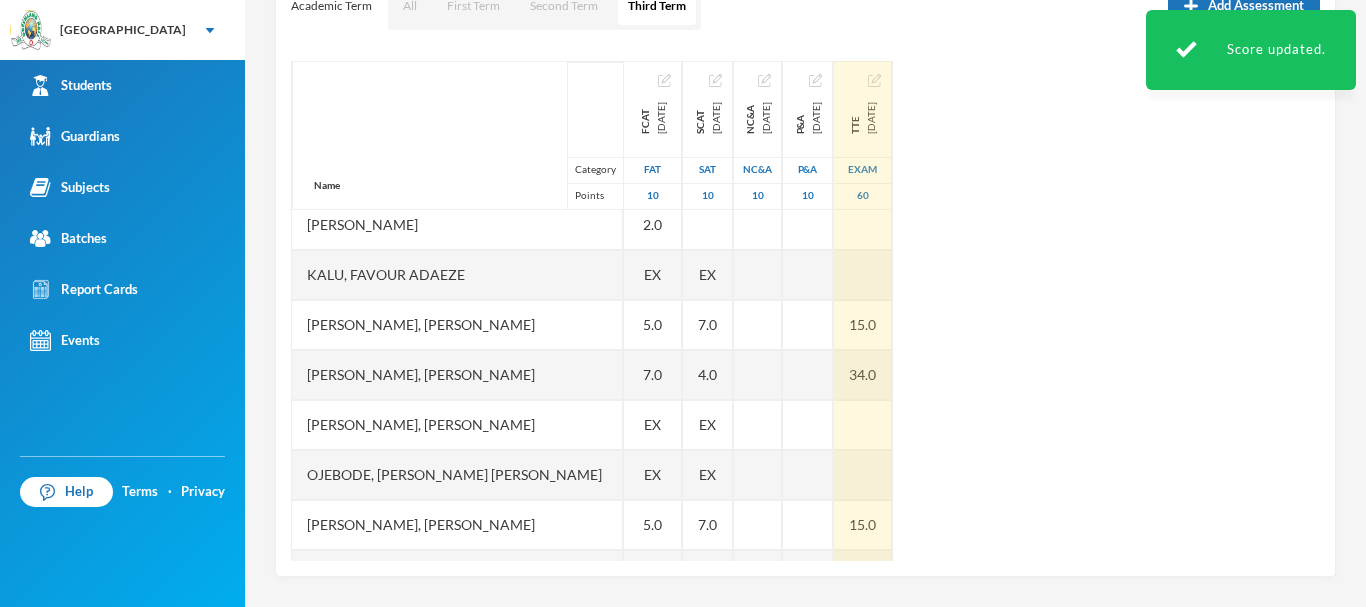 scroll, scrollTop: 521, scrollLeft: 0, axis: vertical 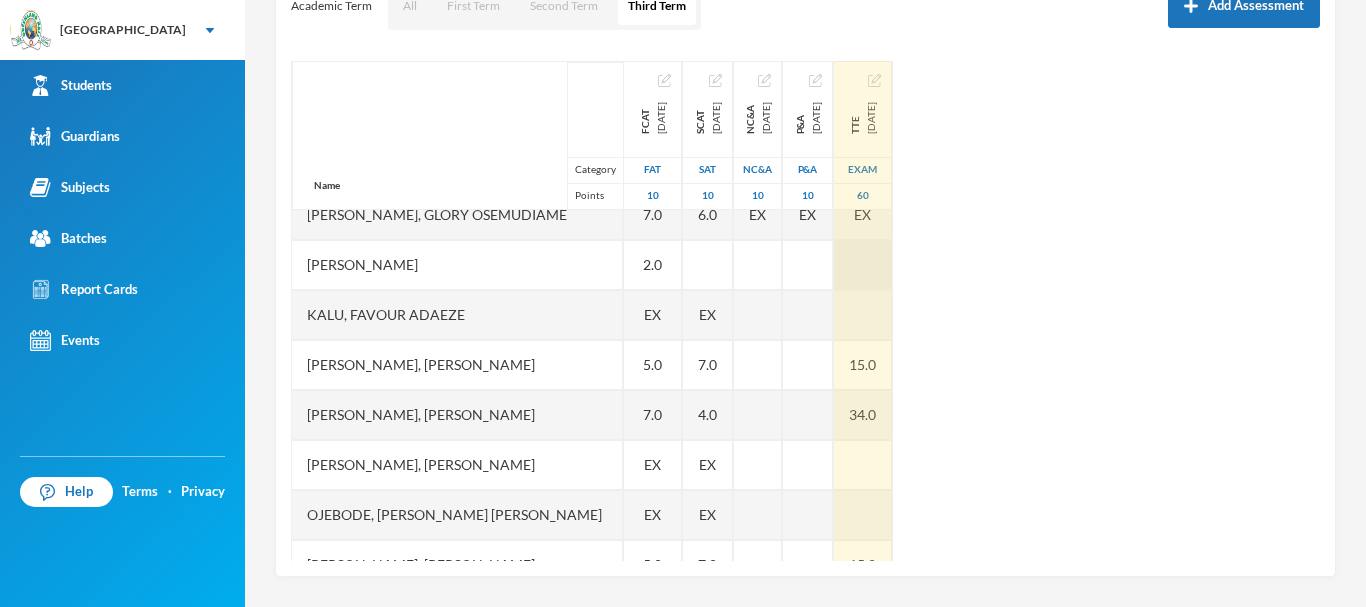 click at bounding box center [863, 265] 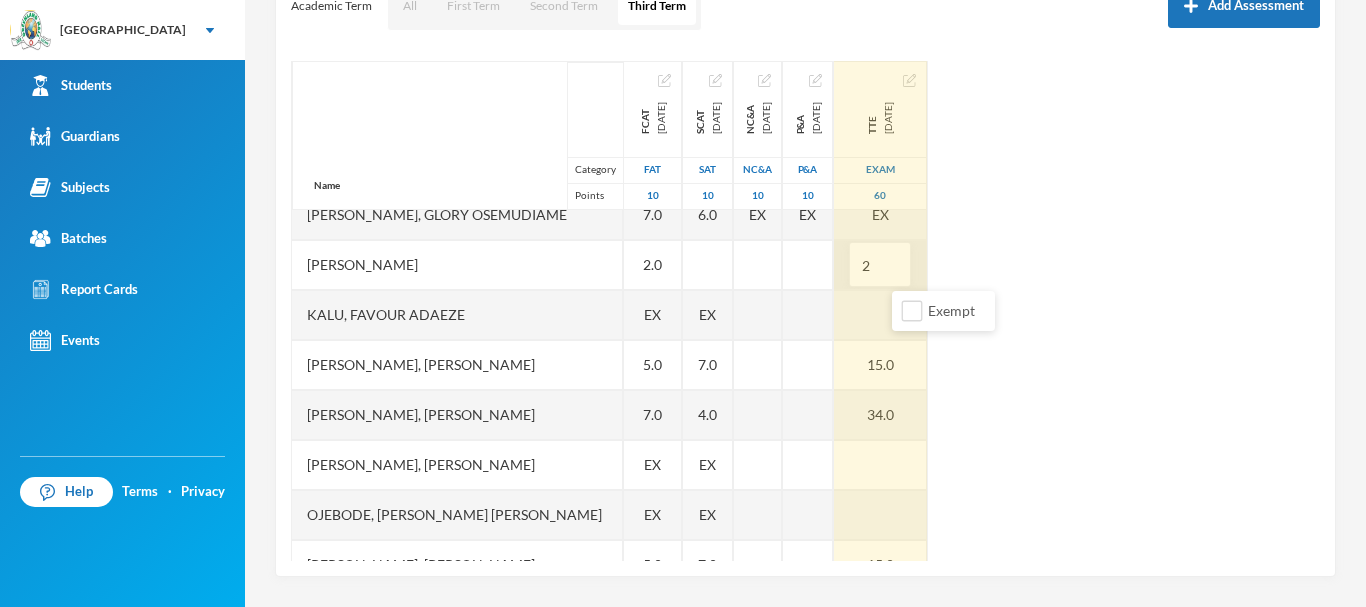 type on "21" 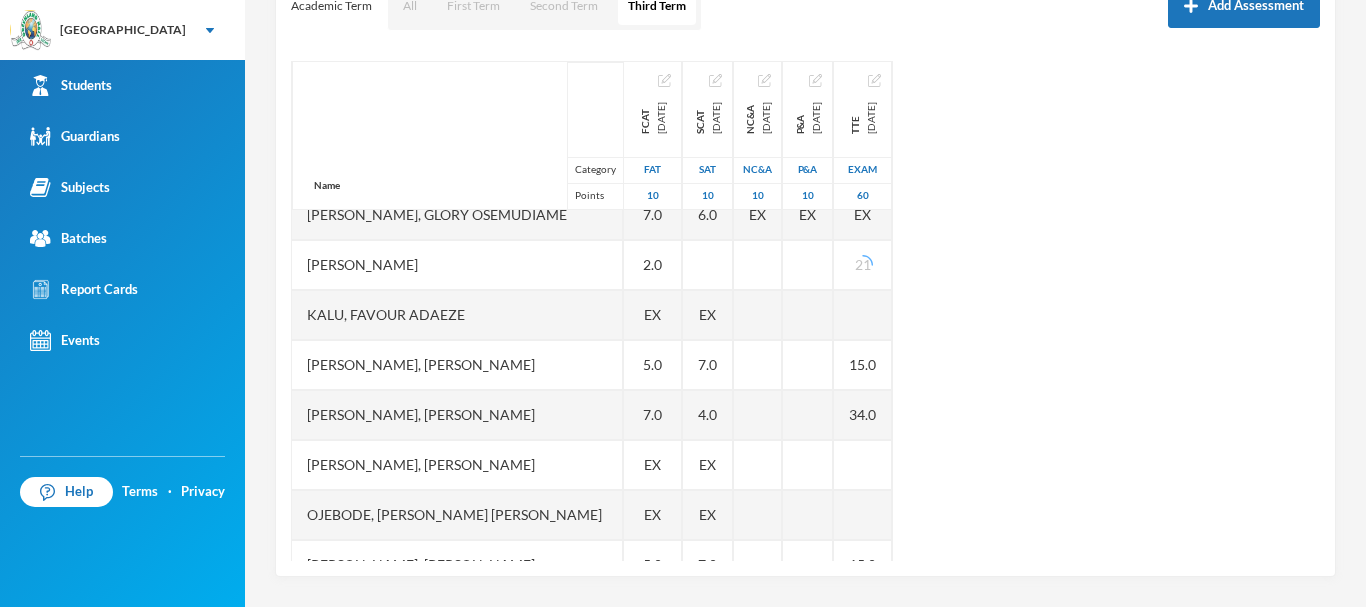 click on "Name   Category Points Adedeji, Oyinladun Nadriah Adekunle, Opemipo David Adeyemo, Ayomide Juliana Afuape, Monireoluwa Esther Alli, Olaoluwa Usman Bello, Uthman Goriola Chineke, Esther Maryann Chukwudi, Jessica Neto Dada, Ewaoluwa Folake Daniel, Treasure Samuel Ediale, Glory Osemudiame Igbafe, Ovie Jesse Kalu, Favour Adaeze Martins, Teniola Feyisola Mudasiru, Anuoluwapo Onahyinoye Muhibi, Rahmat Oyindaola Ojebode, Elizabeth Temitope Oladimeji, Temiloluwa Enoch Olayinka, David Oluwapelumi Olayinka, Jamaldeen Moyin Oloyede, Tomiwa Ayobami Oluwakoyejo, Joshua Adebayo Omoruyi, Emmanuella Ovbokhan Omoruyi, Odion Emmanuel Omotoso, Fisayomi Abundant Omoyeni, Boluwatife Tunayomise Oni, Ope-ajinde Esther Taiwo, Arafat Temilola Utomhin, Goodness Onohumen Utomhin, Mercy Akohamen Yomi-owoeye, Toluwase Precious FCAT 2025-05-28 FAT 10 8.0 8.0 EX 9.0 5.0 5.0 5.0 EX 9.0 8.0 7.0 2.0 EX 5.0 7.0 EX EX 5.0 4.0 8.0 5.0 7.0 7.0 4.0 6.0 10.0 8.0 6.0 3.0 4.0 9.0 SCAT 2025-06-20 SAT 10 7.0 6.0 EX 5.0 6.0 EX 6.0 7.0 6.0 EX 7.0 4.0 EX" at bounding box center (805, 311) 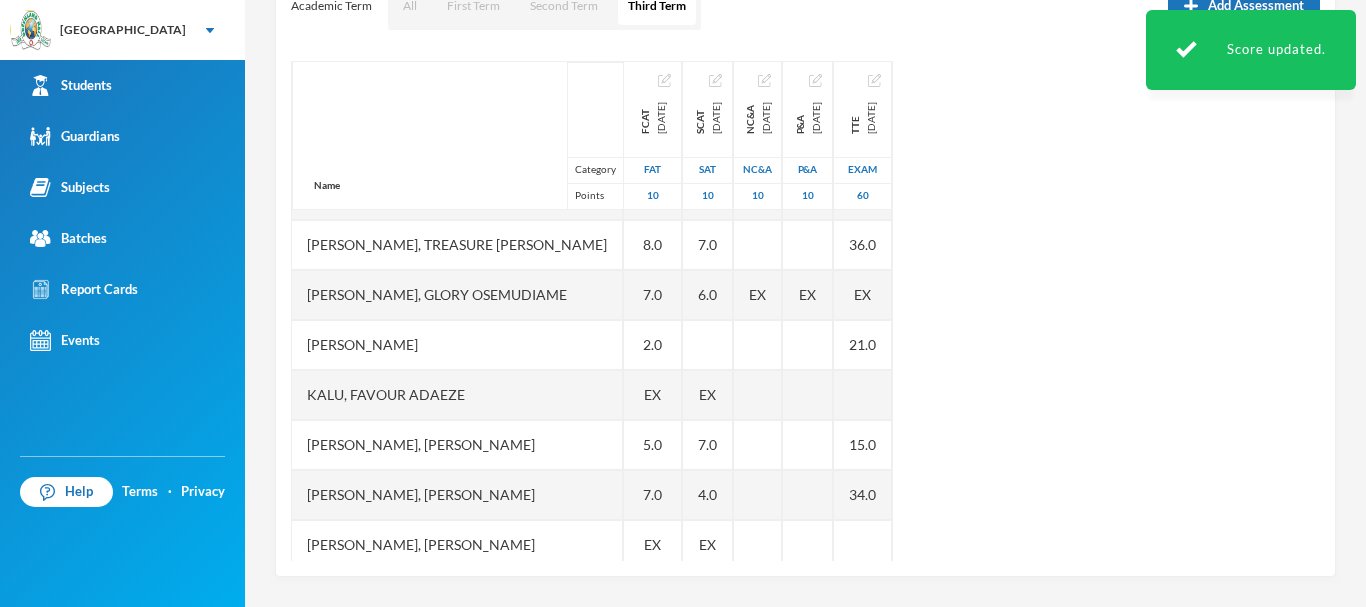 scroll, scrollTop: 401, scrollLeft: 0, axis: vertical 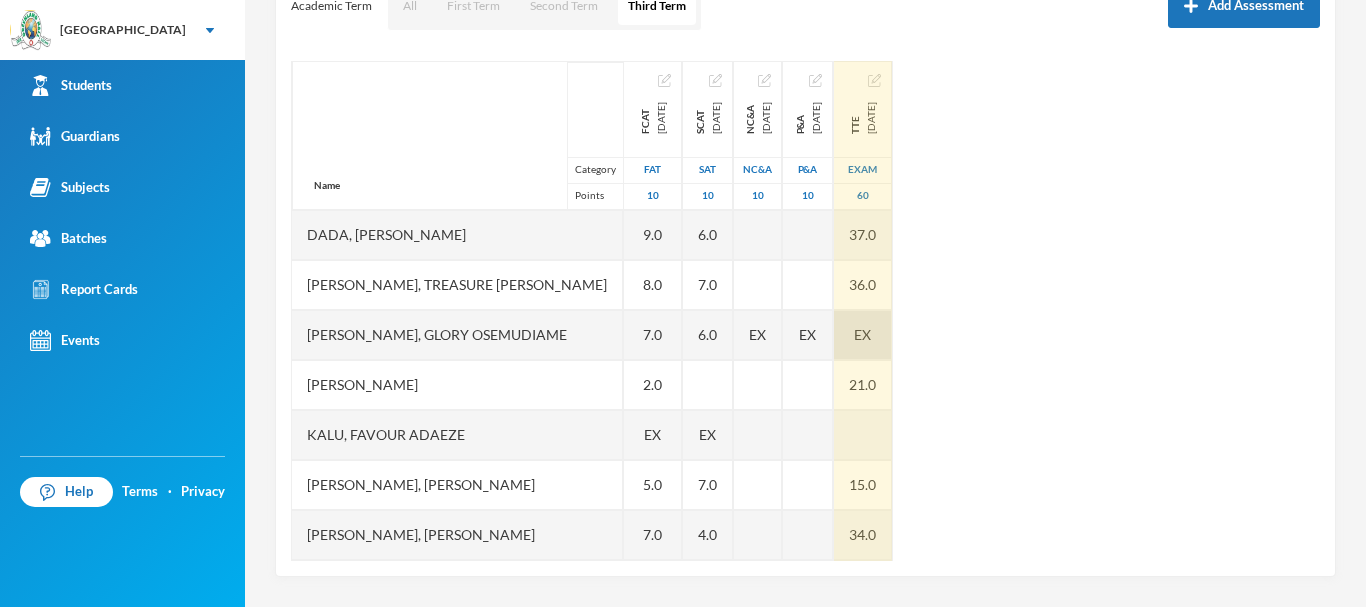 click on "EX" at bounding box center [862, 334] 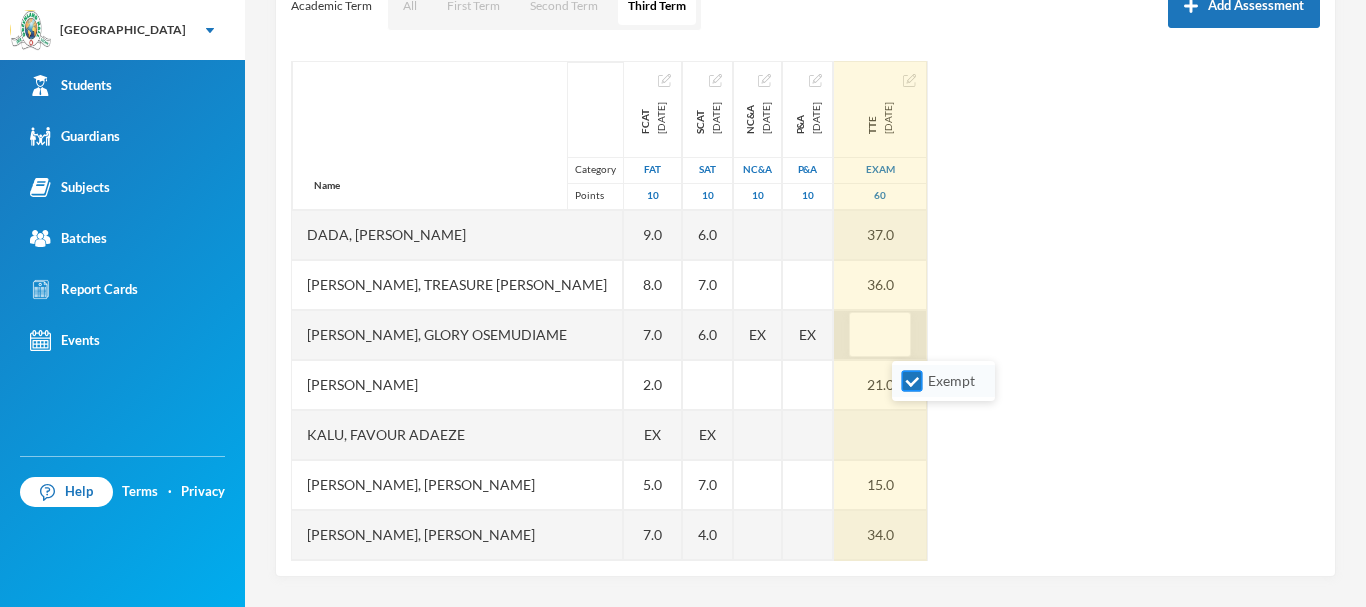 click on "Exempt" at bounding box center (912, 381) 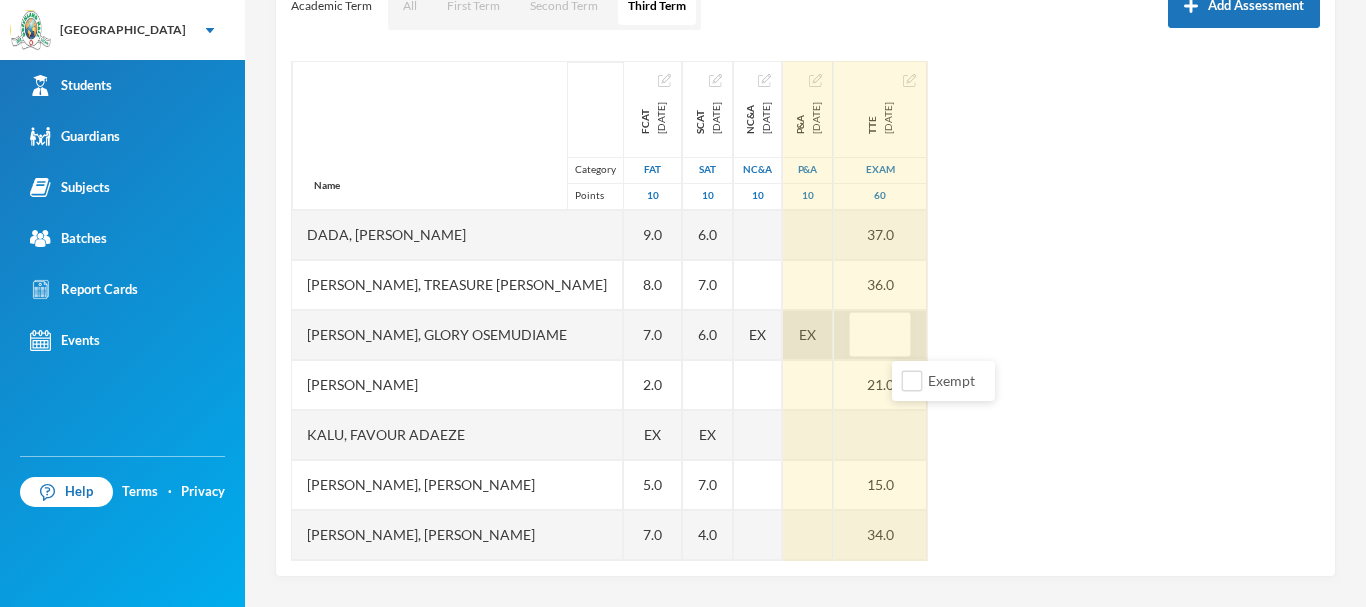 click on "EX" at bounding box center (808, 335) 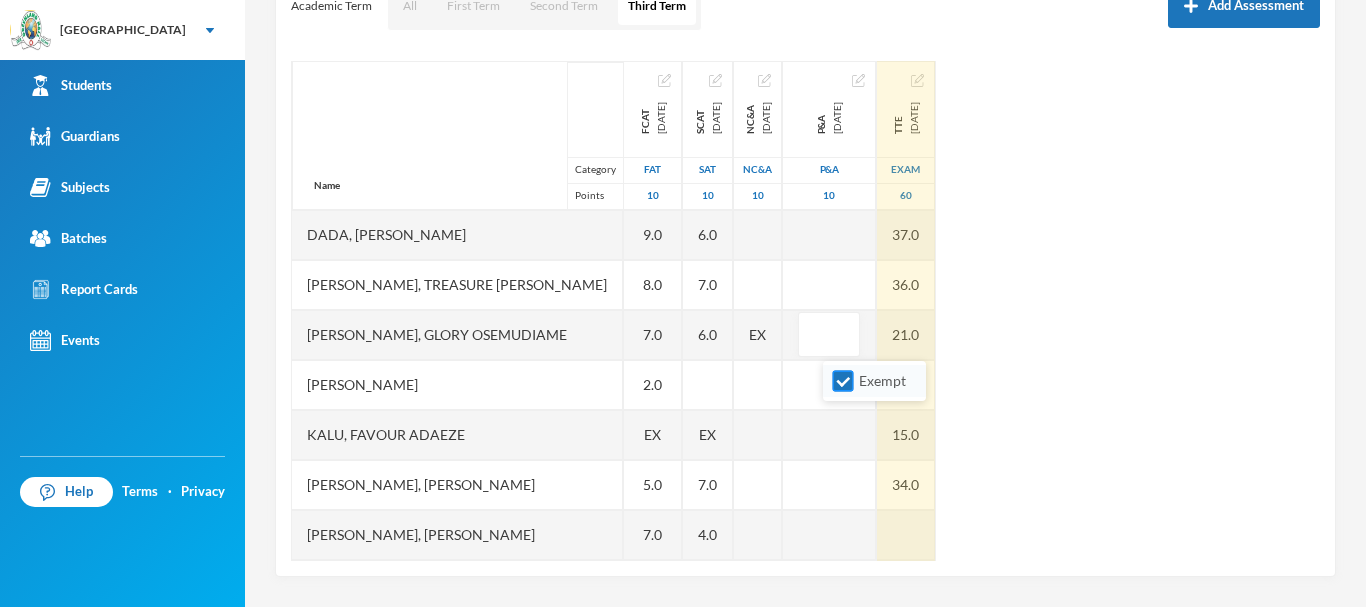 click on "Exempt" at bounding box center (843, 381) 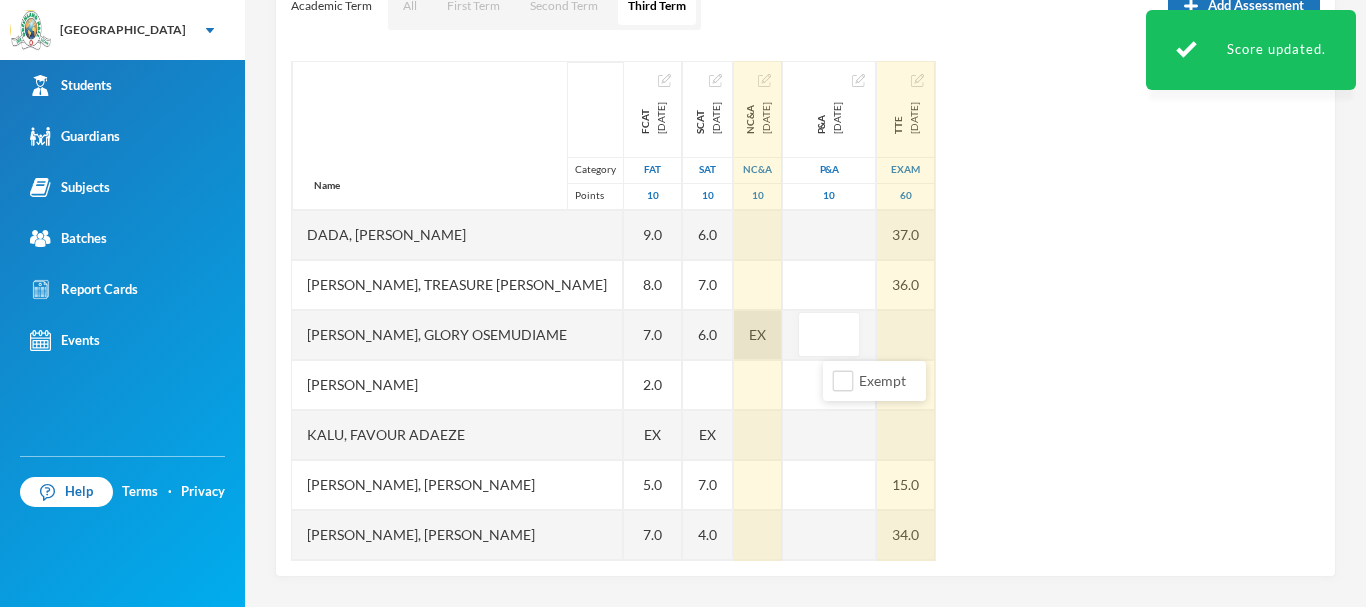 click on "EX" at bounding box center (757, 334) 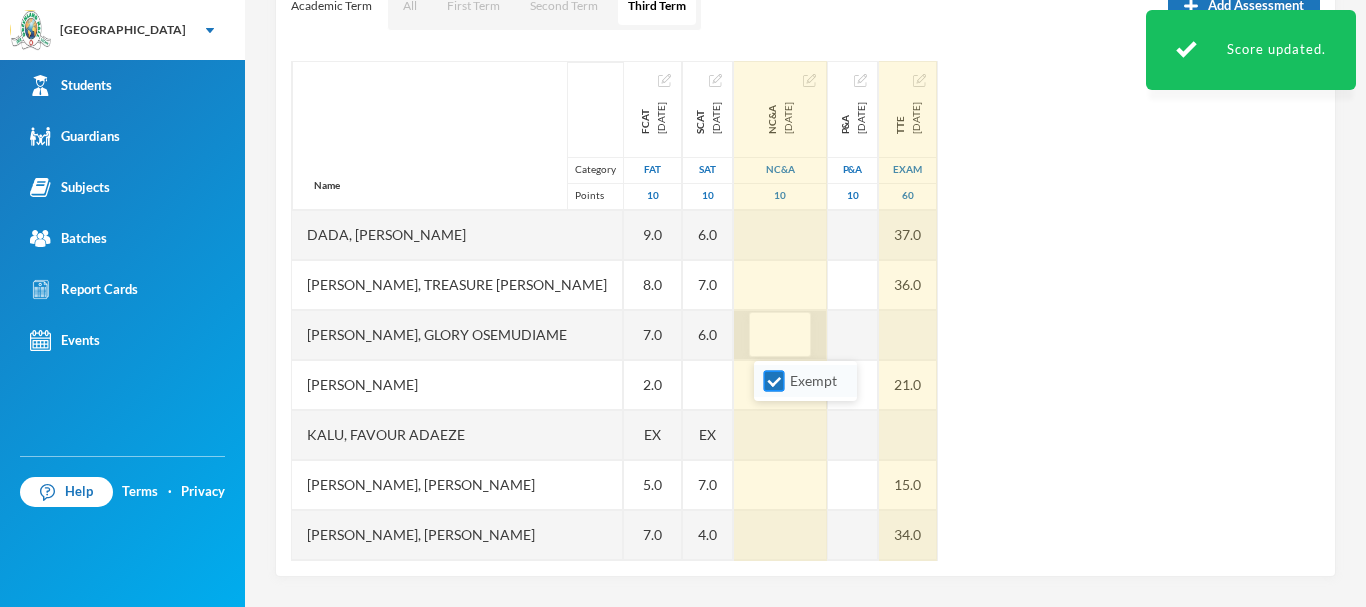 click on "Exempt" at bounding box center (774, 381) 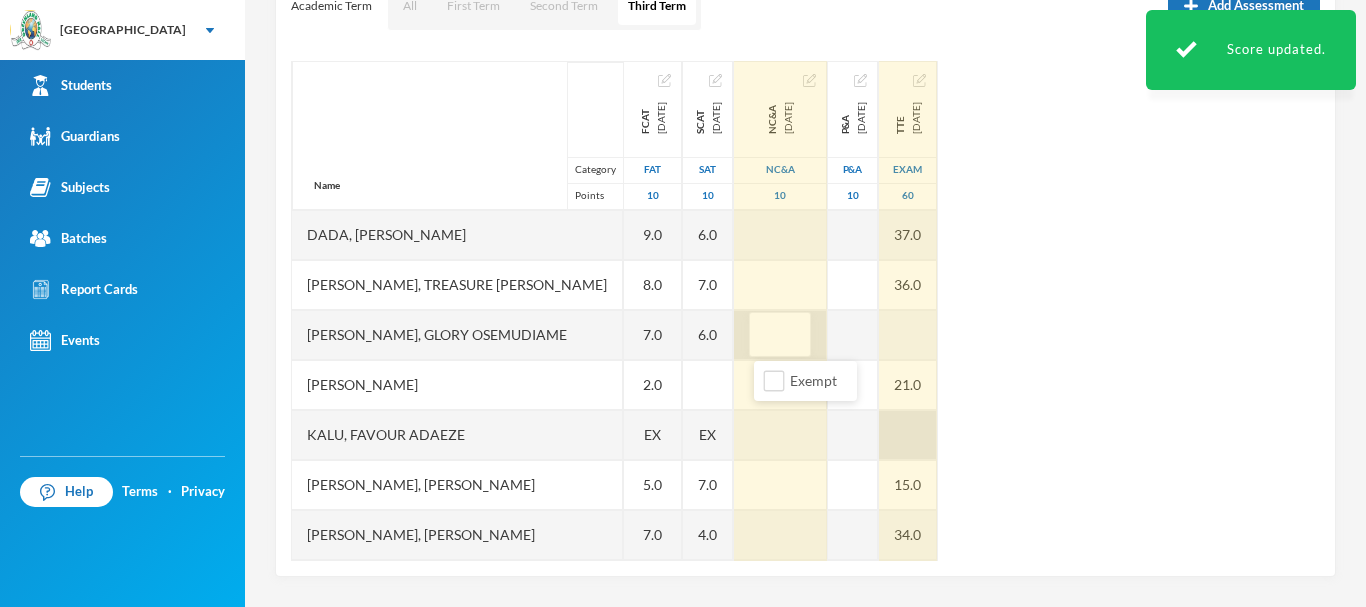click at bounding box center (908, 435) 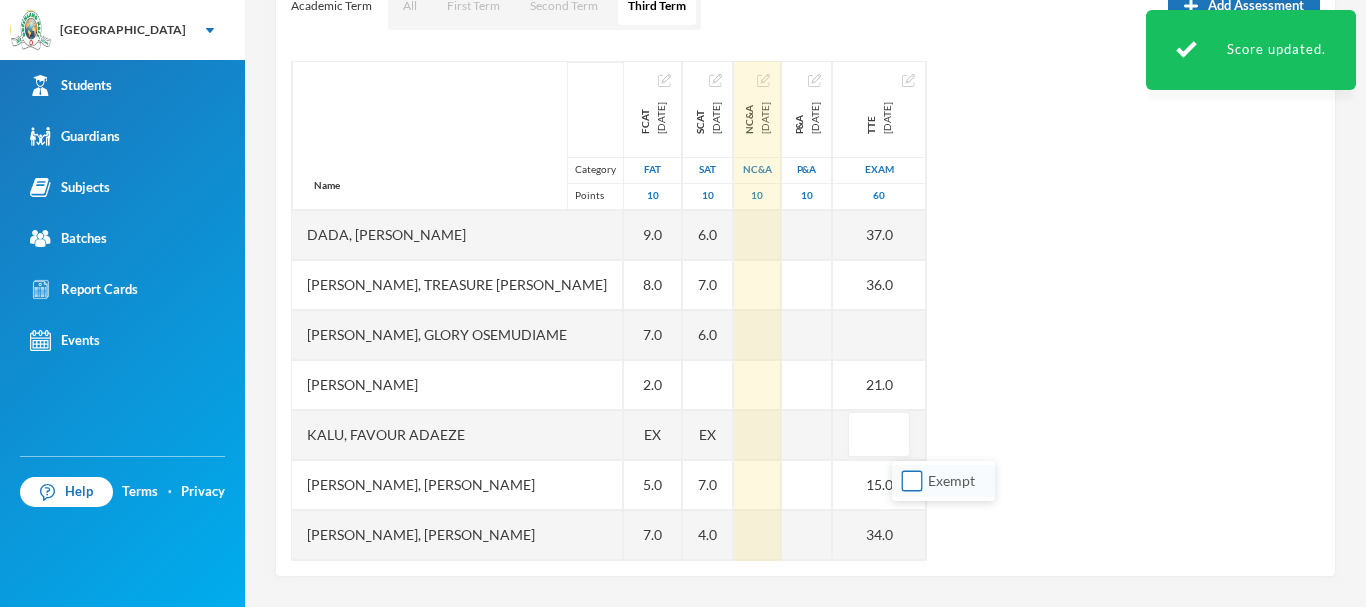 click on "Exempt" at bounding box center [912, 481] 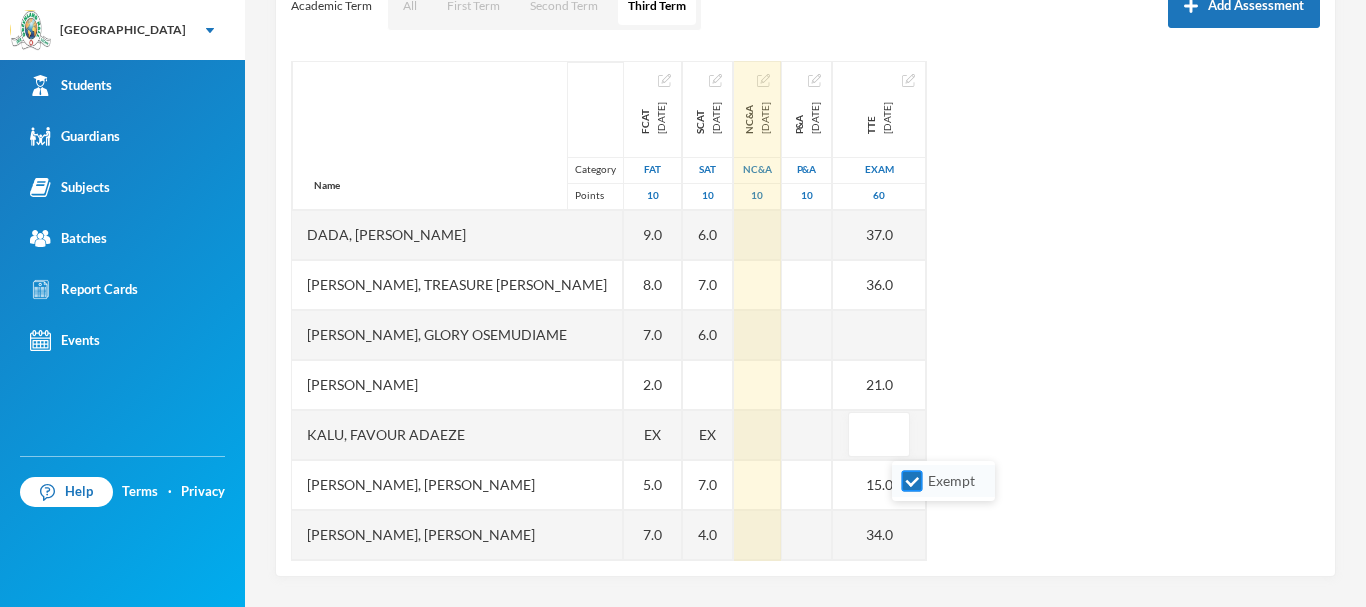 click on "Exempt" at bounding box center [912, 481] 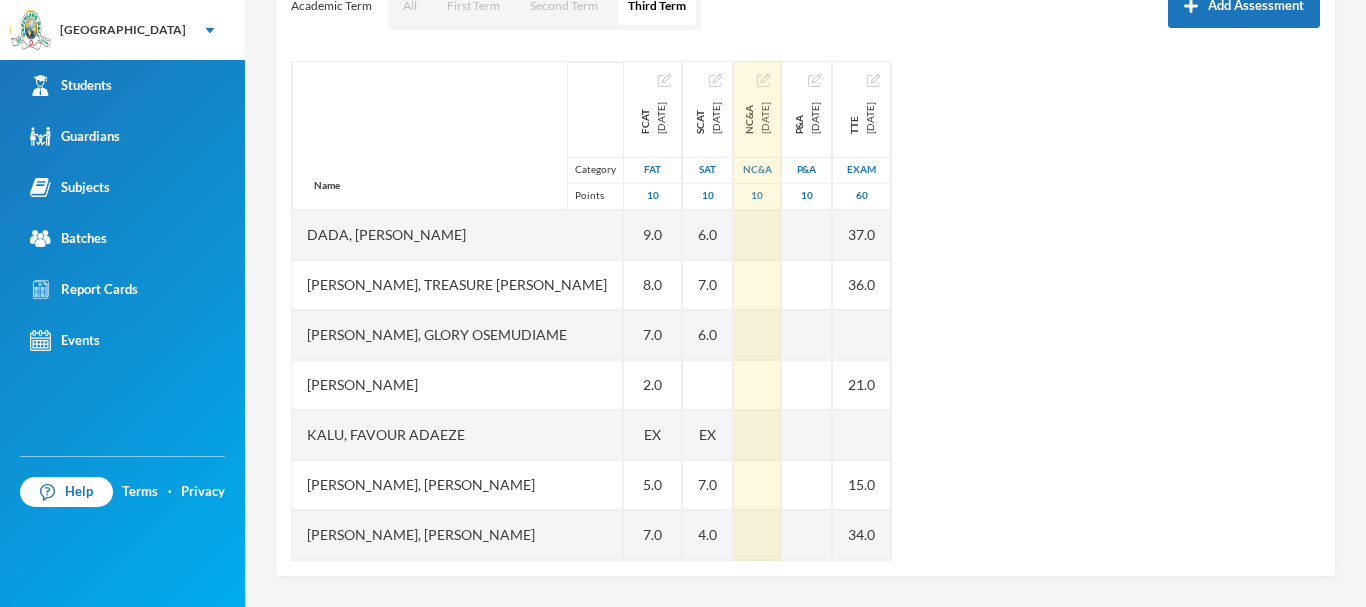 click on "Name   Category Points Adedeji, Oyinladun Nadriah Adekunle, Opemipo David Adeyemo, Ayomide Juliana Afuape, Monireoluwa Esther Alli, Olaoluwa Usman Bello, Uthman Goriola Chineke, Esther Maryann Chukwudi, Jessica Neto Dada, Ewaoluwa Folake Daniel, Treasure Samuel Ediale, Glory Osemudiame Igbafe, Ovie Jesse Kalu, Favour Adaeze Martins, Teniola Feyisola Mudasiru, Anuoluwapo Onahyinoye Muhibi, Rahmat Oyindaola Ojebode, Elizabeth Temitope Oladimeji, Temiloluwa Enoch Olayinka, David Oluwapelumi Olayinka, Jamaldeen Moyin Oloyede, Tomiwa Ayobami Oluwakoyejo, Joshua Adebayo Omoruyi, Emmanuella Ovbokhan Omoruyi, Odion Emmanuel Omotoso, Fisayomi Abundant Omoyeni, Boluwatife Tunayomise Oni, Ope-ajinde Esther Taiwo, Arafat Temilola Utomhin, Goodness Onohumen Utomhin, Mercy Akohamen Yomi-owoeye, Toluwase Precious FCAT 2025-05-28 FAT 10 8.0 8.0 EX 9.0 5.0 5.0 5.0 EX 9.0 8.0 7.0 2.0 EX 5.0 7.0 EX EX 5.0 4.0 8.0 5.0 7.0 7.0 4.0 6.0 10.0 8.0 6.0 3.0 4.0 9.0 SCAT 2025-06-20 SAT 10 7.0 6.0 EX 5.0 6.0 EX 6.0 7.0 6.0 EX 7.0 4.0 EX" at bounding box center (805, 311) 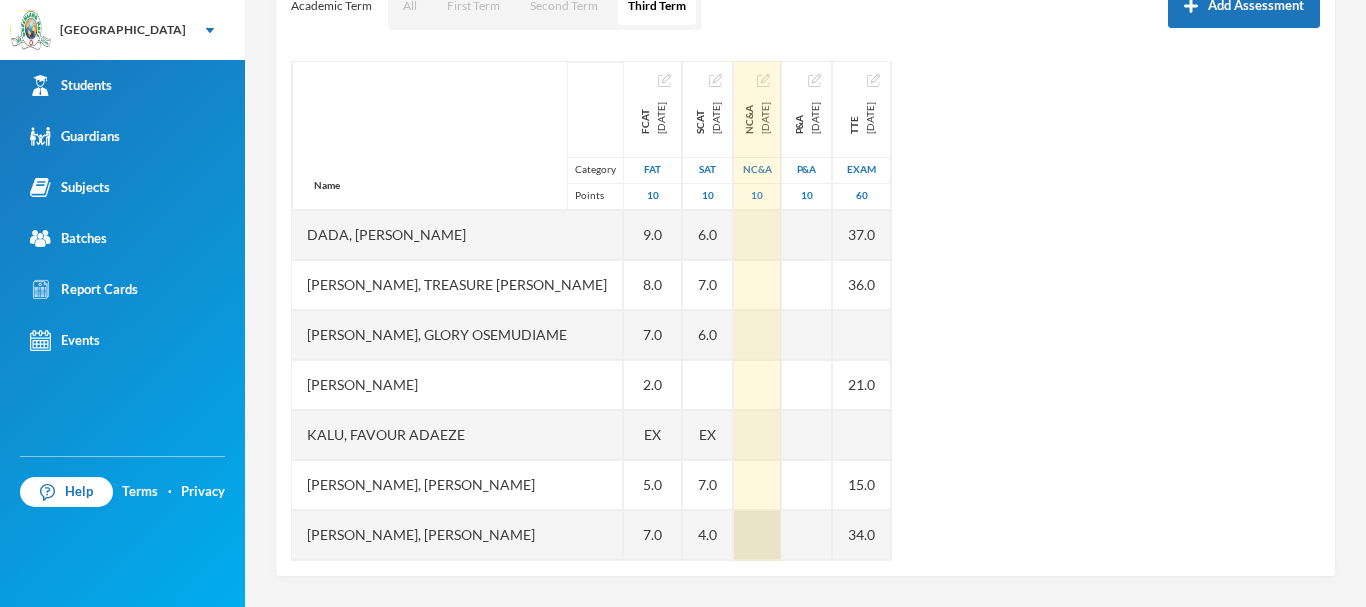 click at bounding box center [757, 535] 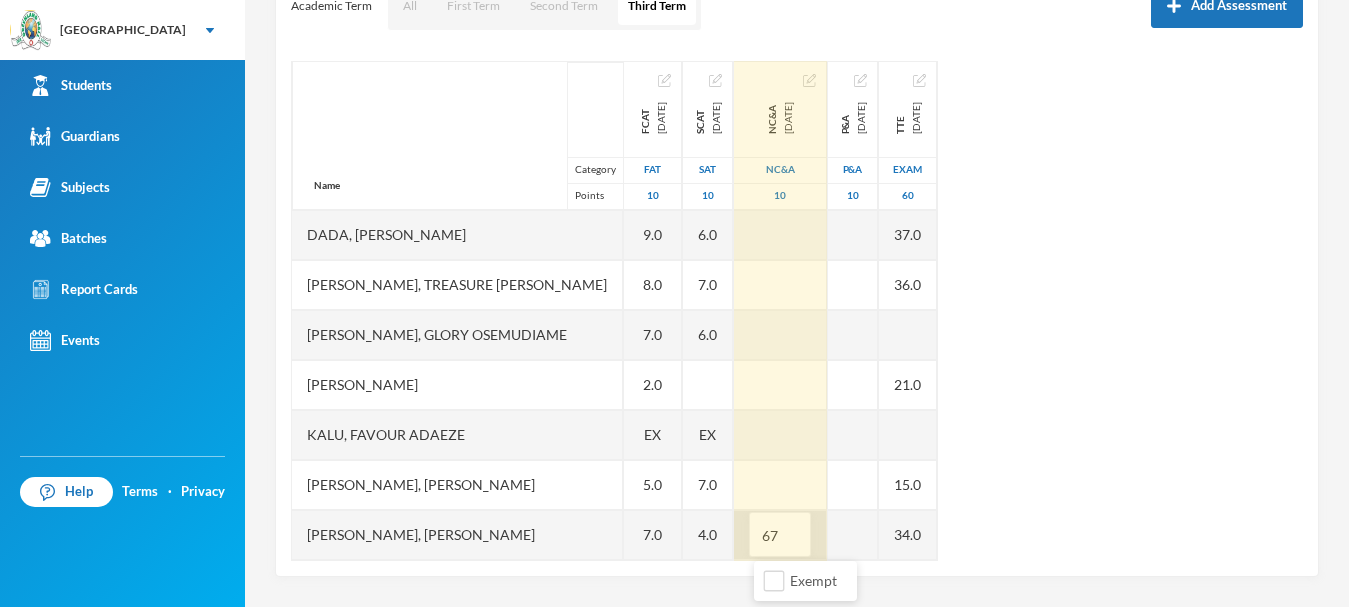 type on "6" 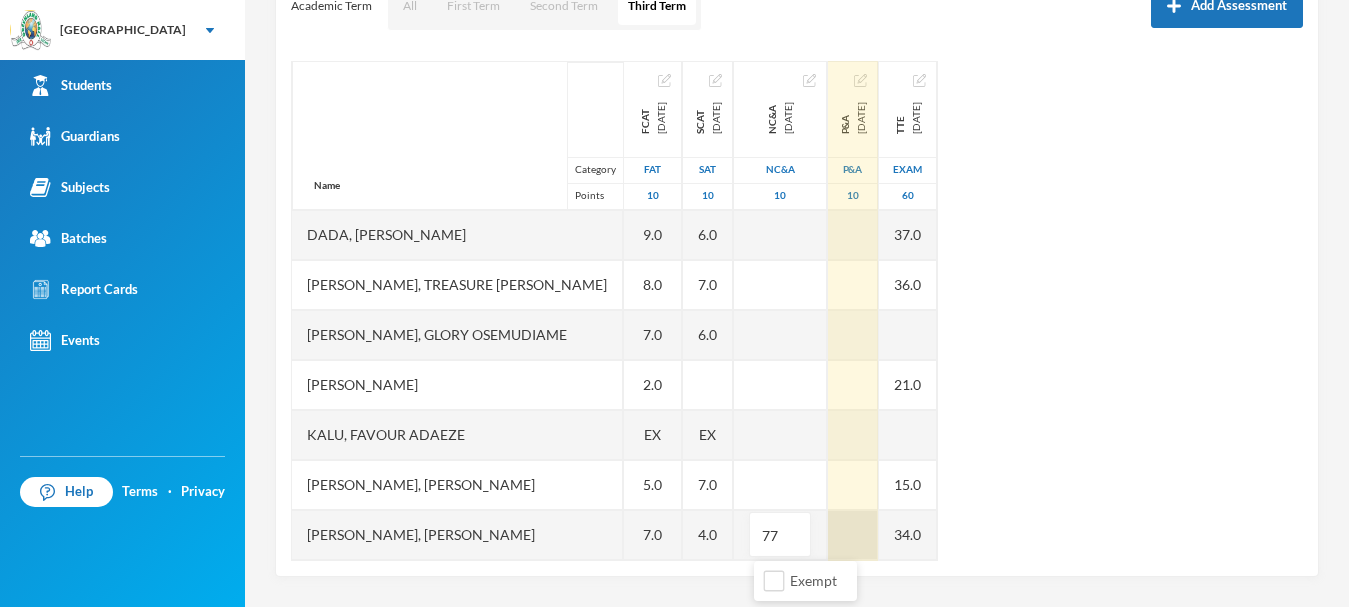 type on "7" 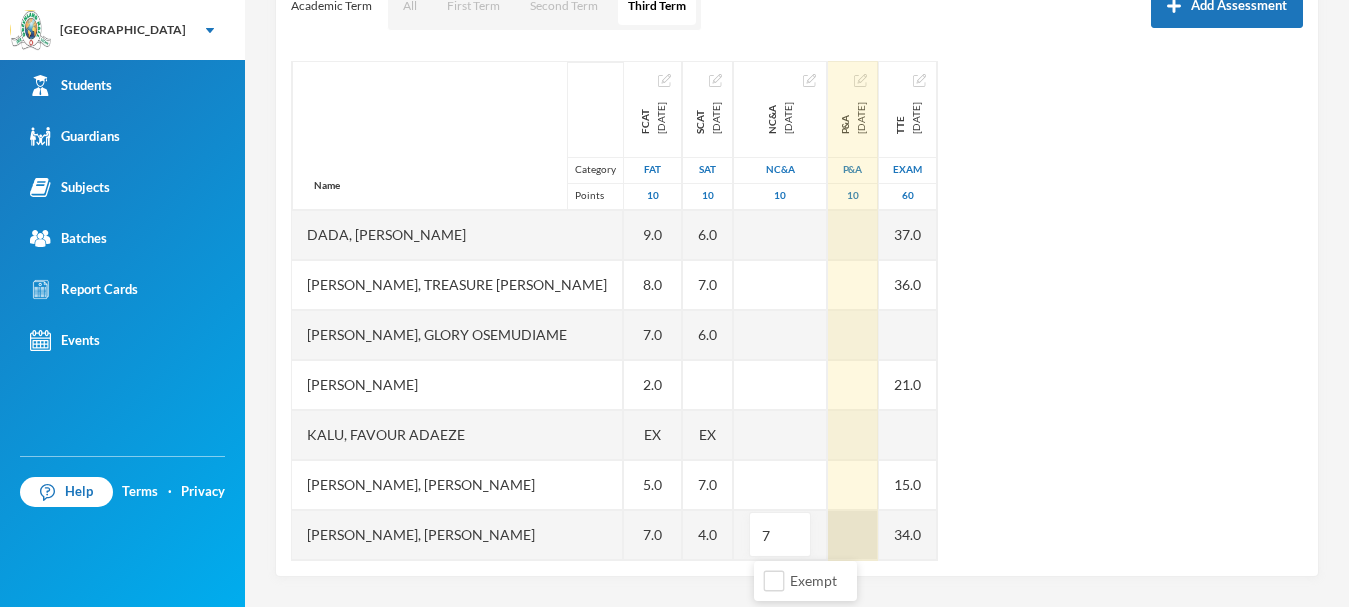 click on "Name   Category Points Adedeji, Oyinladun Nadriah Adekunle, Opemipo David Adeyemo, Ayomide Juliana Afuape, Monireoluwa Esther Alli, Olaoluwa Usman Bello, Uthman Goriola Chineke, Esther Maryann Chukwudi, Jessica Neto Dada, Ewaoluwa Folake Daniel, Treasure Samuel Ediale, Glory Osemudiame Igbafe, Ovie Jesse Kalu, Favour Adaeze Martins, Teniola Feyisola Mudasiru, Anuoluwapo Onahyinoye Muhibi, Rahmat Oyindaola Ojebode, Elizabeth Temitope Oladimeji, Temiloluwa Enoch Olayinka, David Oluwapelumi Olayinka, Jamaldeen Moyin Oloyede, Tomiwa Ayobami Oluwakoyejo, Joshua Adebayo Omoruyi, Emmanuella Ovbokhan Omoruyi, Odion Emmanuel Omotoso, Fisayomi Abundant Omoyeni, Boluwatife Tunayomise Oni, Ope-ajinde Esther Taiwo, Arafat Temilola Utomhin, Goodness Onohumen Utomhin, Mercy Akohamen Yomi-owoeye, Toluwase Precious FCAT 2025-05-28 FAT 10 8.0 8.0 EX 9.0 5.0 5.0 5.0 EX 9.0 8.0 7.0 2.0 EX 5.0 7.0 EX EX 5.0 4.0 8.0 5.0 7.0 7.0 4.0 6.0 10.0 8.0 6.0 3.0 4.0 9.0 SCAT 2025-06-20 SAT 10 7.0 6.0 EX 5.0 6.0 EX 6.0 7.0 6.0 EX 7.0 4.0 EX" at bounding box center [797, 311] 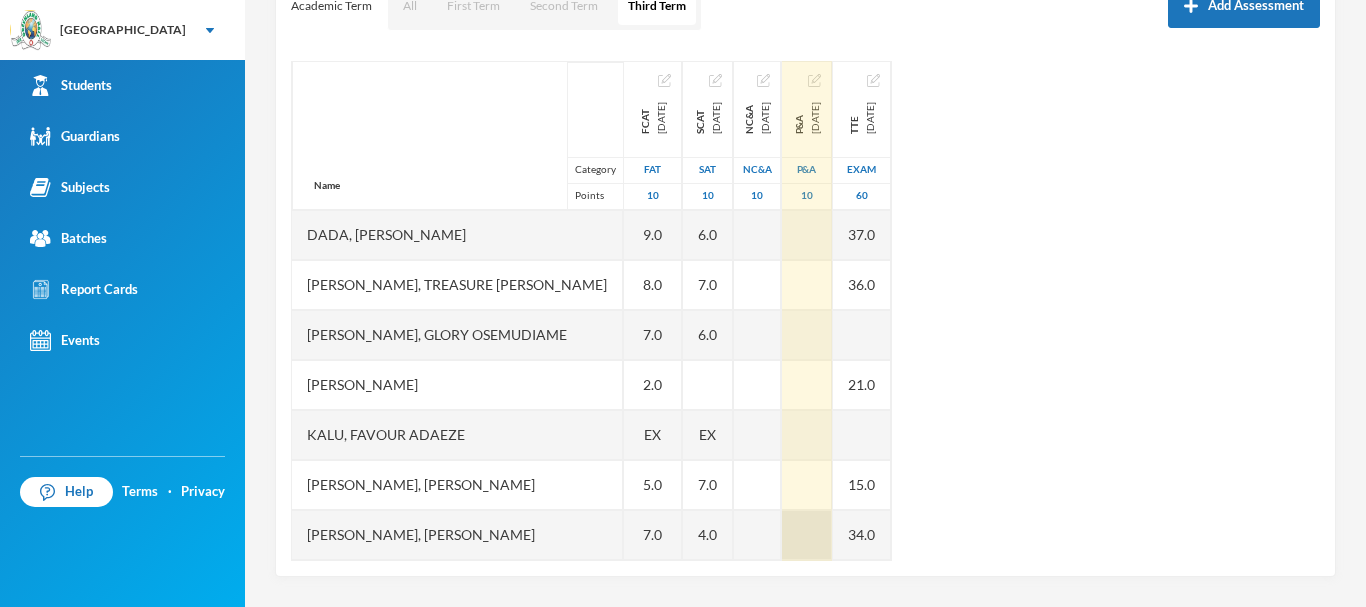 click at bounding box center (807, 535) 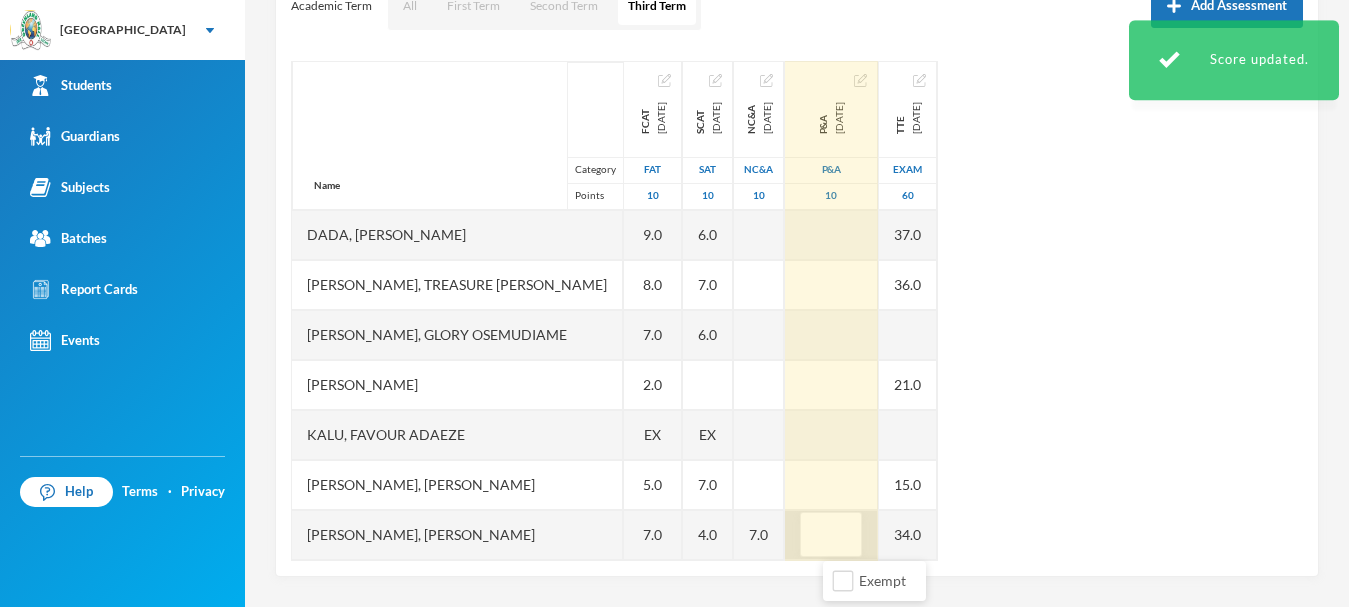 type on "7" 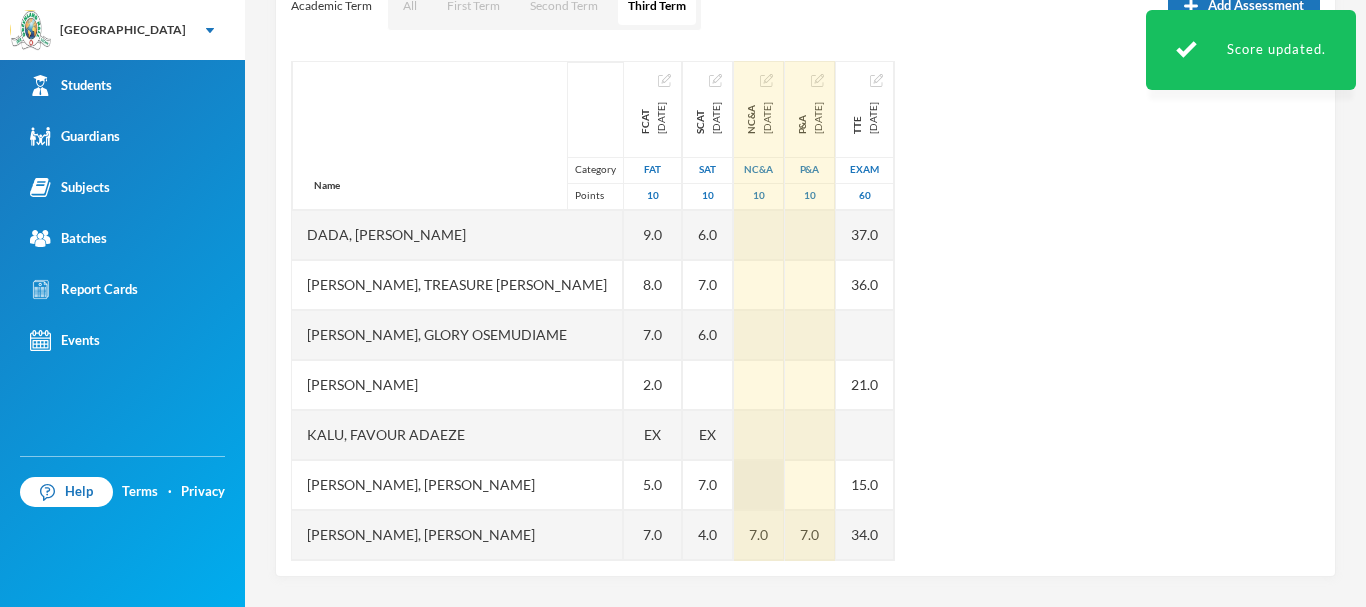 click at bounding box center (759, 485) 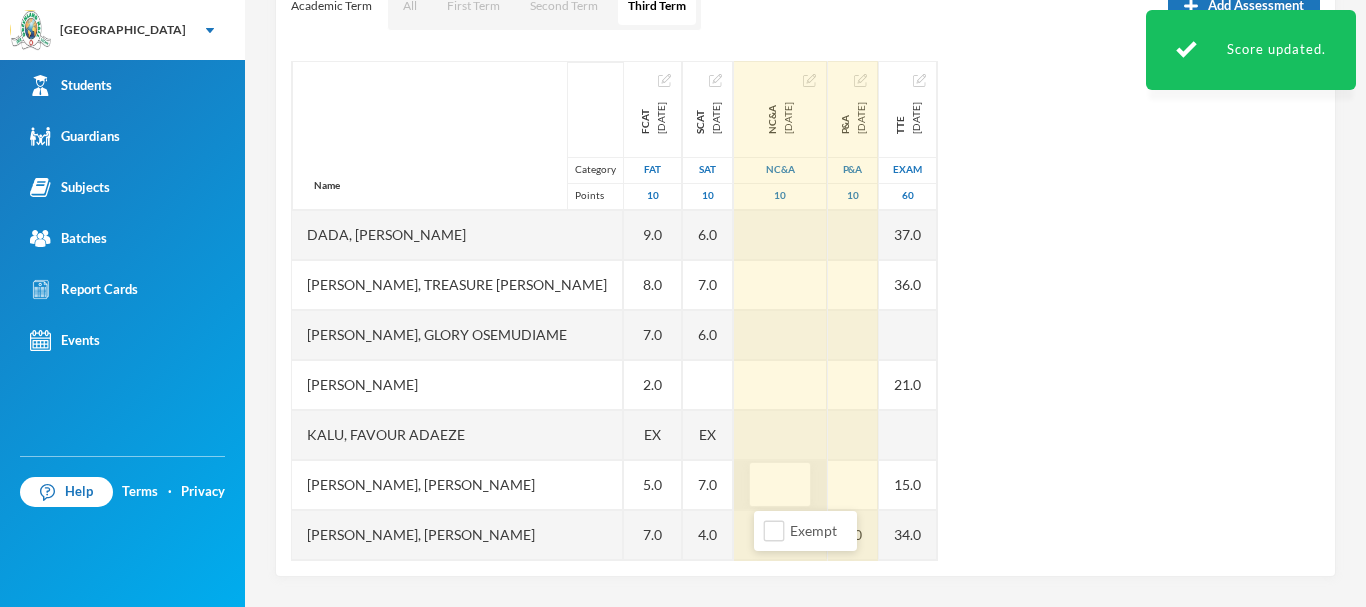 type on "8" 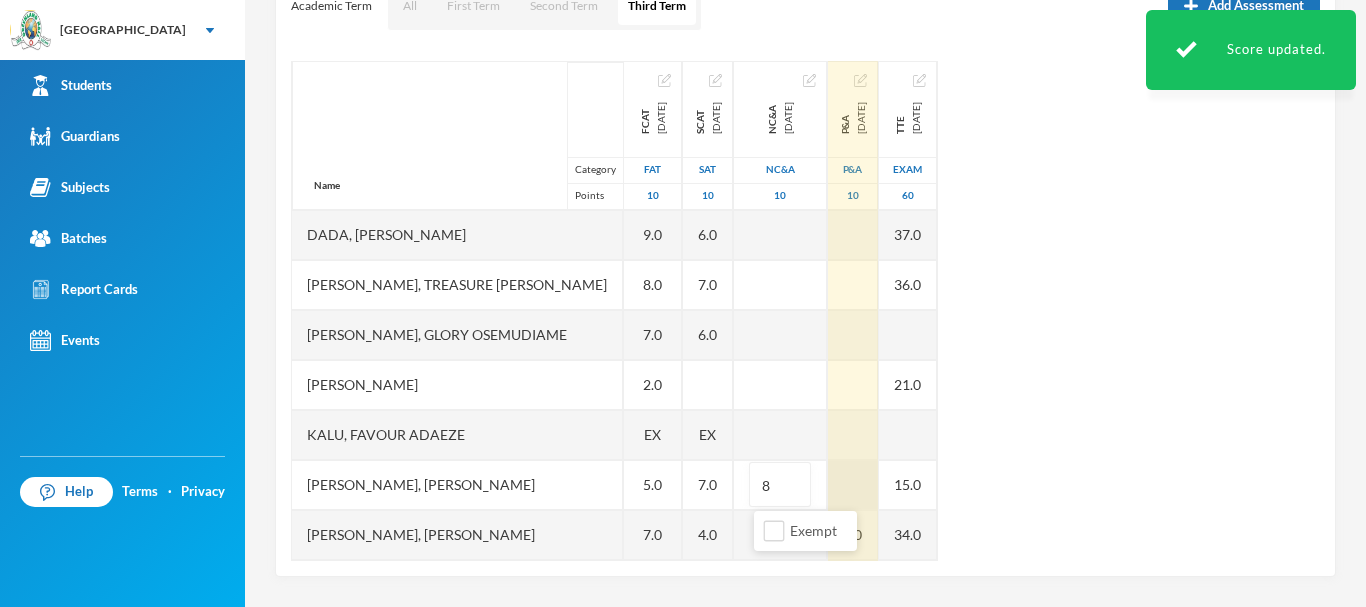 click at bounding box center [853, 485] 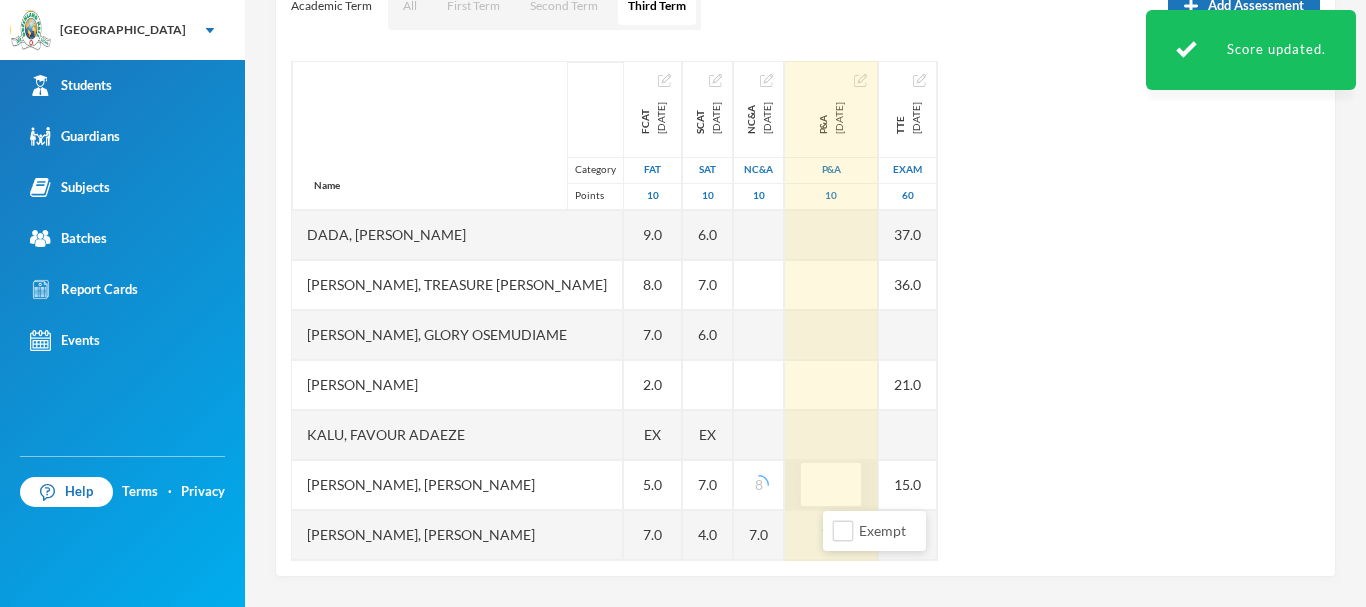 type on "8" 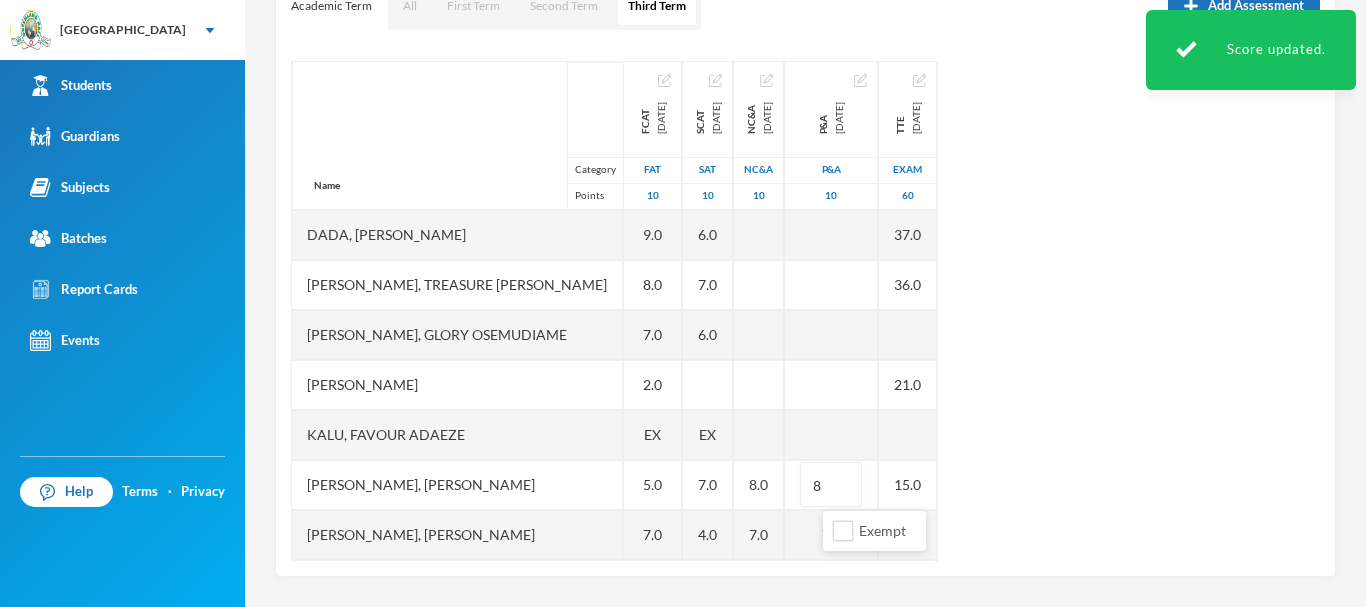 click on "Name   Category Points Adedeji, Oyinladun Nadriah Adekunle, Opemipo David Adeyemo, Ayomide Juliana Afuape, Monireoluwa Esther Alli, Olaoluwa Usman Bello, Uthman Goriola Chineke, Esther Maryann Chukwudi, Jessica Neto Dada, Ewaoluwa Folake Daniel, Treasure Samuel Ediale, Glory Osemudiame Igbafe, Ovie Jesse Kalu, Favour Adaeze Martins, Teniola Feyisola Mudasiru, Anuoluwapo Onahyinoye Muhibi, Rahmat Oyindaola Ojebode, Elizabeth Temitope Oladimeji, Temiloluwa Enoch Olayinka, David Oluwapelumi Olayinka, Jamaldeen Moyin Oloyede, Tomiwa Ayobami Oluwakoyejo, Joshua Adebayo Omoruyi, Emmanuella Ovbokhan Omoruyi, Odion Emmanuel Omotoso, Fisayomi Abundant Omoyeni, Boluwatife Tunayomise Oni, Ope-ajinde Esther Taiwo, Arafat Temilola Utomhin, Goodness Onohumen Utomhin, Mercy Akohamen Yomi-owoeye, Toluwase Precious FCAT 2025-05-28 FAT 10 8.0 8.0 EX 9.0 5.0 5.0 5.0 EX 9.0 8.0 7.0 2.0 EX 5.0 7.0 EX EX 5.0 4.0 8.0 5.0 7.0 7.0 4.0 6.0 10.0 8.0 6.0 3.0 4.0 9.0 SCAT 2025-06-20 SAT 10 7.0 6.0 EX 5.0 6.0 EX 6.0 7.0 6.0 EX 7.0 4.0 EX" at bounding box center (805, 311) 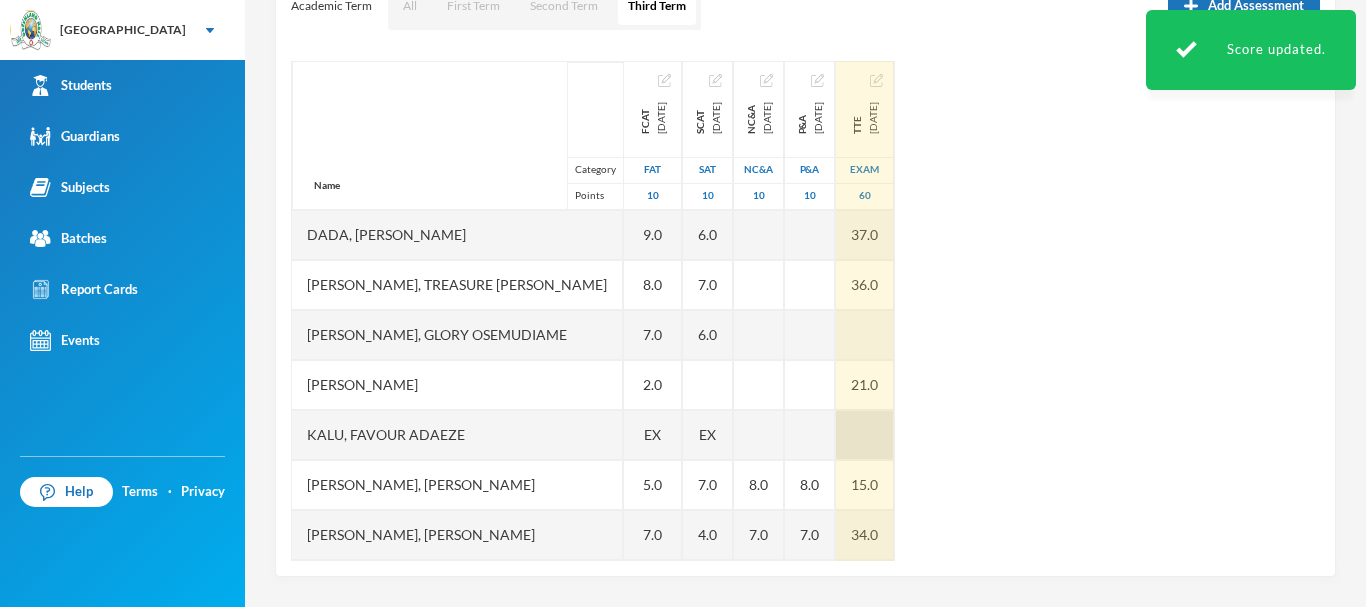 click at bounding box center [865, 435] 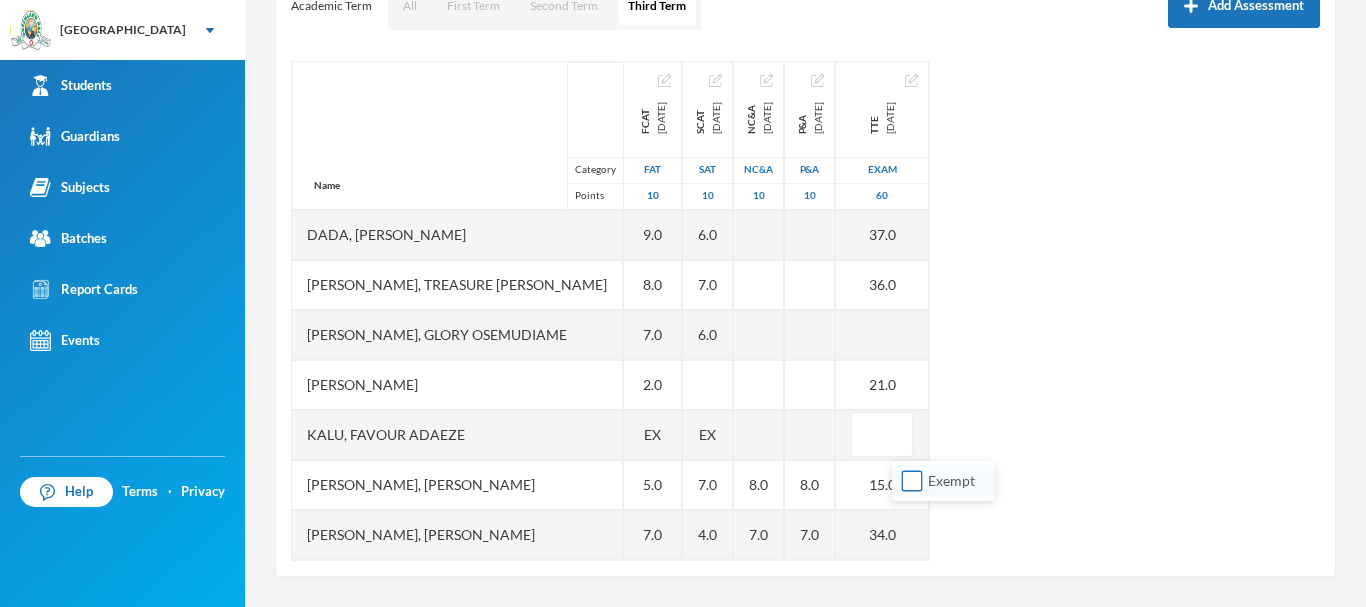 click on "Exempt" at bounding box center (912, 481) 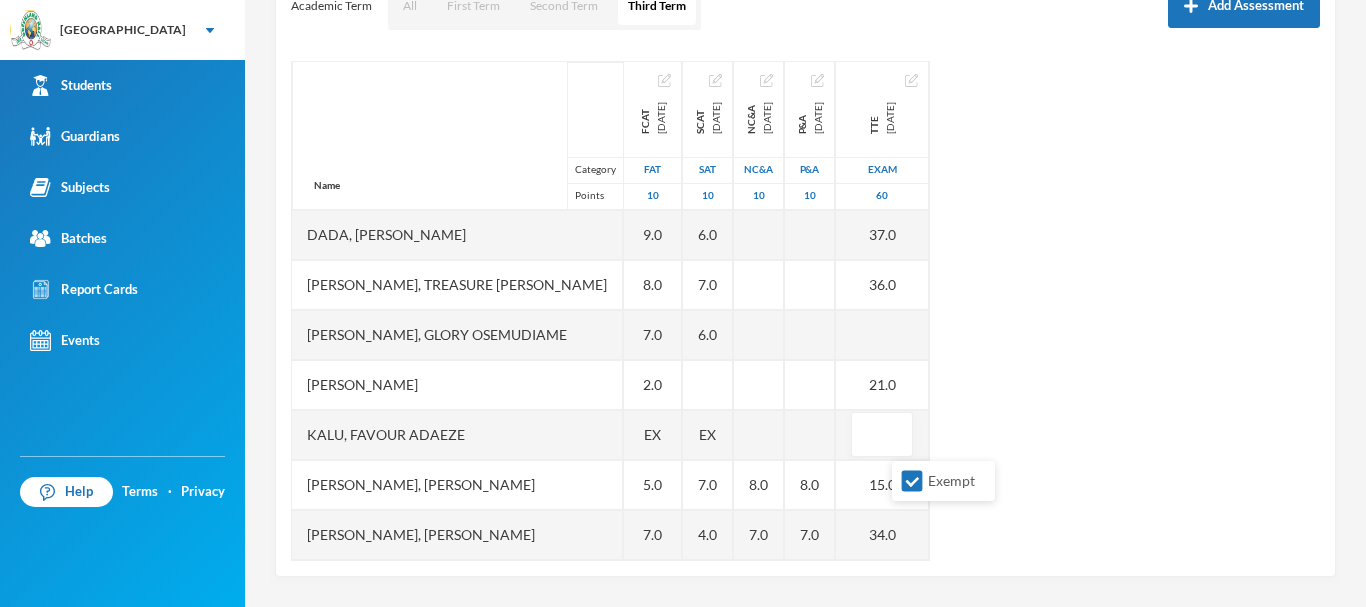 click on "Name   Category Points Adedeji, Oyinladun Nadriah Adekunle, Opemipo David Adeyemo, Ayomide Juliana Afuape, Monireoluwa Esther Alli, Olaoluwa Usman Bello, Uthman Goriola Chineke, Esther Maryann Chukwudi, Jessica Neto Dada, Ewaoluwa Folake Daniel, Treasure Samuel Ediale, Glory Osemudiame Igbafe, Ovie Jesse Kalu, Favour Adaeze Martins, Teniola Feyisola Mudasiru, Anuoluwapo Onahyinoye Muhibi, Rahmat Oyindaola Ojebode, Elizabeth Temitope Oladimeji, Temiloluwa Enoch Olayinka, David Oluwapelumi Olayinka, Jamaldeen Moyin Oloyede, Tomiwa Ayobami Oluwakoyejo, Joshua Adebayo Omoruyi, Emmanuella Ovbokhan Omoruyi, Odion Emmanuel Omotoso, Fisayomi Abundant Omoyeni, Boluwatife Tunayomise Oni, Ope-ajinde Esther Taiwo, Arafat Temilola Utomhin, Goodness Onohumen Utomhin, Mercy Akohamen Yomi-owoeye, Toluwase Precious FCAT 2025-05-28 FAT 10 8.0 8.0 EX 9.0 5.0 5.0 5.0 EX 9.0 8.0 7.0 2.0 EX 5.0 7.0 EX EX 5.0 4.0 8.0 5.0 7.0 7.0 4.0 6.0 10.0 8.0 6.0 3.0 4.0 9.0 SCAT 2025-06-20 SAT 10 7.0 6.0 EX 5.0 6.0 EX 6.0 7.0 6.0 EX 7.0 4.0 EX" at bounding box center (805, 311) 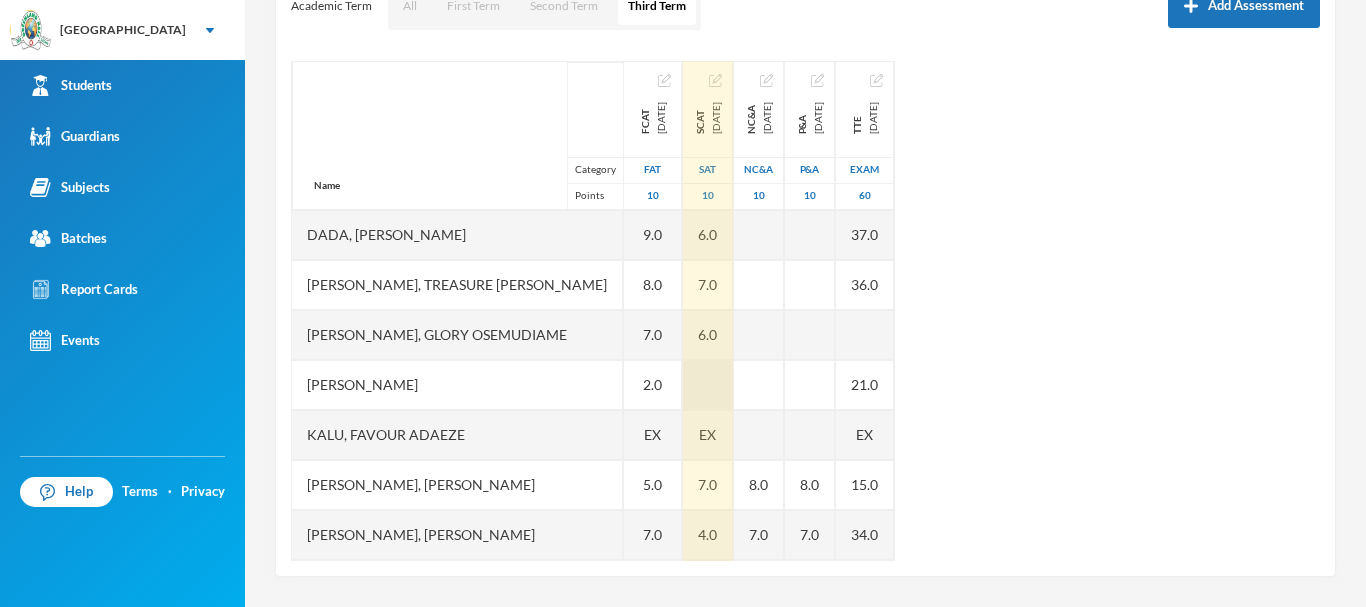 click at bounding box center (708, 385) 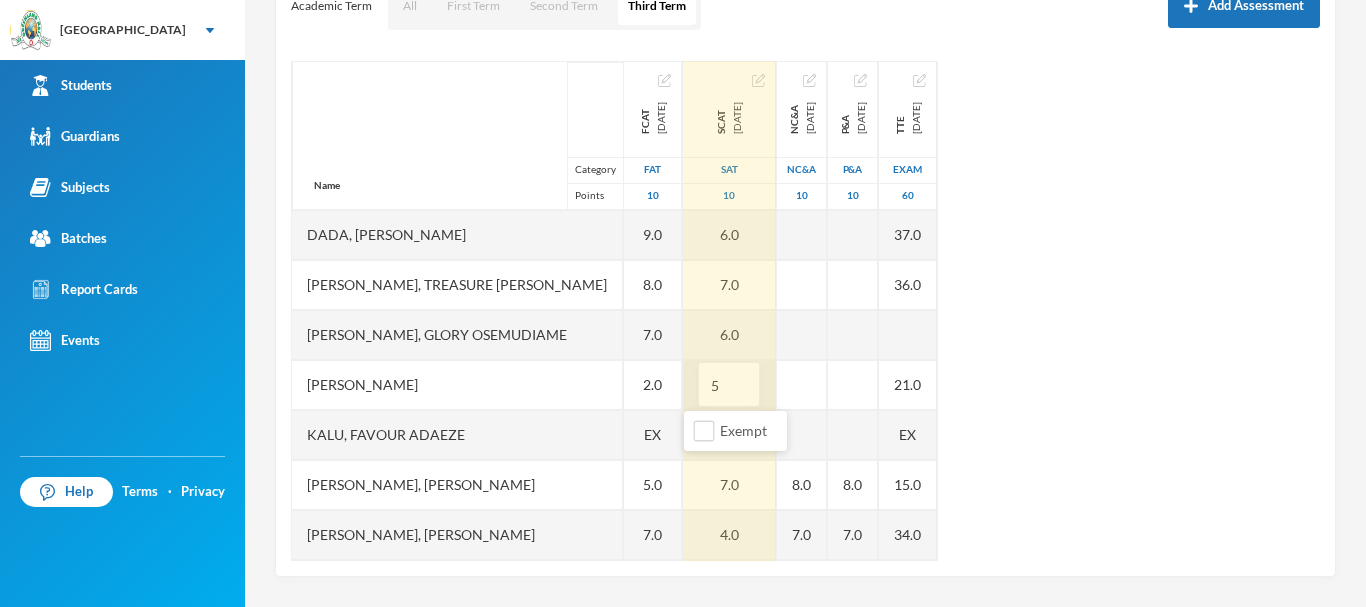 type on "5" 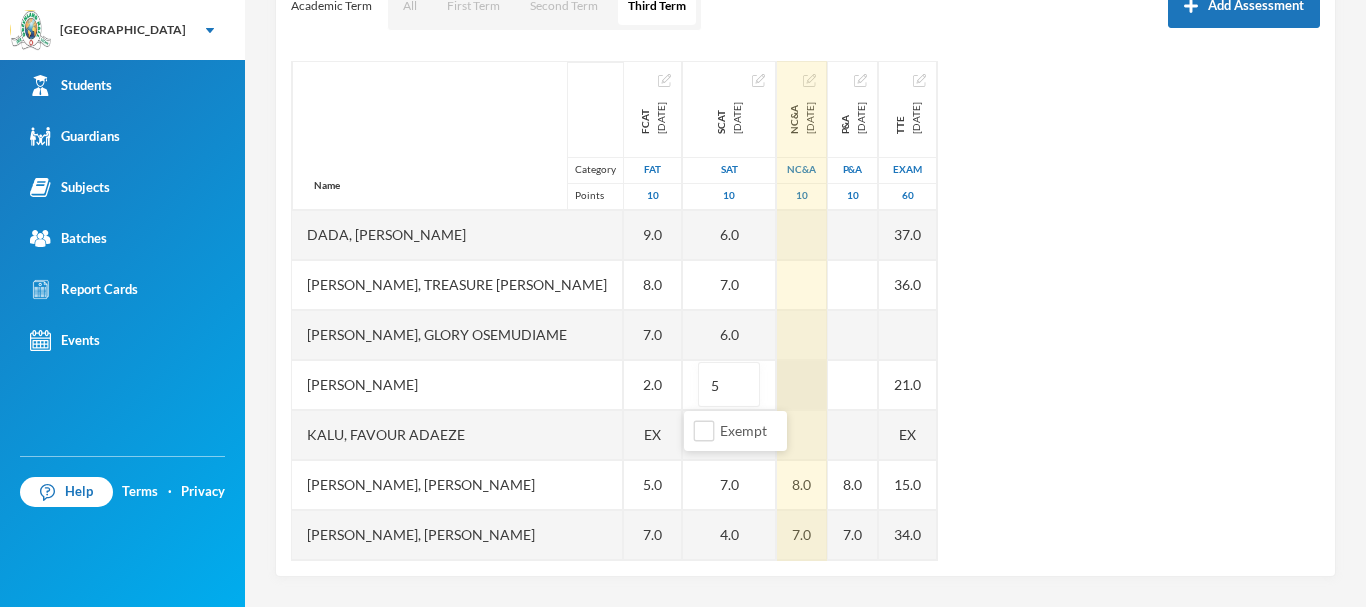 click at bounding box center [802, 385] 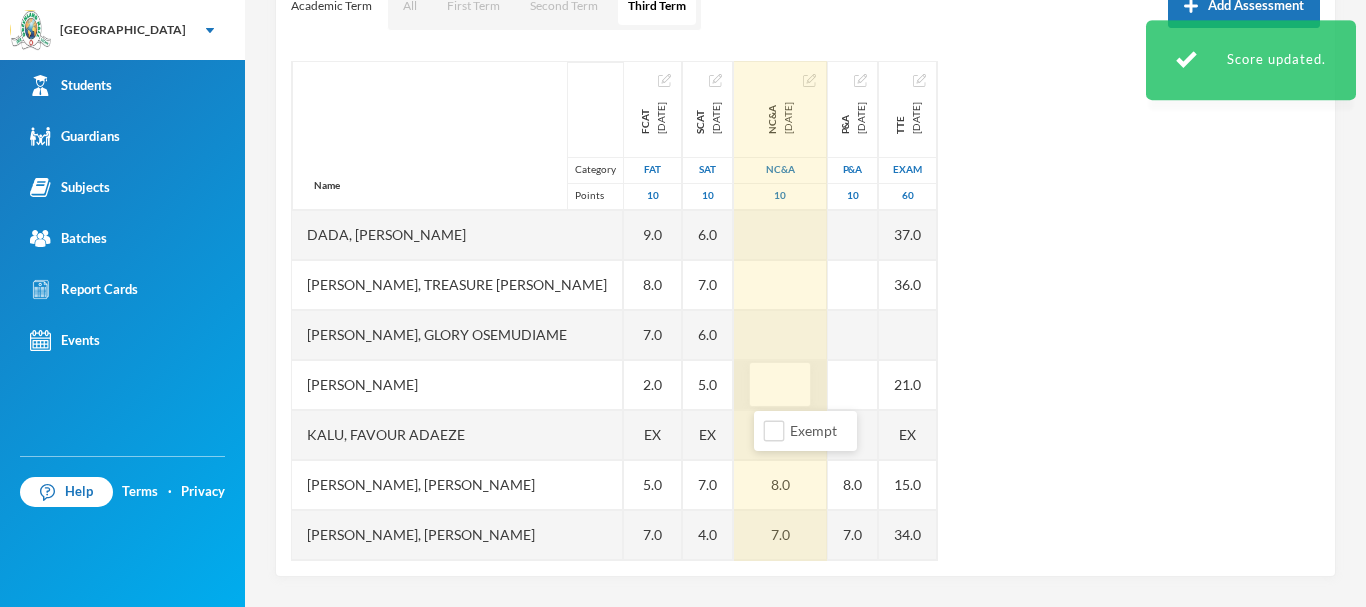 type on "7" 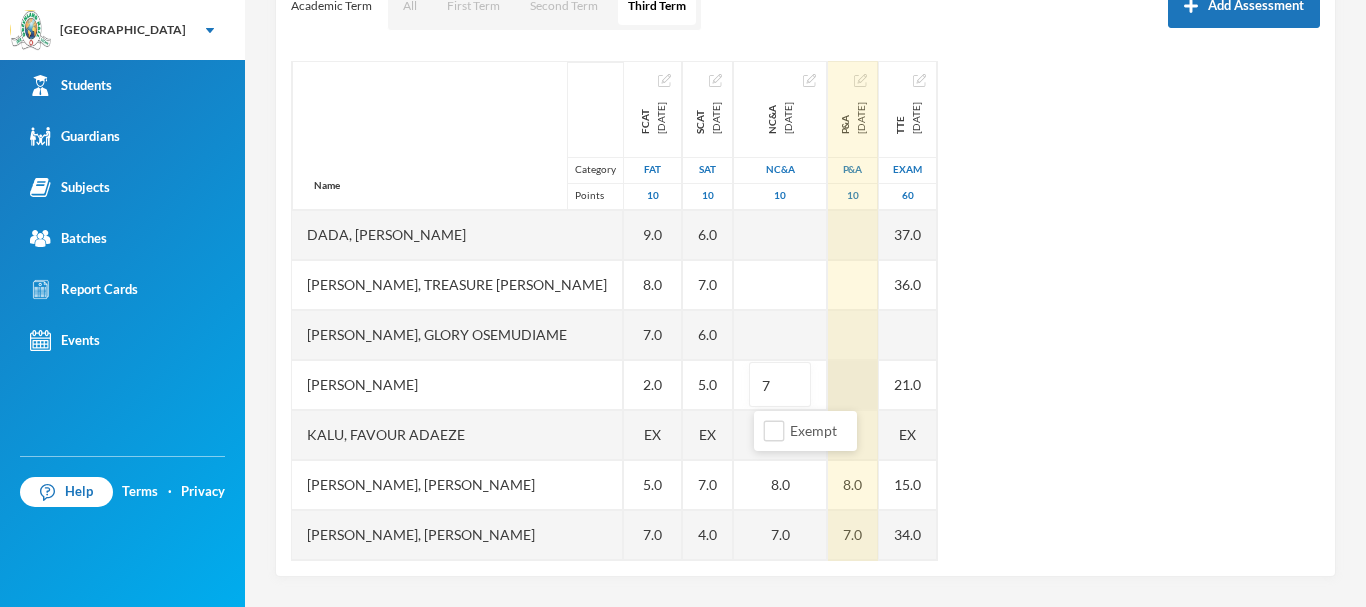 click at bounding box center (853, 385) 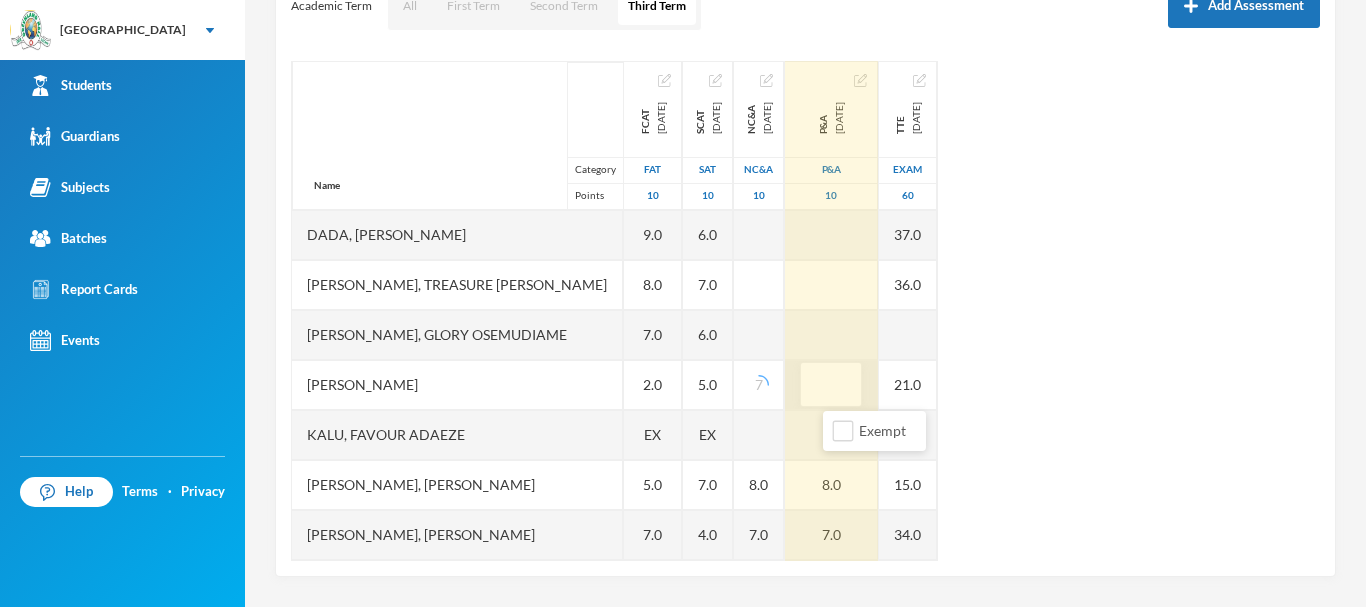 type on "7" 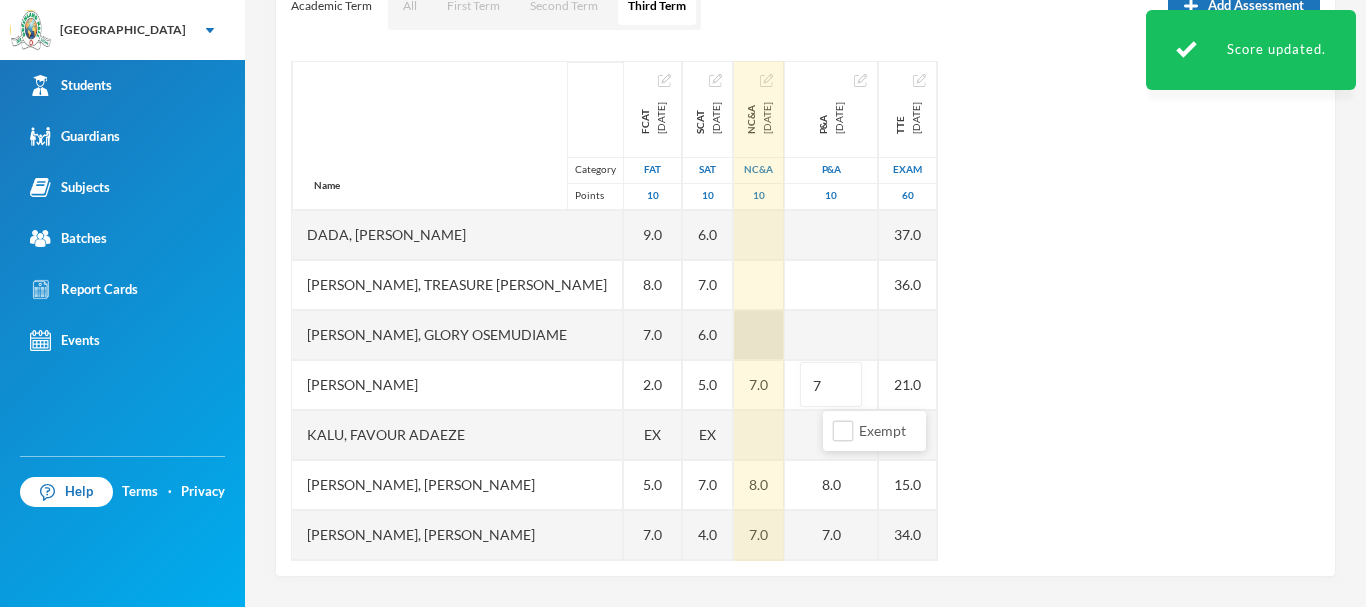 click at bounding box center [759, 335] 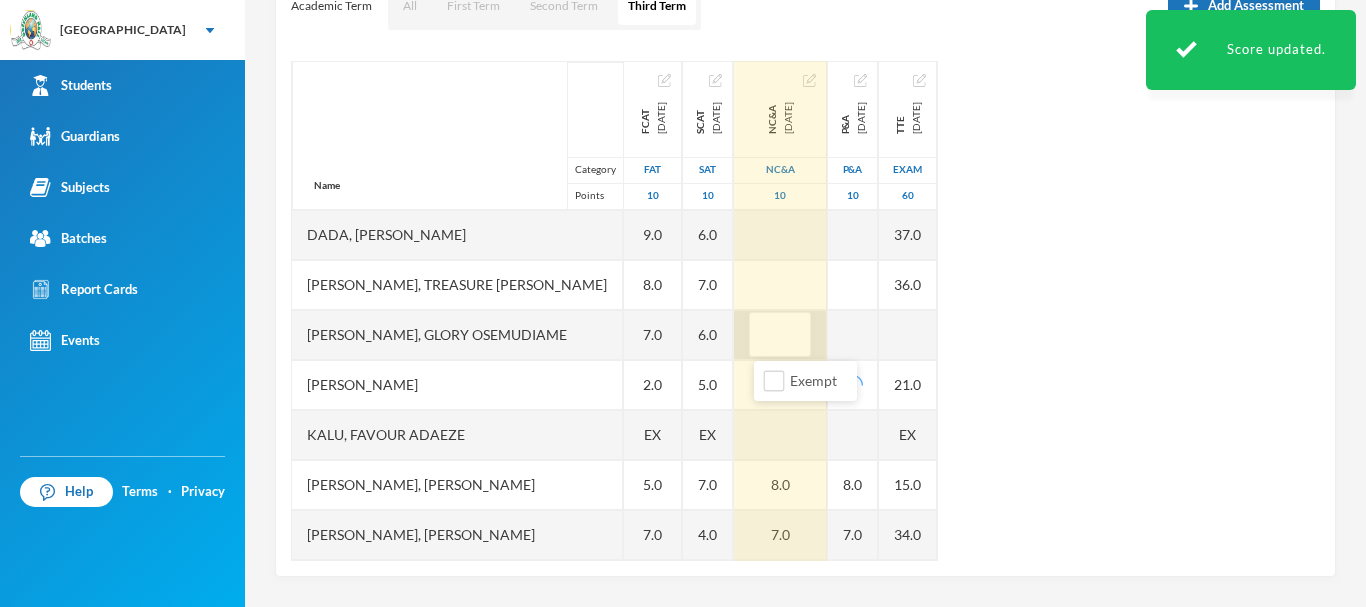 type on "7" 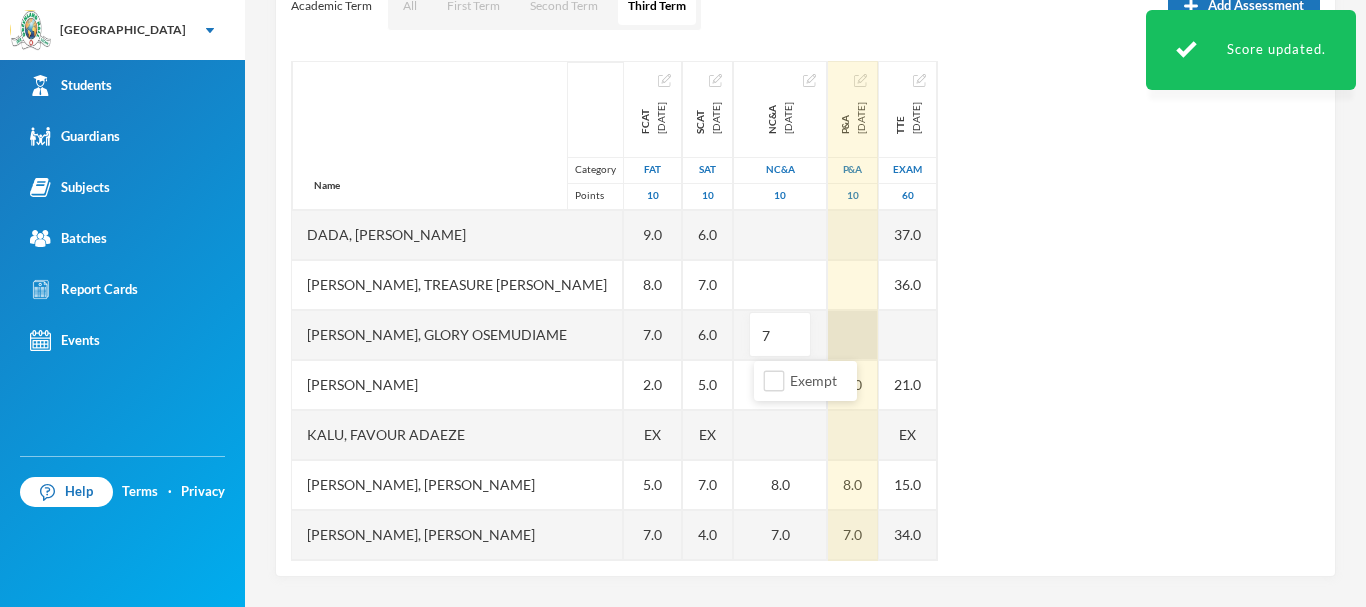 click at bounding box center [853, 335] 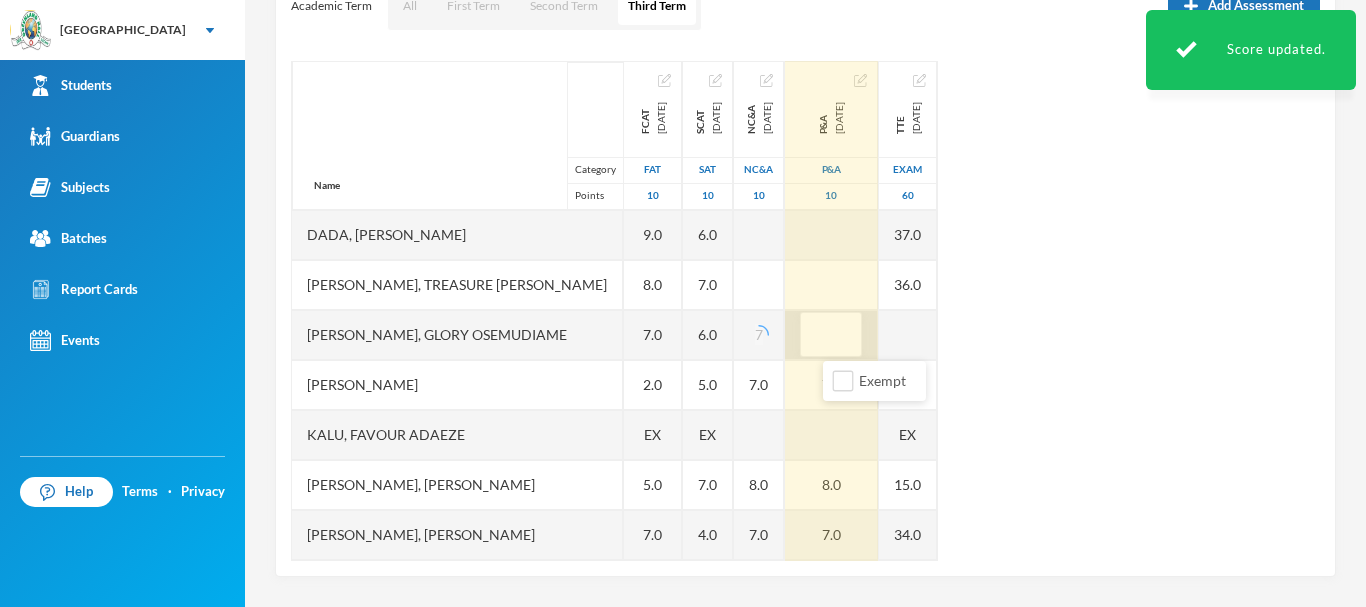 type on "7" 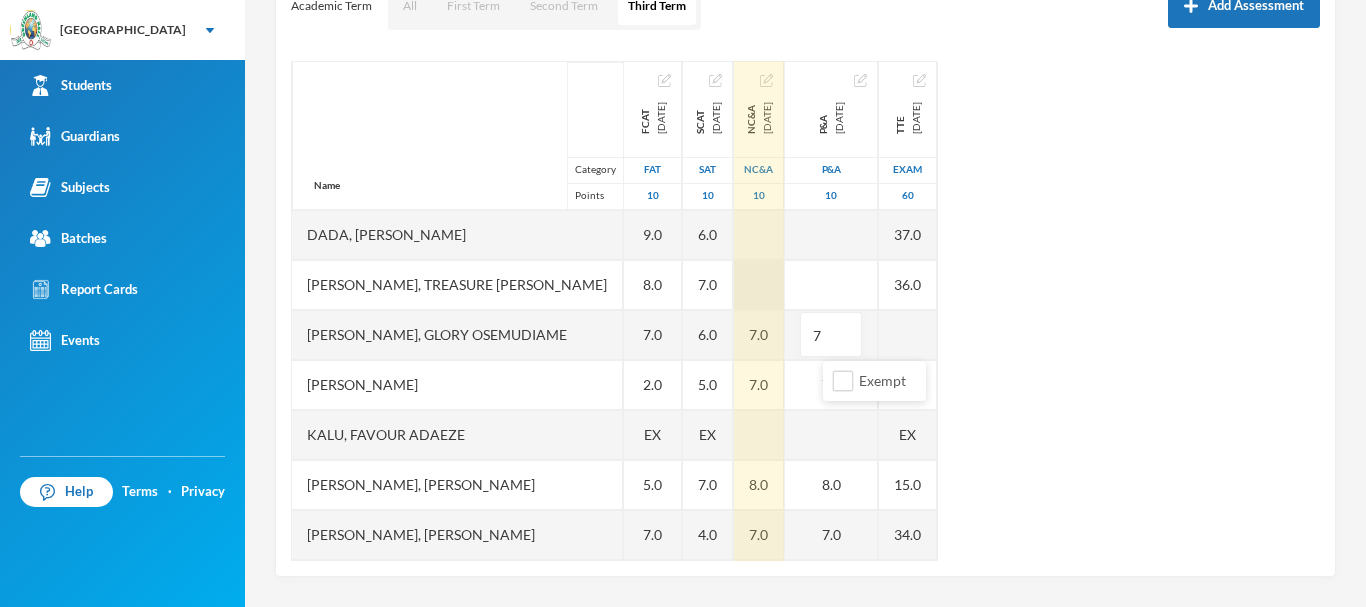 click at bounding box center [759, 285] 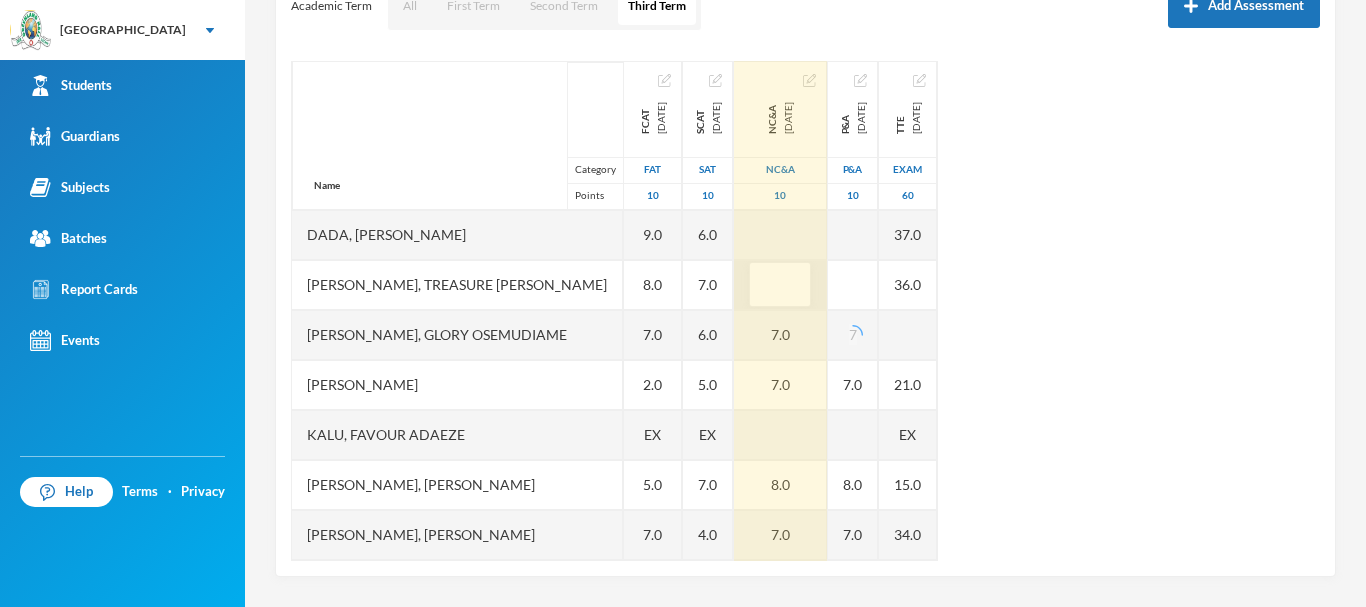 type on "8" 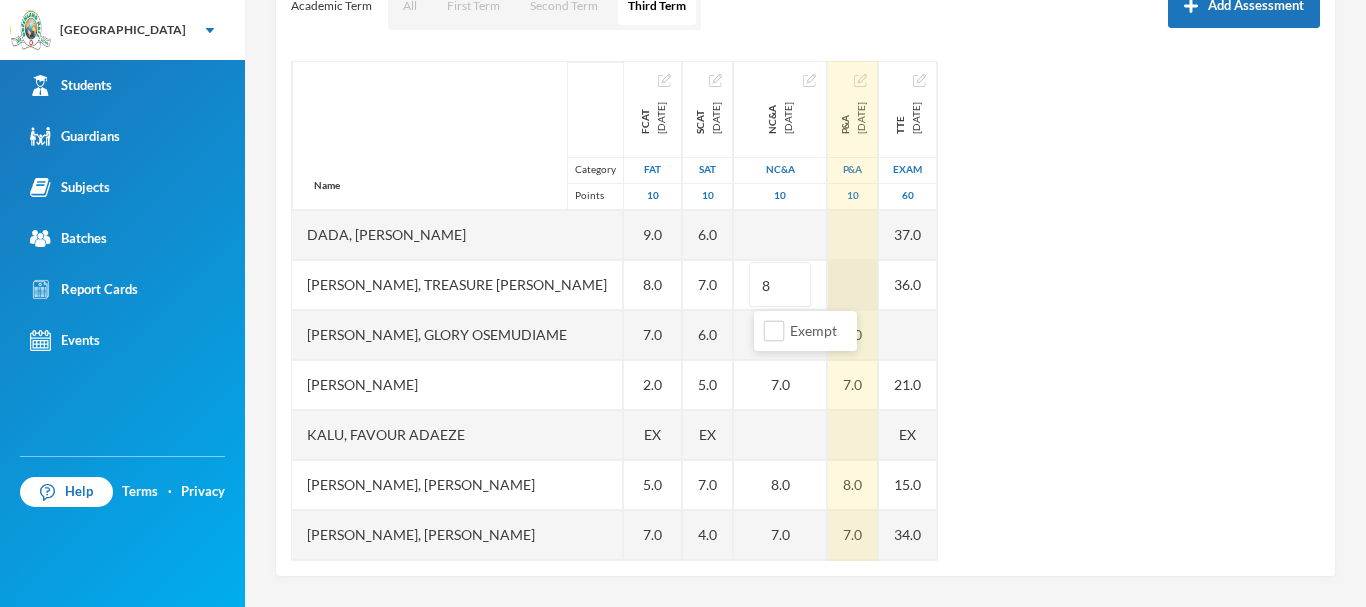 click at bounding box center (853, 285) 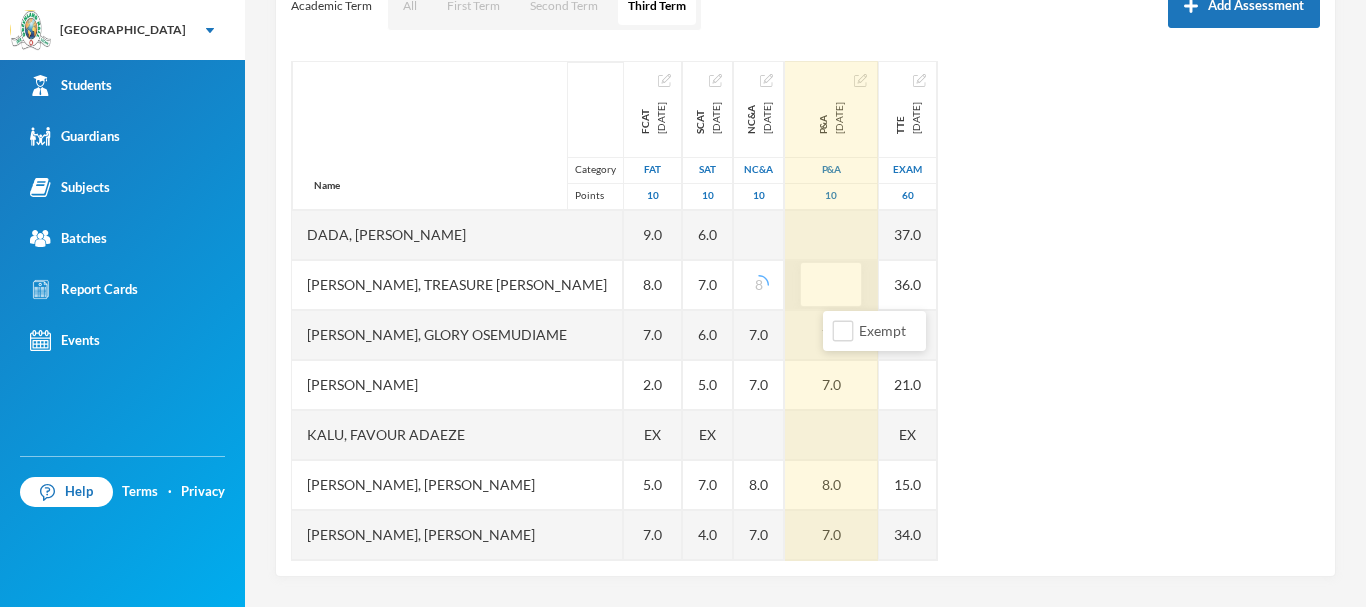 type on "8" 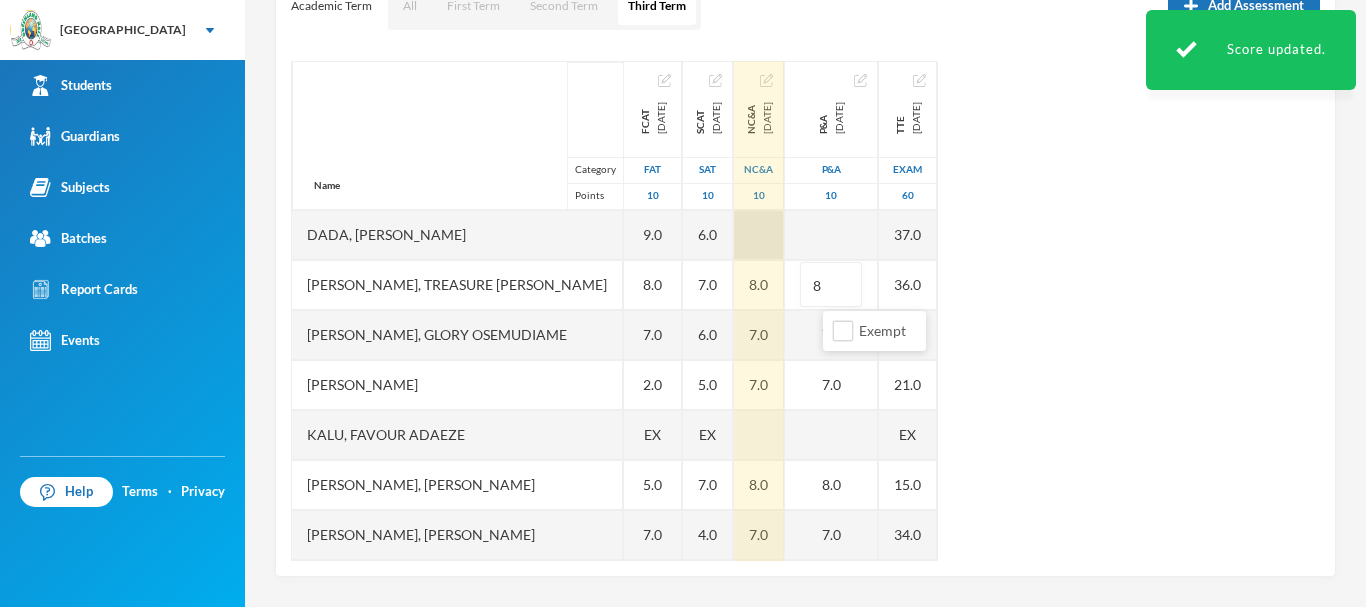 click at bounding box center (759, 235) 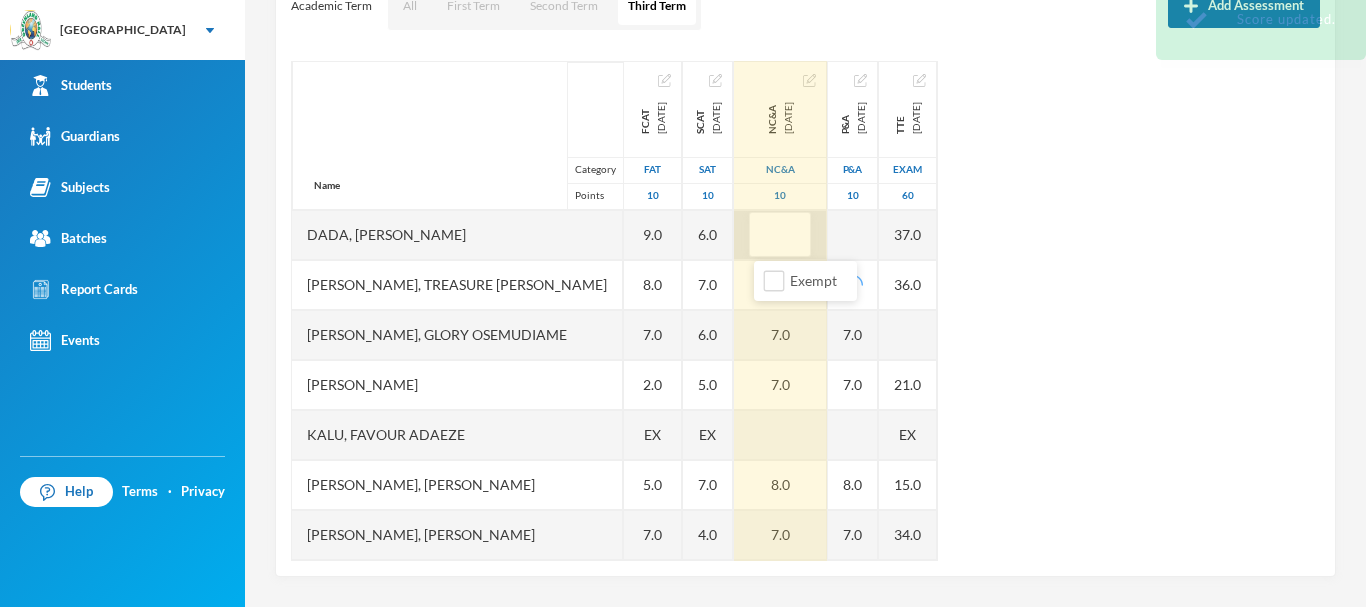 type on "8" 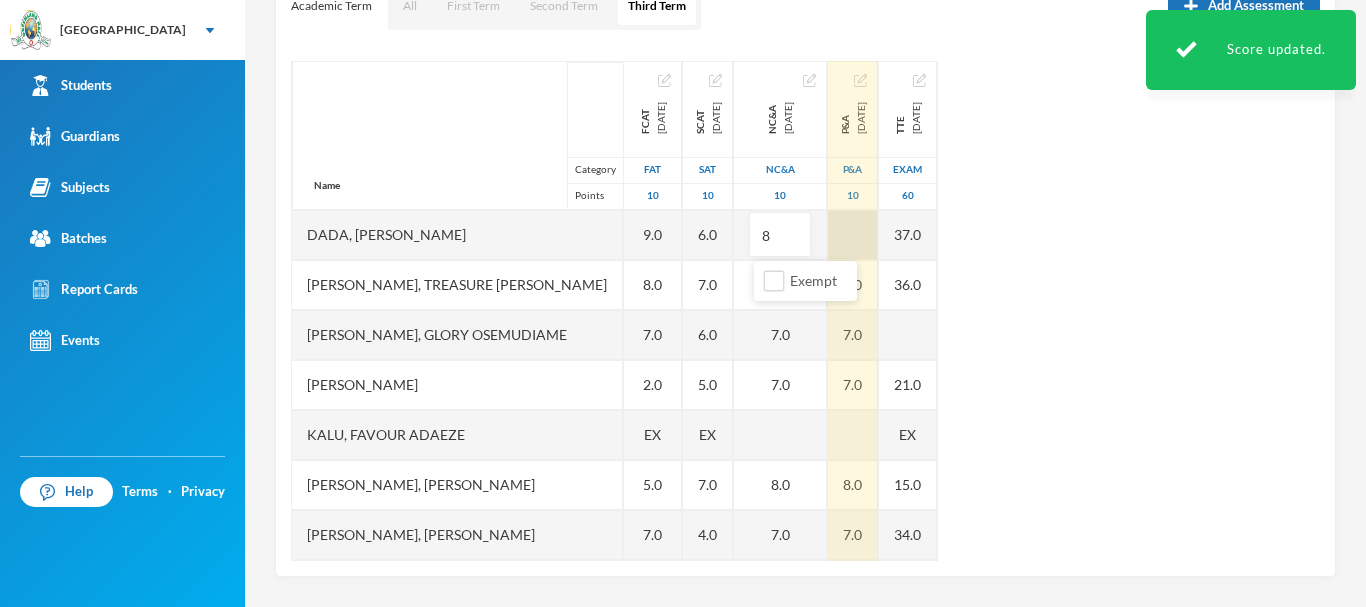 click at bounding box center (853, 235) 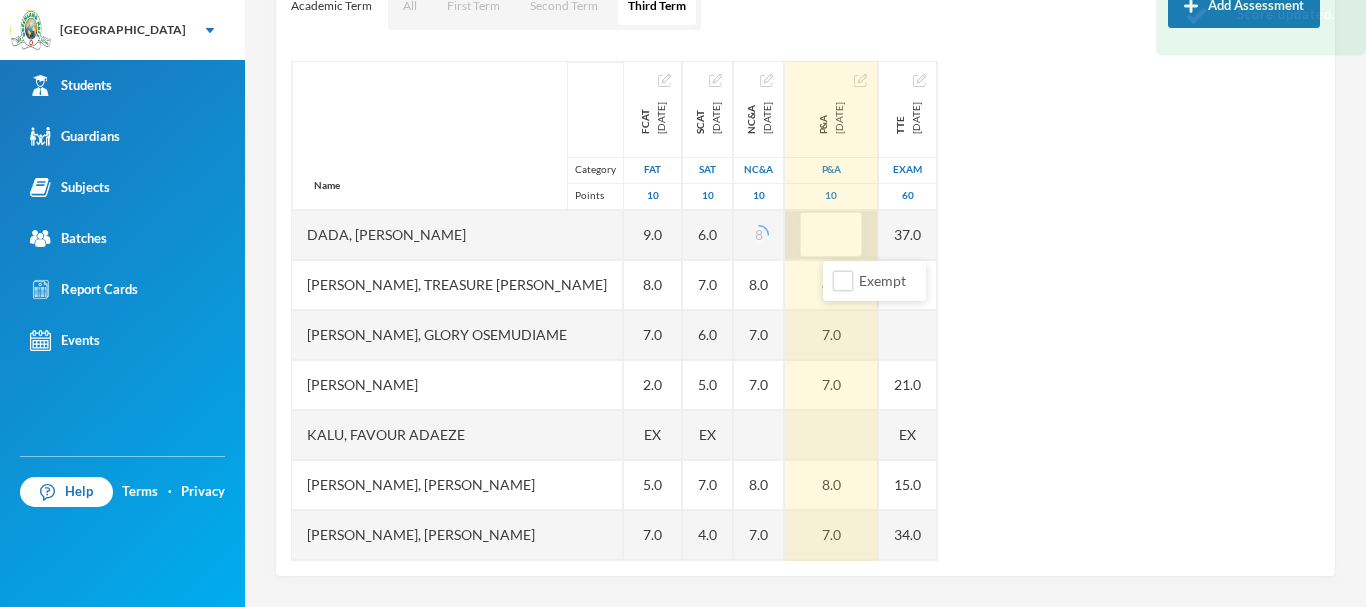 type on "8" 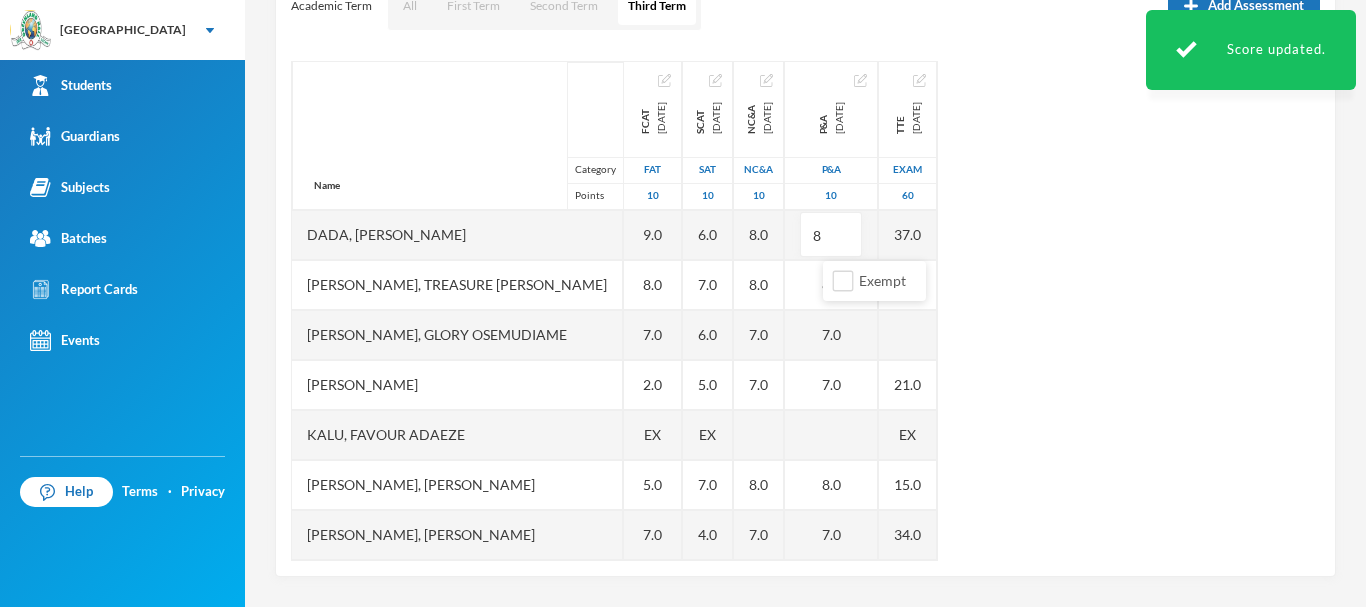 click on "Name   Category Points Adedeji, Oyinladun Nadriah Adekunle, Opemipo David Adeyemo, Ayomide Juliana Afuape, Monireoluwa Esther Alli, Olaoluwa Usman Bello, Uthman Goriola Chineke, Esther Maryann Chukwudi, Jessica Neto Dada, Ewaoluwa Folake Daniel, Treasure Samuel Ediale, Glory Osemudiame Igbafe, Ovie Jesse Kalu, Favour Adaeze Martins, Teniola Feyisola Mudasiru, Anuoluwapo Onahyinoye Muhibi, Rahmat Oyindaola Ojebode, Elizabeth Temitope Oladimeji, Temiloluwa Enoch Olayinka, David Oluwapelumi Olayinka, Jamaldeen Moyin Oloyede, Tomiwa Ayobami Oluwakoyejo, Joshua Adebayo Omoruyi, Emmanuella Ovbokhan Omoruyi, Odion Emmanuel Omotoso, Fisayomi Abundant Omoyeni, Boluwatife Tunayomise Oni, Ope-ajinde Esther Taiwo, Arafat Temilola Utomhin, Goodness Onohumen Utomhin, Mercy Akohamen Yomi-owoeye, Toluwase Precious FCAT 2025-05-28 FAT 10 8.0 8.0 EX 9.0 5.0 5.0 5.0 EX 9.0 8.0 7.0 2.0 EX 5.0 7.0 EX EX 5.0 4.0 8.0 5.0 7.0 7.0 4.0 6.0 10.0 8.0 6.0 3.0 4.0 9.0 SCAT 2025-06-20 SAT 10 7.0 6.0 EX 5.0 6.0 EX 6.0 7.0 6.0 5.0 EX 7.0 EX" at bounding box center [805, 311] 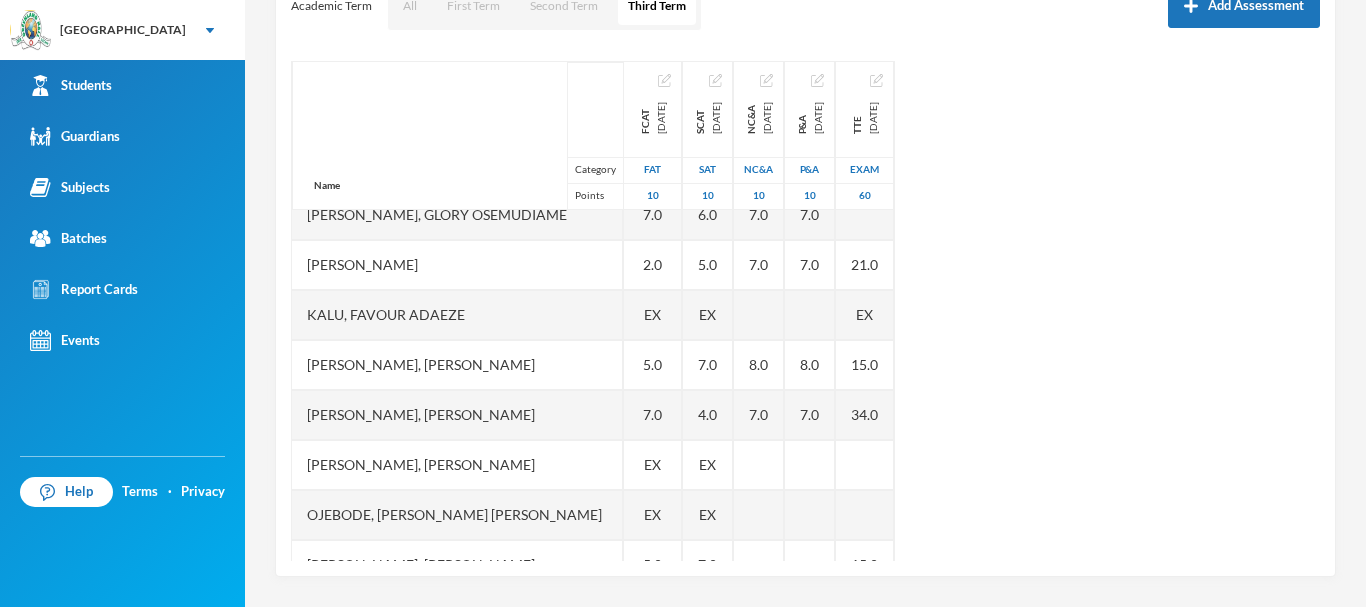 scroll, scrollTop: 561, scrollLeft: 0, axis: vertical 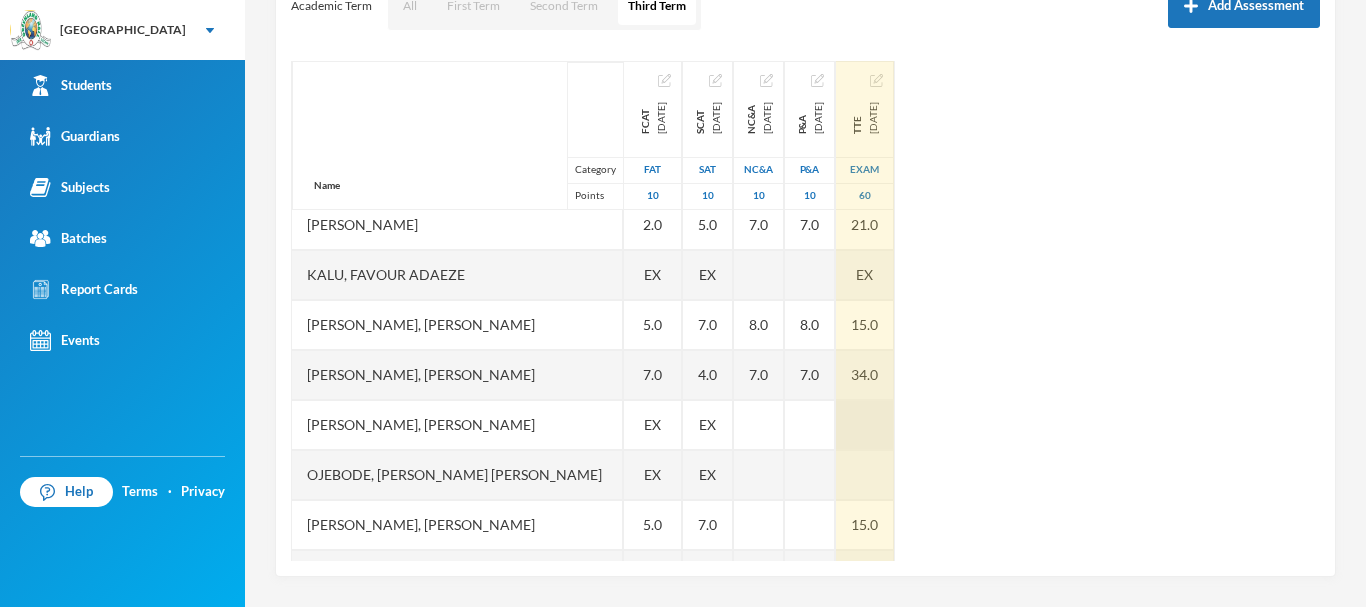 click at bounding box center (865, 425) 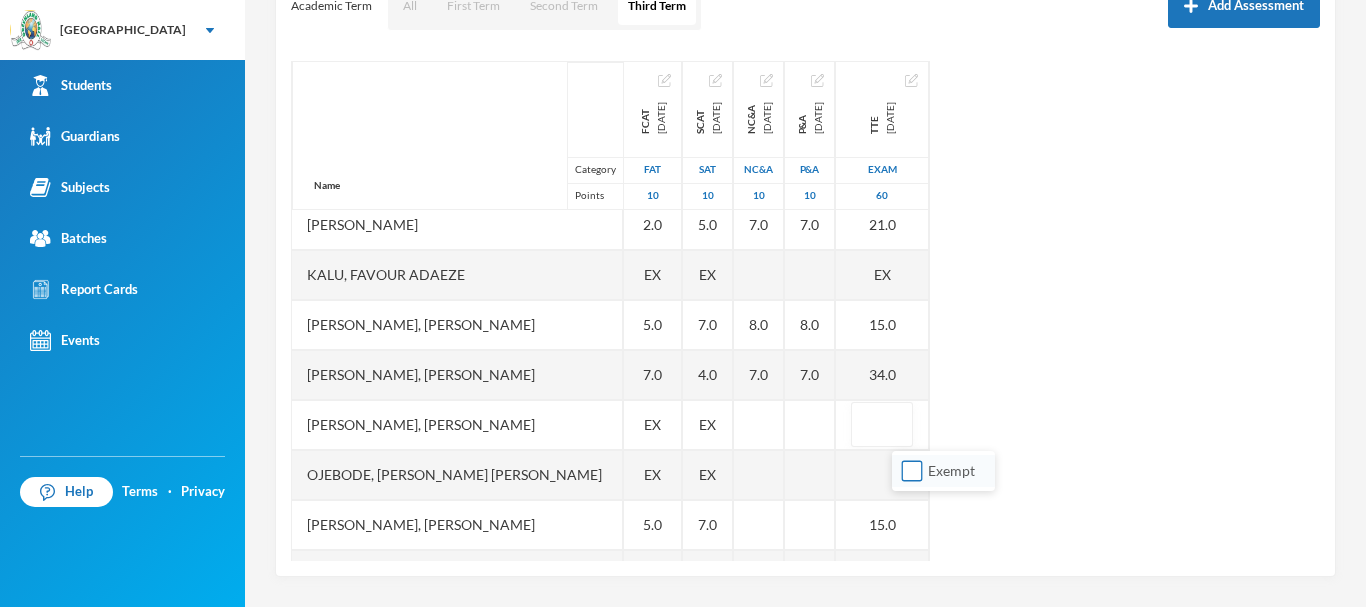 click on "Exempt" at bounding box center (912, 471) 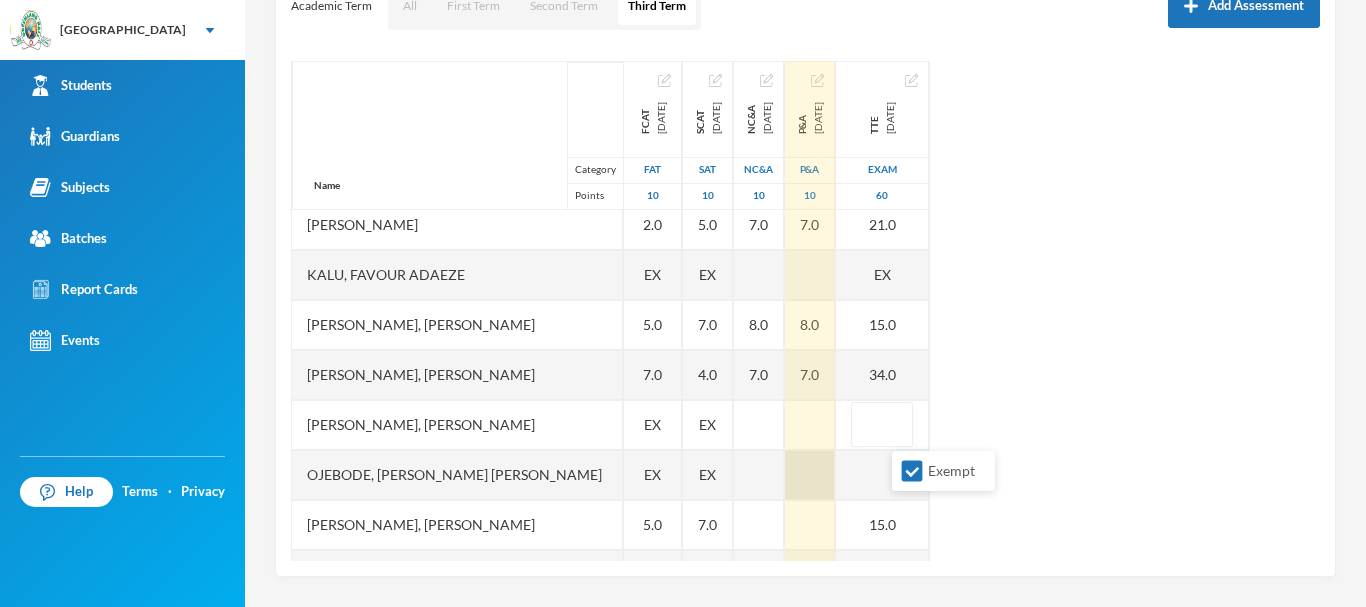 click at bounding box center (810, 475) 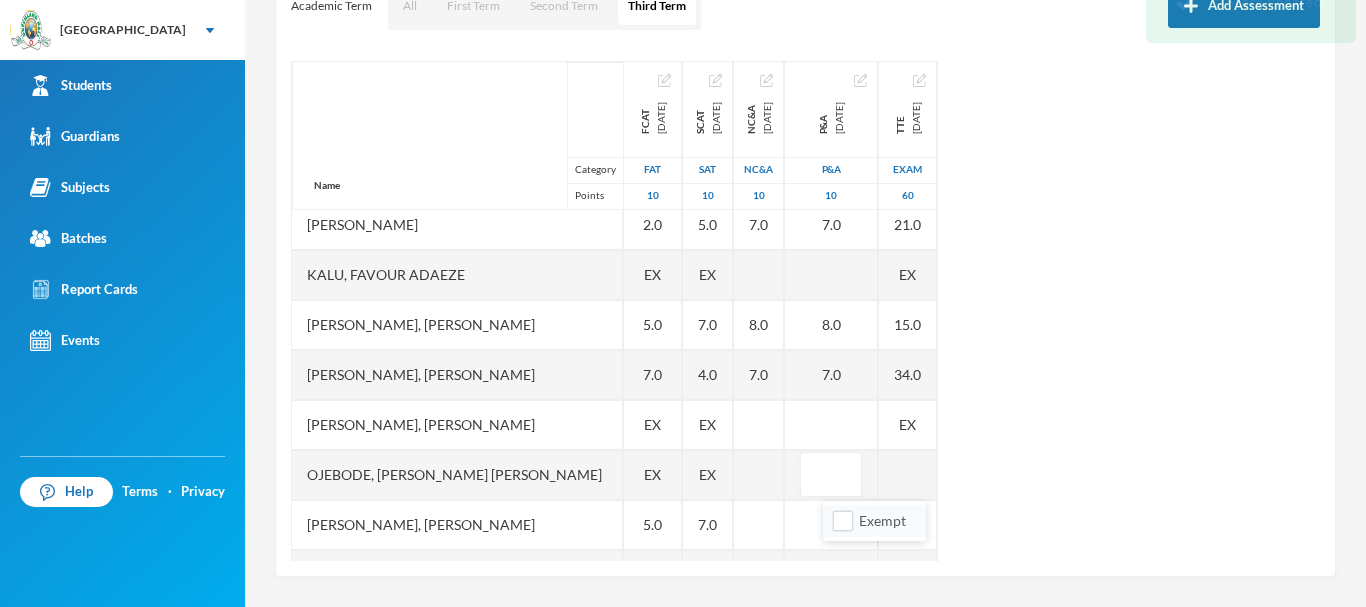 click on "Exempt" at bounding box center [874, 521] 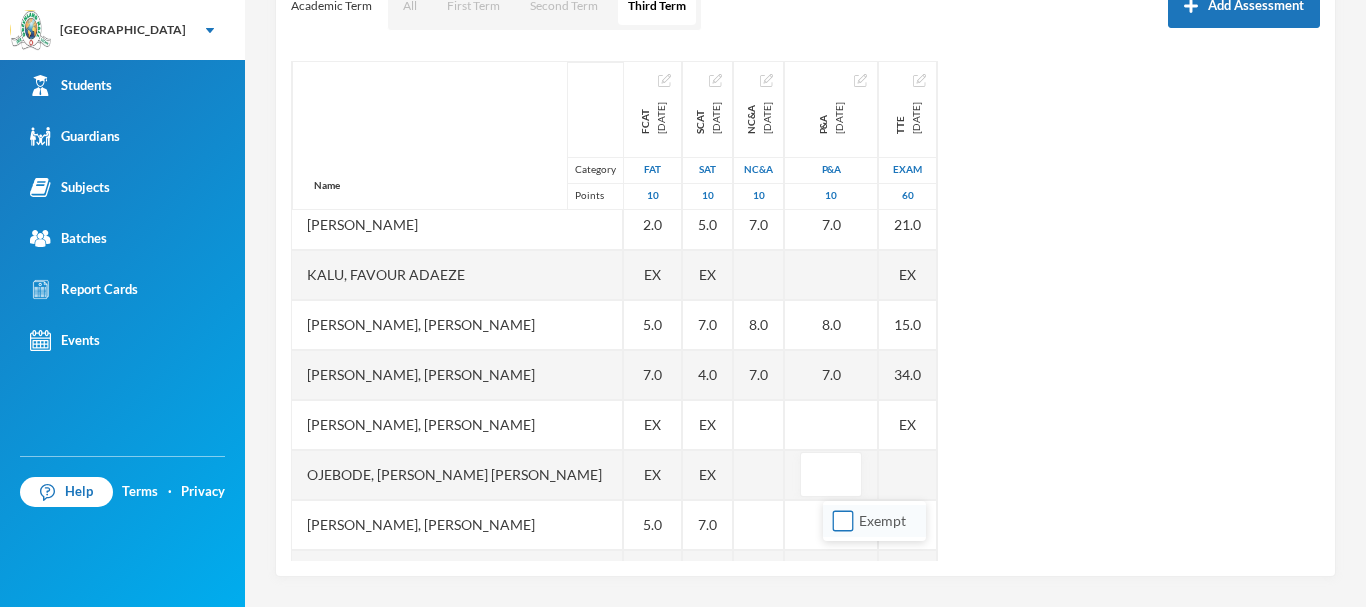 click on "Exempt" at bounding box center (843, 521) 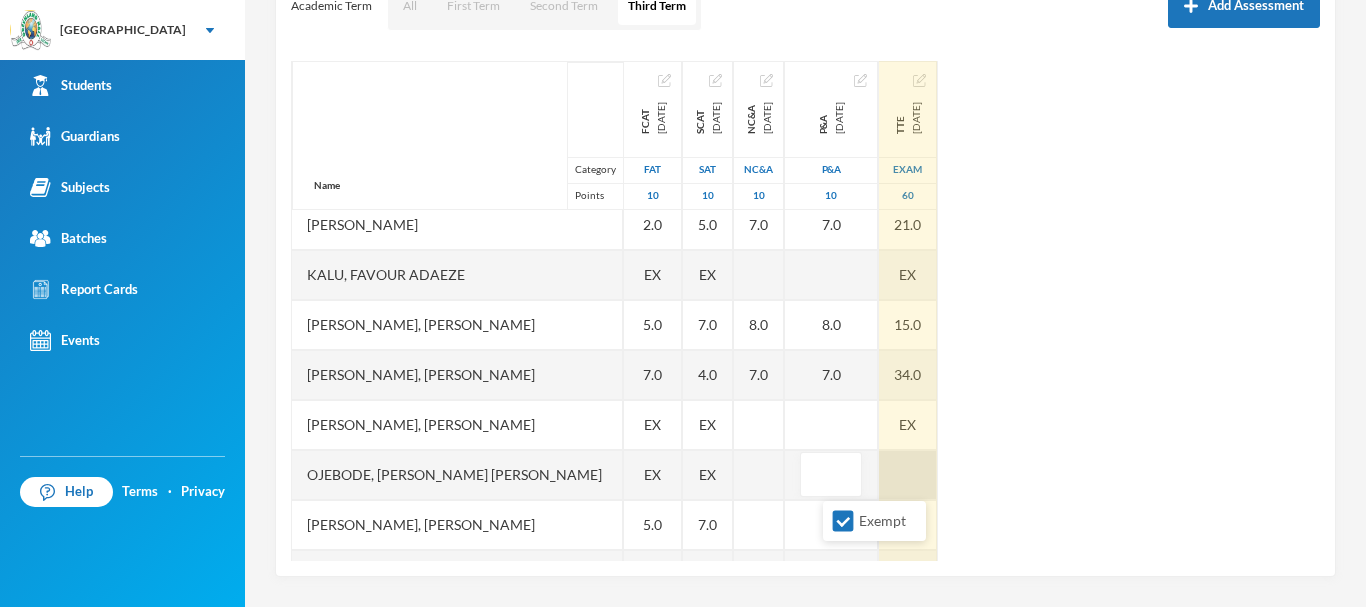 click at bounding box center (908, 475) 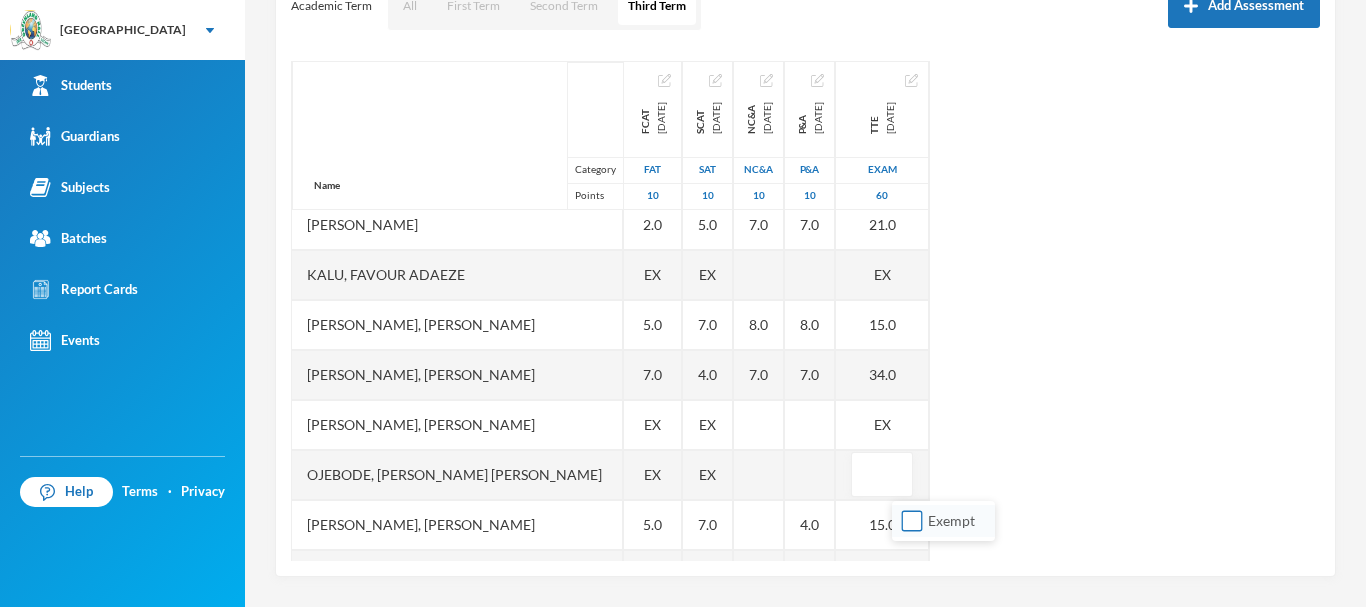 click on "Exempt" at bounding box center [912, 521] 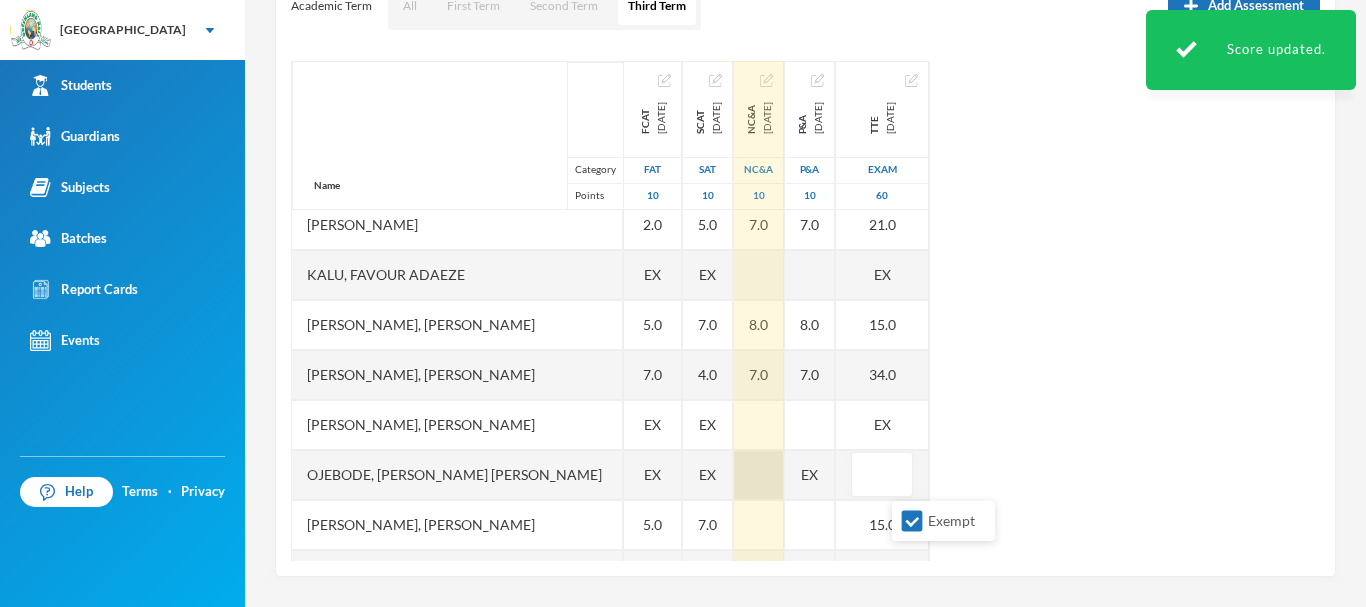 click at bounding box center (759, 475) 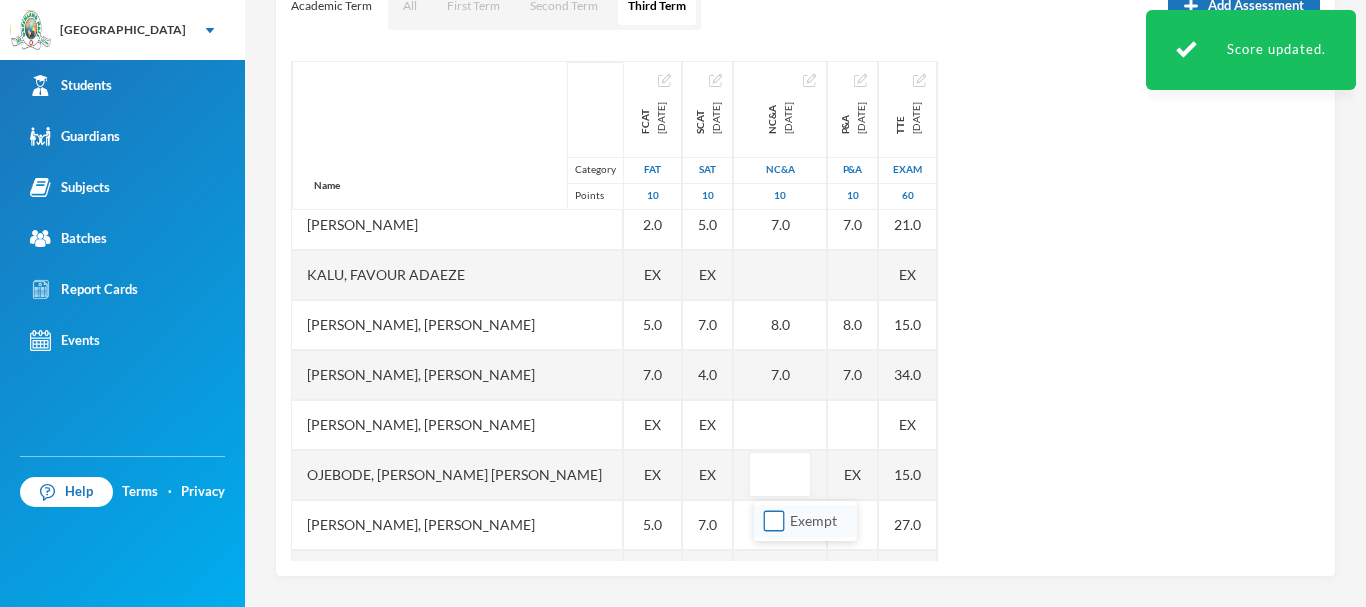 click on "Exempt" at bounding box center (774, 521) 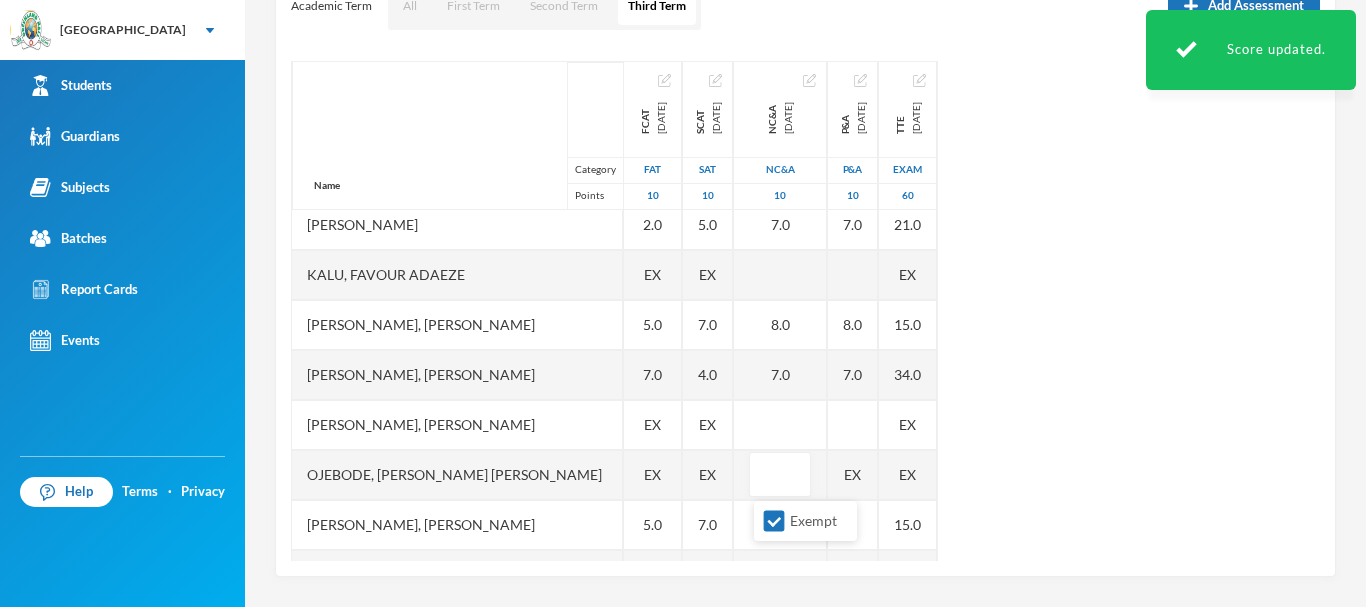 click on "Name   Category Points Adedeji, Oyinladun Nadriah Adekunle, Opemipo David Adeyemo, Ayomide Juliana Afuape, Monireoluwa Esther Alli, Olaoluwa Usman Bello, Uthman Goriola Chineke, Esther Maryann Chukwudi, Jessica Neto Dada, Ewaoluwa Folake Daniel, Treasure Samuel Ediale, Glory Osemudiame Igbafe, Ovie Jesse Kalu, Favour Adaeze Martins, Teniola Feyisola Mudasiru, Anuoluwapo Onahyinoye Muhibi, Rahmat Oyindaola Ojebode, Elizabeth Temitope Oladimeji, Temiloluwa Enoch Olayinka, David Oluwapelumi Olayinka, Jamaldeen Moyin Oloyede, Tomiwa Ayobami Oluwakoyejo, Joshua Adebayo Omoruyi, Emmanuella Ovbokhan Omoruyi, Odion Emmanuel Omotoso, Fisayomi Abundant Omoyeni, Boluwatife Tunayomise Oni, Ope-ajinde Esther Taiwo, Arafat Temilola Utomhin, Goodness Onohumen Utomhin, Mercy Akohamen Yomi-owoeye, Toluwase Precious FCAT 2025-05-28 FAT 10 8.0 8.0 EX 9.0 5.0 5.0 5.0 EX 9.0 8.0 7.0 2.0 EX 5.0 7.0 EX EX 5.0 4.0 8.0 5.0 7.0 7.0 4.0 6.0 10.0 8.0 6.0 3.0 4.0 9.0 SCAT 2025-06-20 SAT 10 7.0 6.0 EX 5.0 6.0 EX 6.0 7.0 6.0 5.0 EX 7.0 EX" at bounding box center [805, 311] 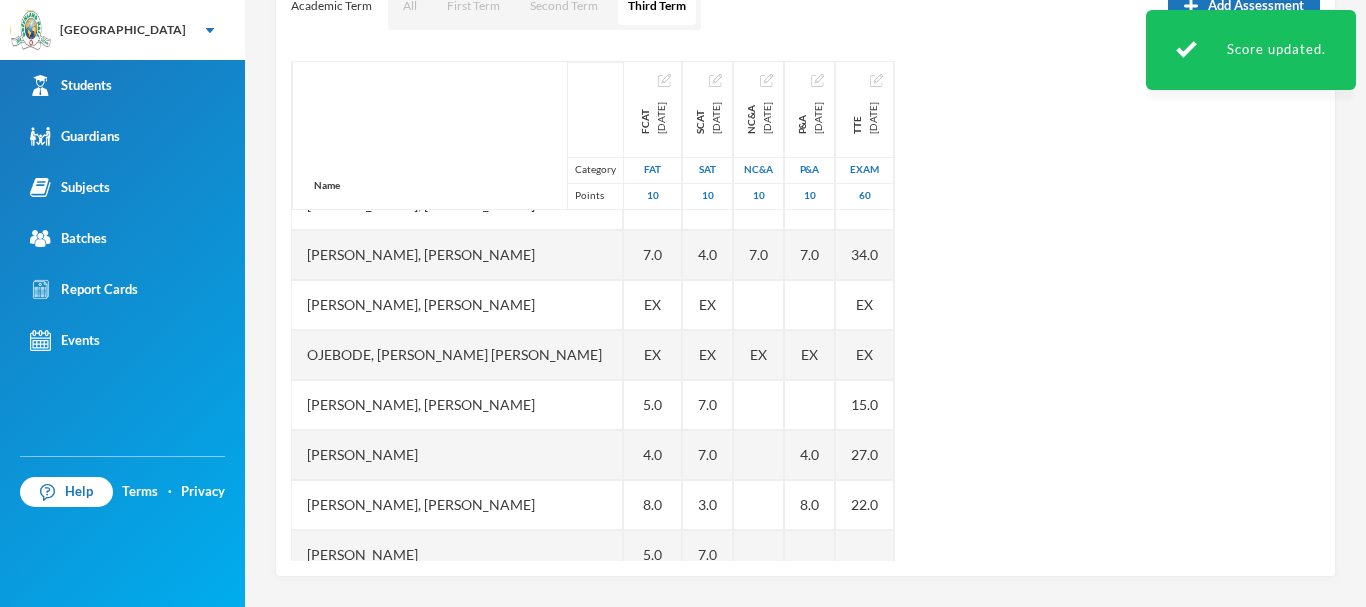 scroll, scrollTop: 721, scrollLeft: 0, axis: vertical 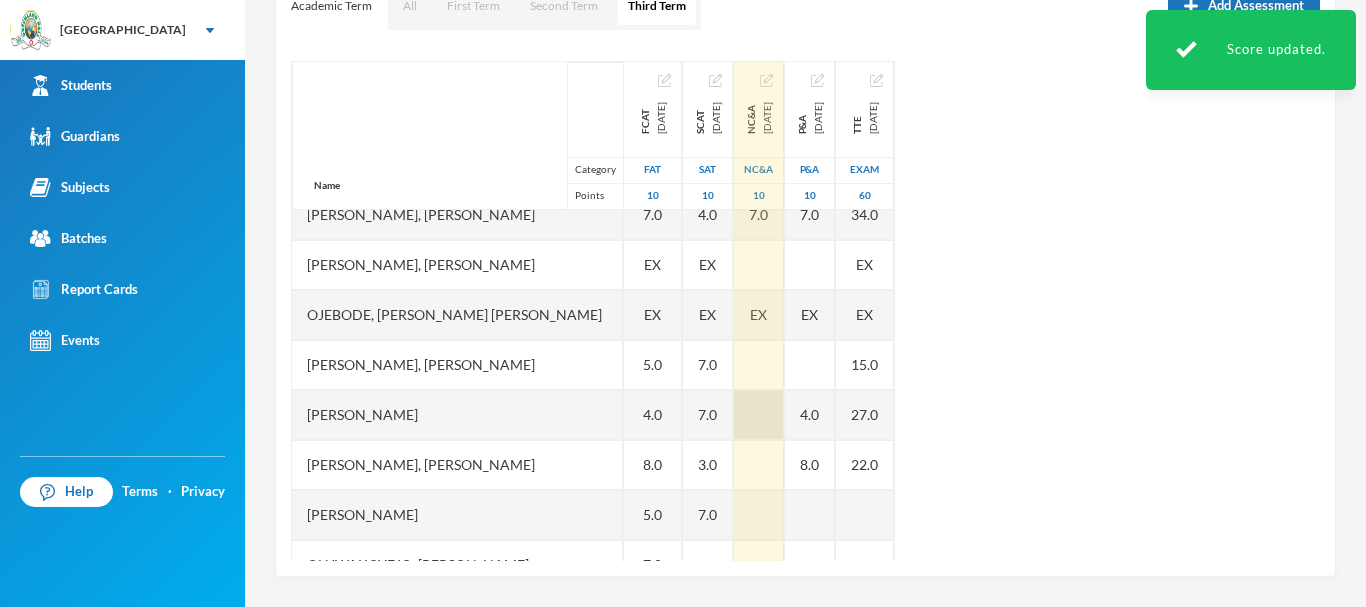click at bounding box center [759, 415] 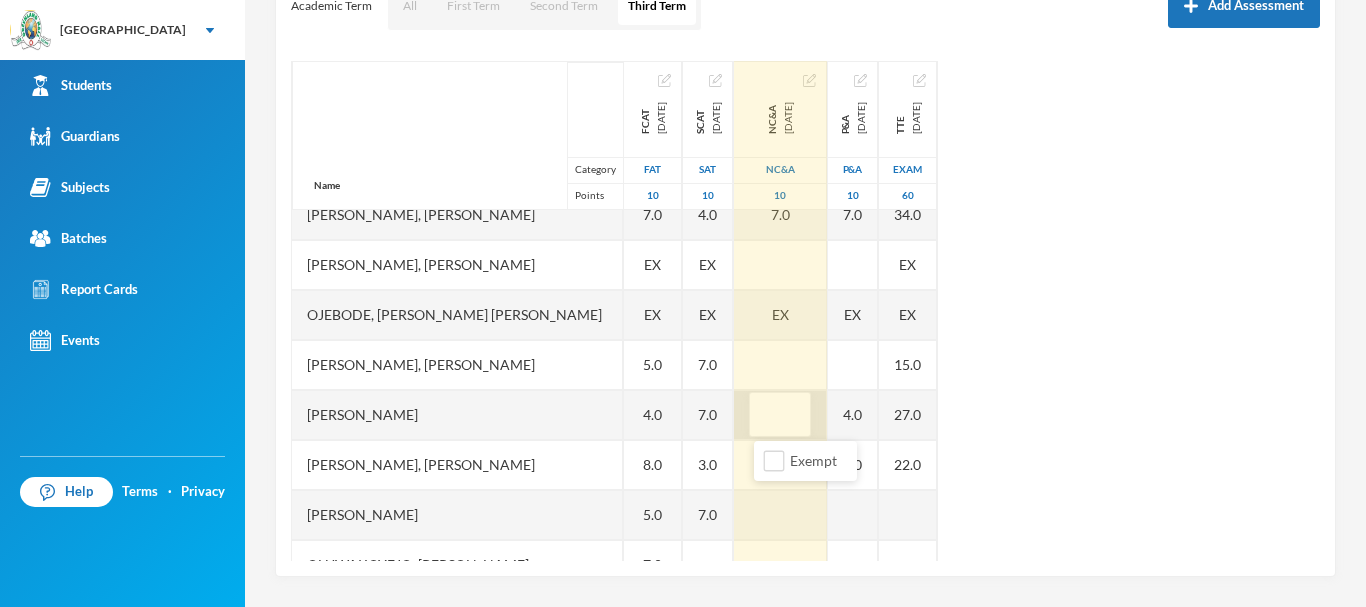 type on "7" 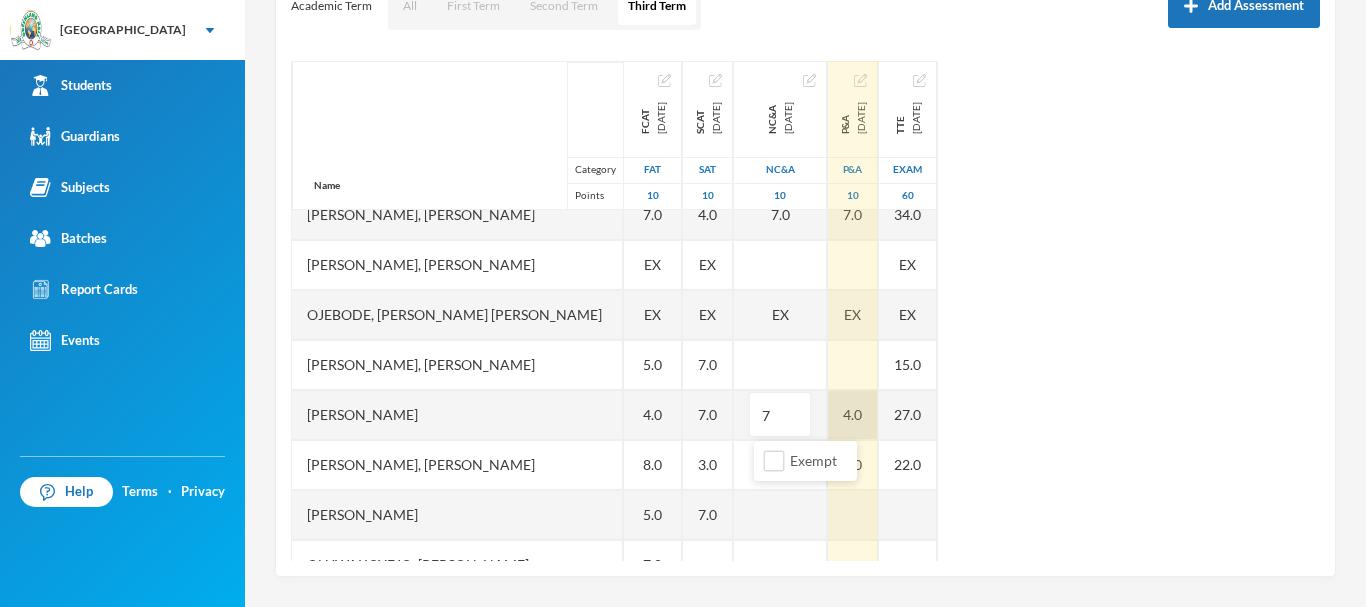 click on "4.0" at bounding box center (853, 415) 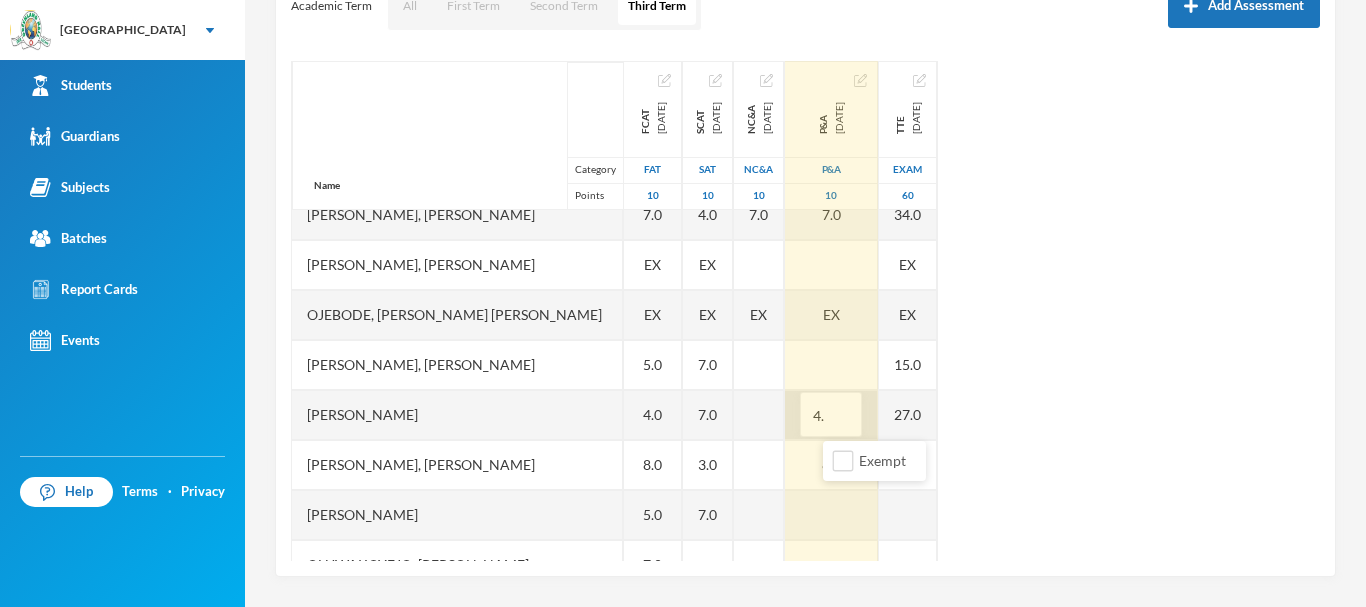 type on "4" 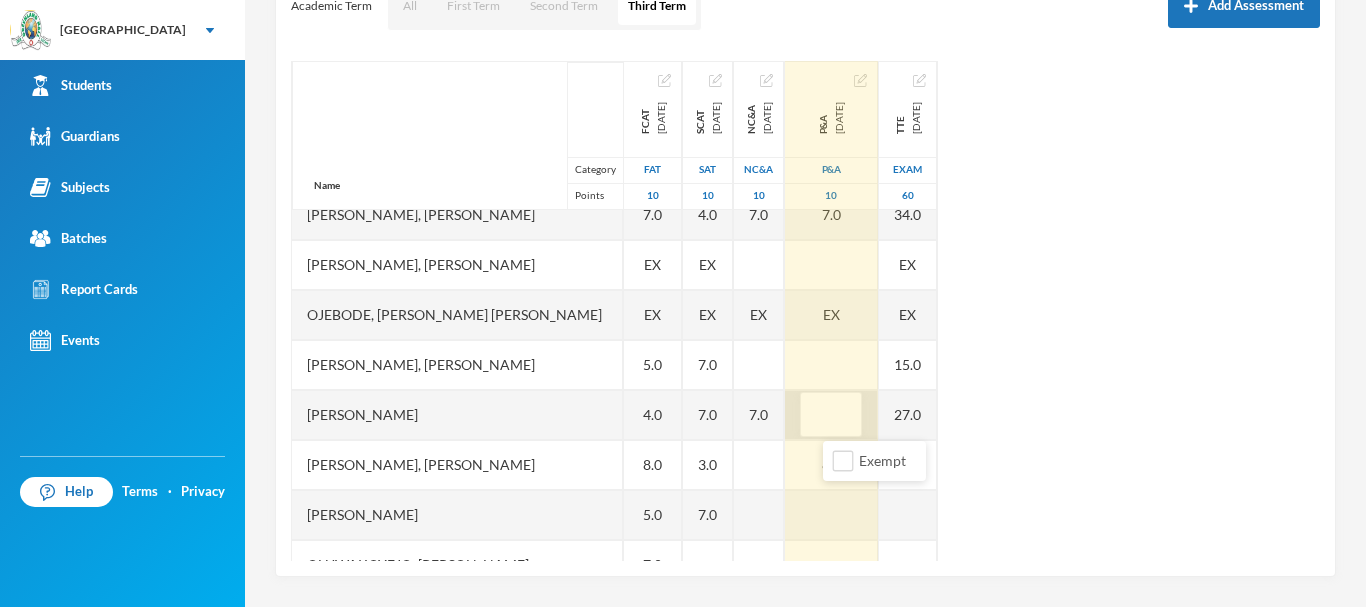 type on "7" 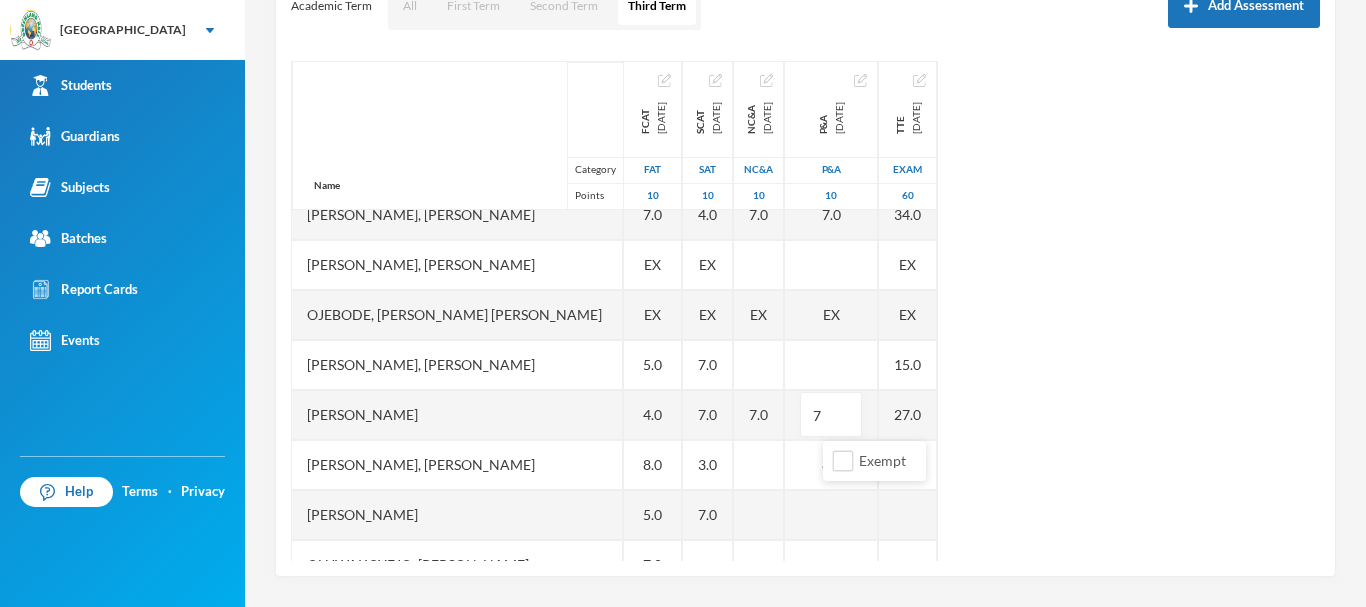 click on "Name   Category Points Adedeji, Oyinladun Nadriah Adekunle, Opemipo David Adeyemo, Ayomide Juliana Afuape, Monireoluwa Esther Alli, Olaoluwa Usman Bello, Uthman Goriola Chineke, Esther Maryann Chukwudi, Jessica Neto Dada, Ewaoluwa Folake Daniel, Treasure Samuel Ediale, Glory Osemudiame Igbafe, Ovie Jesse Kalu, Favour Adaeze Martins, Teniola Feyisola Mudasiru, Anuoluwapo Onahyinoye Muhibi, Rahmat Oyindaola Ojebode, Elizabeth Temitope Oladimeji, Temiloluwa Enoch Olayinka, David Oluwapelumi Olayinka, Jamaldeen Moyin Oloyede, Tomiwa Ayobami Oluwakoyejo, Joshua Adebayo Omoruyi, Emmanuella Ovbokhan Omoruyi, Odion Emmanuel Omotoso, Fisayomi Abundant Omoyeni, Boluwatife Tunayomise Oni, Ope-ajinde Esther Taiwo, Arafat Temilola Utomhin, Goodness Onohumen Utomhin, Mercy Akohamen Yomi-owoeye, Toluwase Precious FCAT 2025-05-28 FAT 10 8.0 8.0 EX 9.0 5.0 5.0 5.0 EX 9.0 8.0 7.0 2.0 EX 5.0 7.0 EX EX 5.0 4.0 8.0 5.0 7.0 7.0 4.0 6.0 10.0 8.0 6.0 3.0 4.0 9.0 SCAT 2025-06-20 SAT 10 7.0 6.0 EX 5.0 6.0 EX 6.0 7.0 6.0 5.0 EX 7.0 EX" at bounding box center [805, 311] 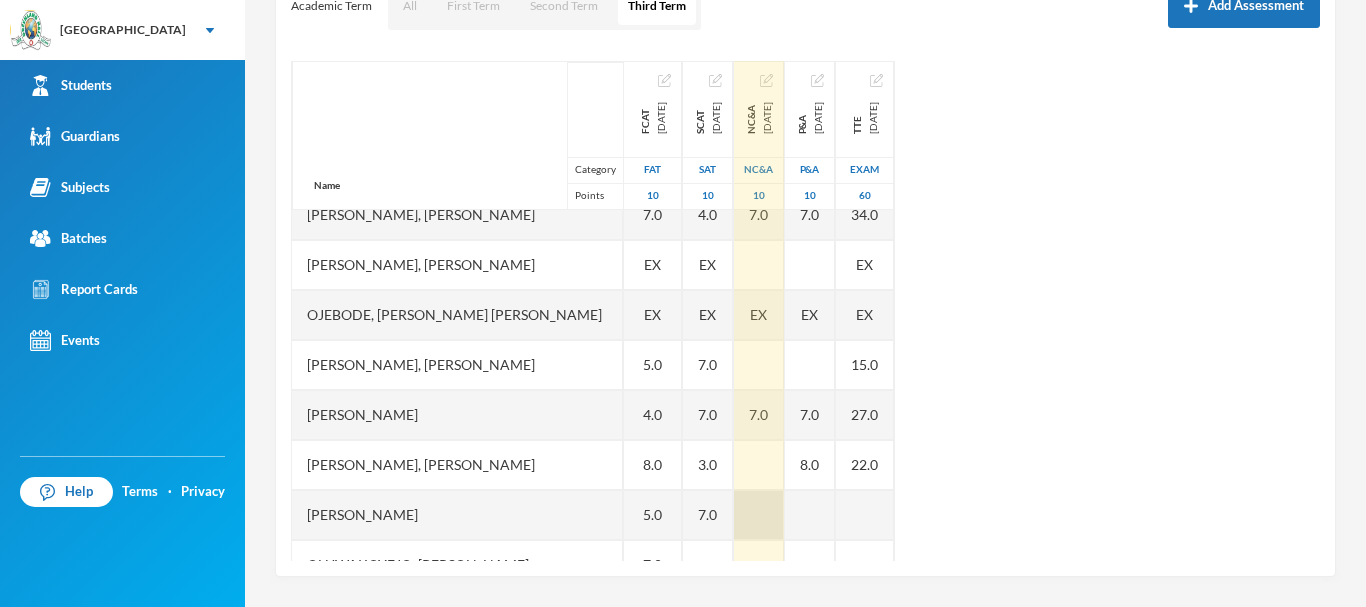 click at bounding box center (759, 515) 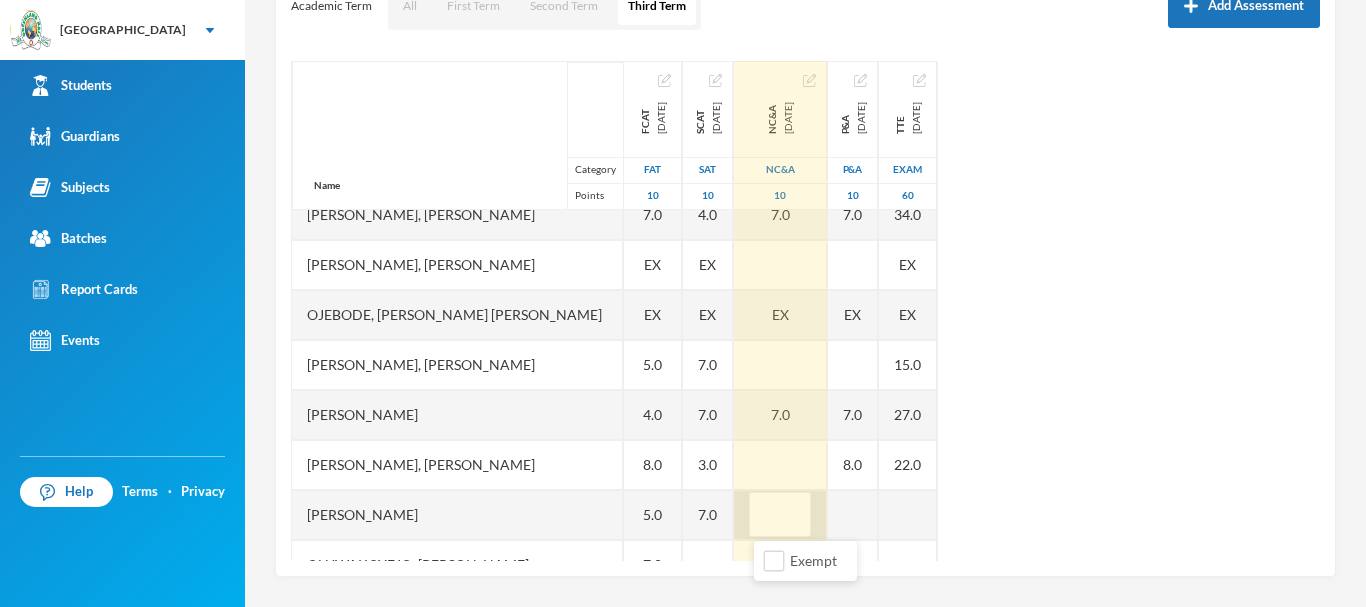 type on "7" 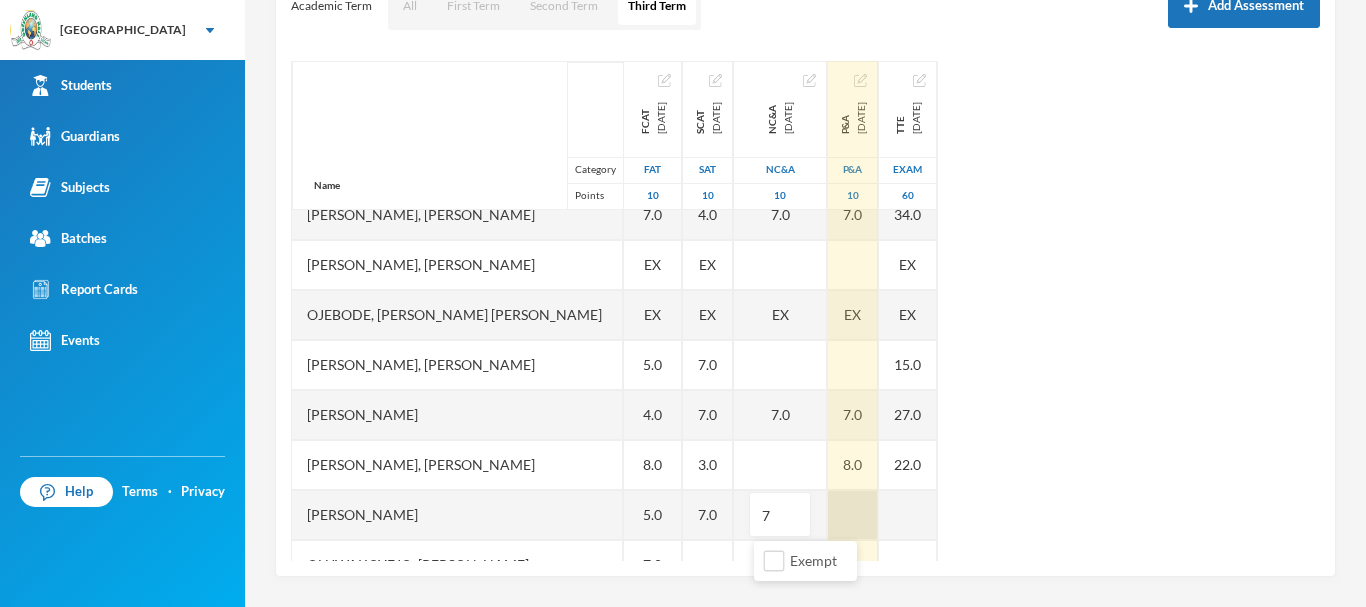 click at bounding box center [853, 515] 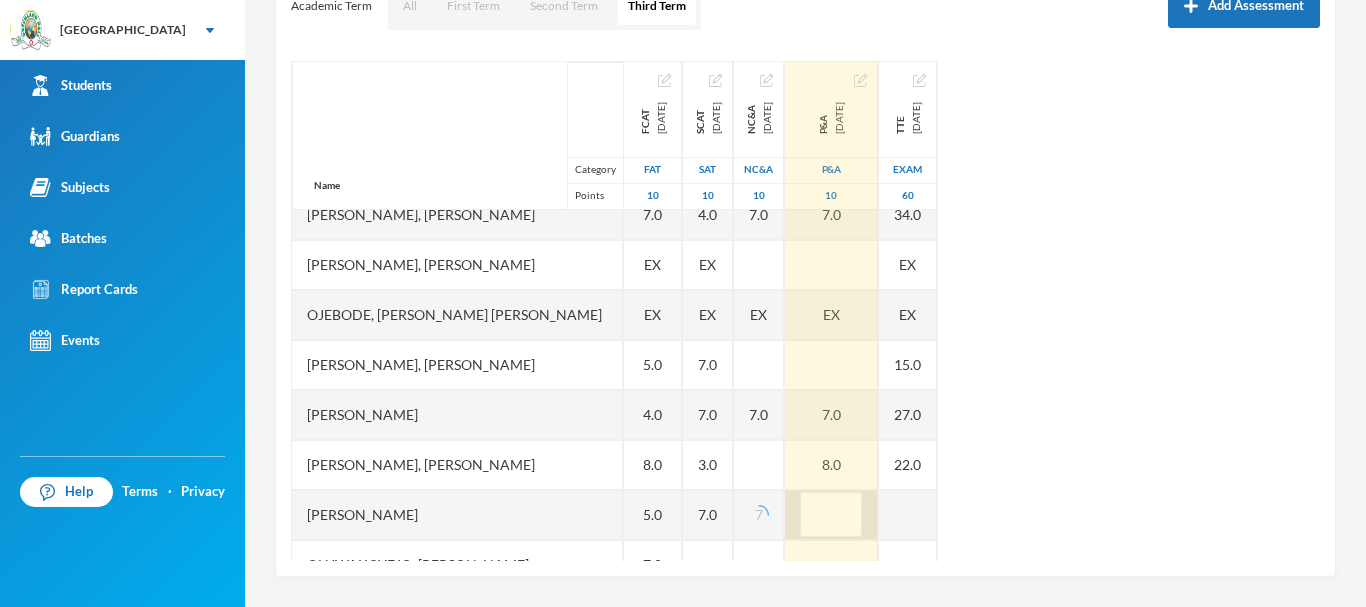 type on "6" 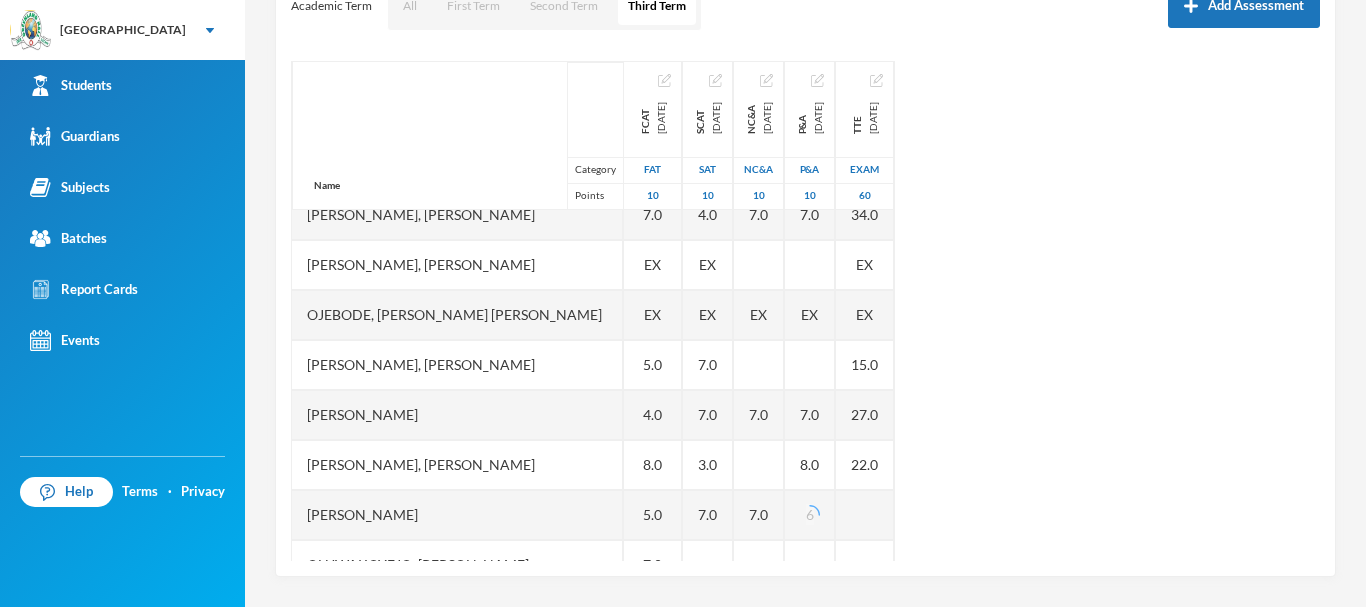 click on "Name   Category Points Adedeji, Oyinladun Nadriah Adekunle, Opemipo David Adeyemo, Ayomide Juliana Afuape, Monireoluwa Esther Alli, Olaoluwa Usman Bello, Uthman Goriola Chineke, Esther Maryann Chukwudi, Jessica Neto Dada, Ewaoluwa Folake Daniel, Treasure Samuel Ediale, Glory Osemudiame Igbafe, Ovie Jesse Kalu, Favour Adaeze Martins, Teniola Feyisola Mudasiru, Anuoluwapo Onahyinoye Muhibi, Rahmat Oyindaola Ojebode, Elizabeth Temitope Oladimeji, Temiloluwa Enoch Olayinka, David Oluwapelumi Olayinka, Jamaldeen Moyin Oloyede, Tomiwa Ayobami Oluwakoyejo, Joshua Adebayo Omoruyi, Emmanuella Ovbokhan Omoruyi, Odion Emmanuel Omotoso, Fisayomi Abundant Omoyeni, Boluwatife Tunayomise Oni, Ope-ajinde Esther Taiwo, Arafat Temilola Utomhin, Goodness Onohumen Utomhin, Mercy Akohamen Yomi-owoeye, Toluwase Precious FCAT 2025-05-28 FAT 10 8.0 8.0 EX 9.0 5.0 5.0 5.0 EX 9.0 8.0 7.0 2.0 EX 5.0 7.0 EX EX 5.0 4.0 8.0 5.0 7.0 7.0 4.0 6.0 10.0 8.0 6.0 3.0 4.0 9.0 SCAT 2025-06-20 SAT 10 7.0 6.0 EX 5.0 6.0 EX 6.0 7.0 6.0 5.0 EX 7.0 EX" at bounding box center [805, 311] 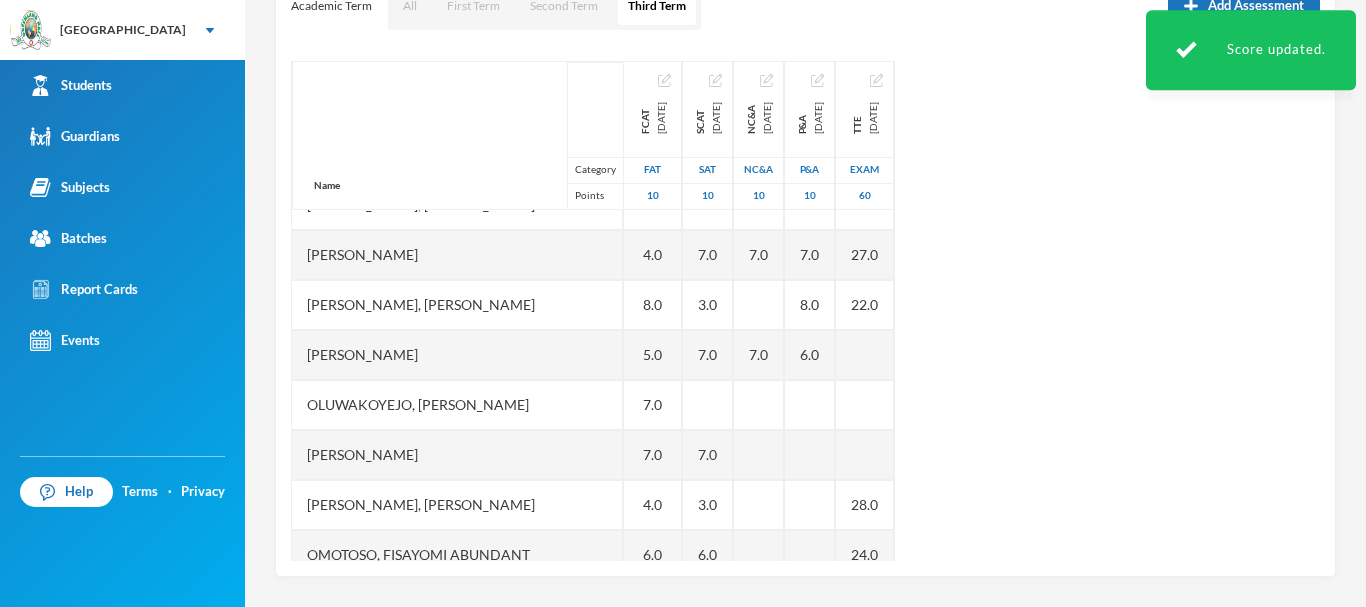 scroll, scrollTop: 921, scrollLeft: 0, axis: vertical 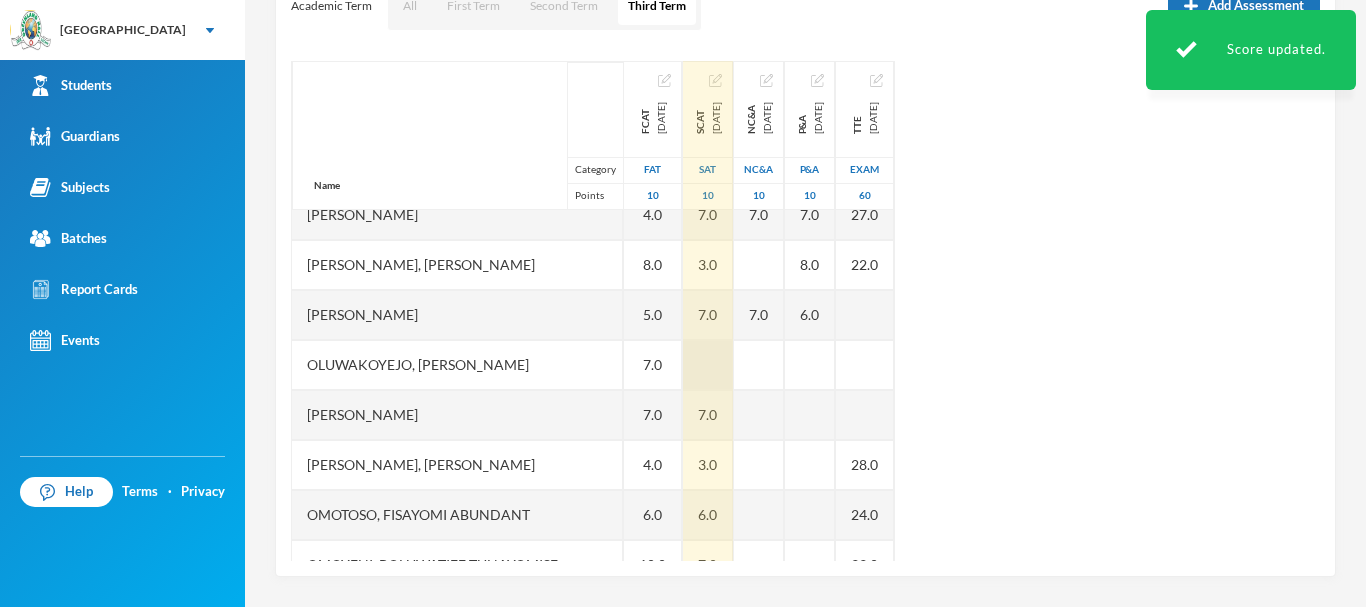 click at bounding box center [708, 365] 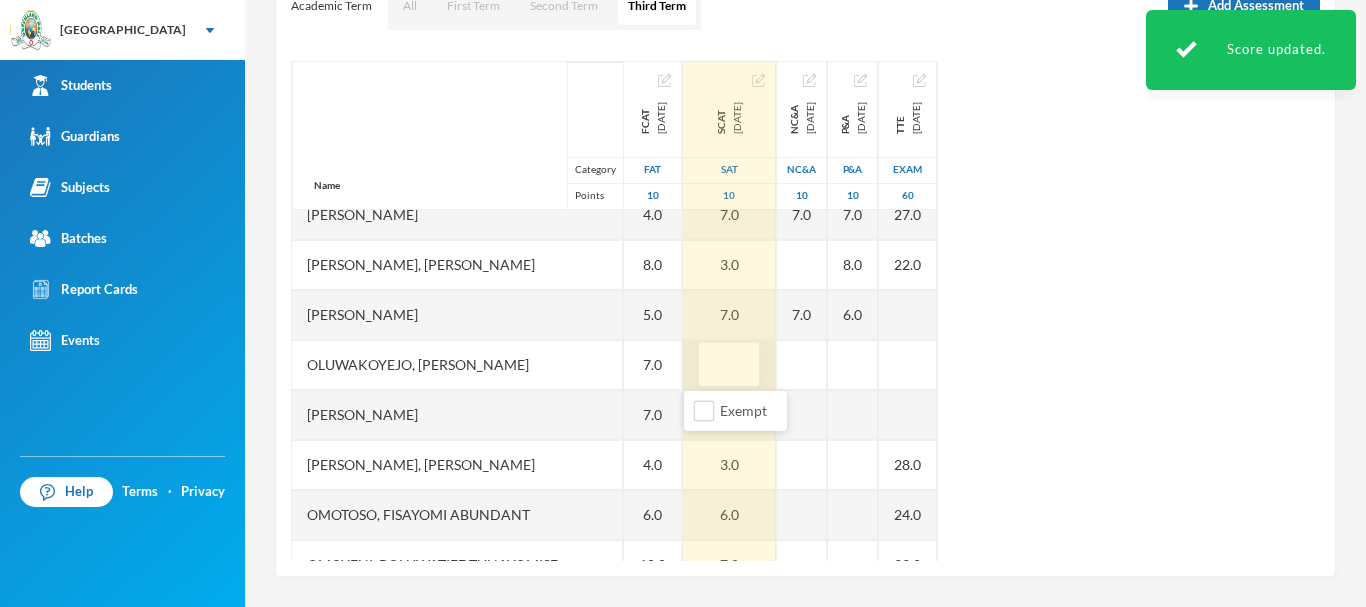 type on "5" 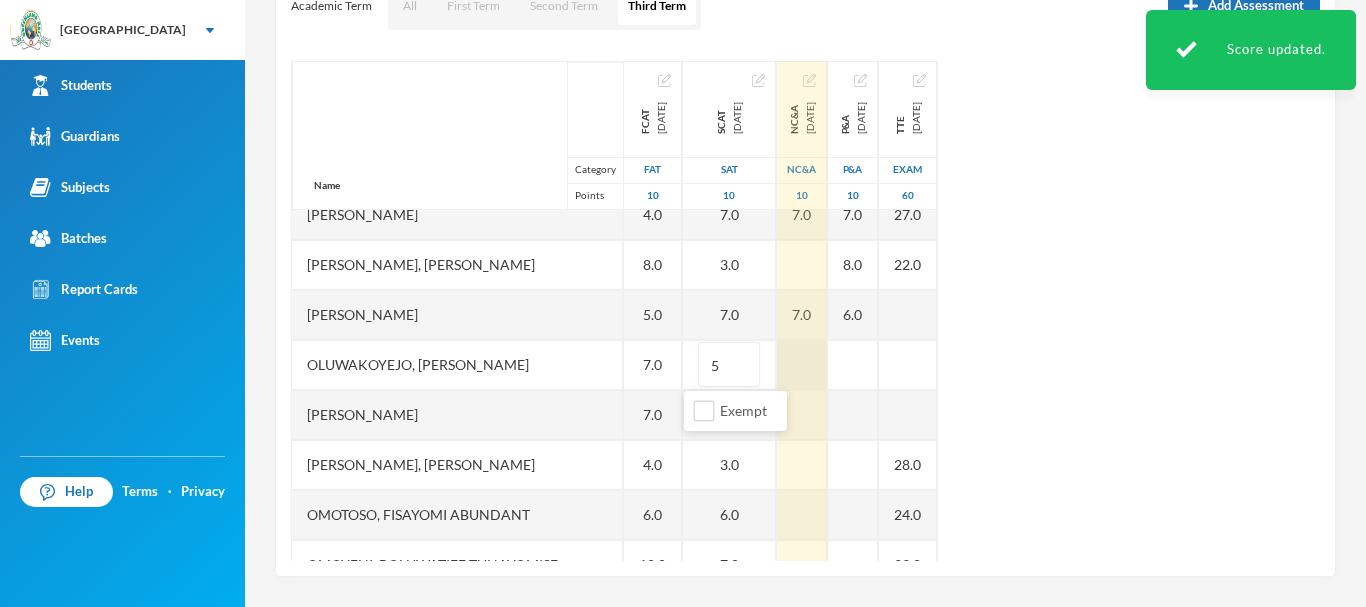 click at bounding box center [802, 365] 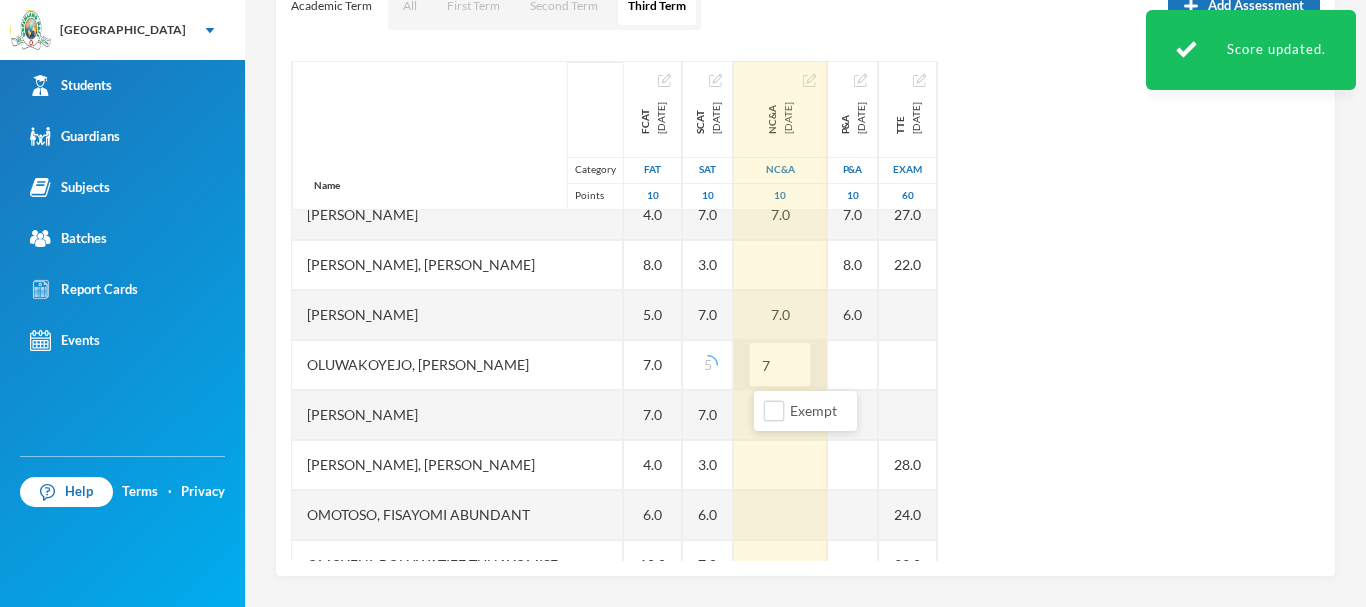 type on "7" 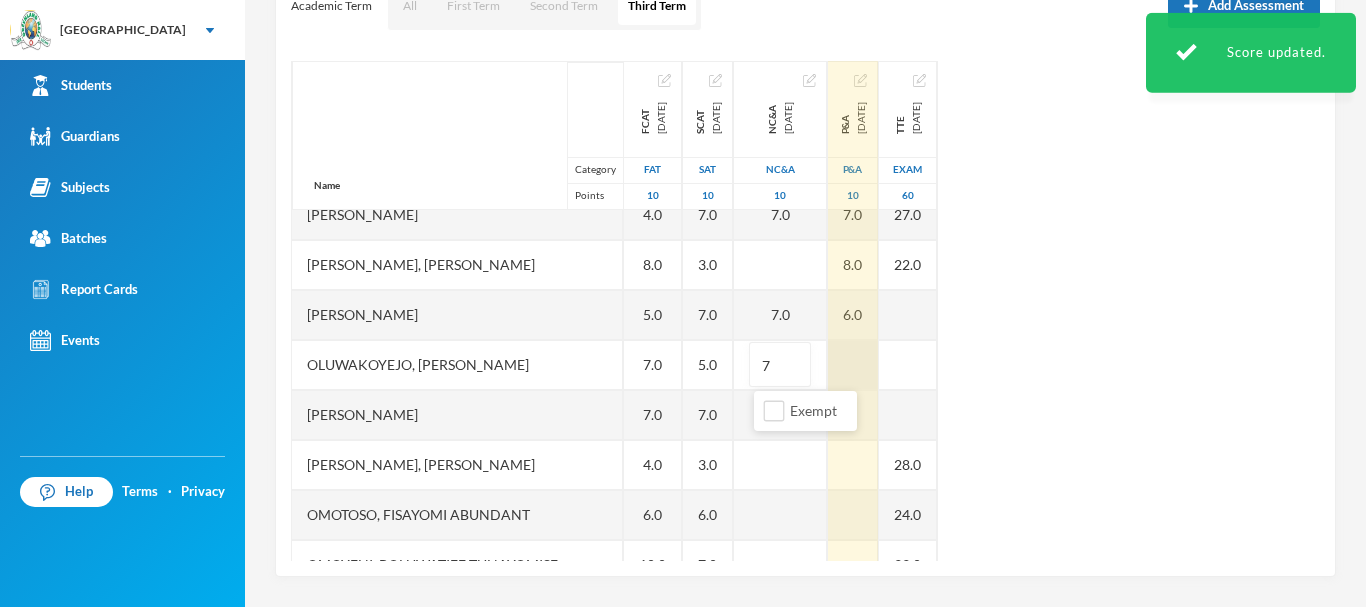 click at bounding box center [853, 365] 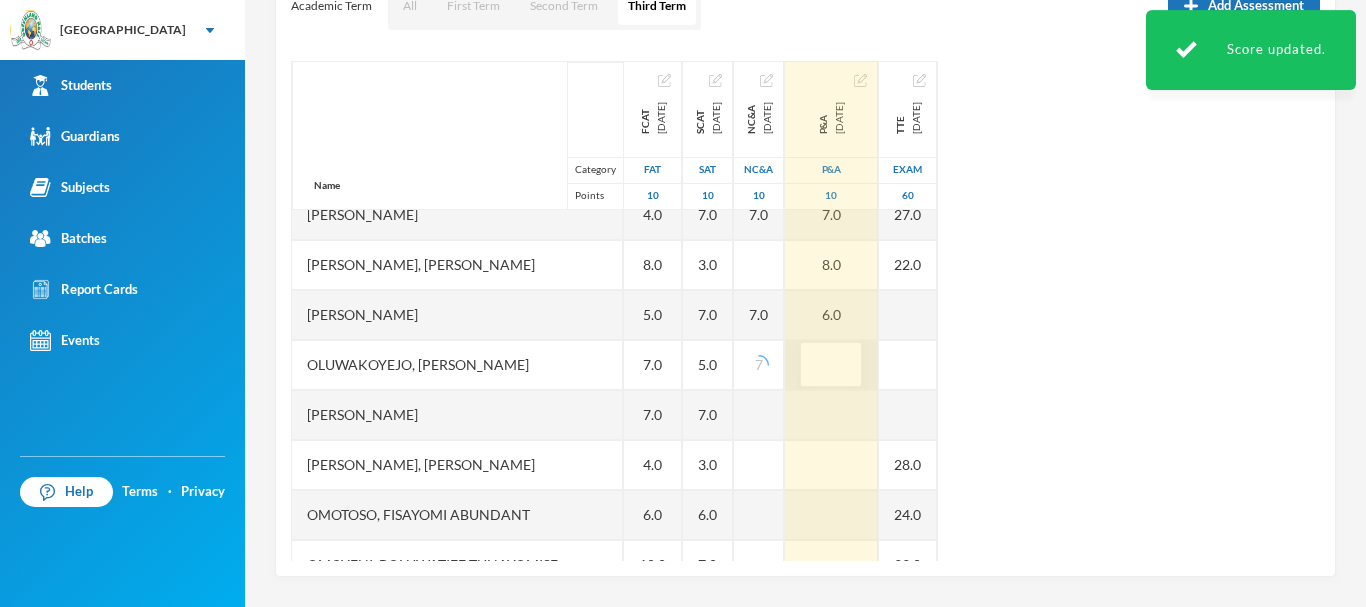 type on "7" 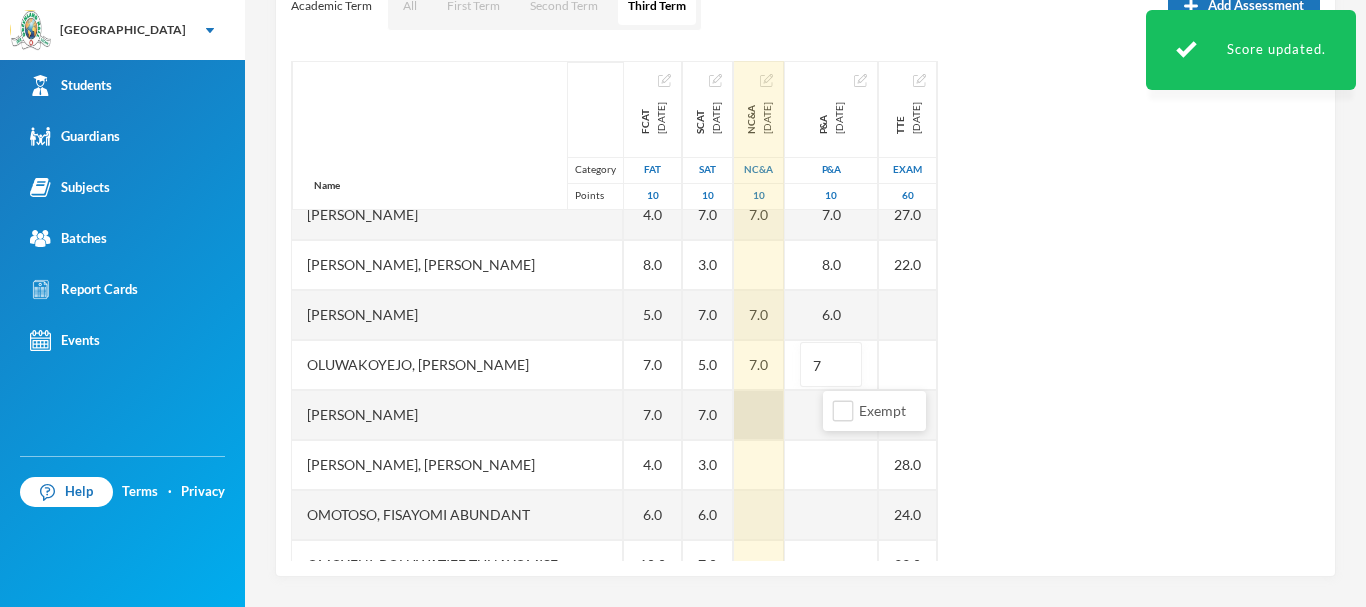 click at bounding box center (759, 415) 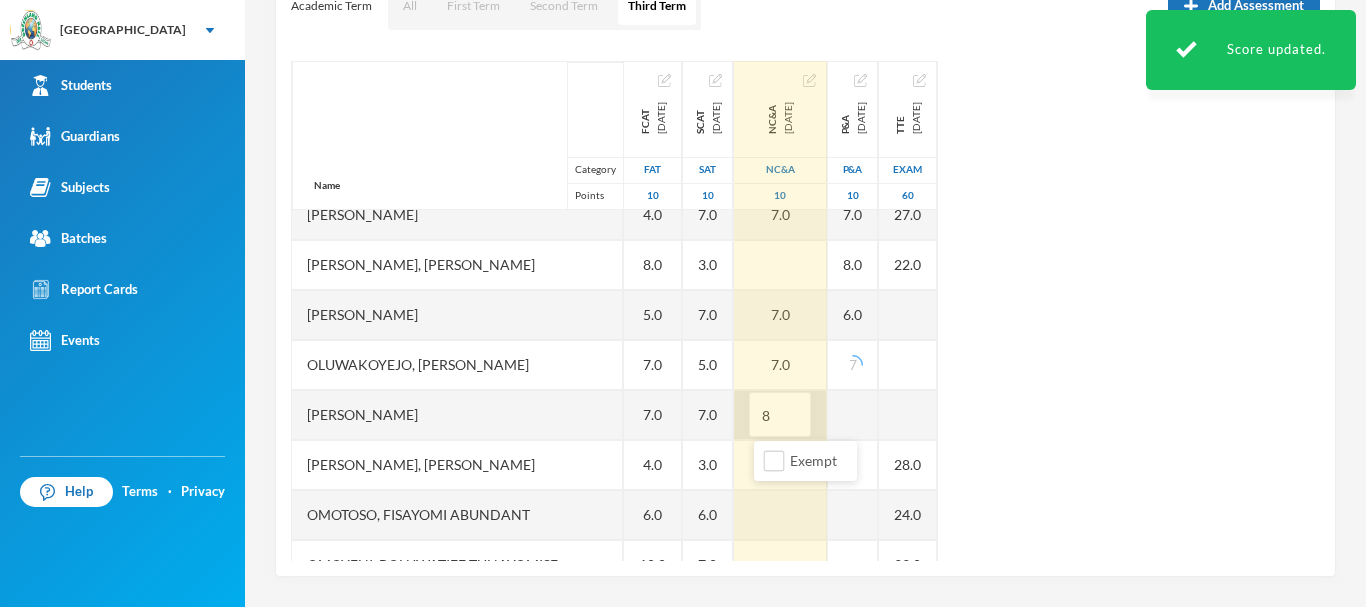 type on "8" 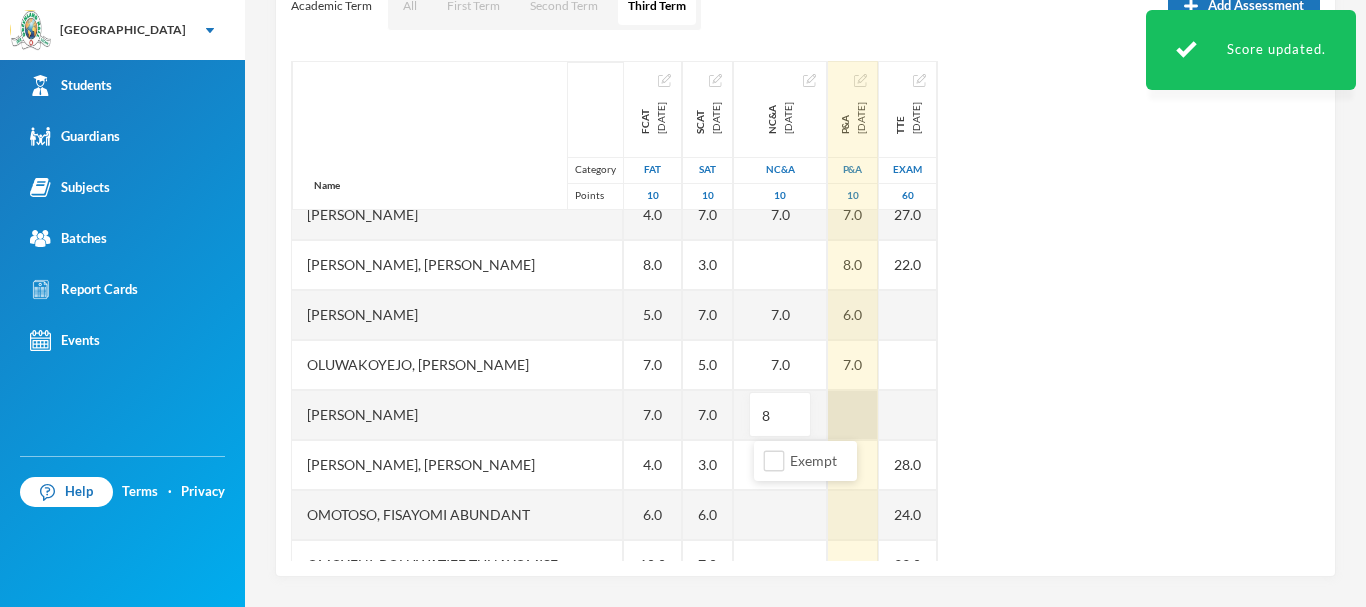 click at bounding box center (853, 415) 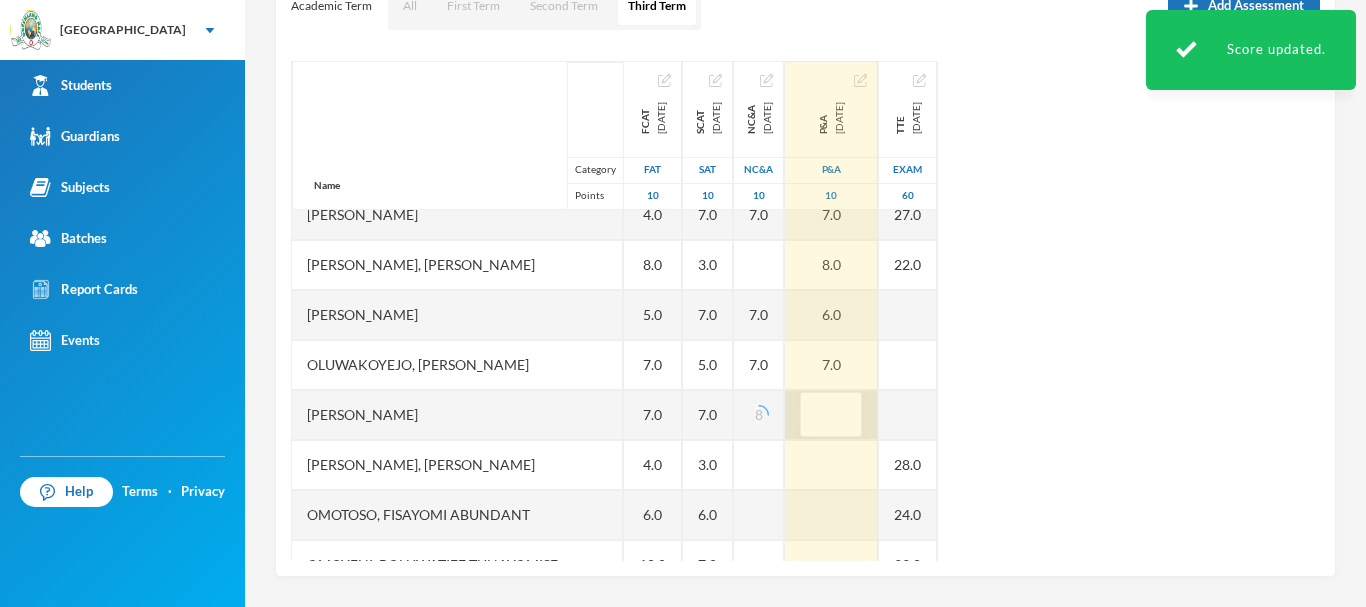 type on "8" 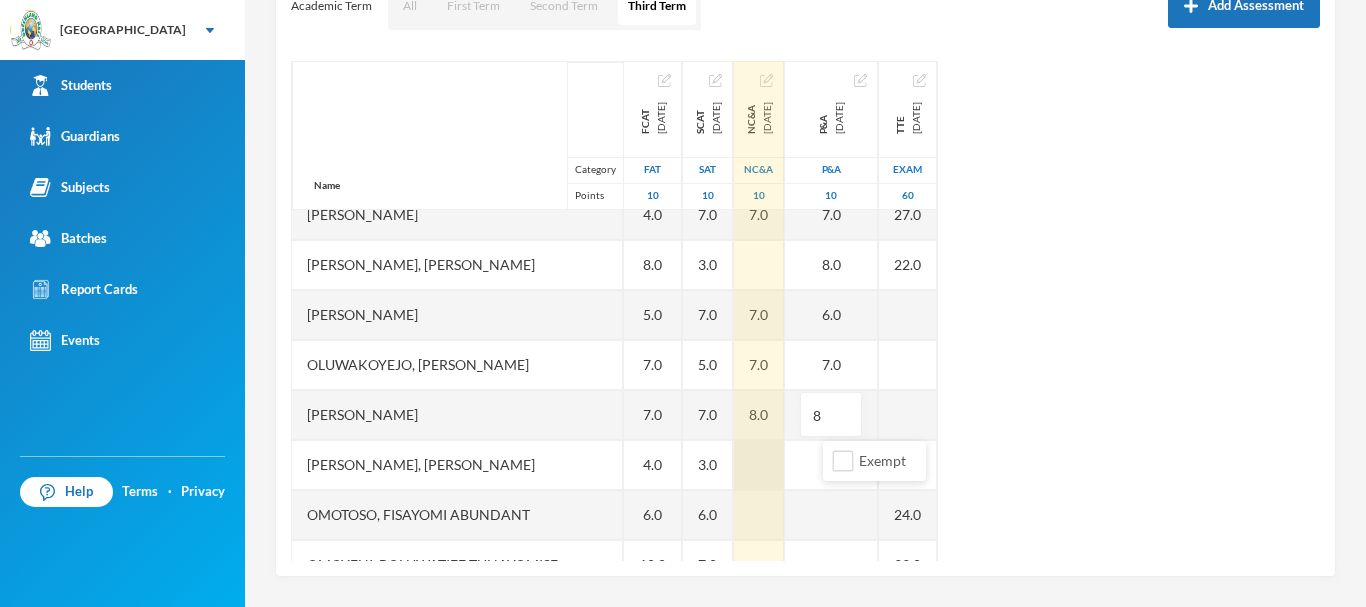 click at bounding box center (759, 465) 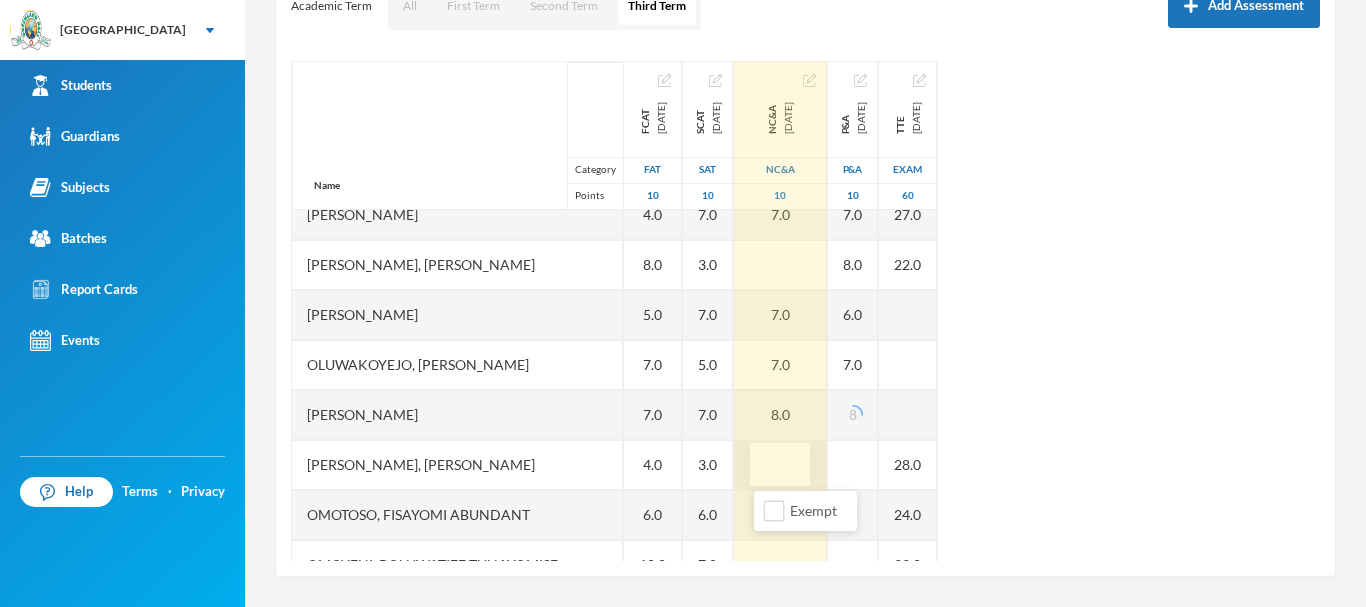 type on "7" 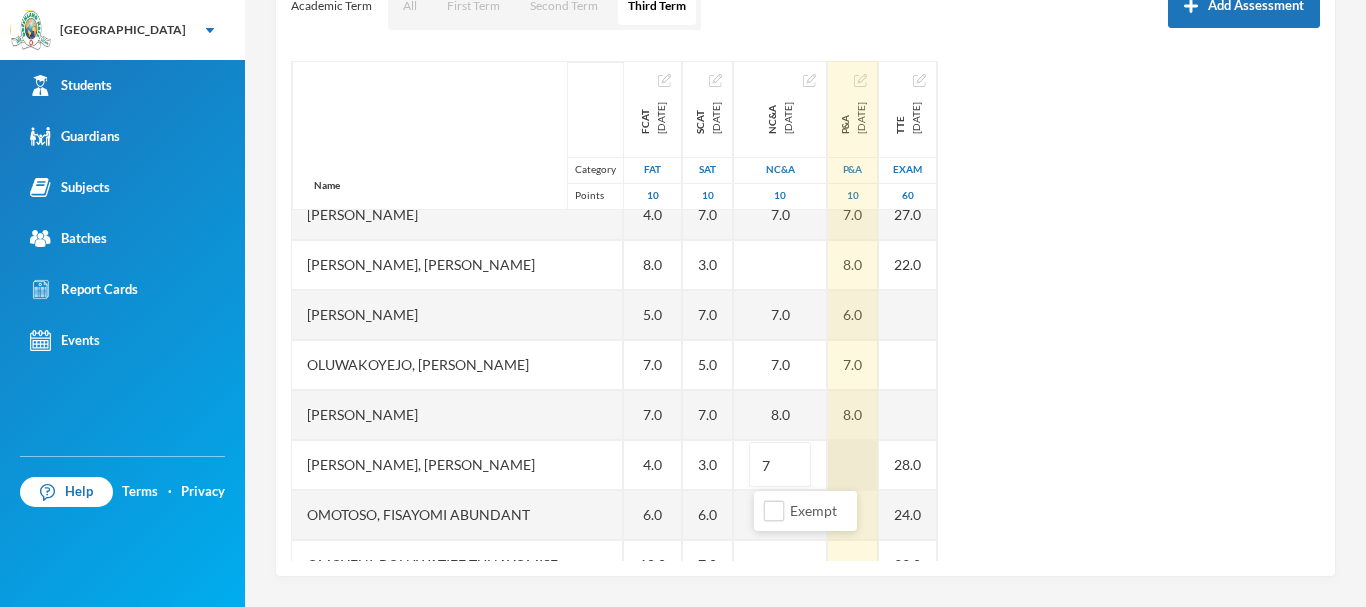 click at bounding box center [853, 465] 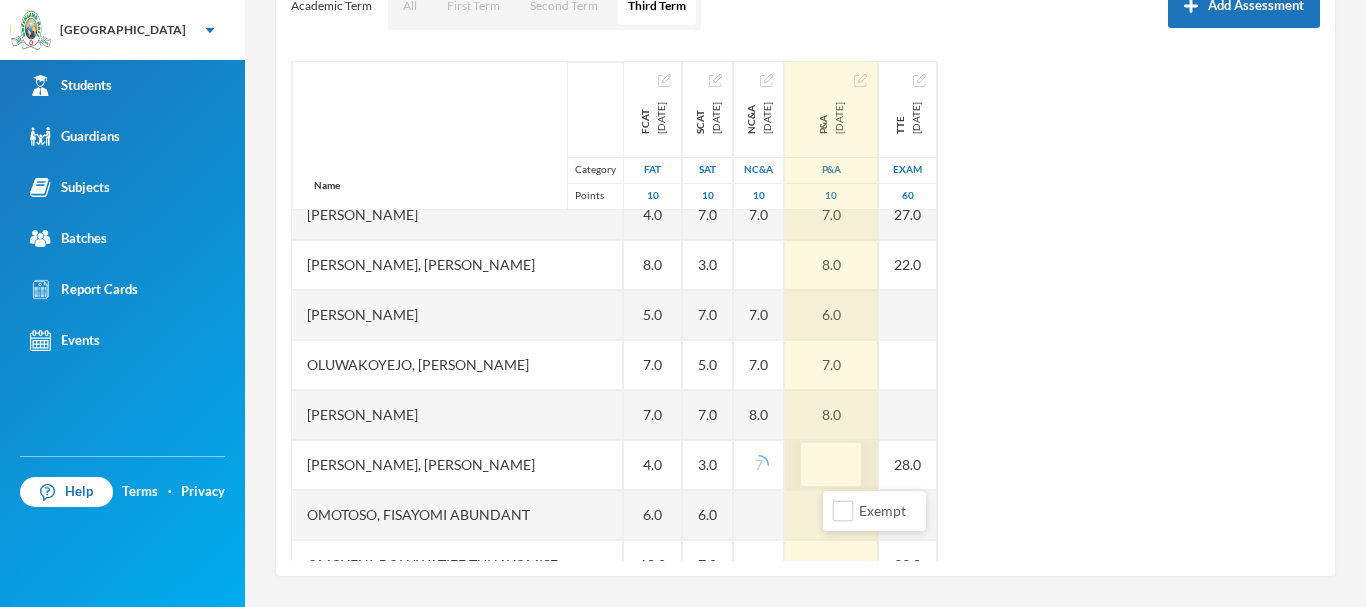type on "8" 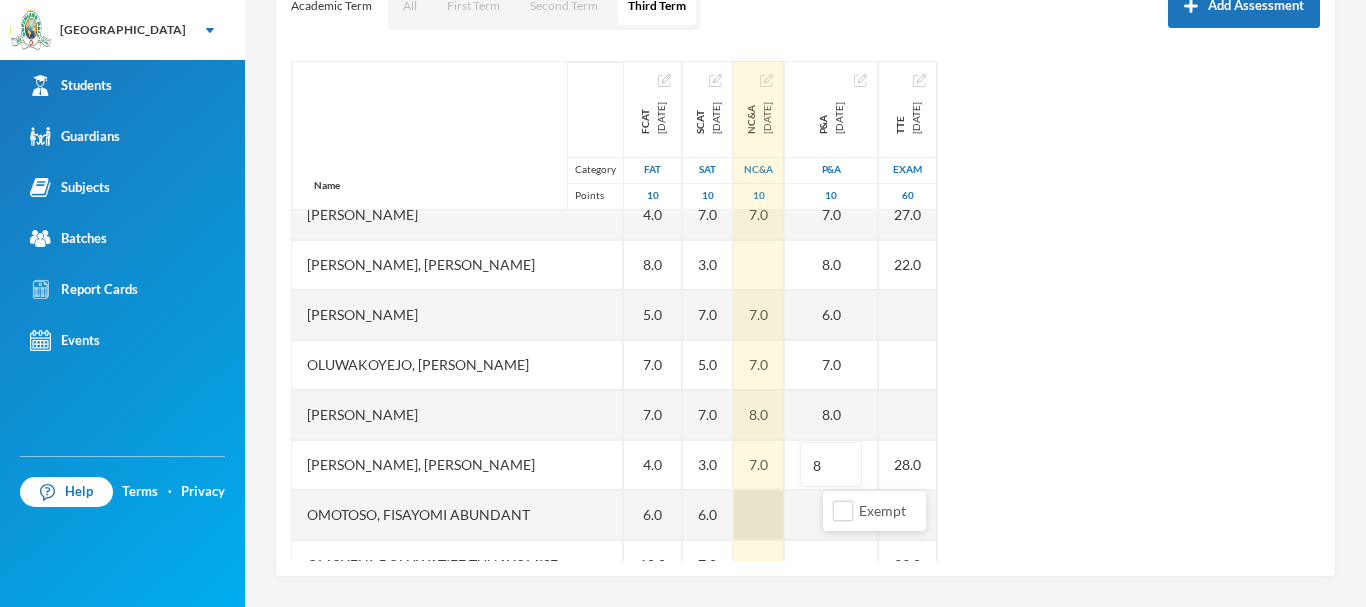 click at bounding box center [759, 515] 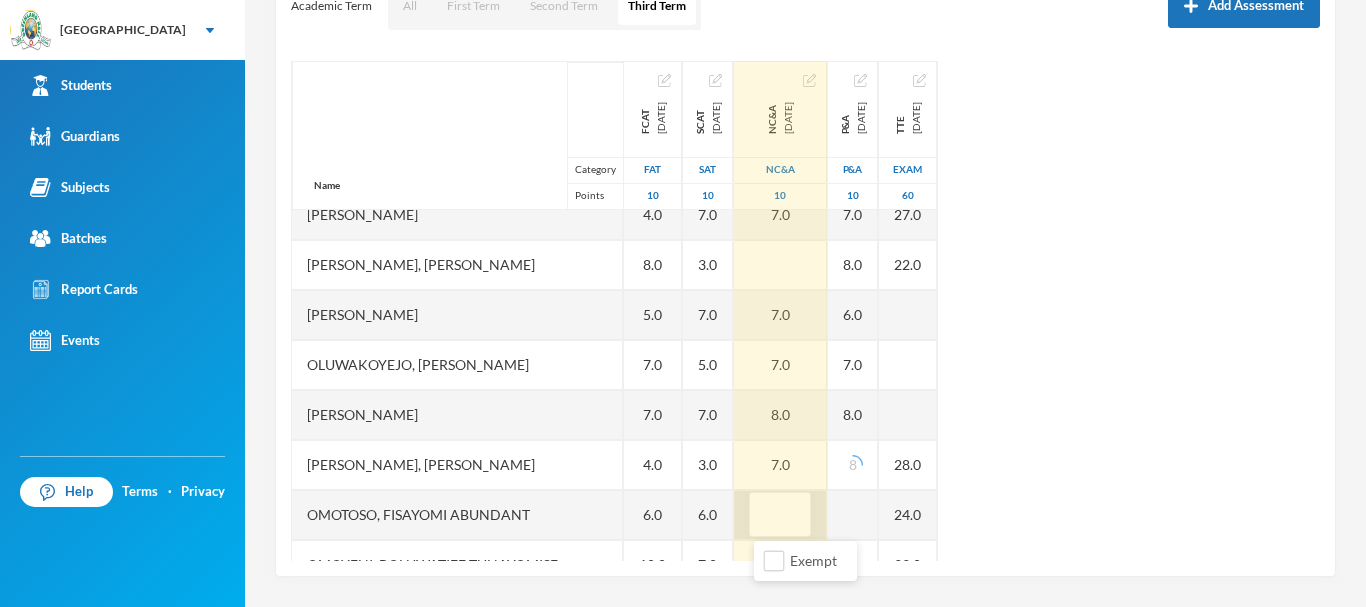 type on "8" 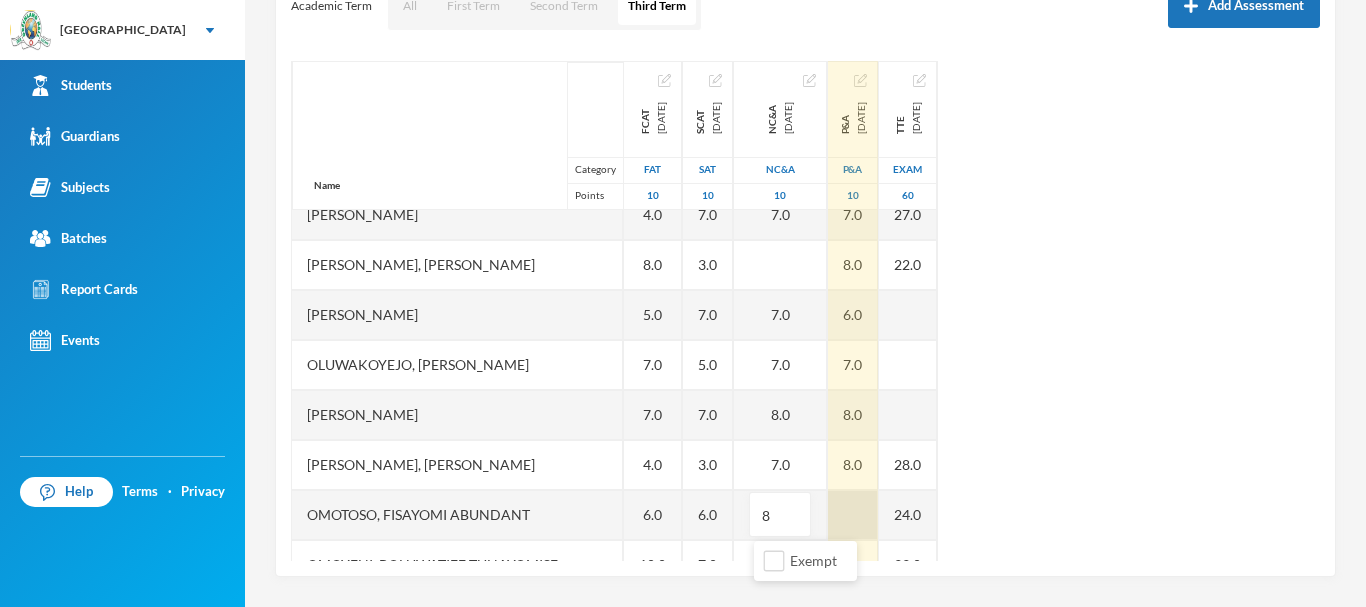 click at bounding box center (853, 515) 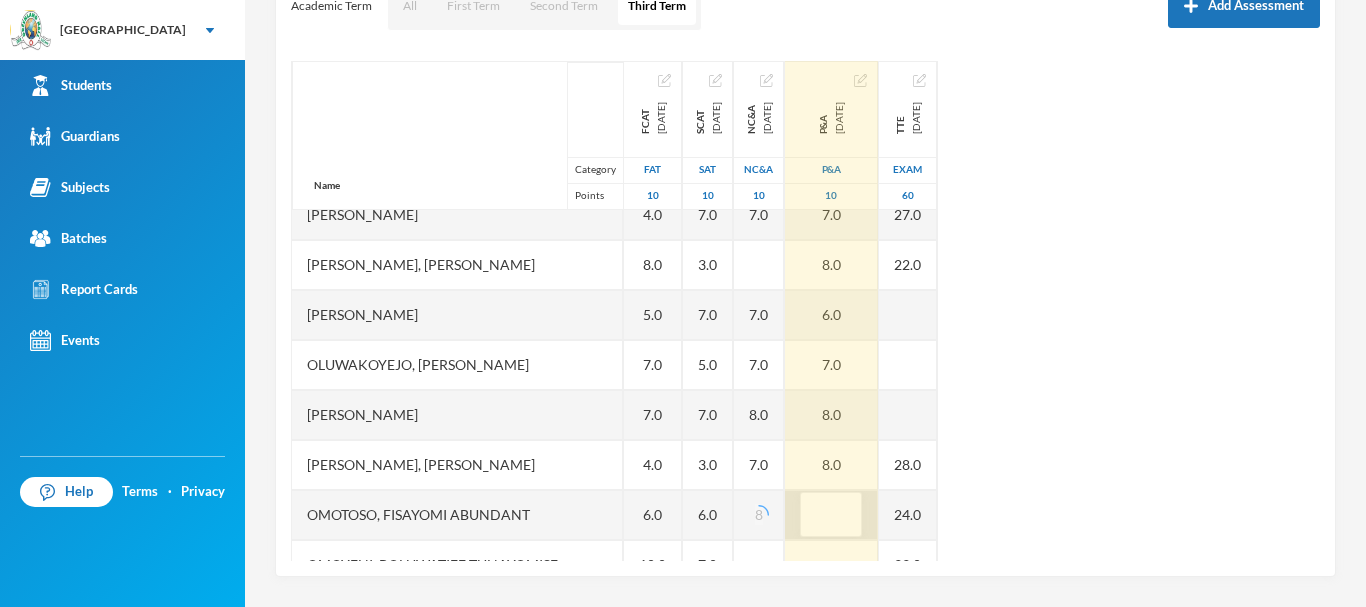 type on "8" 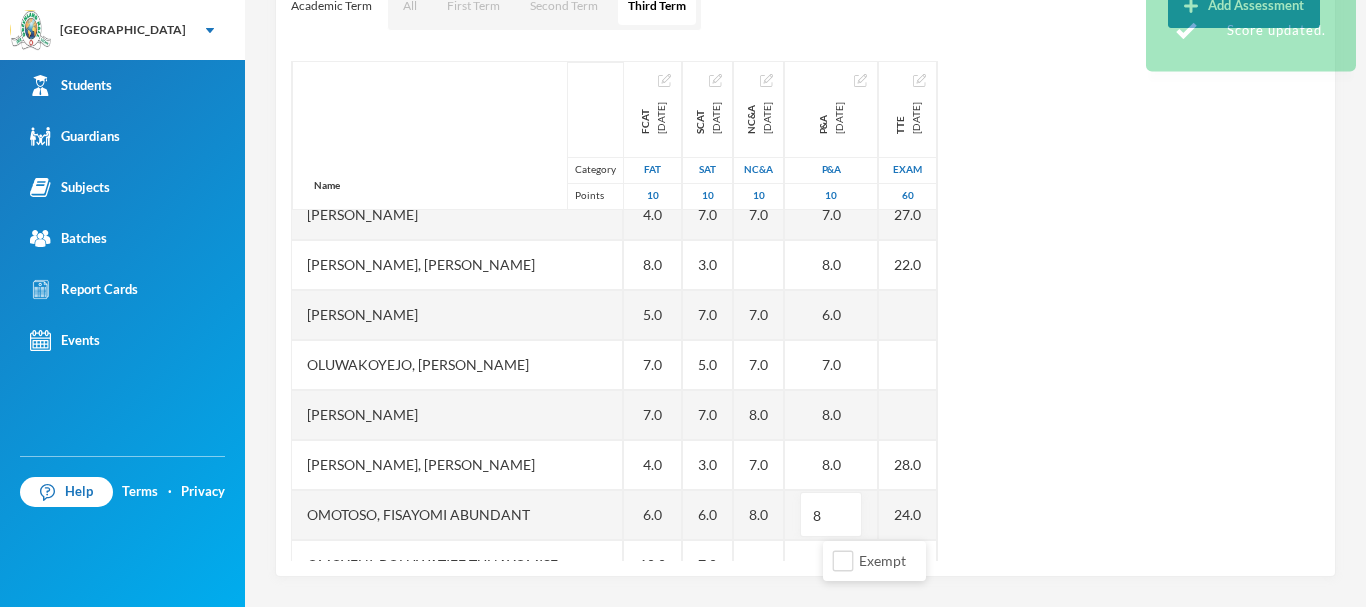 click on "Name   Category Points Adedeji, Oyinladun Nadriah Adekunle, Opemipo David Adeyemo, Ayomide Juliana Afuape, Monireoluwa Esther Alli, Olaoluwa Usman Bello, Uthman Goriola Chineke, Esther Maryann Chukwudi, Jessica Neto Dada, Ewaoluwa Folake Daniel, Treasure Samuel Ediale, Glory Osemudiame Igbafe, Ovie Jesse Kalu, Favour Adaeze Martins, Teniola Feyisola Mudasiru, Anuoluwapo Onahyinoye Muhibi, Rahmat Oyindaola Ojebode, Elizabeth Temitope Oladimeji, Temiloluwa Enoch Olayinka, David Oluwapelumi Olayinka, Jamaldeen Moyin Oloyede, Tomiwa Ayobami Oluwakoyejo, Joshua Adebayo Omoruyi, Emmanuella Ovbokhan Omoruyi, Odion Emmanuel Omotoso, Fisayomi Abundant Omoyeni, Boluwatife Tunayomise Oni, Ope-ajinde Esther Taiwo, Arafat Temilola Utomhin, Goodness Onohumen Utomhin, Mercy Akohamen Yomi-owoeye, Toluwase Precious FCAT 2025-05-28 FAT 10 8.0 8.0 EX 9.0 5.0 5.0 5.0 EX 9.0 8.0 7.0 2.0 EX 5.0 7.0 EX EX 5.0 4.0 8.0 5.0 7.0 7.0 4.0 6.0 10.0 8.0 6.0 3.0 4.0 9.0 SCAT 2025-06-20 SAT 10 7.0 6.0 EX 5.0 6.0 EX 6.0 7.0 6.0 5.0 EX 7.0 EX" at bounding box center (805, 311) 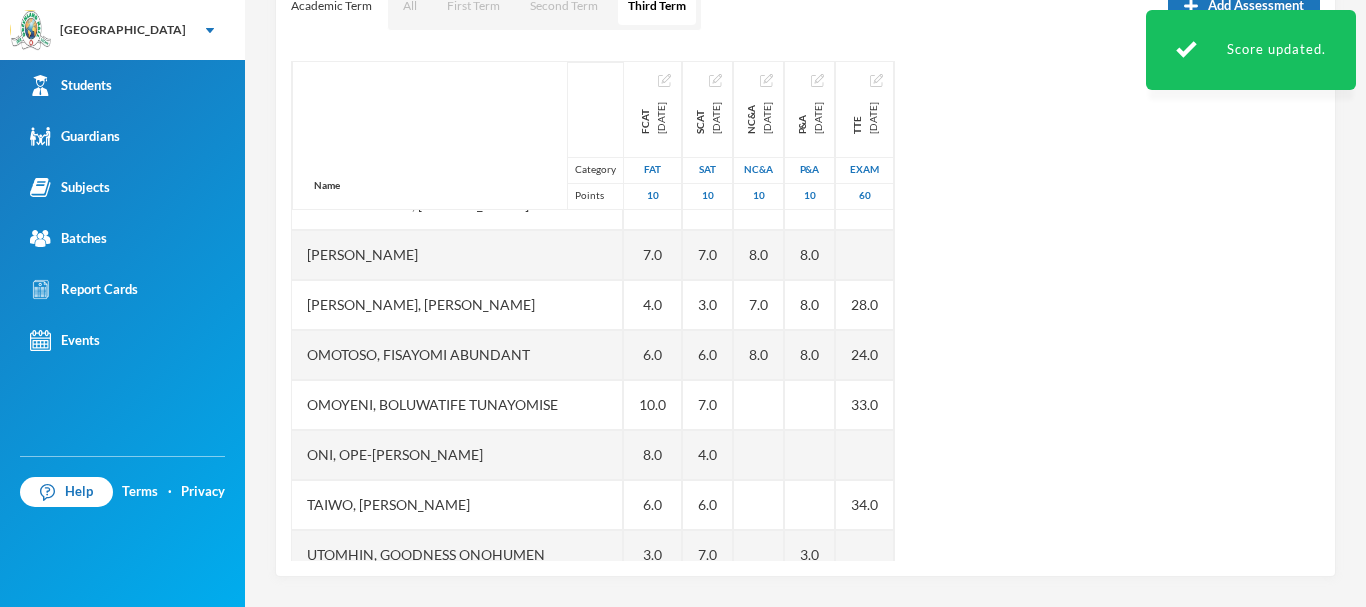 scroll, scrollTop: 1121, scrollLeft: 0, axis: vertical 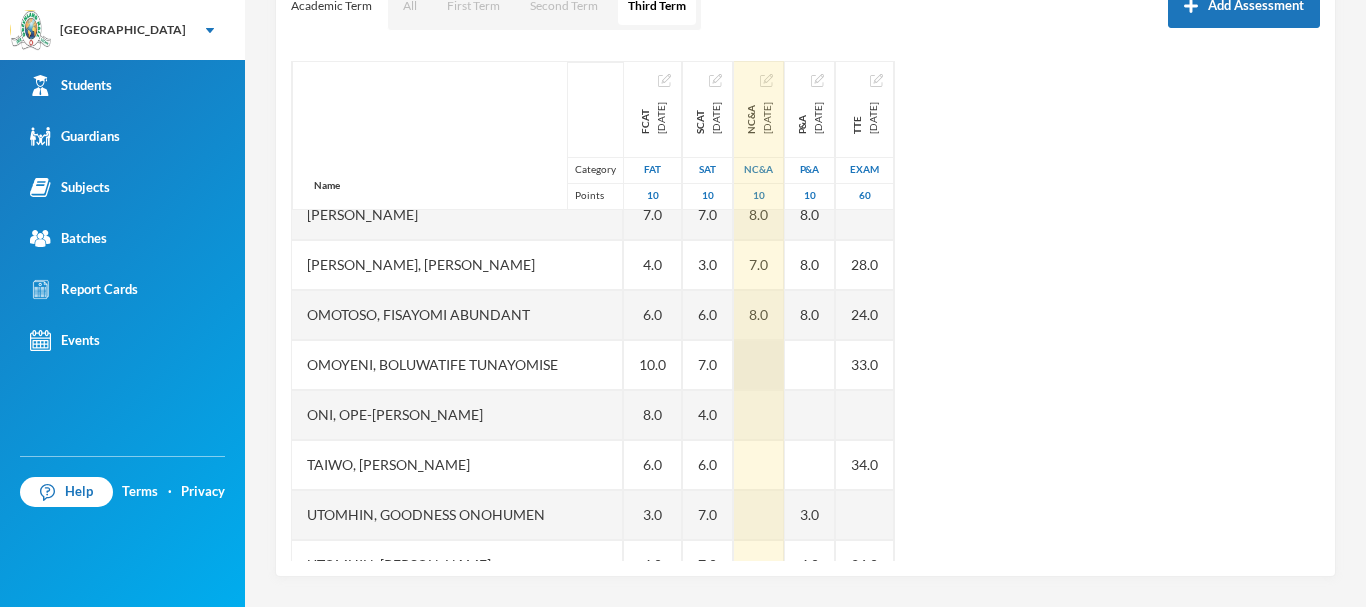 click at bounding box center (759, 365) 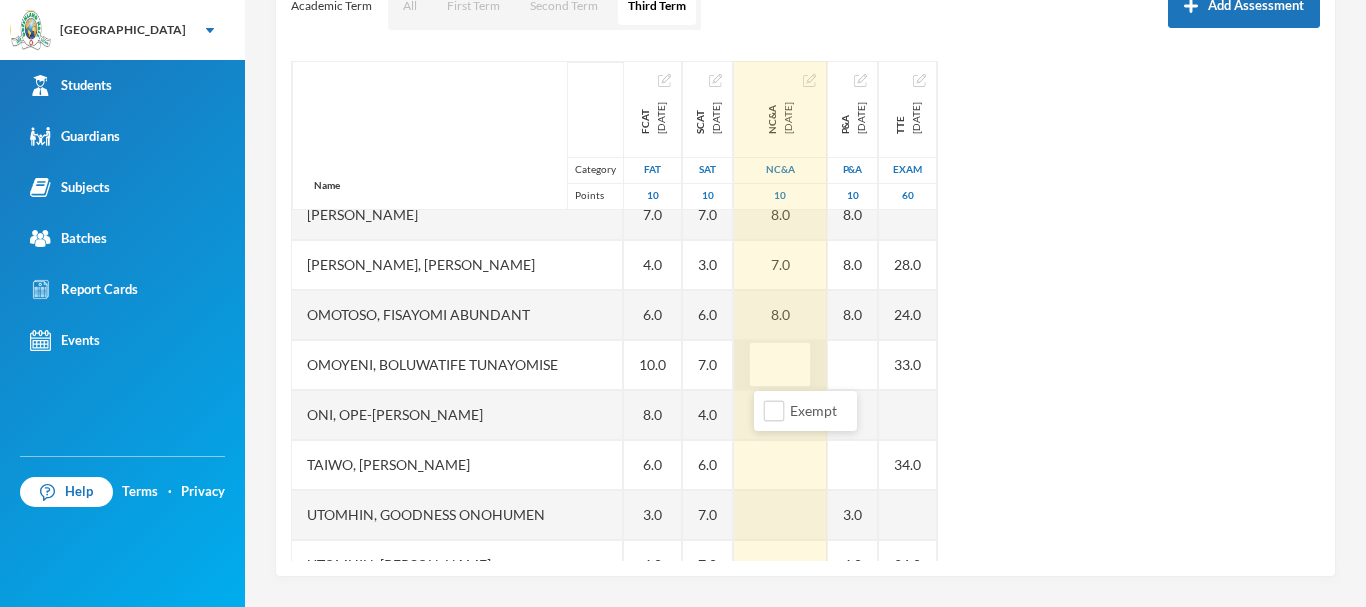 type on "9" 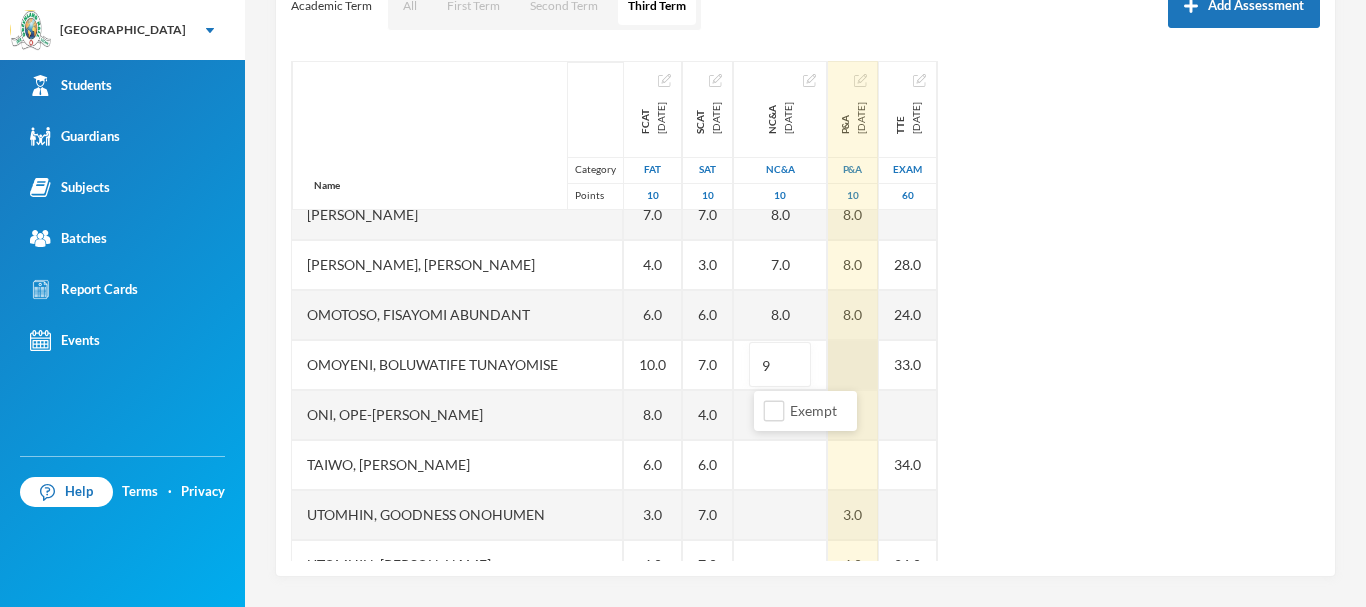 click at bounding box center (853, 365) 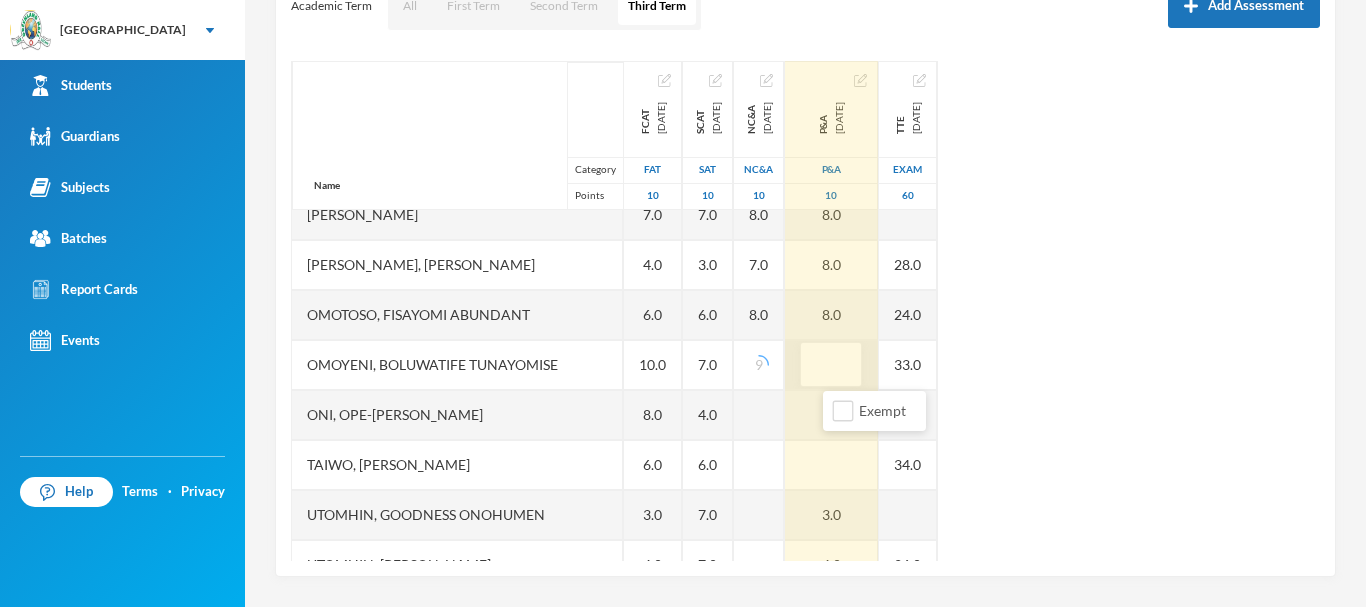 type on "8" 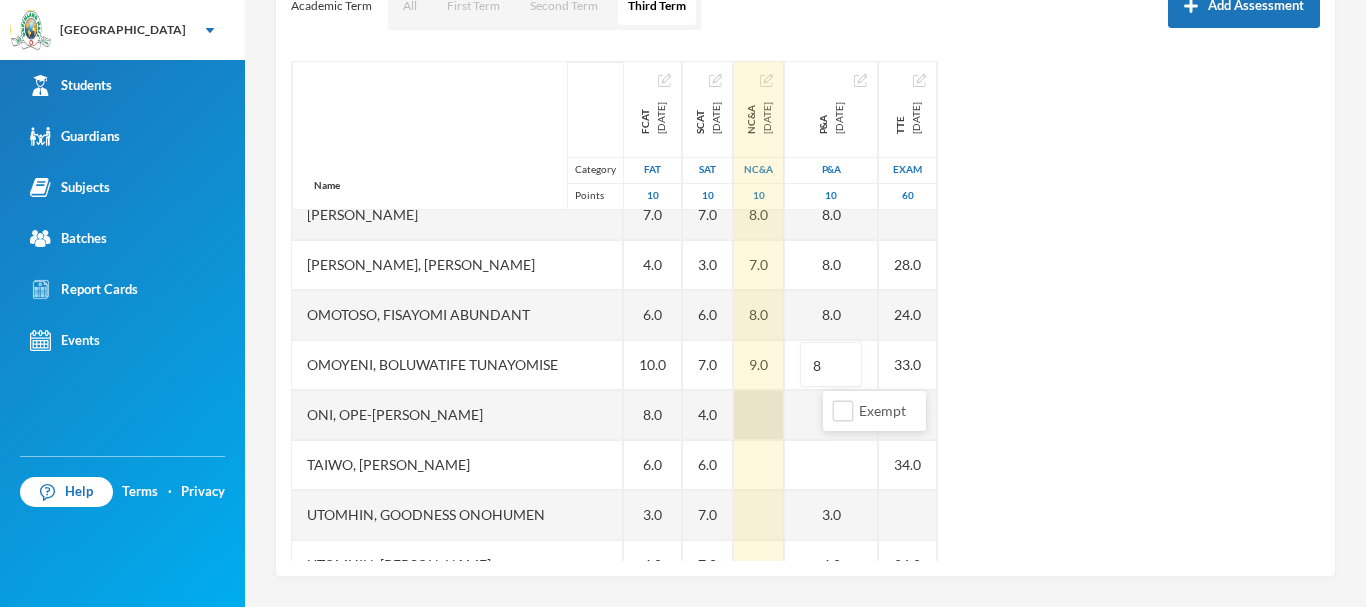 click at bounding box center (759, 415) 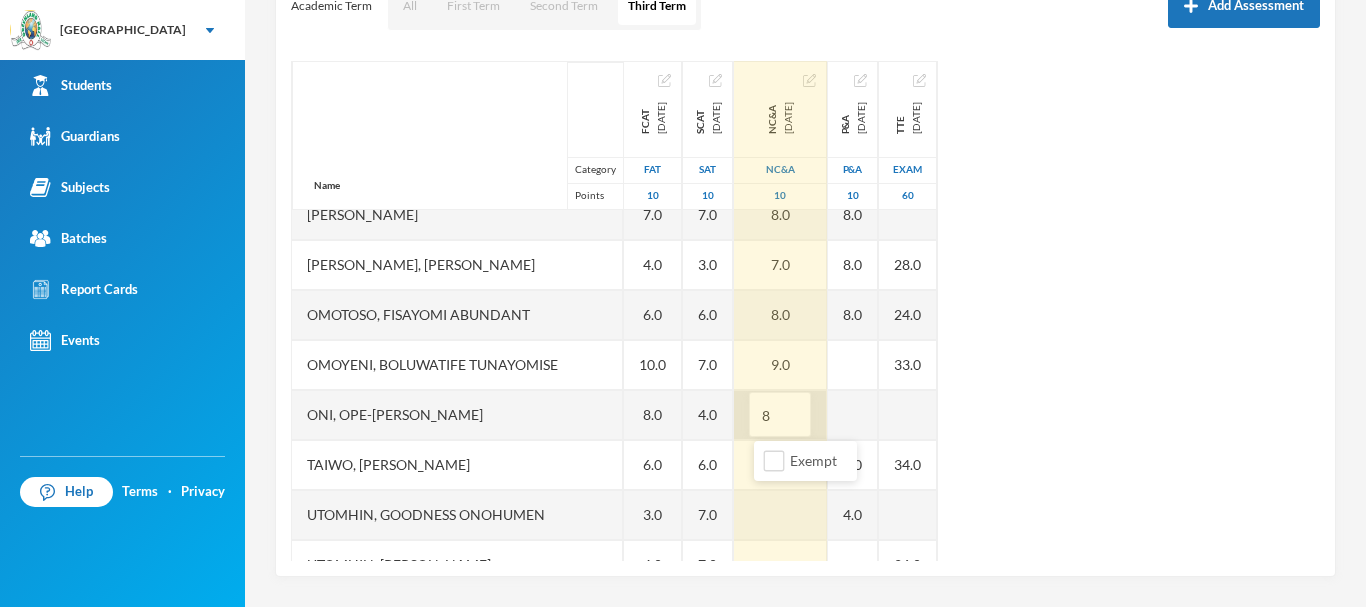 type on "8" 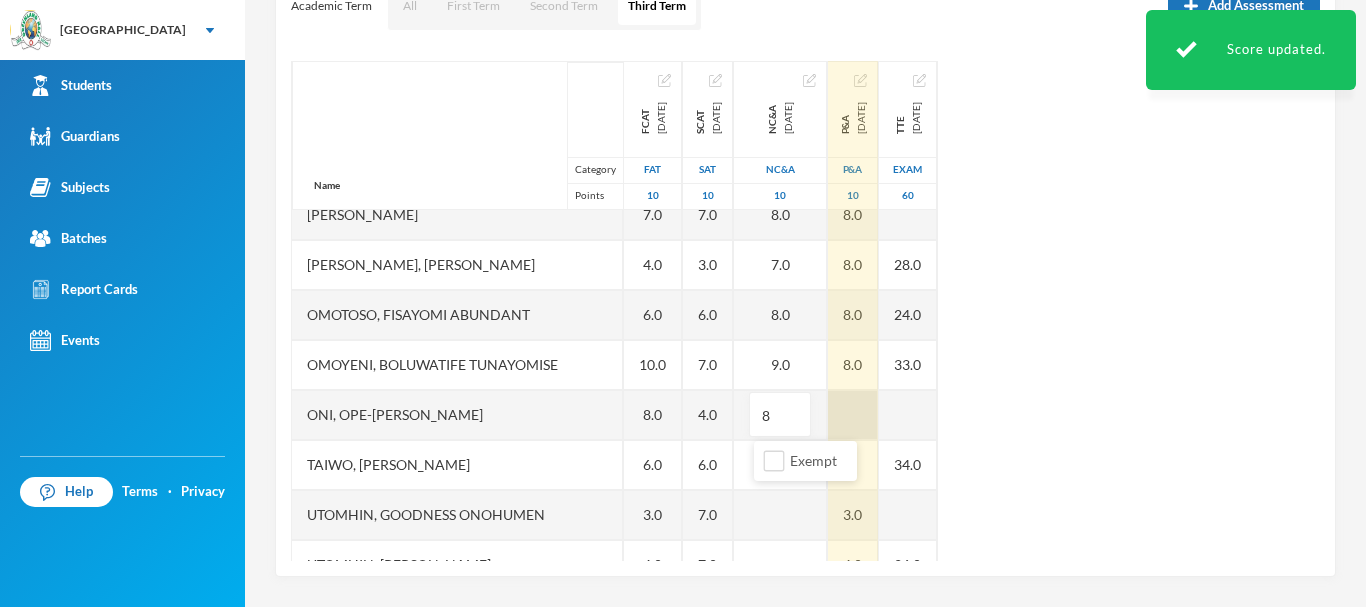 click at bounding box center (853, 415) 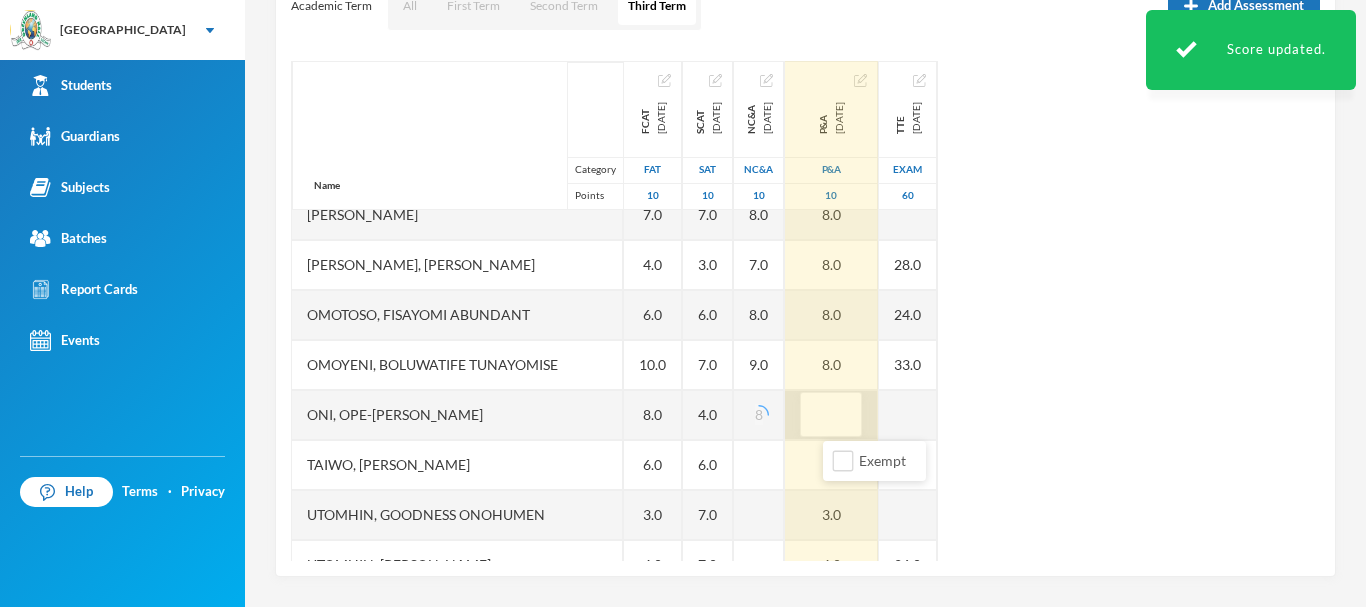 type on "8" 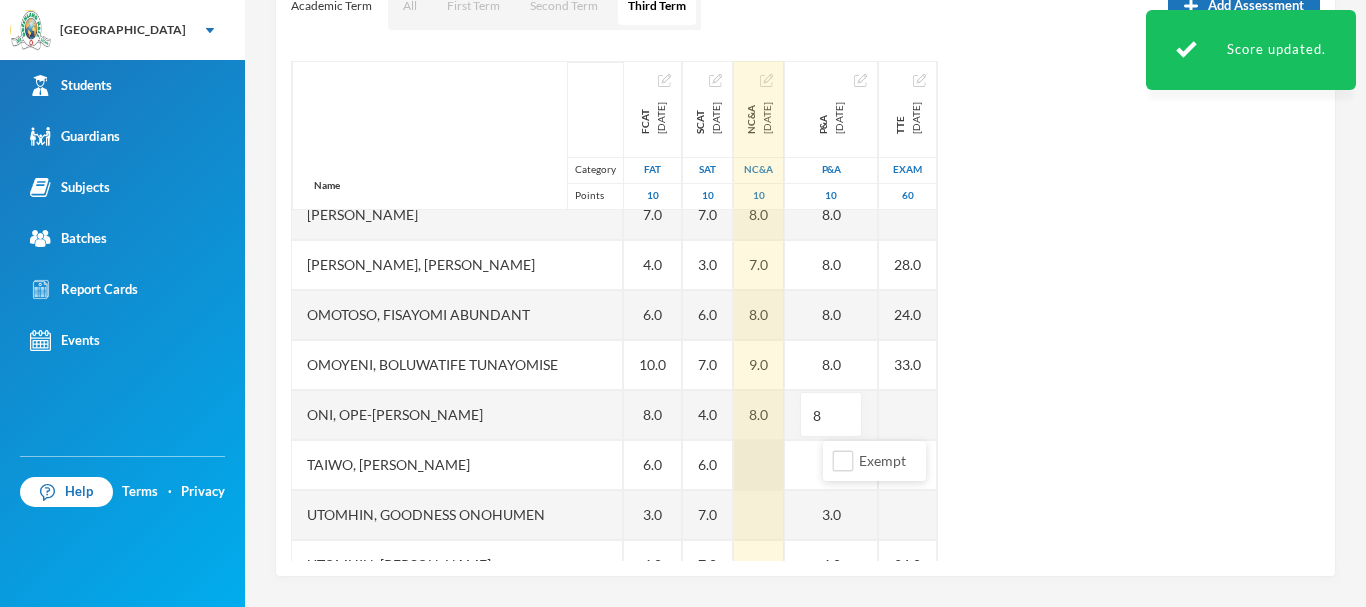 click at bounding box center [759, 465] 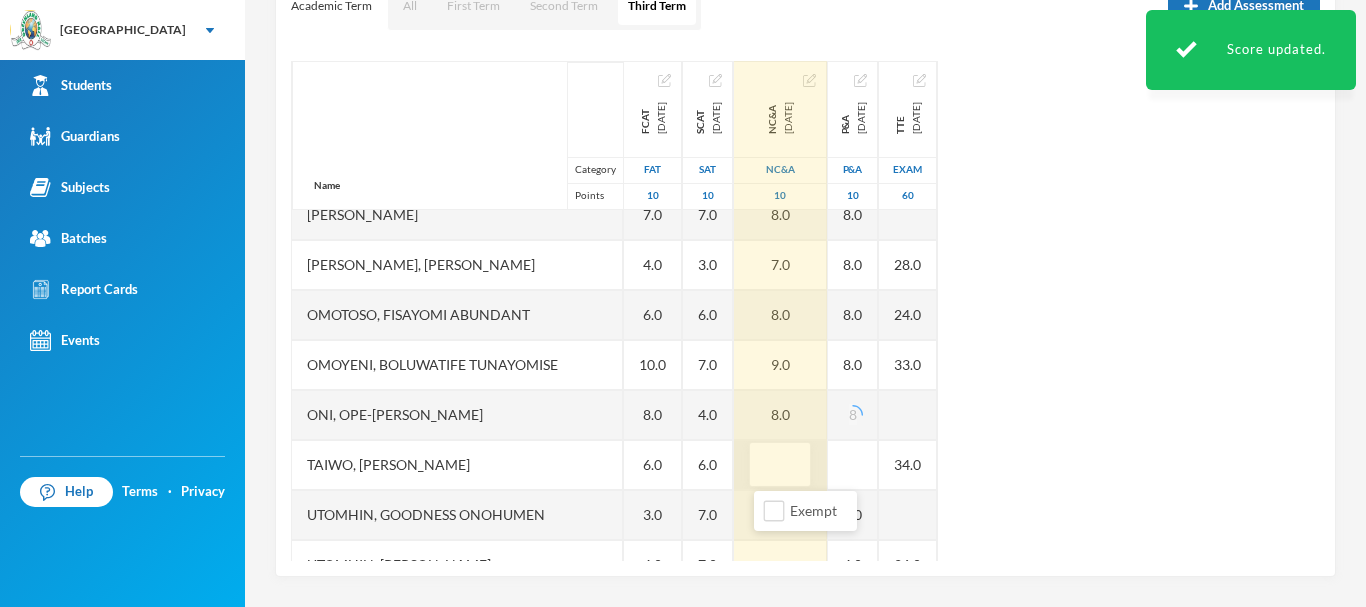 type on "8" 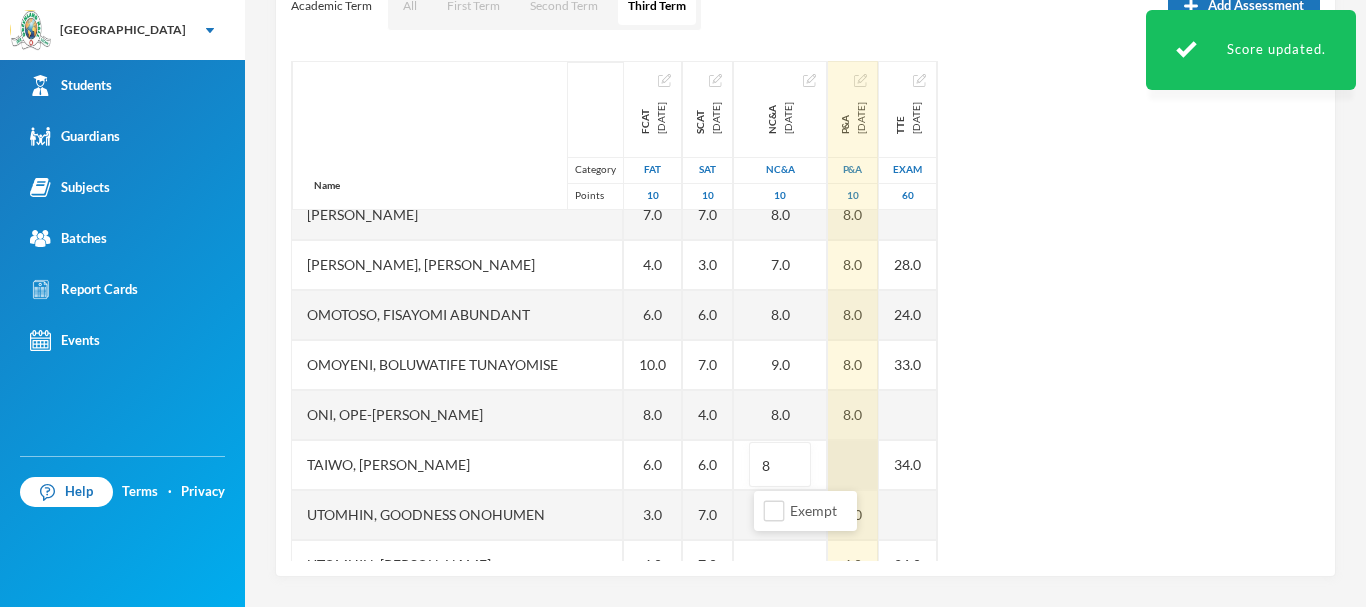 click at bounding box center [853, 465] 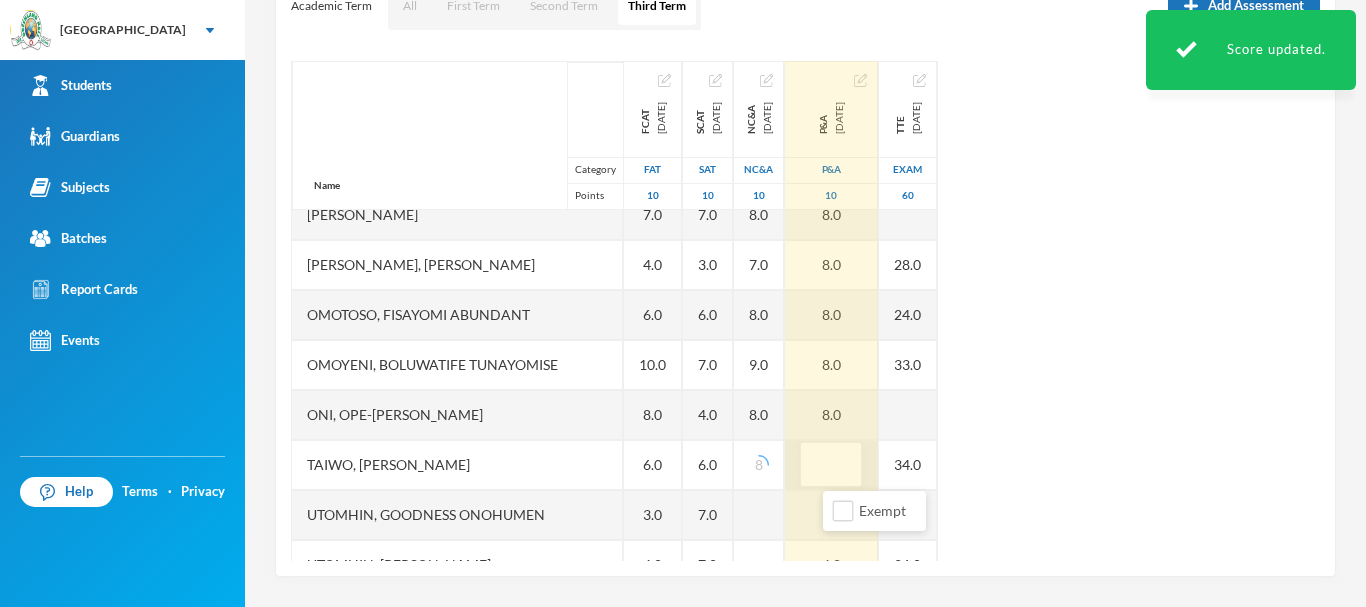 type on "9" 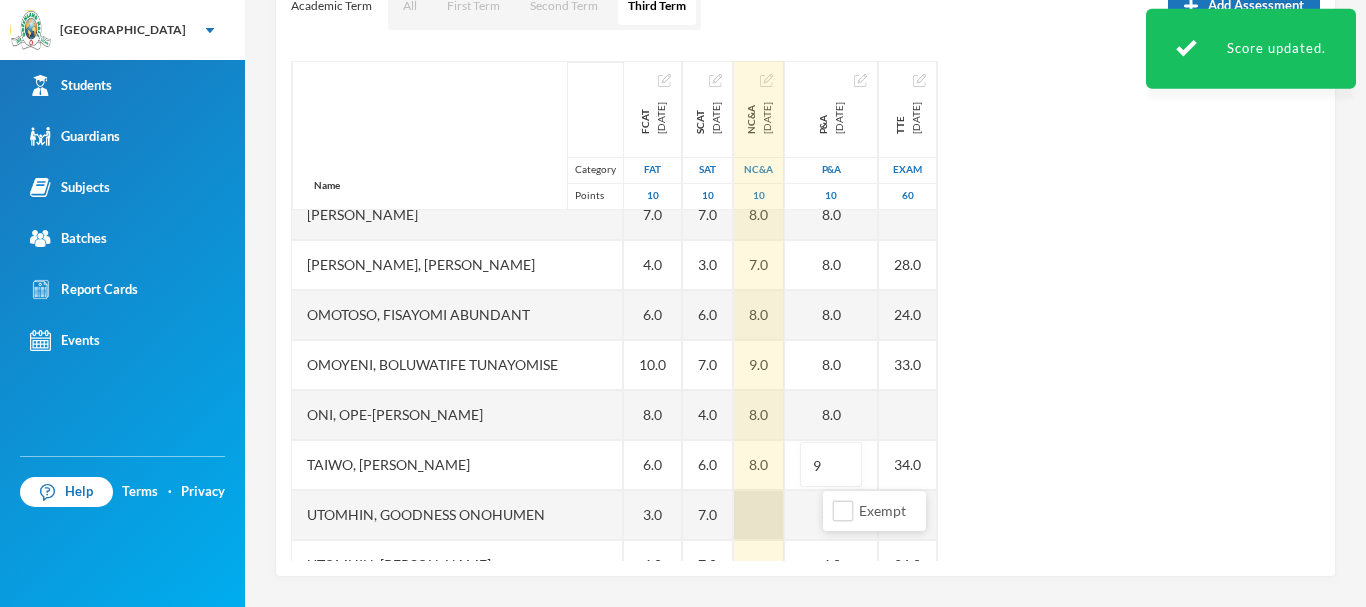 click at bounding box center (759, 515) 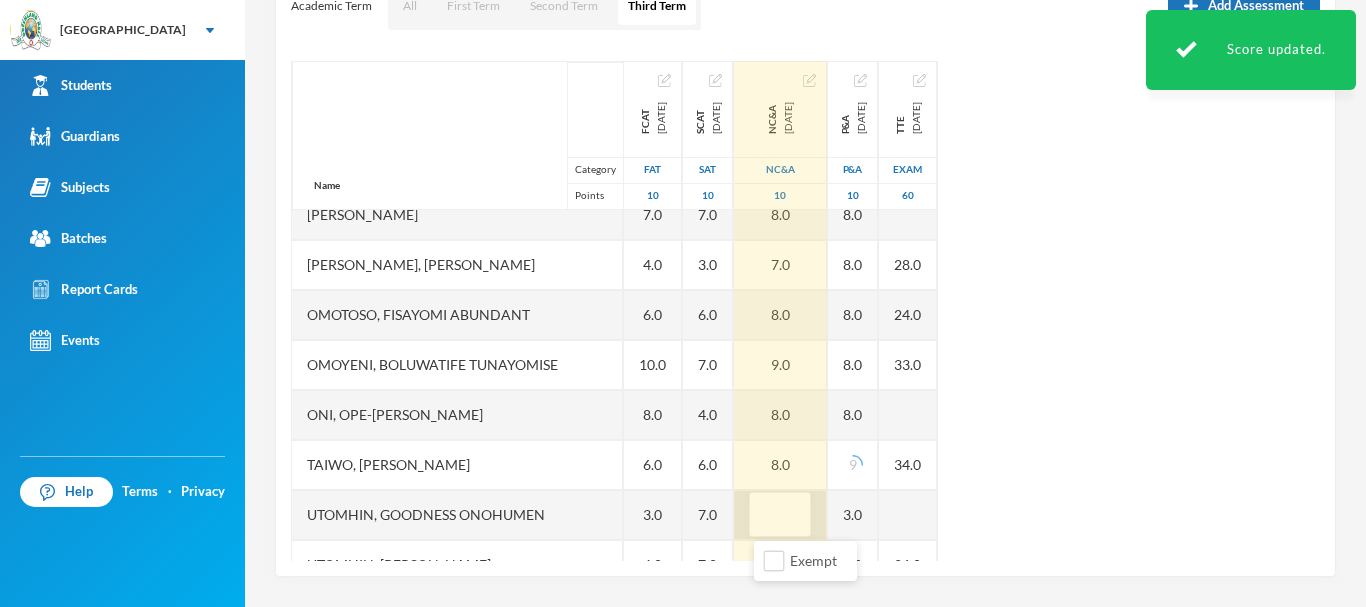 type on "8" 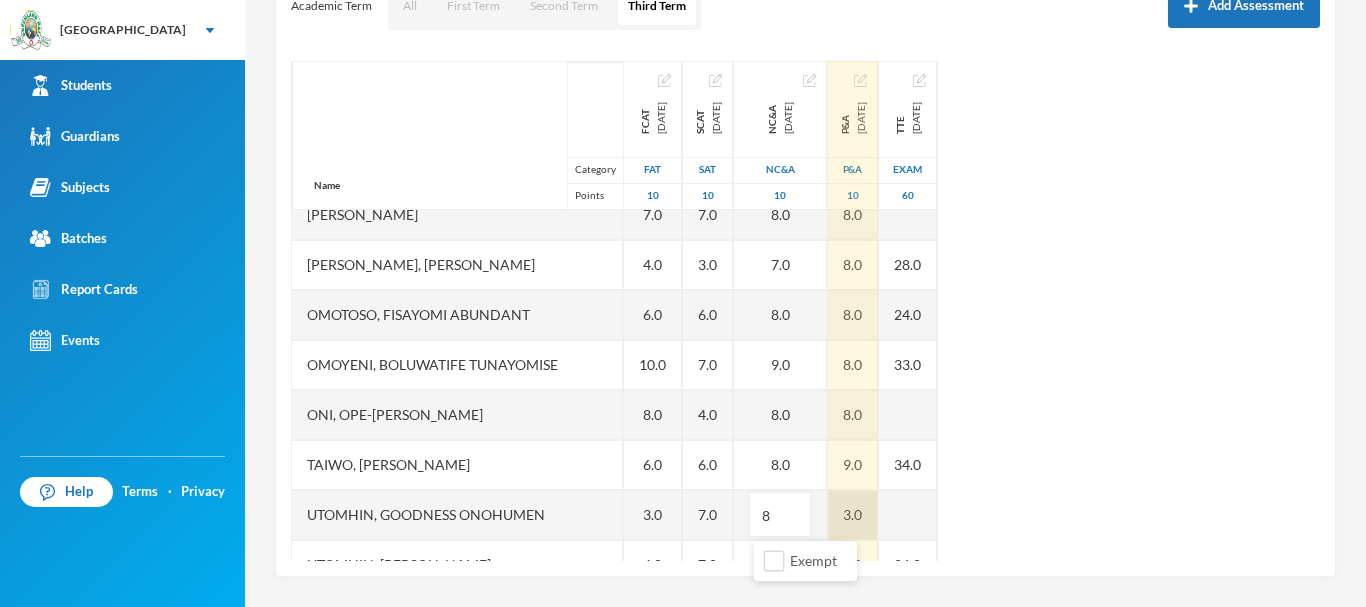 click on "3.0" at bounding box center [853, 515] 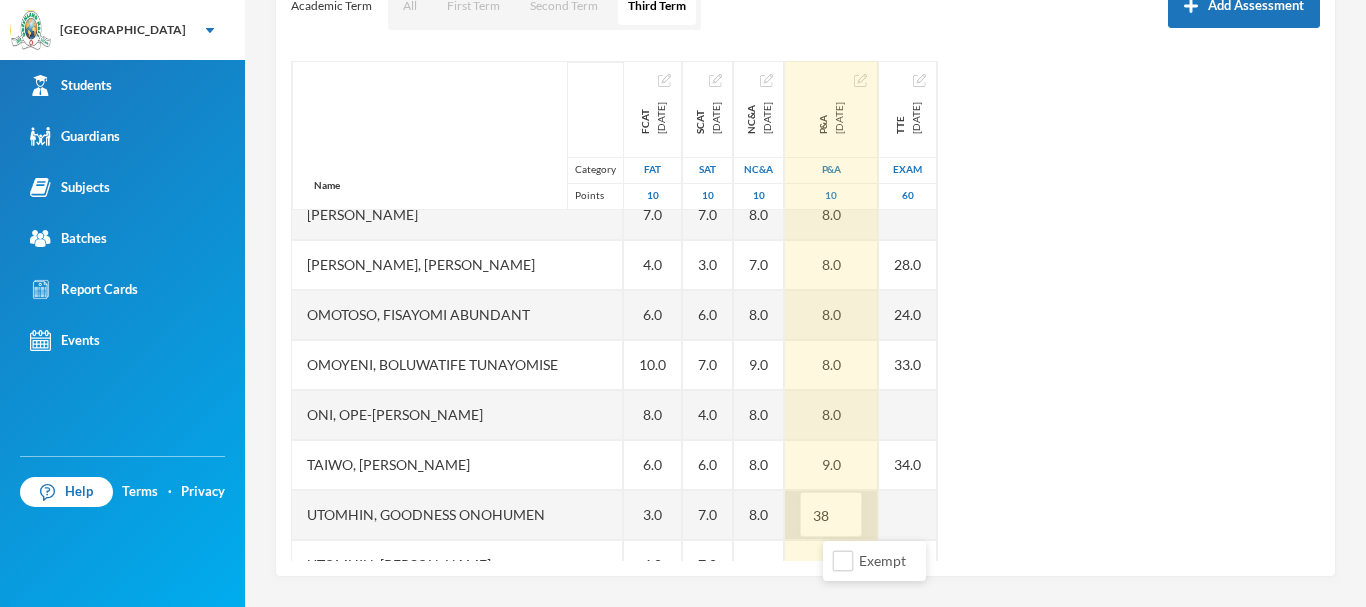 type on "3" 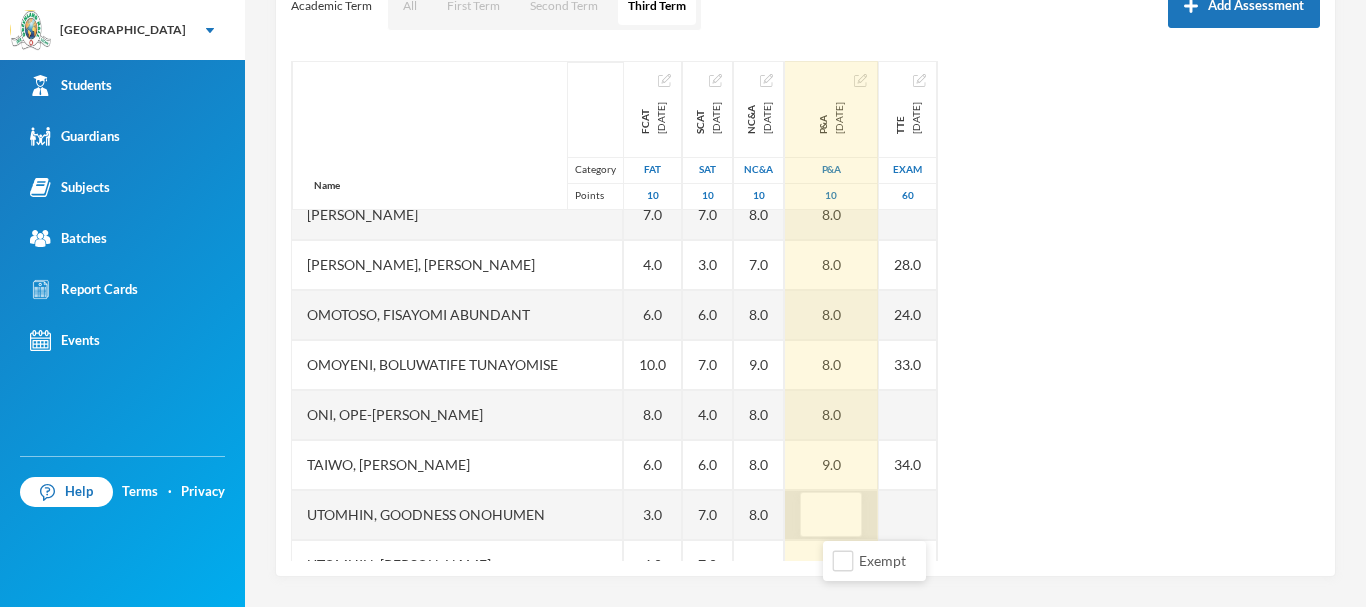type on "8" 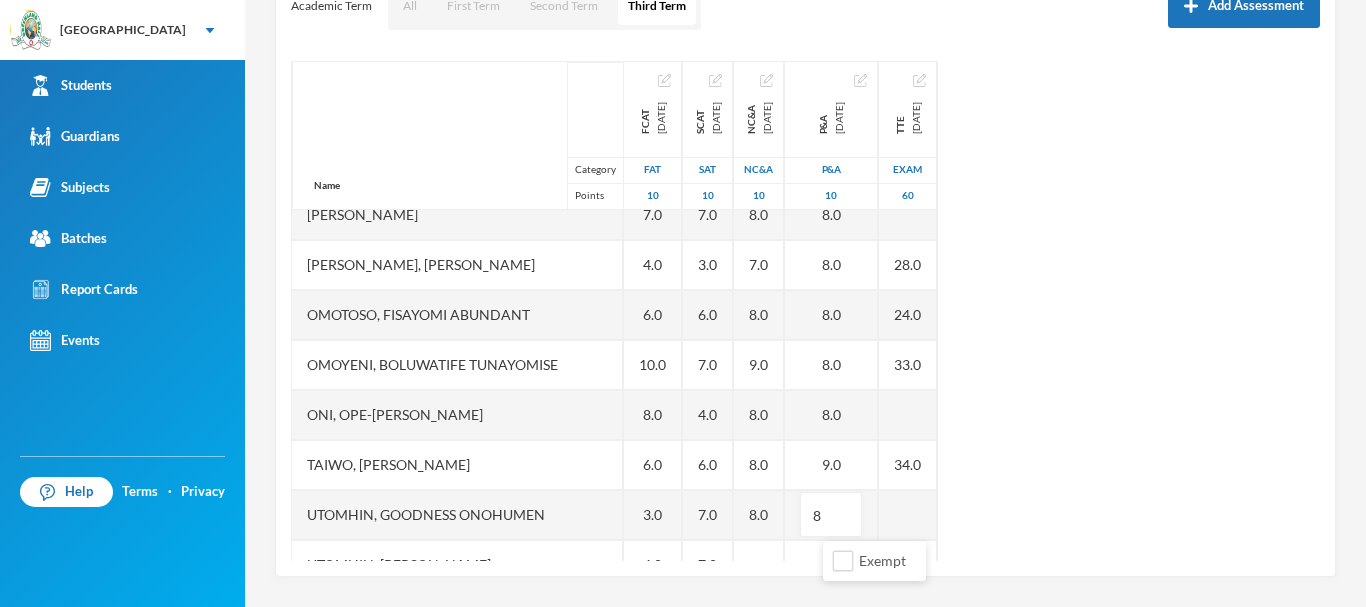click on "Name   Category Points Adedeji, Oyinladun Nadriah Adekunle, Opemipo David Adeyemo, Ayomide Juliana Afuape, Monireoluwa Esther Alli, Olaoluwa Usman Bello, Uthman Goriola Chineke, Esther Maryann Chukwudi, Jessica Neto Dada, Ewaoluwa Folake Daniel, Treasure Samuel Ediale, Glory Osemudiame Igbafe, Ovie Jesse Kalu, Favour Adaeze Martins, Teniola Feyisola Mudasiru, Anuoluwapo Onahyinoye Muhibi, Rahmat Oyindaola Ojebode, Elizabeth Temitope Oladimeji, Temiloluwa Enoch Olayinka, David Oluwapelumi Olayinka, Jamaldeen Moyin Oloyede, Tomiwa Ayobami Oluwakoyejo, Joshua Adebayo Omoruyi, Emmanuella Ovbokhan Omoruyi, Odion Emmanuel Omotoso, Fisayomi Abundant Omoyeni, Boluwatife Tunayomise Oni, Ope-ajinde Esther Taiwo, Arafat Temilola Utomhin, Goodness Onohumen Utomhin, Mercy Akohamen Yomi-owoeye, Toluwase Precious FCAT 2025-05-28 FAT 10 8.0 8.0 EX 9.0 5.0 5.0 5.0 EX 9.0 8.0 7.0 2.0 EX 5.0 7.0 EX EX 5.0 4.0 8.0 5.0 7.0 7.0 4.0 6.0 10.0 8.0 6.0 3.0 4.0 9.0 SCAT 2025-06-20 SAT 10 7.0 6.0 EX 5.0 6.0 EX 6.0 7.0 6.0 5.0 EX 7.0 EX" at bounding box center (805, 311) 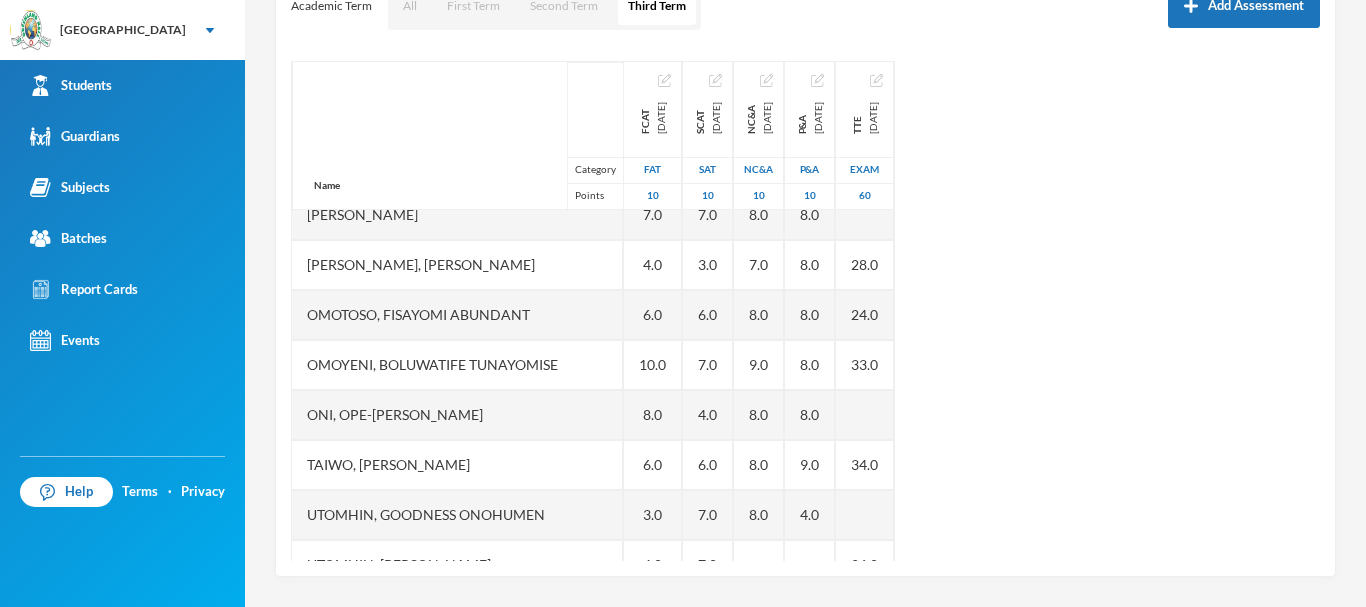 scroll, scrollTop: 1201, scrollLeft: 0, axis: vertical 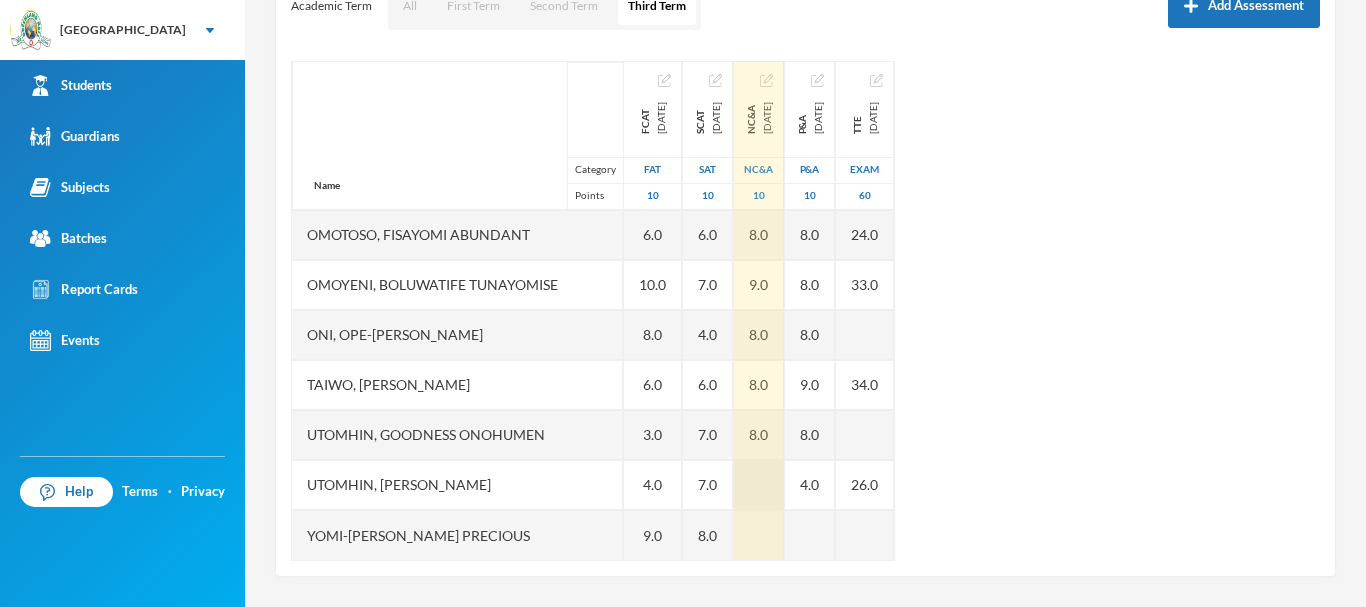click at bounding box center (759, 485) 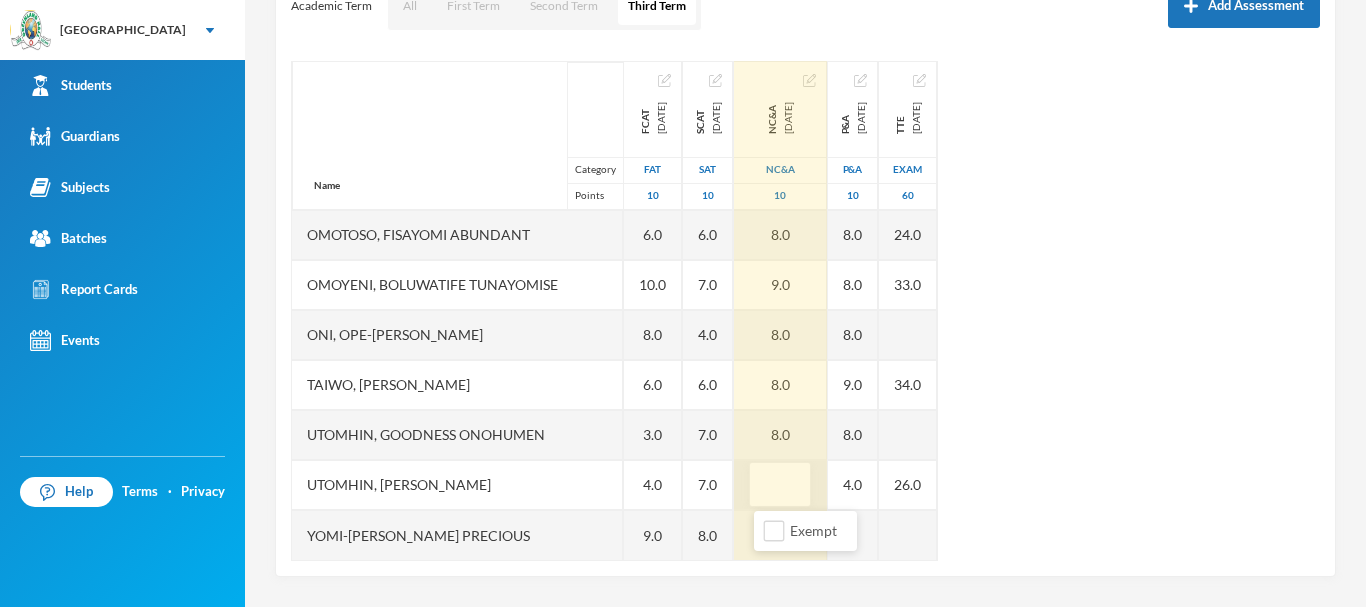 type on "8" 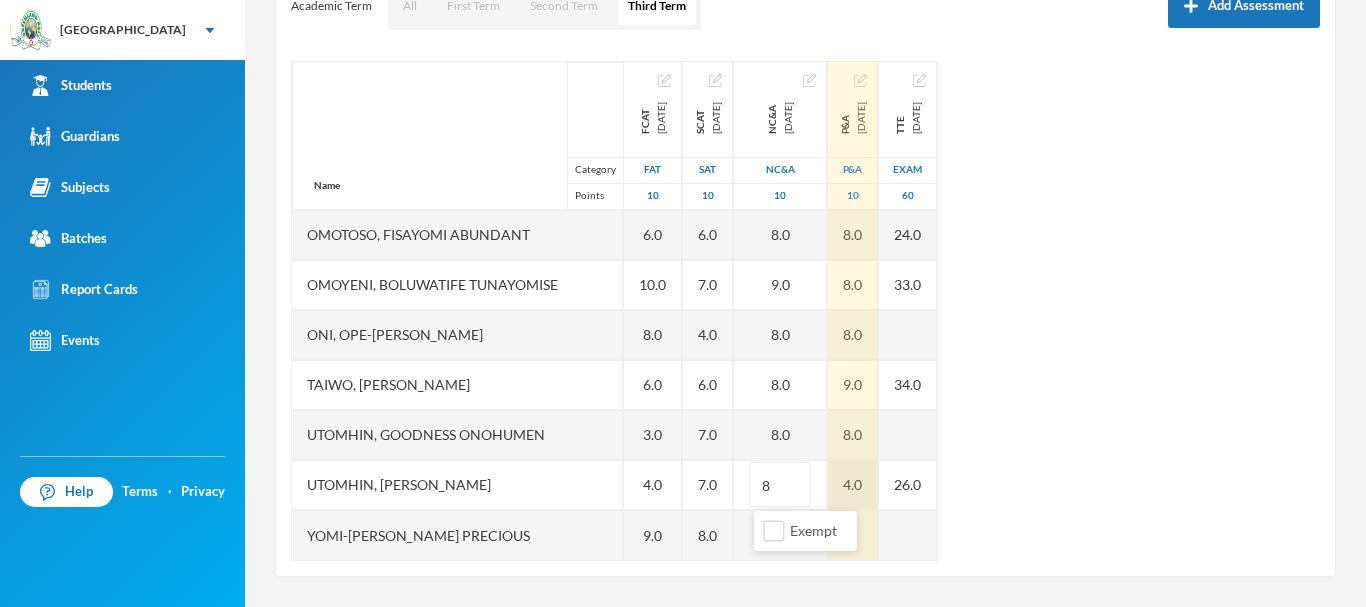 click on "Name   Category Points Adedeji, Oyinladun Nadriah Adekunle, Opemipo David Adeyemo, Ayomide Juliana Afuape, Monireoluwa Esther Alli, Olaoluwa Usman Bello, Uthman Goriola Chineke, Esther Maryann Chukwudi, Jessica Neto Dada, Ewaoluwa Folake Daniel, Treasure Samuel Ediale, Glory Osemudiame Igbafe, Ovie Jesse Kalu, Favour Adaeze Martins, Teniola Feyisola Mudasiru, Anuoluwapo Onahyinoye Muhibi, Rahmat Oyindaola Ojebode, Elizabeth Temitope Oladimeji, Temiloluwa Enoch Olayinka, David Oluwapelumi Olayinka, Jamaldeen Moyin Oloyede, Tomiwa Ayobami Oluwakoyejo, Joshua Adebayo Omoruyi, Emmanuella Ovbokhan Omoruyi, Odion Emmanuel Omotoso, Fisayomi Abundant Omoyeni, Boluwatife Tunayomise Oni, Ope-ajinde Esther Taiwo, Arafat Temilola Utomhin, Goodness Onohumen Utomhin, Mercy Akohamen Yomi-owoeye, Toluwase Precious FCAT 2025-05-28 FAT 10 8.0 8.0 EX 9.0 5.0 5.0 5.0 EX 9.0 8.0 7.0 2.0 EX 5.0 7.0 EX EX 5.0 4.0 8.0 5.0 7.0 7.0 4.0 6.0 10.0 8.0 6.0 3.0 4.0 9.0 SCAT 2025-06-20 SAT 10 7.0 6.0 EX 5.0 6.0 EX 6.0 7.0 6.0 5.0 EX 7.0 EX" at bounding box center (805, 311) 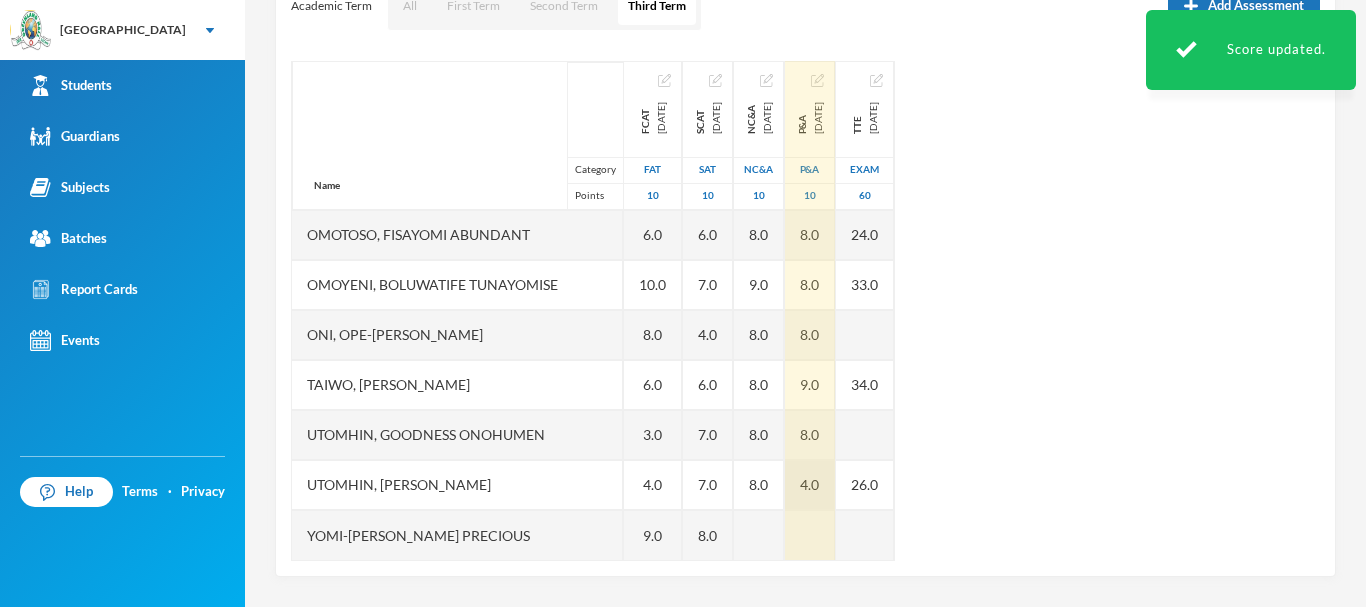 click on "4.0" at bounding box center (810, 485) 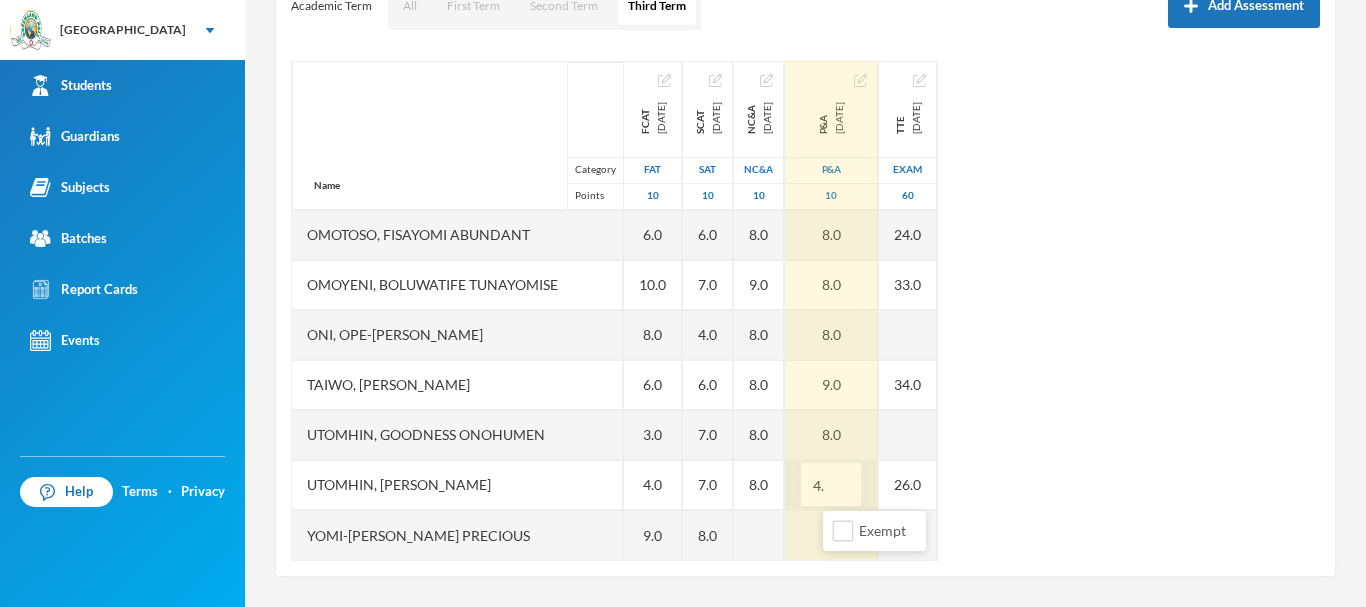 type on "4" 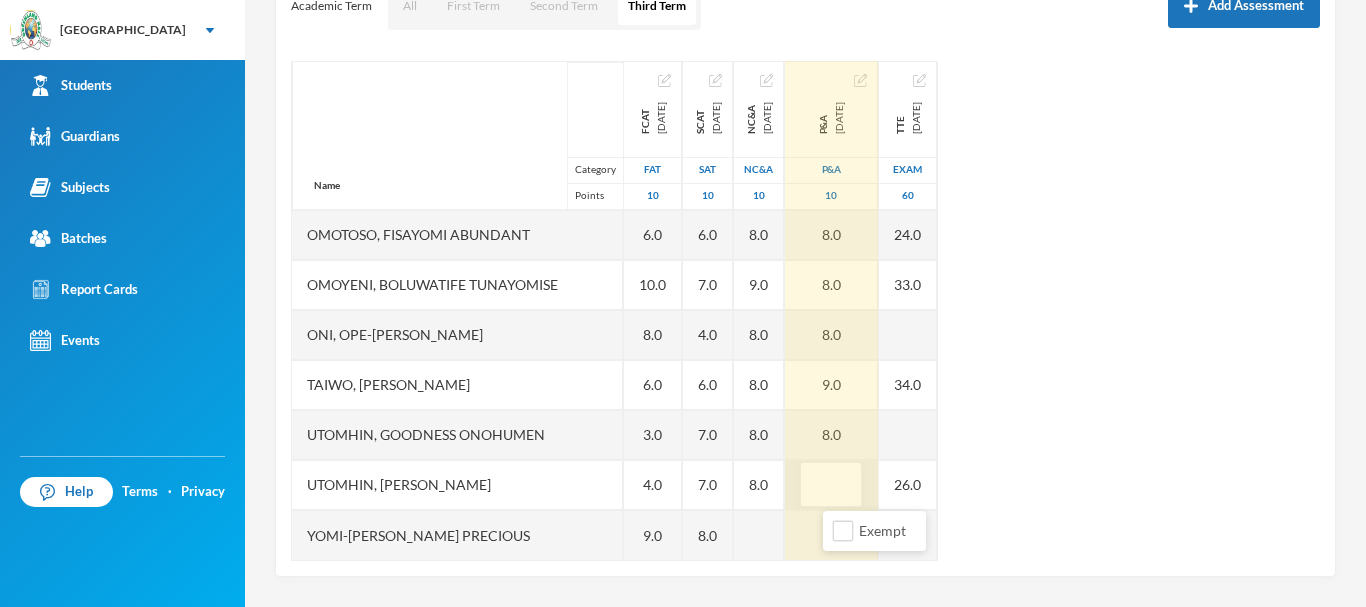 type on "7" 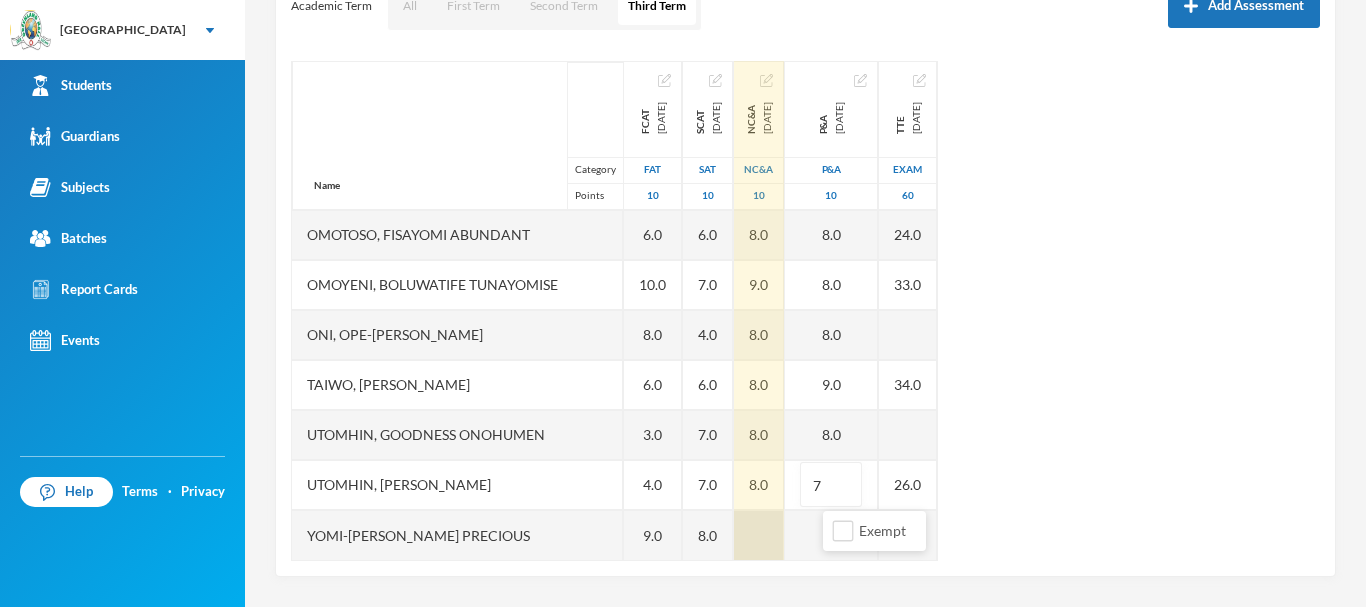 click at bounding box center (759, 535) 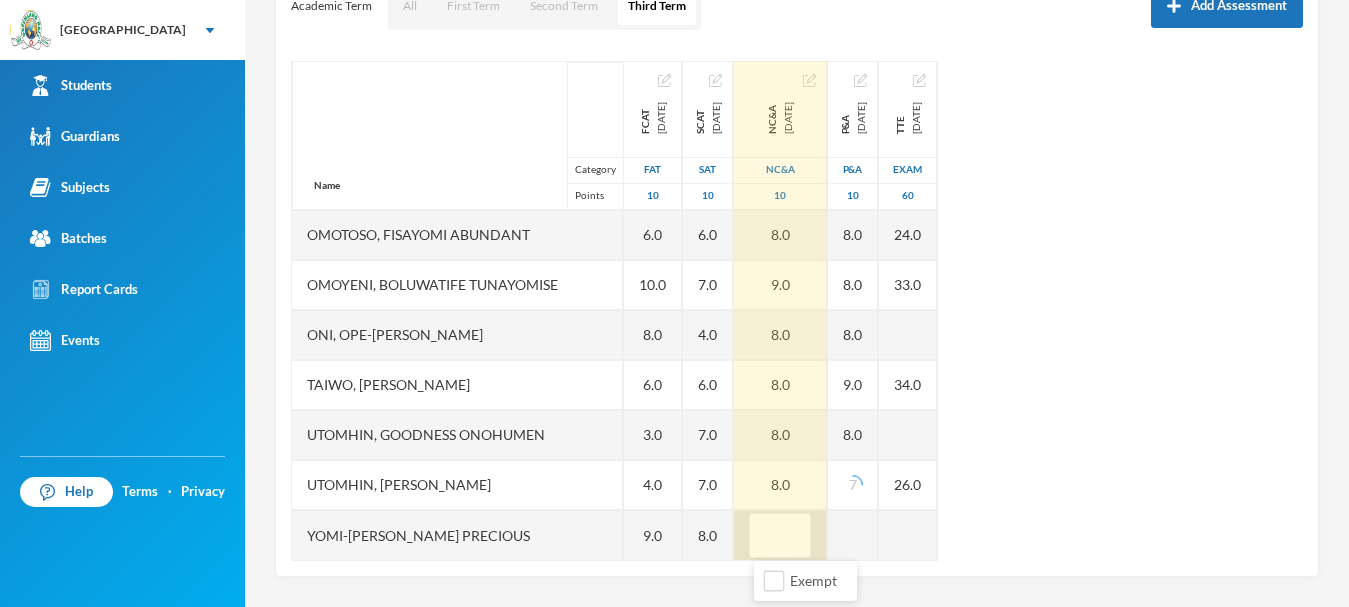type on "9" 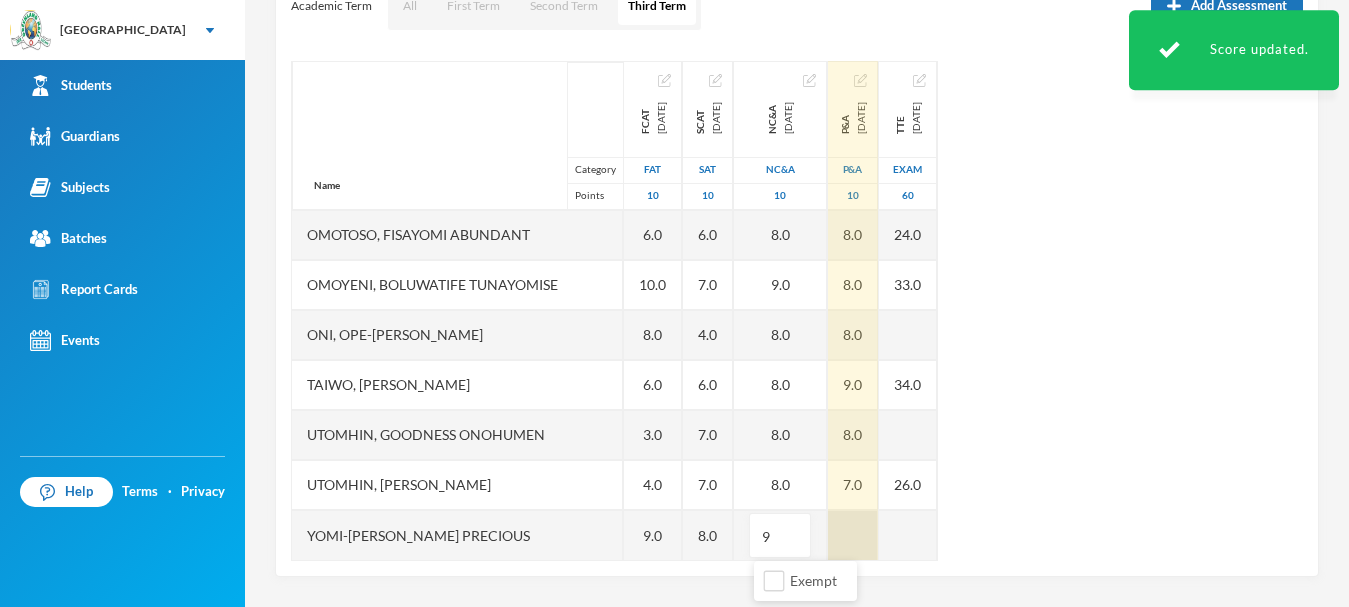 click at bounding box center [853, 535] 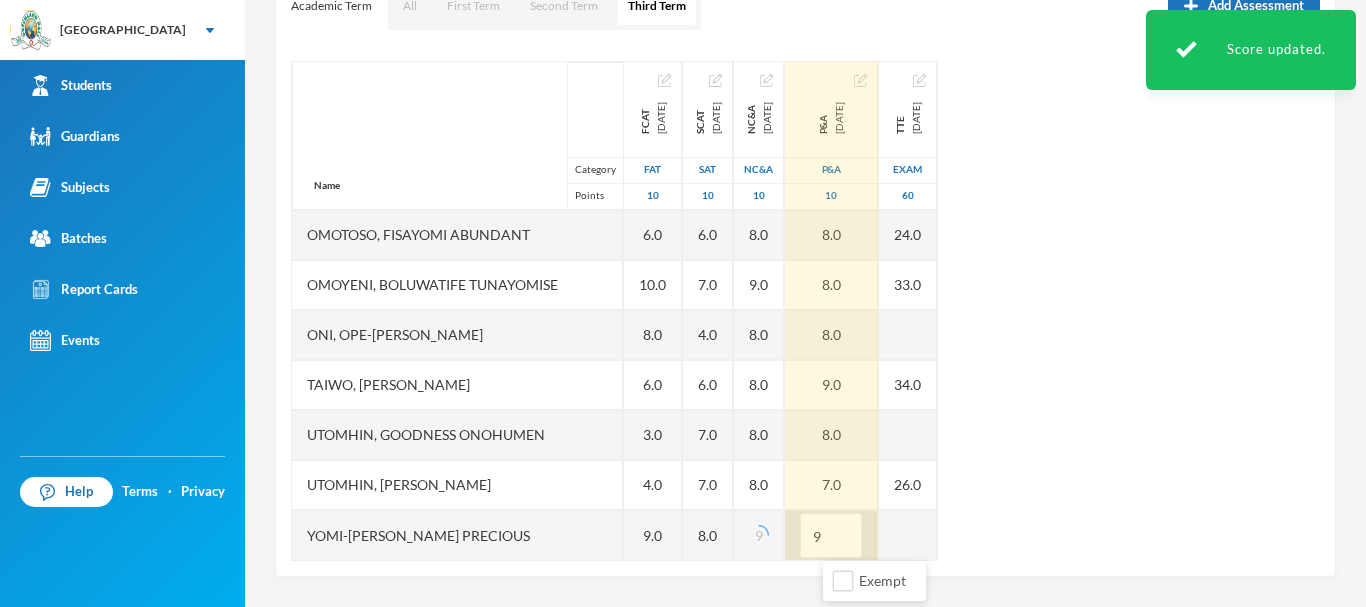 type on "9" 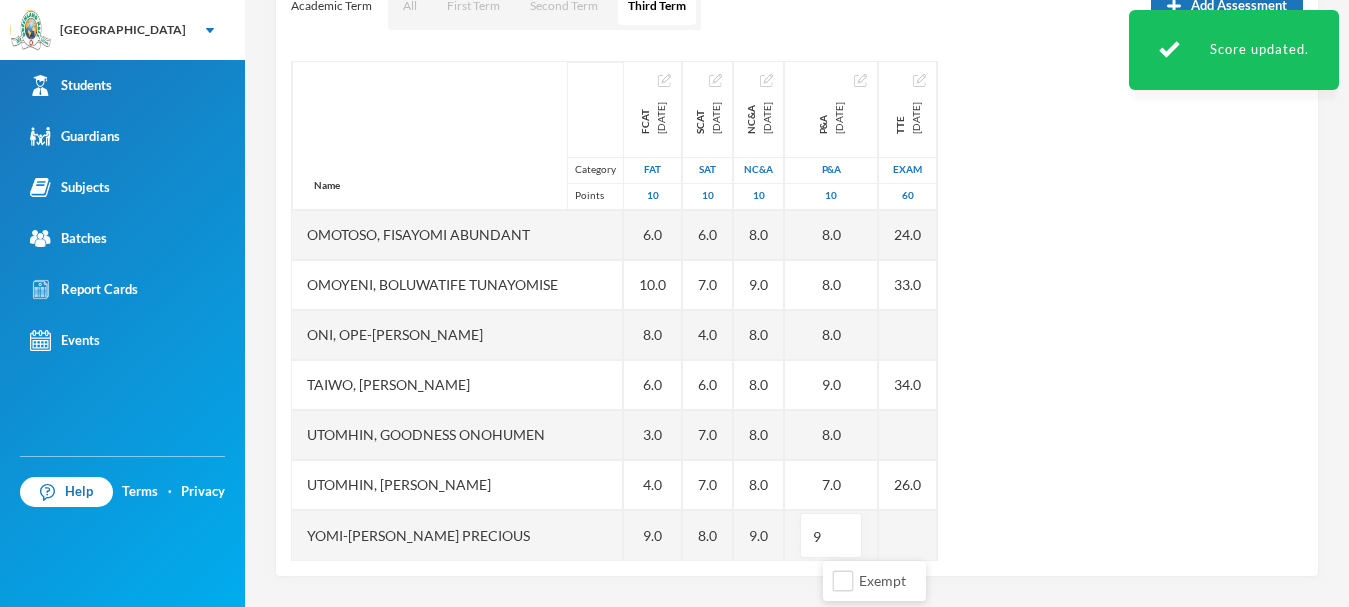 click on "Name   Category Points Adedeji, Oyinladun Nadriah Adekunle, Opemipo David Adeyemo, Ayomide Juliana Afuape, Monireoluwa Esther Alli, Olaoluwa Usman Bello, Uthman Goriola Chineke, Esther Maryann Chukwudi, Jessica Neto Dada, Ewaoluwa Folake Daniel, Treasure Samuel Ediale, Glory Osemudiame Igbafe, Ovie Jesse Kalu, Favour Adaeze Martins, Teniola Feyisola Mudasiru, Anuoluwapo Onahyinoye Muhibi, Rahmat Oyindaola Ojebode, Elizabeth Temitope Oladimeji, Temiloluwa Enoch Olayinka, David Oluwapelumi Olayinka, Jamaldeen Moyin Oloyede, Tomiwa Ayobami Oluwakoyejo, Joshua Adebayo Omoruyi, Emmanuella Ovbokhan Omoruyi, Odion Emmanuel Omotoso, Fisayomi Abundant Omoyeni, Boluwatife Tunayomise Oni, Ope-ajinde Esther Taiwo, Arafat Temilola Utomhin, Goodness Onohumen Utomhin, Mercy Akohamen Yomi-owoeye, Toluwase Precious FCAT 2025-05-28 FAT 10 8.0 8.0 EX 9.0 5.0 5.0 5.0 EX 9.0 8.0 7.0 2.0 EX 5.0 7.0 EX EX 5.0 4.0 8.0 5.0 7.0 7.0 4.0 6.0 10.0 8.0 6.0 3.0 4.0 9.0 SCAT 2025-06-20 SAT 10 7.0 6.0 EX 5.0 6.0 EX 6.0 7.0 6.0 5.0 EX 7.0 EX" at bounding box center (797, 311) 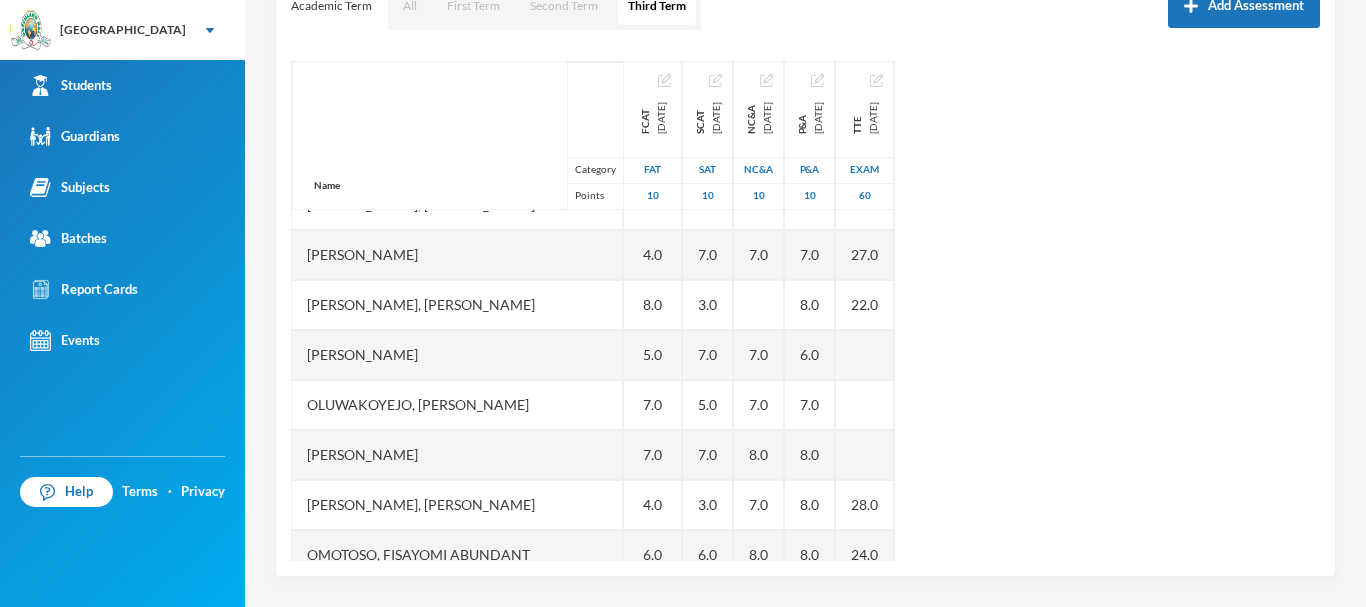 scroll, scrollTop: 841, scrollLeft: 0, axis: vertical 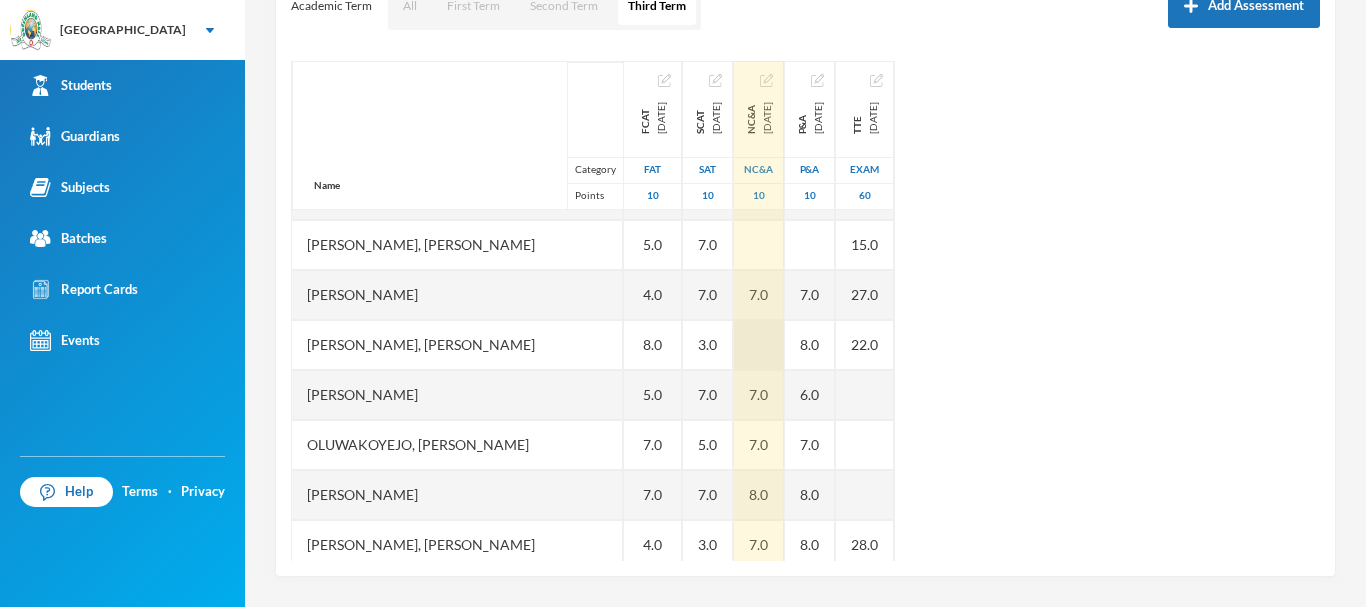 click at bounding box center (759, 345) 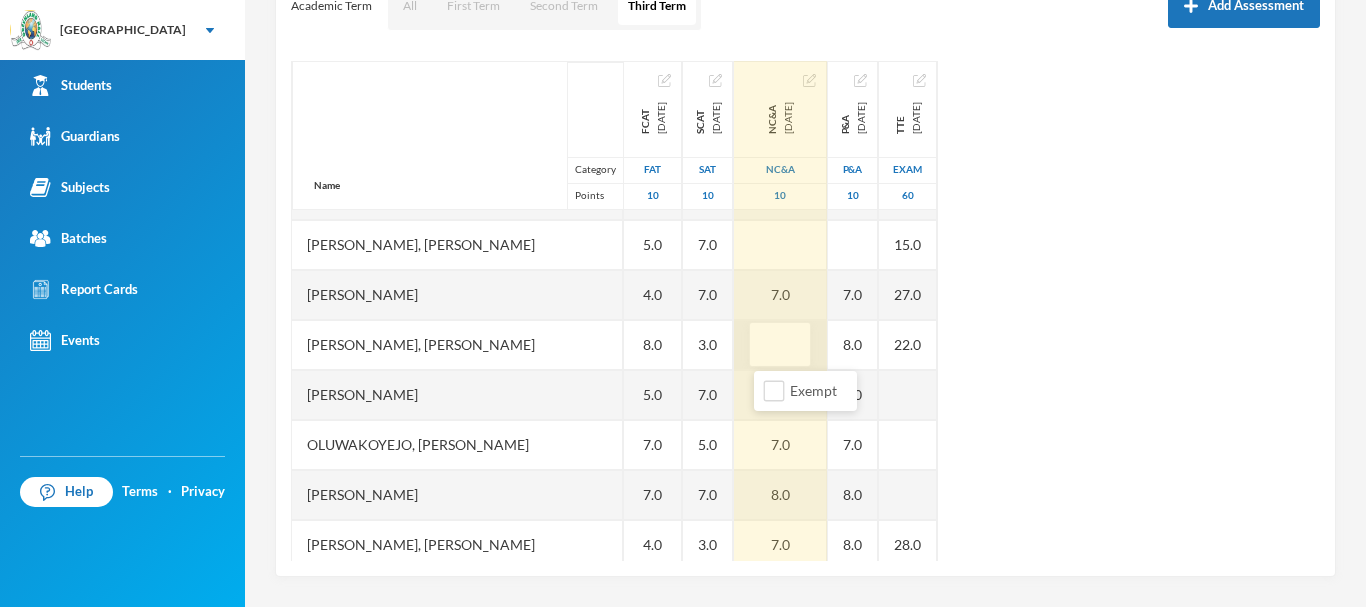 type on "7" 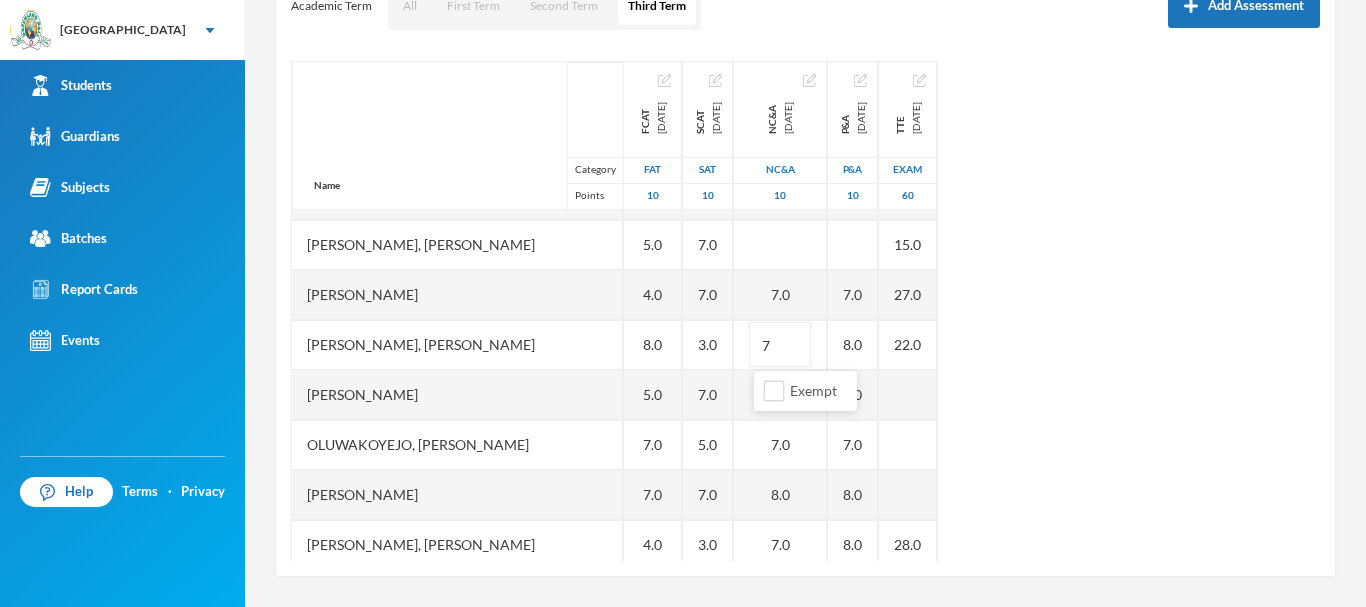 click on "Name   Category Points Adedeji, Oyinladun Nadriah Adekunle, Opemipo David Adeyemo, Ayomide Juliana Afuape, Monireoluwa Esther Alli, Olaoluwa Usman Bello, Uthman Goriola Chineke, Esther Maryann Chukwudi, Jessica Neto Dada, Ewaoluwa Folake Daniel, Treasure Samuel Ediale, Glory Osemudiame Igbafe, Ovie Jesse Kalu, Favour Adaeze Martins, Teniola Feyisola Mudasiru, Anuoluwapo Onahyinoye Muhibi, Rahmat Oyindaola Ojebode, Elizabeth Temitope Oladimeji, Temiloluwa Enoch Olayinka, David Oluwapelumi Olayinka, Jamaldeen Moyin Oloyede, Tomiwa Ayobami Oluwakoyejo, Joshua Adebayo Omoruyi, Emmanuella Ovbokhan Omoruyi, Odion Emmanuel Omotoso, Fisayomi Abundant Omoyeni, Boluwatife Tunayomise Oni, Ope-ajinde Esther Taiwo, Arafat Temilola Utomhin, Goodness Onohumen Utomhin, Mercy Akohamen Yomi-owoeye, Toluwase Precious FCAT 2025-05-28 FAT 10 8.0 8.0 EX 9.0 5.0 5.0 5.0 EX 9.0 8.0 7.0 2.0 EX 5.0 7.0 EX EX 5.0 4.0 8.0 5.0 7.0 7.0 4.0 6.0 10.0 8.0 6.0 3.0 4.0 9.0 SCAT 2025-06-20 SAT 10 7.0 6.0 EX 5.0 6.0 EX 6.0 7.0 6.0 5.0 EX 7.0 EX" at bounding box center (805, 311) 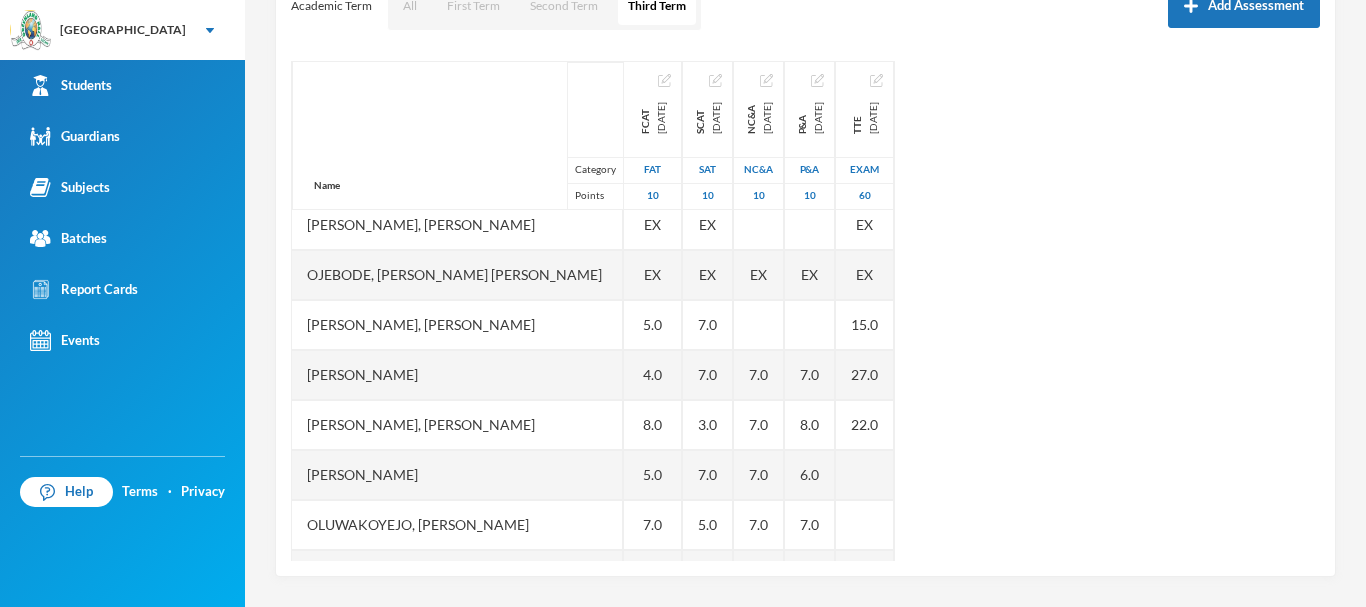 scroll, scrollTop: 721, scrollLeft: 0, axis: vertical 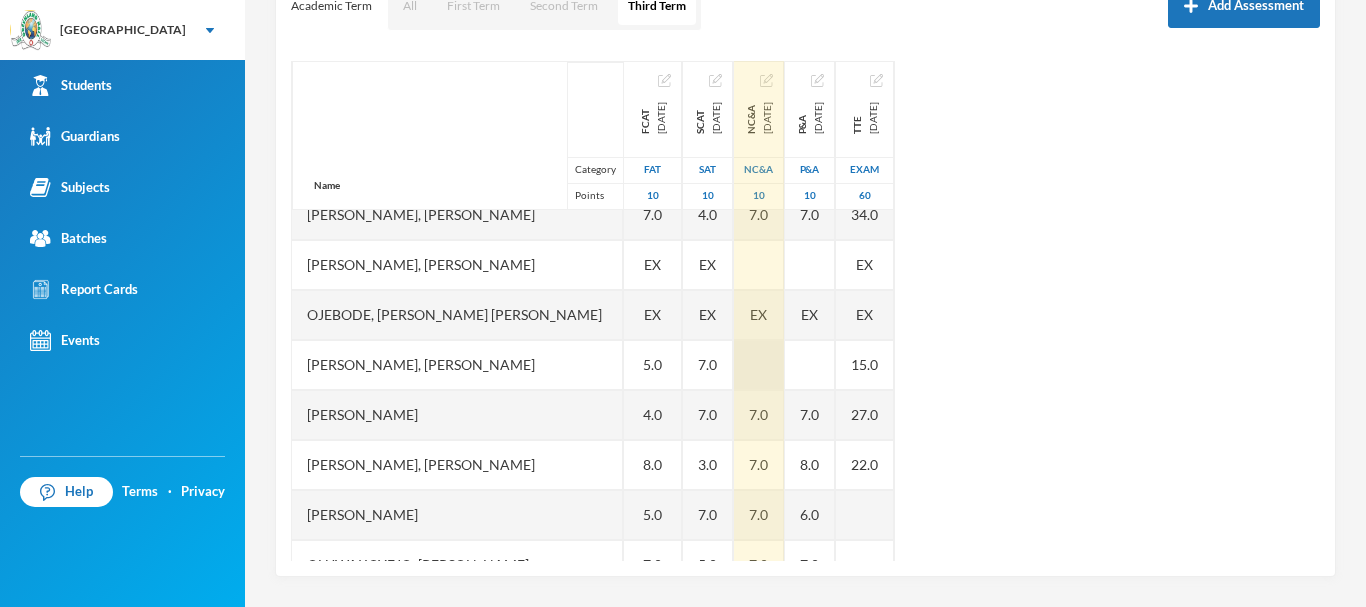 click at bounding box center [759, 365] 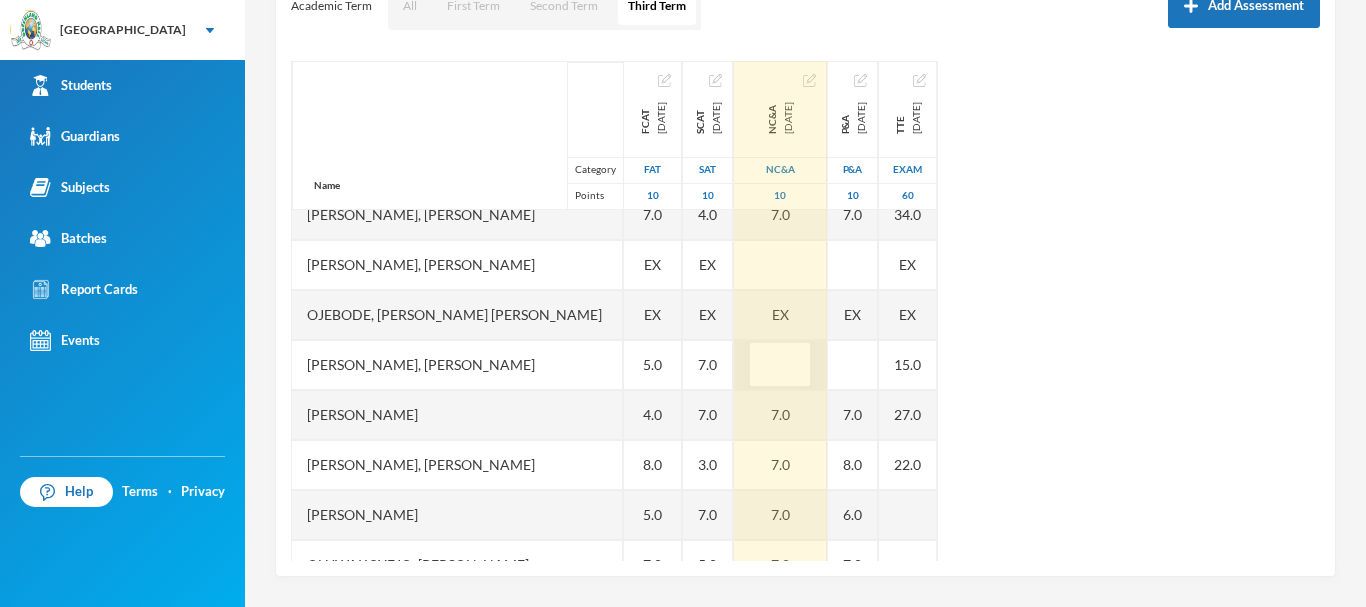 type on "8" 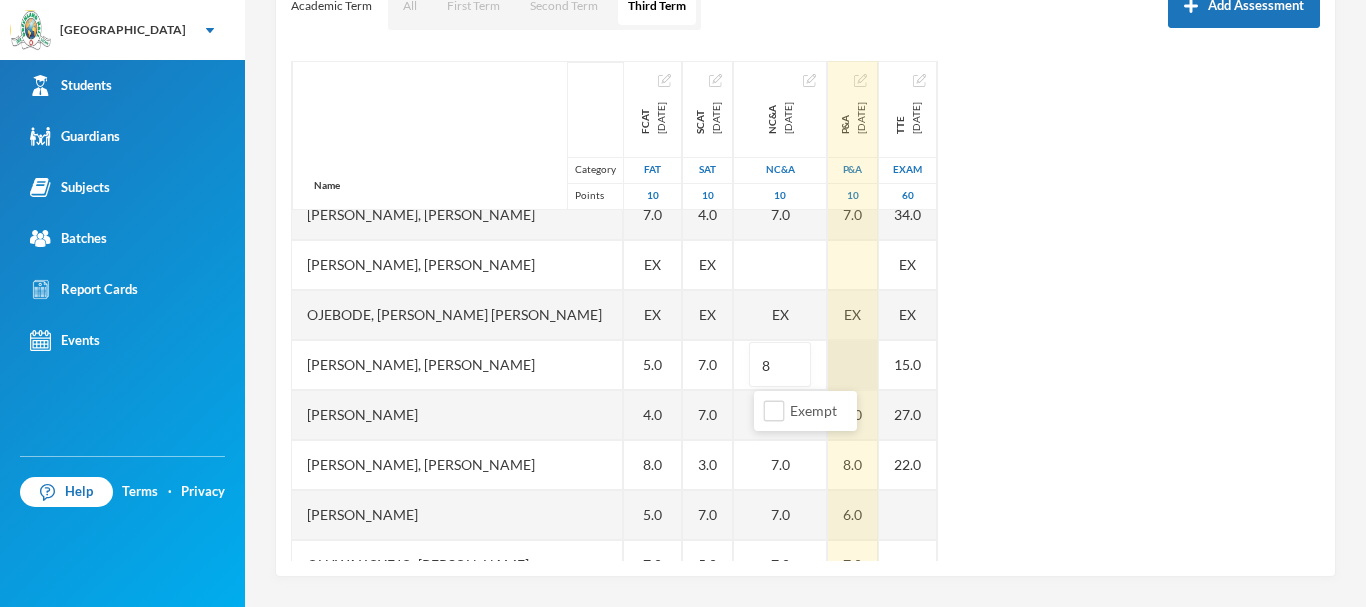 click on "Name   Category Points Adedeji, Oyinladun Nadriah Adekunle, Opemipo David Adeyemo, Ayomide Juliana Afuape, Monireoluwa Esther Alli, Olaoluwa Usman Bello, Uthman Goriola Chineke, Esther Maryann Chukwudi, Jessica Neto Dada, Ewaoluwa Folake Daniel, Treasure Samuel Ediale, Glory Osemudiame Igbafe, Ovie Jesse Kalu, Favour Adaeze Martins, Teniola Feyisola Mudasiru, Anuoluwapo Onahyinoye Muhibi, Rahmat Oyindaola Ojebode, Elizabeth Temitope Oladimeji, Temiloluwa Enoch Olayinka, David Oluwapelumi Olayinka, Jamaldeen Moyin Oloyede, Tomiwa Ayobami Oluwakoyejo, Joshua Adebayo Omoruyi, Emmanuella Ovbokhan Omoruyi, Odion Emmanuel Omotoso, Fisayomi Abundant Omoyeni, Boluwatife Tunayomise Oni, Ope-ajinde Esther Taiwo, Arafat Temilola Utomhin, Goodness Onohumen Utomhin, Mercy Akohamen Yomi-owoeye, Toluwase Precious FCAT 2025-05-28 FAT 10 8.0 8.0 EX 9.0 5.0 5.0 5.0 EX 9.0 8.0 7.0 2.0 EX 5.0 7.0 EX EX 5.0 4.0 8.0 5.0 7.0 7.0 4.0 6.0 10.0 8.0 6.0 3.0 4.0 9.0 SCAT 2025-06-20 SAT 10 7.0 6.0 EX 5.0 6.0 EX 6.0 7.0 6.0 5.0 EX 7.0 EX" at bounding box center [805, 311] 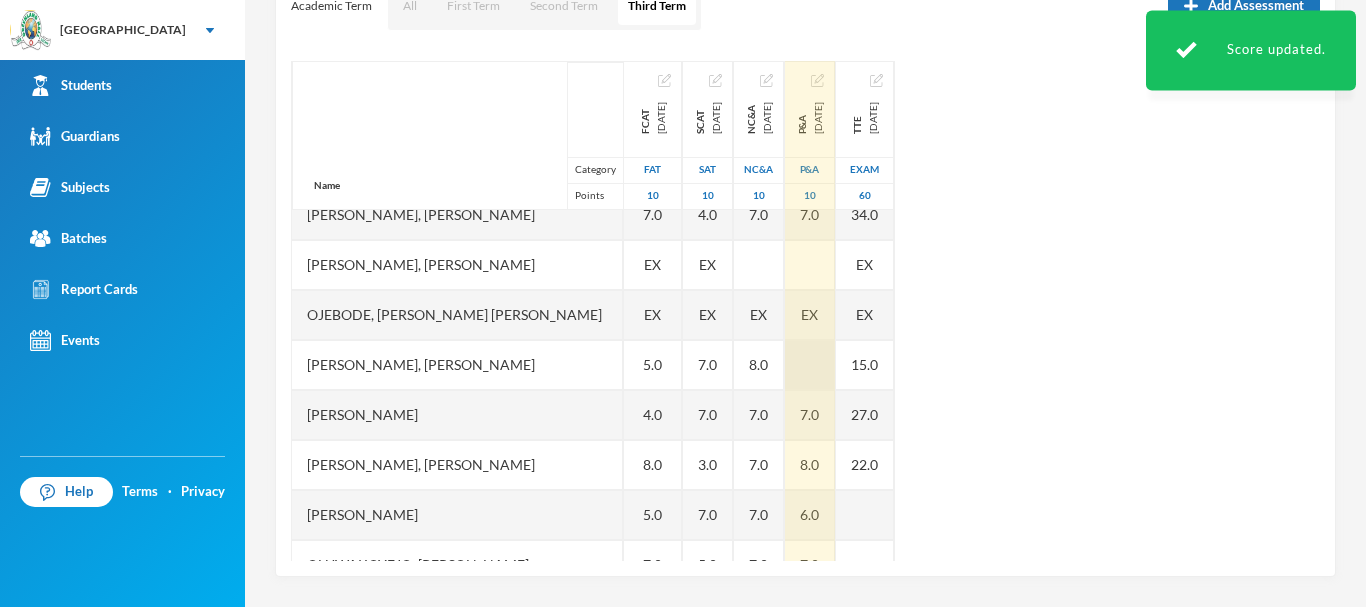 click at bounding box center [810, 365] 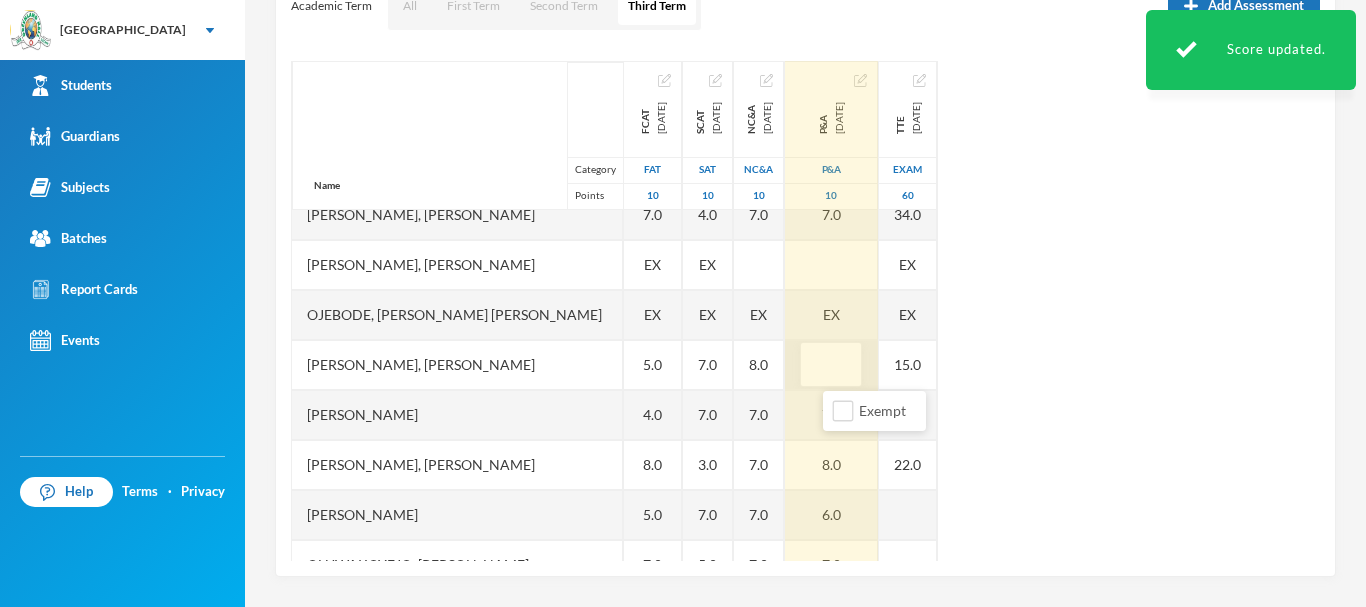 type on "7" 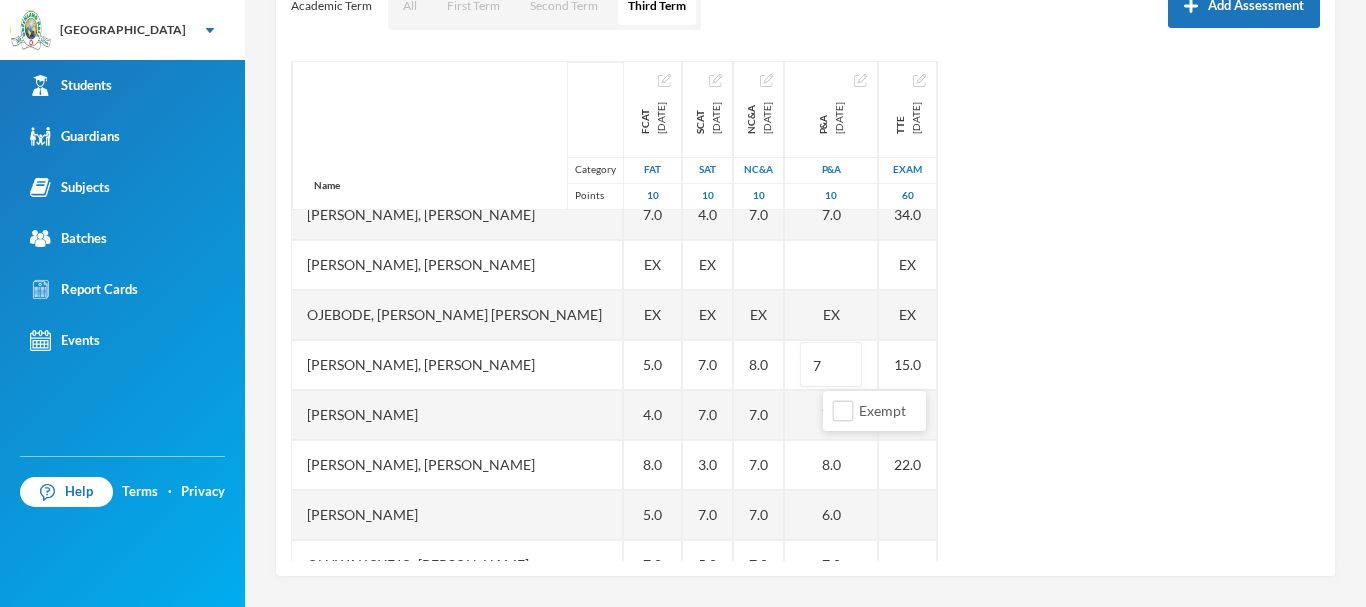 click on "Name   Category Points Adedeji, Oyinladun Nadriah Adekunle, Opemipo David Adeyemo, Ayomide Juliana Afuape, Monireoluwa Esther Alli, Olaoluwa Usman Bello, Uthman Goriola Chineke, Esther Maryann Chukwudi, Jessica Neto Dada, Ewaoluwa Folake Daniel, Treasure Samuel Ediale, Glory Osemudiame Igbafe, Ovie Jesse Kalu, Favour Adaeze Martins, Teniola Feyisola Mudasiru, Anuoluwapo Onahyinoye Muhibi, Rahmat Oyindaola Ojebode, Elizabeth Temitope Oladimeji, Temiloluwa Enoch Olayinka, David Oluwapelumi Olayinka, Jamaldeen Moyin Oloyede, Tomiwa Ayobami Oluwakoyejo, Joshua Adebayo Omoruyi, Emmanuella Ovbokhan Omoruyi, Odion Emmanuel Omotoso, Fisayomi Abundant Omoyeni, Boluwatife Tunayomise Oni, Ope-ajinde Esther Taiwo, Arafat Temilola Utomhin, Goodness Onohumen Utomhin, Mercy Akohamen Yomi-owoeye, Toluwase Precious FCAT 2025-05-28 FAT 10 8.0 8.0 EX 9.0 5.0 5.0 5.0 EX 9.0 8.0 7.0 2.0 EX 5.0 7.0 EX EX 5.0 4.0 8.0 5.0 7.0 7.0 4.0 6.0 10.0 8.0 6.0 3.0 4.0 9.0 SCAT 2025-06-20 SAT 10 7.0 6.0 EX 5.0 6.0 EX 6.0 7.0 6.0 5.0 EX 7.0 EX" at bounding box center [805, 311] 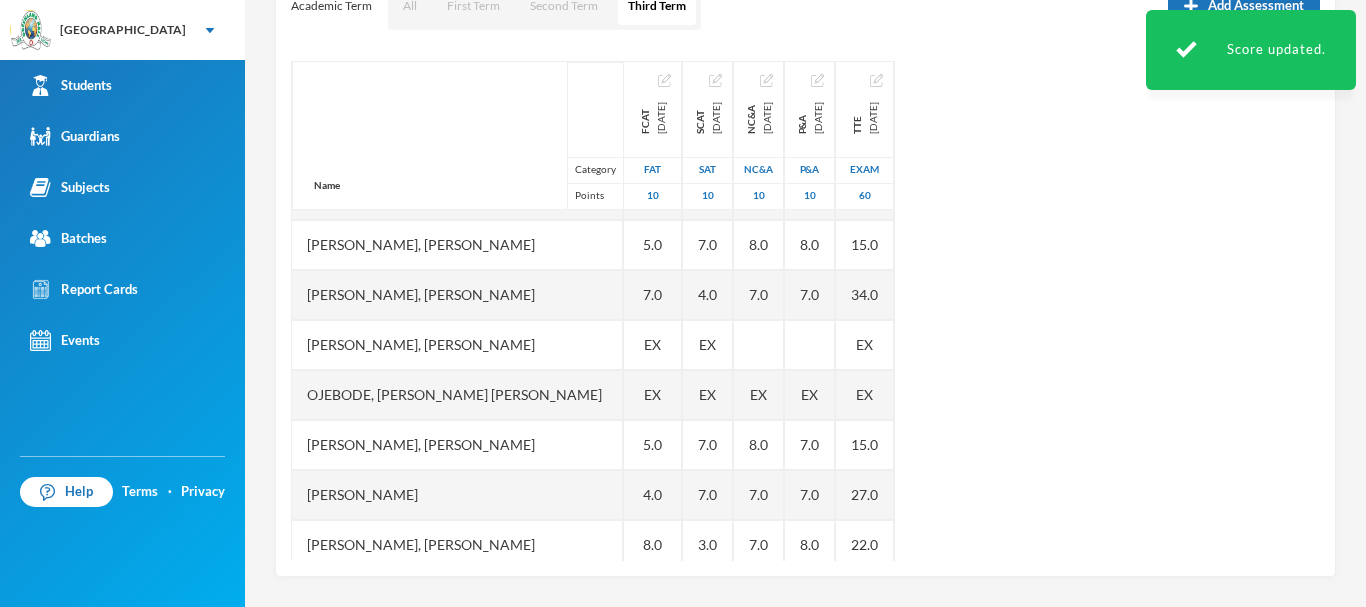 scroll, scrollTop: 601, scrollLeft: 0, axis: vertical 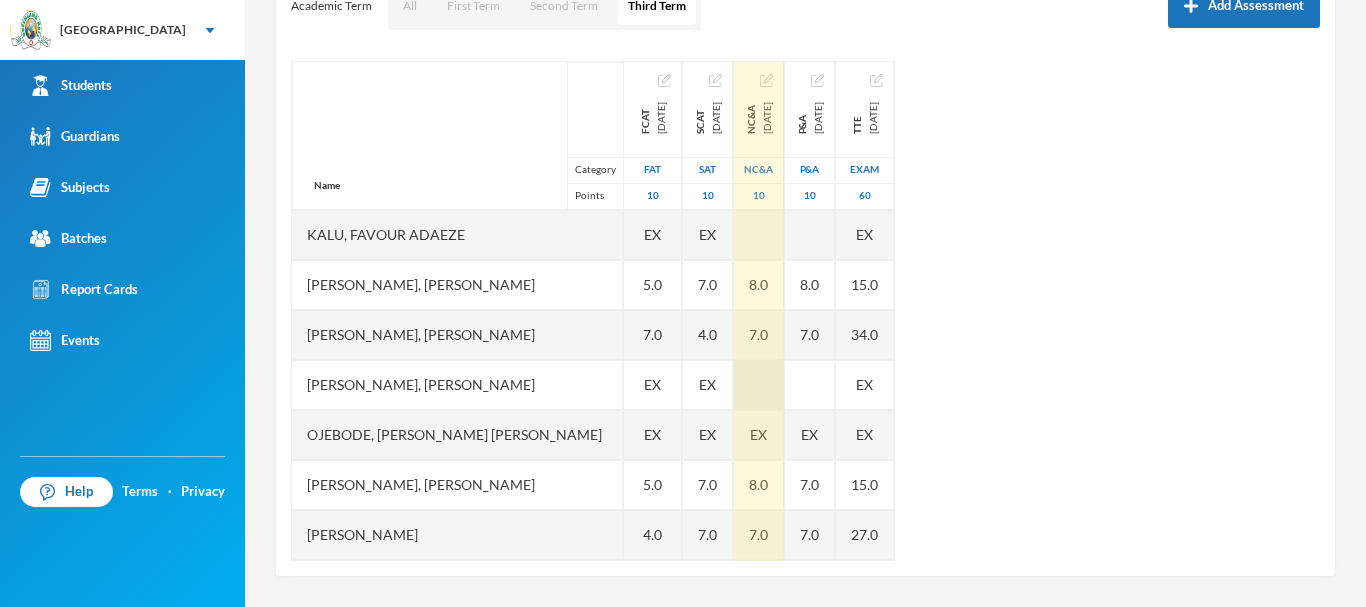 click at bounding box center (759, 385) 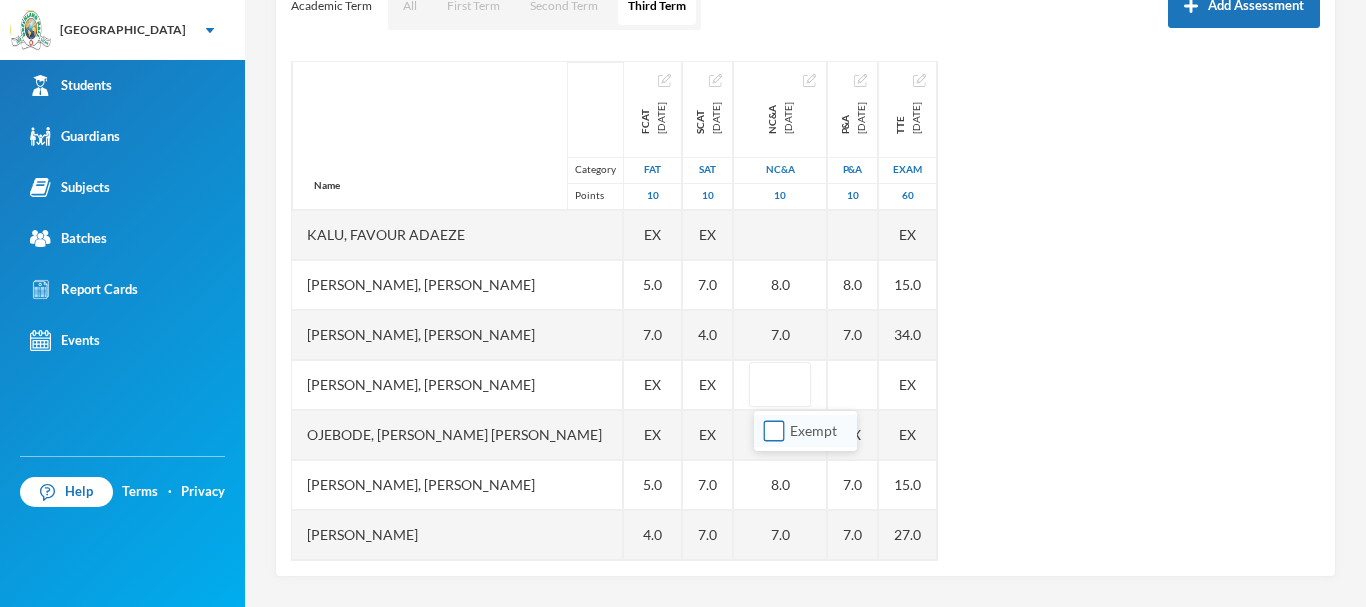 click on "Exempt" at bounding box center (774, 431) 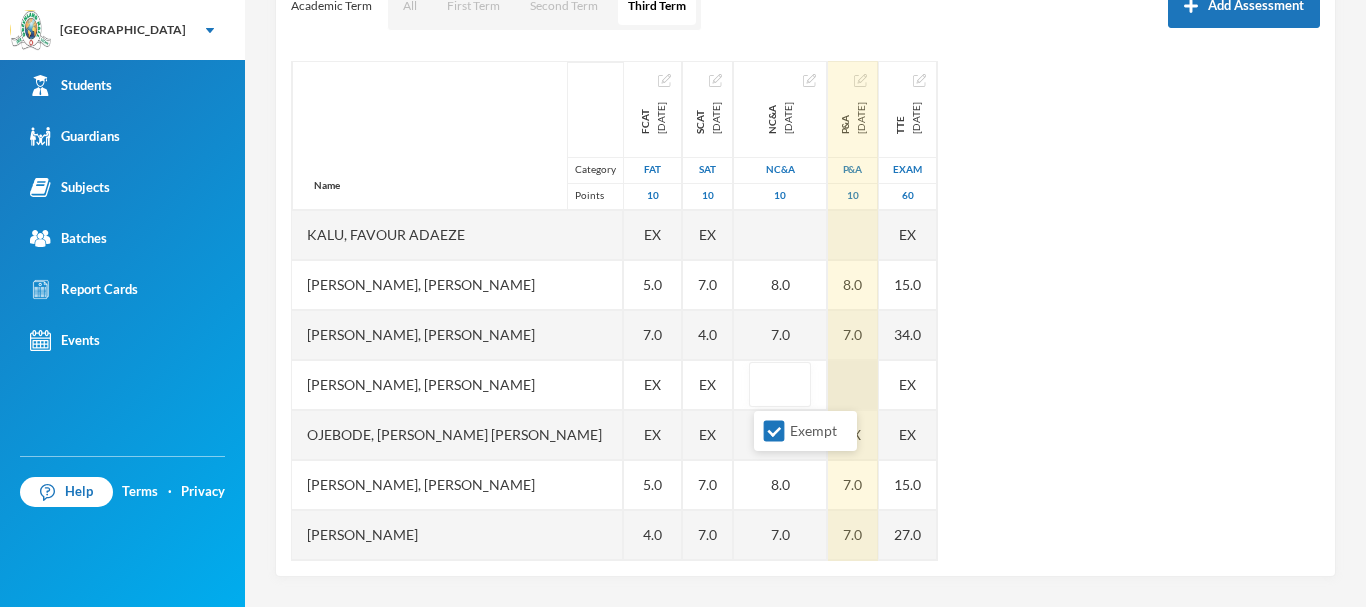 click at bounding box center [853, 385] 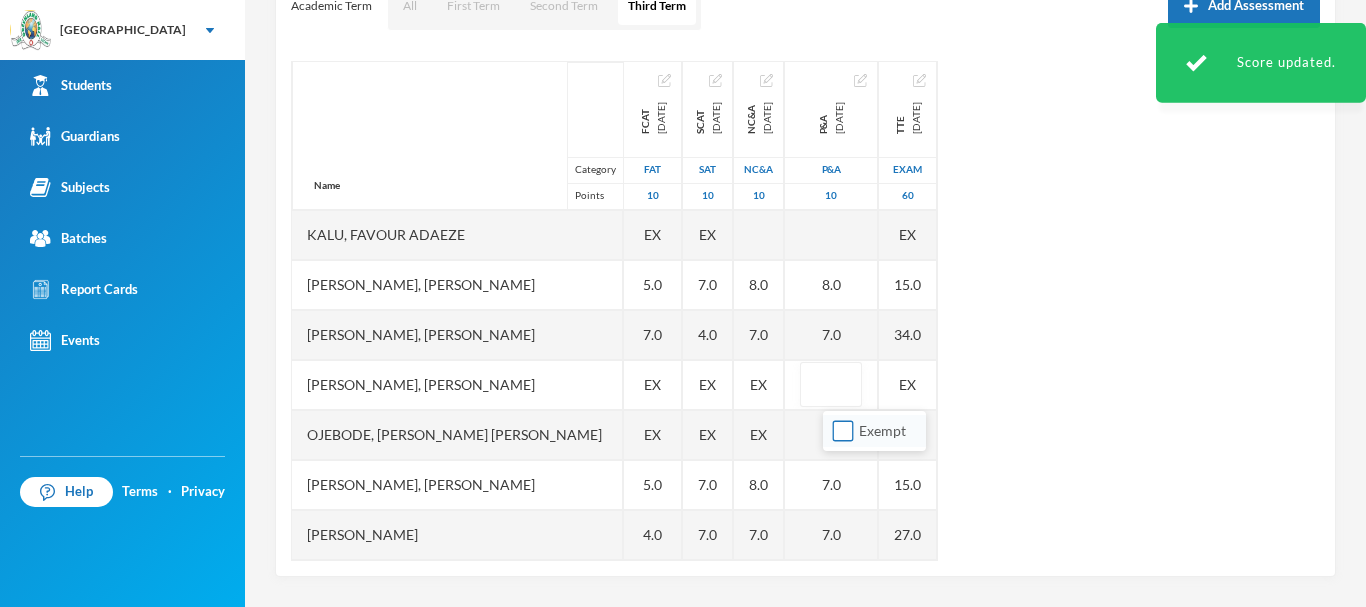 click on "Exempt" at bounding box center (843, 431) 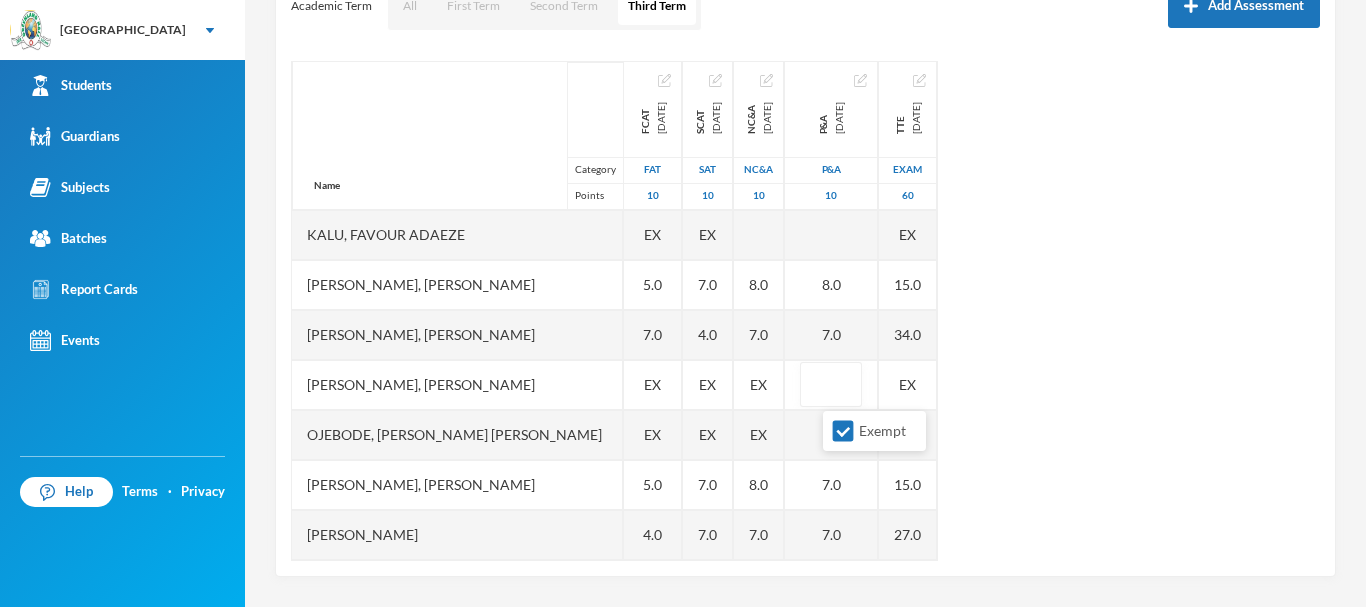 click on "Name   Category Points Adedeji, Oyinladun Nadriah Adekunle, Opemipo David Adeyemo, Ayomide Juliana Afuape, Monireoluwa Esther Alli, Olaoluwa Usman Bello, Uthman Goriola Chineke, Esther Maryann Chukwudi, Jessica Neto Dada, Ewaoluwa Folake Daniel, Treasure Samuel Ediale, Glory Osemudiame Igbafe, Ovie Jesse Kalu, Favour Adaeze Martins, Teniola Feyisola Mudasiru, Anuoluwapo Onahyinoye Muhibi, Rahmat Oyindaola Ojebode, Elizabeth Temitope Oladimeji, Temiloluwa Enoch Olayinka, David Oluwapelumi Olayinka, Jamaldeen Moyin Oloyede, Tomiwa Ayobami Oluwakoyejo, Joshua Adebayo Omoruyi, Emmanuella Ovbokhan Omoruyi, Odion Emmanuel Omotoso, Fisayomi Abundant Omoyeni, Boluwatife Tunayomise Oni, Ope-ajinde Esther Taiwo, Arafat Temilola Utomhin, Goodness Onohumen Utomhin, Mercy Akohamen Yomi-owoeye, Toluwase Precious FCAT 2025-05-28 FAT 10 8.0 8.0 EX 9.0 5.0 5.0 5.0 EX 9.0 8.0 7.0 2.0 EX 5.0 7.0 EX EX 5.0 4.0 8.0 5.0 7.0 7.0 4.0 6.0 10.0 8.0 6.0 3.0 4.0 9.0 SCAT 2025-06-20 SAT 10 7.0 6.0 EX 5.0 6.0 EX 6.0 7.0 6.0 5.0 EX 7.0 EX" at bounding box center (805, 311) 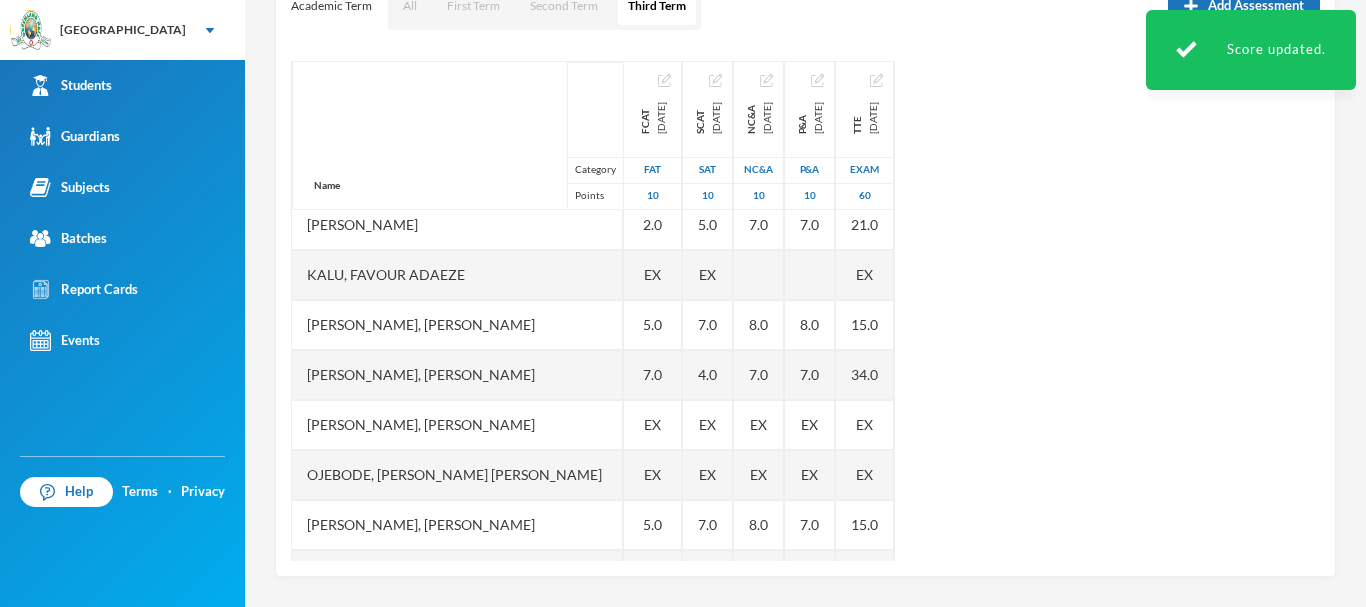 scroll, scrollTop: 521, scrollLeft: 0, axis: vertical 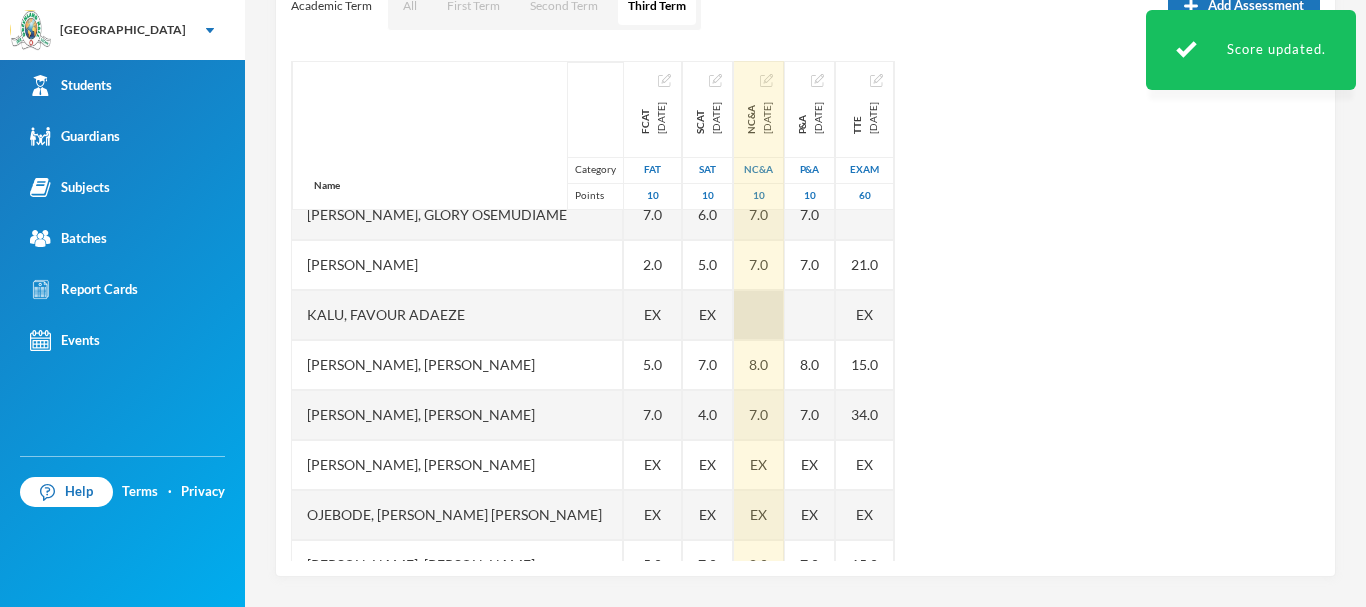 click at bounding box center [759, 315] 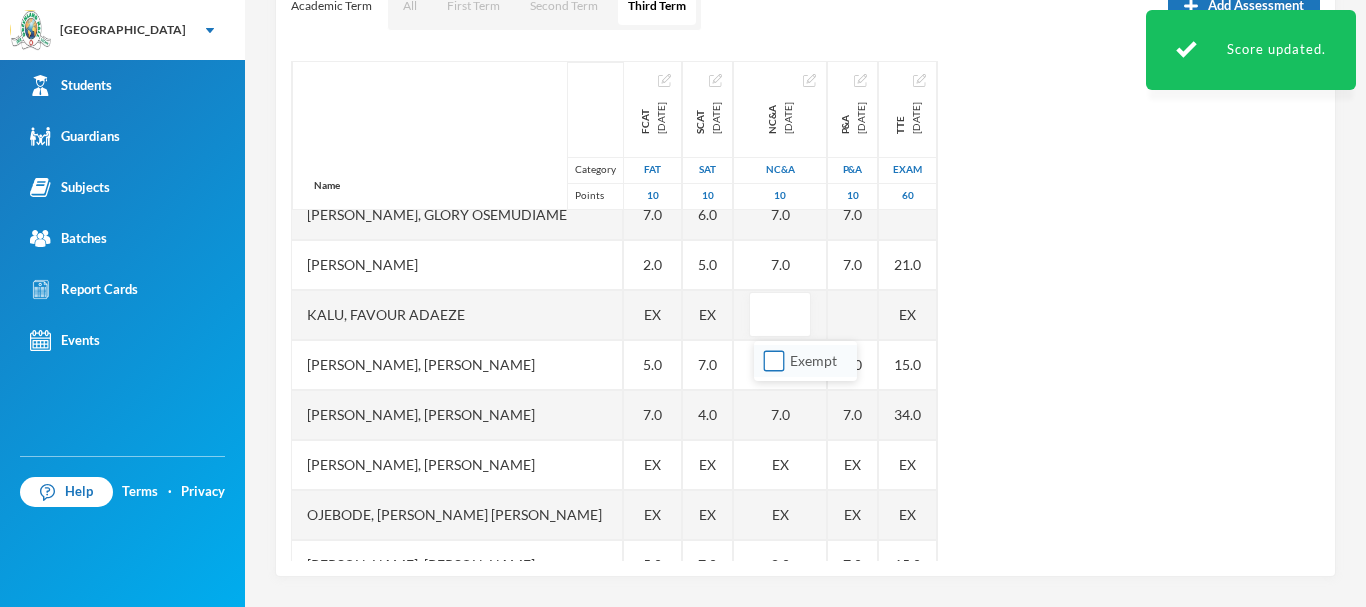 click on "Exempt" at bounding box center [774, 361] 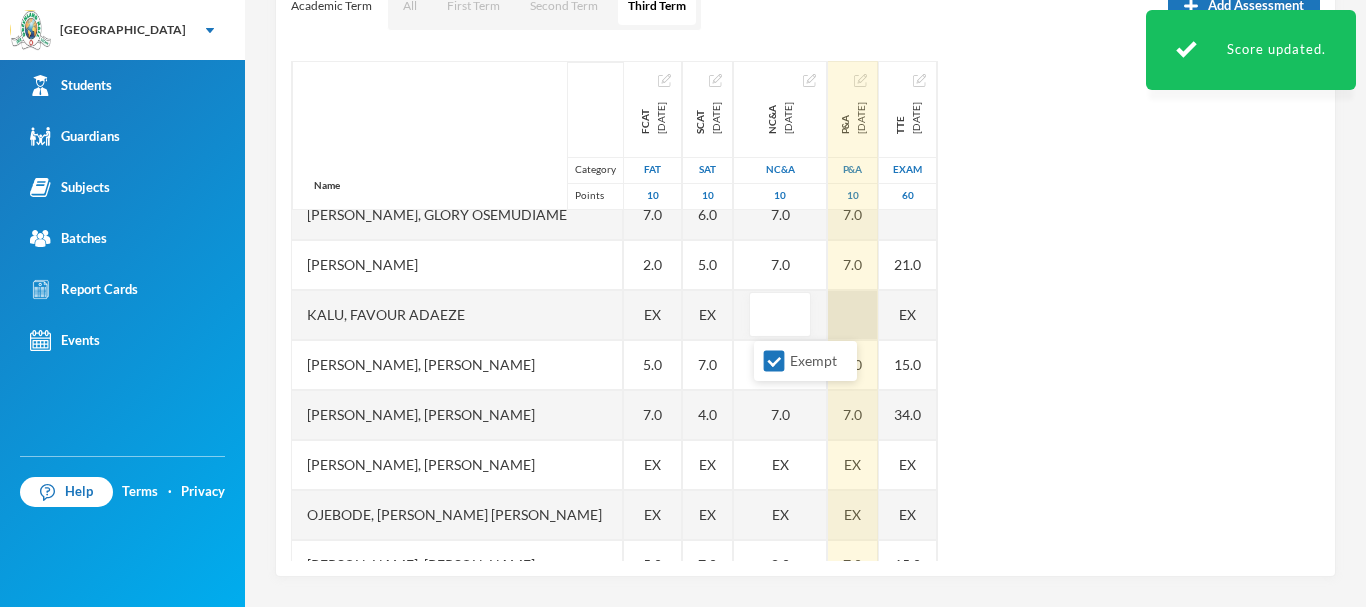 click at bounding box center (853, 315) 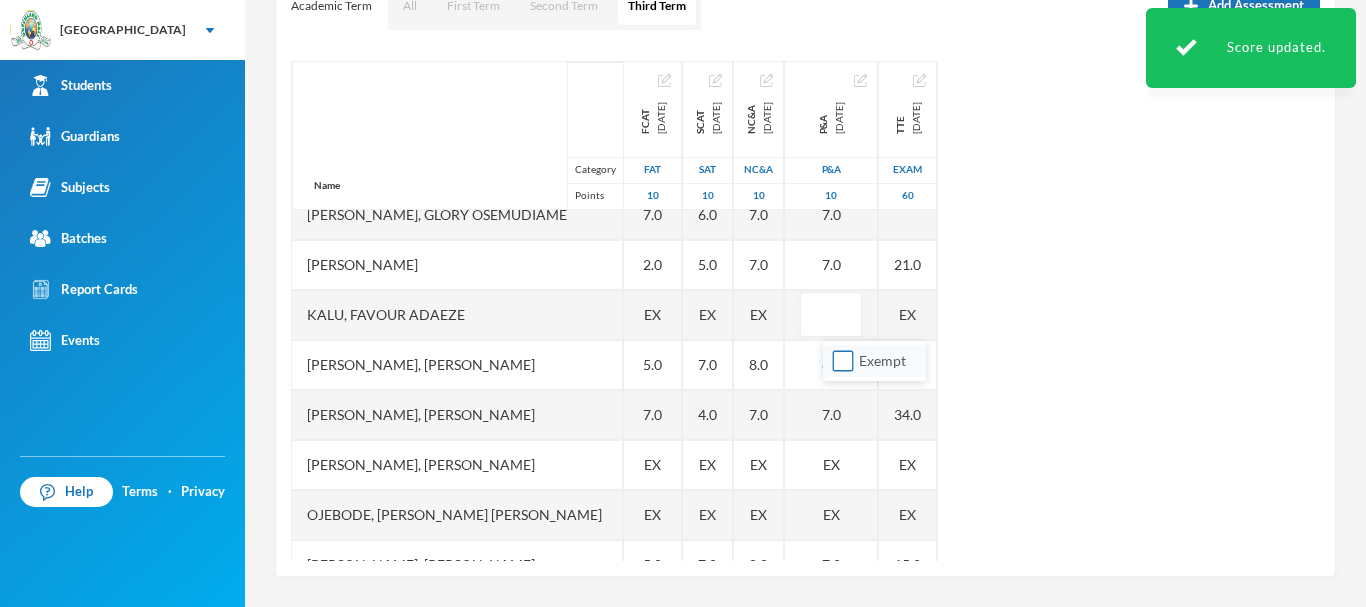 click on "Exempt" at bounding box center [843, 361] 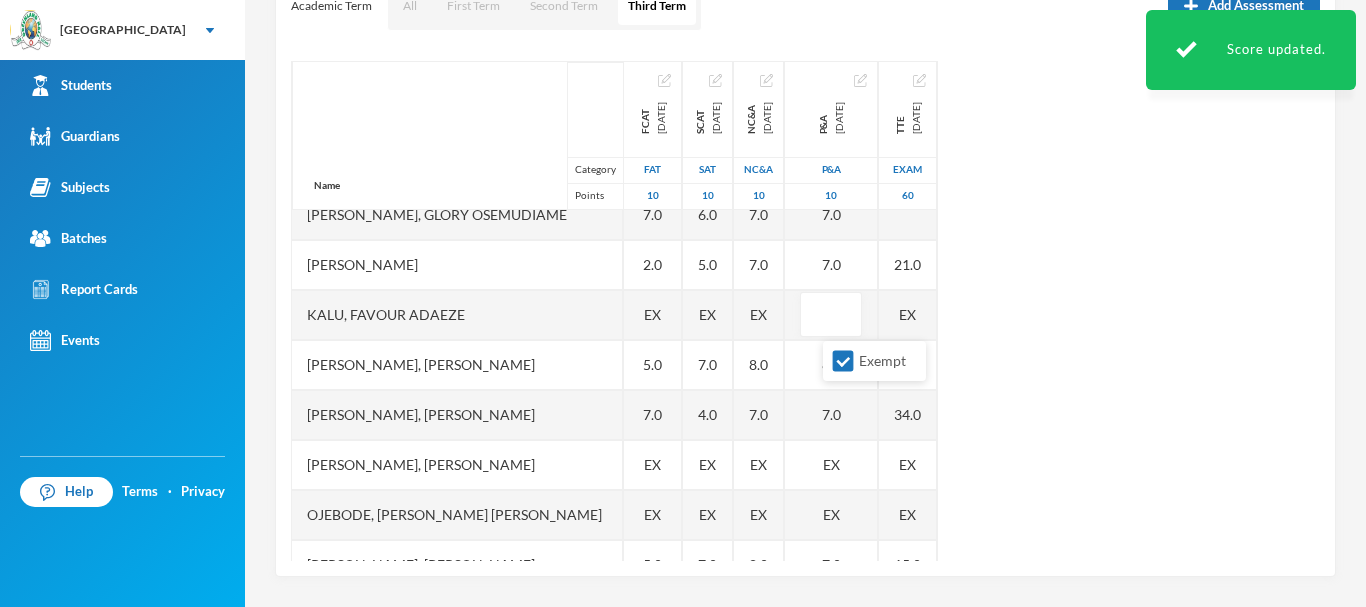 click on "Name   Category Points Adedeji, Oyinladun Nadriah Adekunle, Opemipo David Adeyemo, Ayomide Juliana Afuape, Monireoluwa Esther Alli, Olaoluwa Usman Bello, Uthman Goriola Chineke, Esther Maryann Chukwudi, Jessica Neto Dada, Ewaoluwa Folake Daniel, Treasure Samuel Ediale, Glory Osemudiame Igbafe, Ovie Jesse Kalu, Favour Adaeze Martins, Teniola Feyisola Mudasiru, Anuoluwapo Onahyinoye Muhibi, Rahmat Oyindaola Ojebode, Elizabeth Temitope Oladimeji, Temiloluwa Enoch Olayinka, David Oluwapelumi Olayinka, Jamaldeen Moyin Oloyede, Tomiwa Ayobami Oluwakoyejo, Joshua Adebayo Omoruyi, Emmanuella Ovbokhan Omoruyi, Odion Emmanuel Omotoso, Fisayomi Abundant Omoyeni, Boluwatife Tunayomise Oni, Ope-ajinde Esther Taiwo, Arafat Temilola Utomhin, Goodness Onohumen Utomhin, Mercy Akohamen Yomi-owoeye, Toluwase Precious FCAT 2025-05-28 FAT 10 8.0 8.0 EX 9.0 5.0 5.0 5.0 EX 9.0 8.0 7.0 2.0 EX 5.0 7.0 EX EX 5.0 4.0 8.0 5.0 7.0 7.0 4.0 6.0 10.0 8.0 6.0 3.0 4.0 9.0 SCAT 2025-06-20 SAT 10 7.0 6.0 EX 5.0 6.0 EX 6.0 7.0 6.0 5.0 EX 7.0 EX" at bounding box center [805, 311] 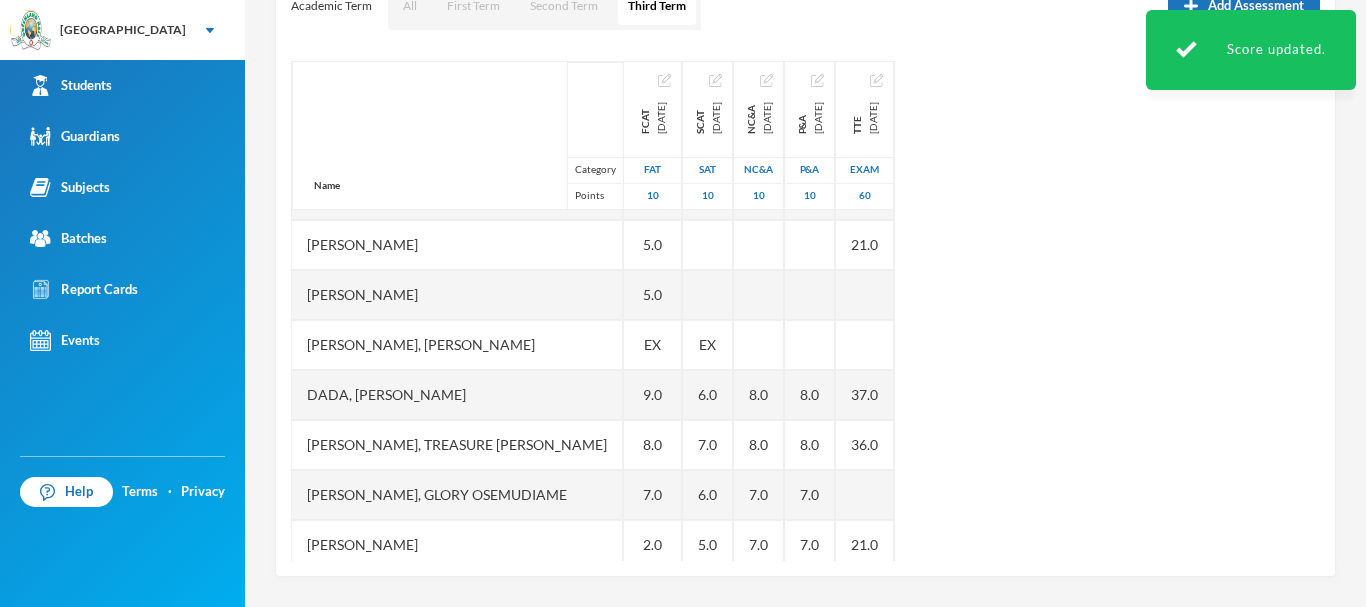 scroll, scrollTop: 201, scrollLeft: 0, axis: vertical 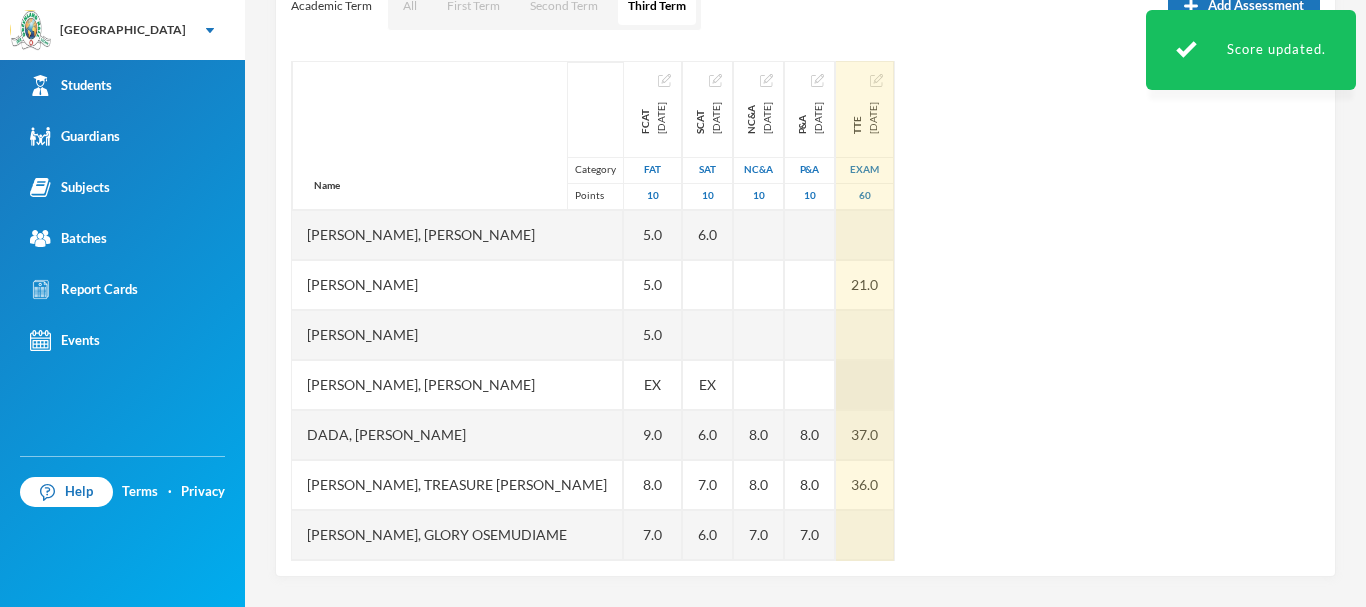 click at bounding box center [865, 385] 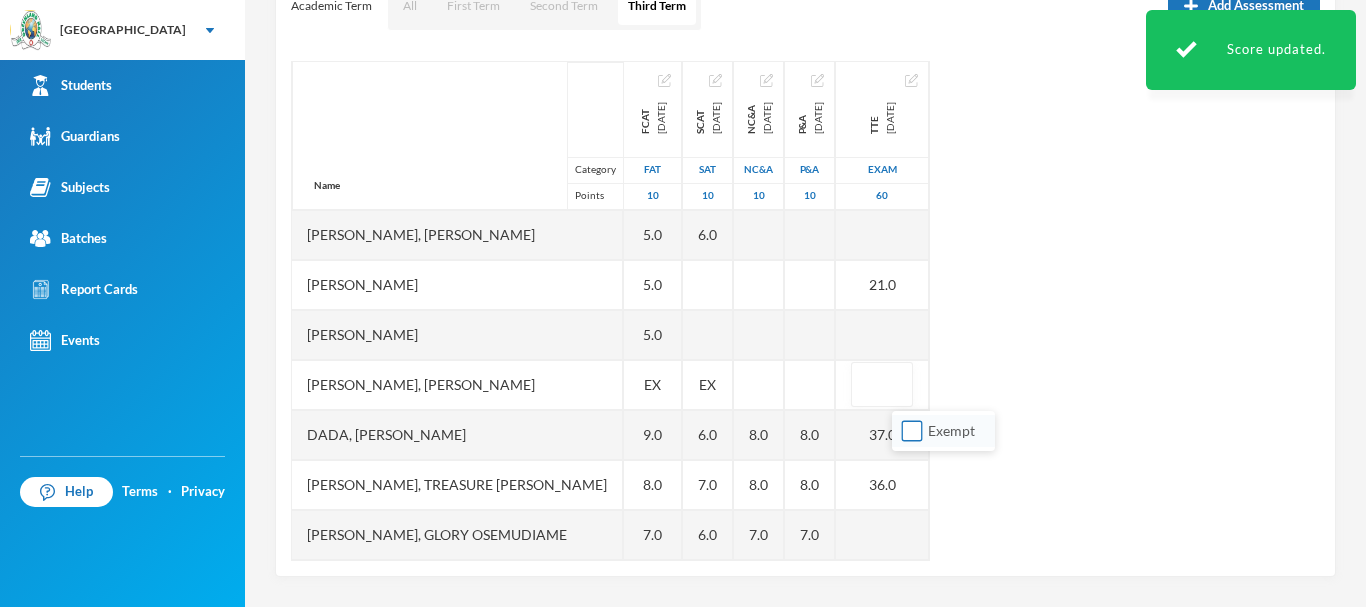 click on "Exempt" at bounding box center (912, 431) 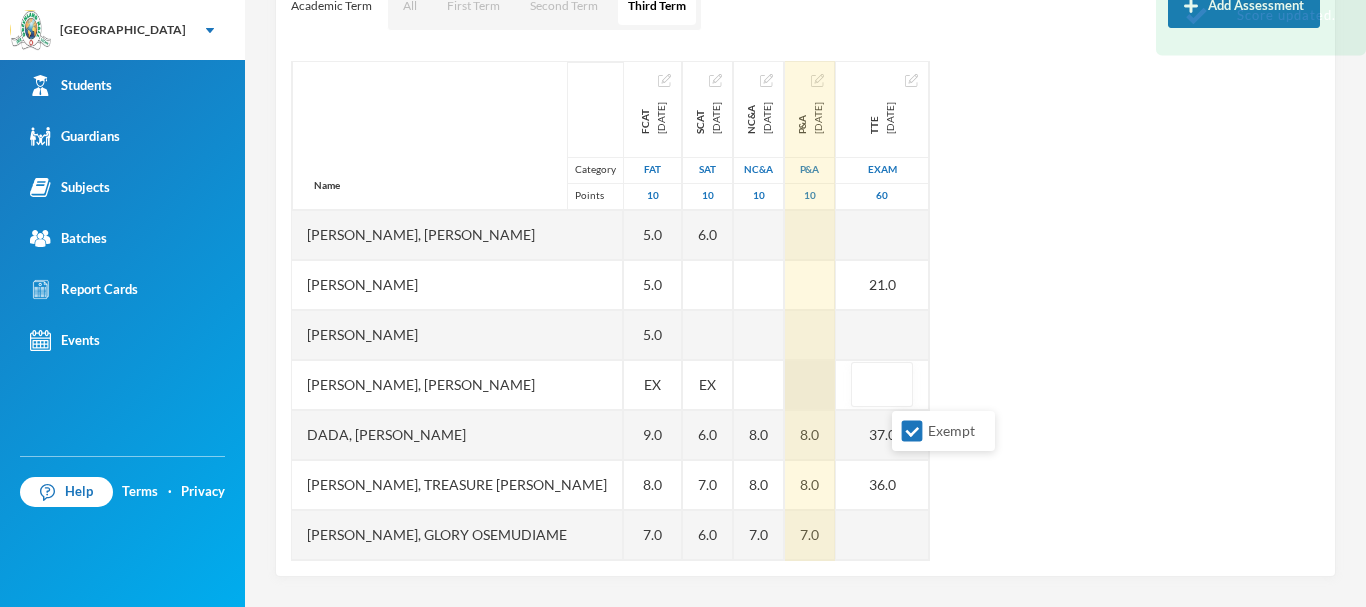 click at bounding box center (810, 385) 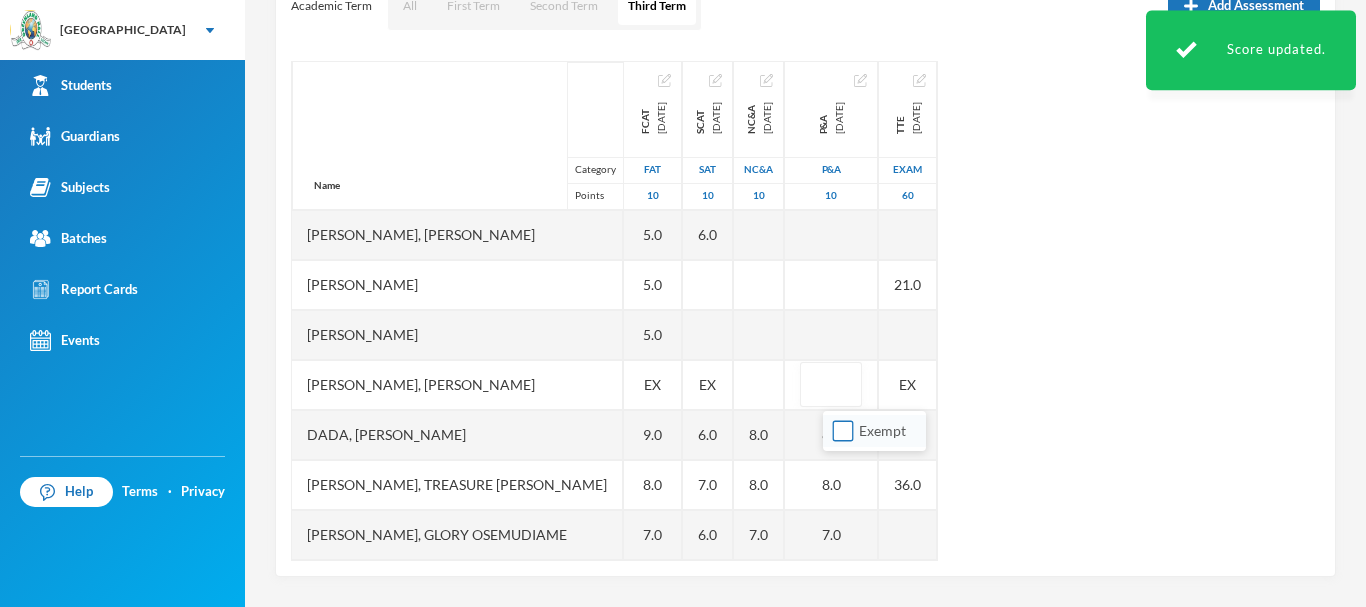 click on "Exempt" at bounding box center (843, 431) 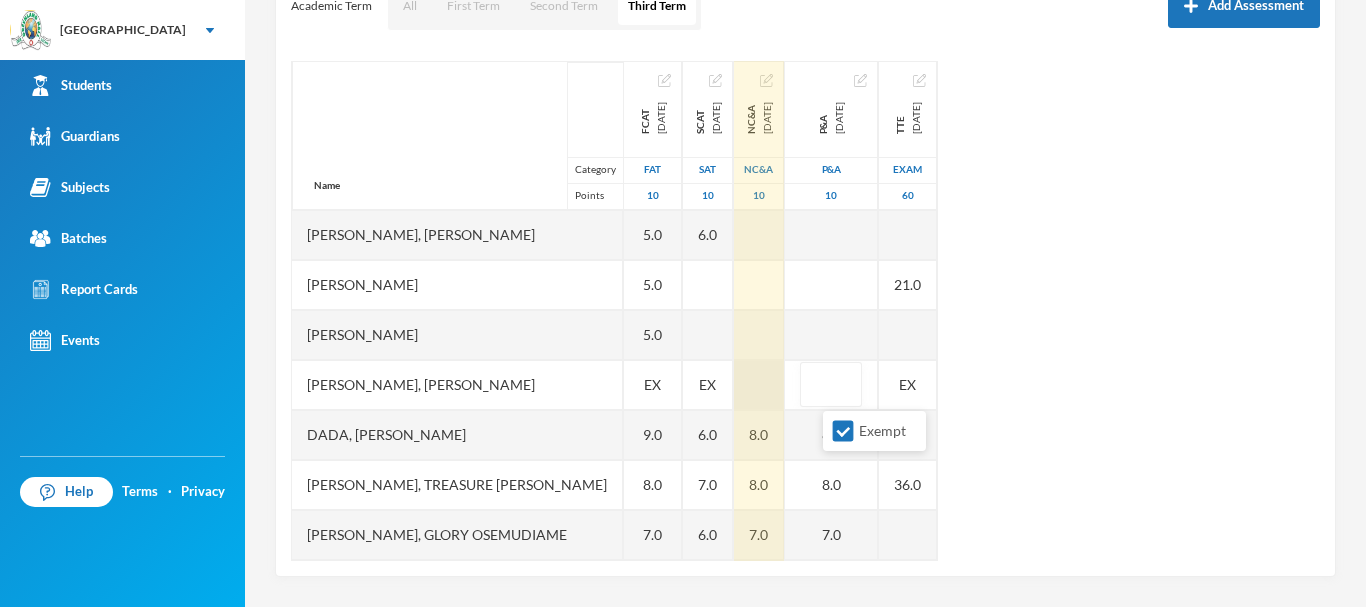 click at bounding box center (759, 385) 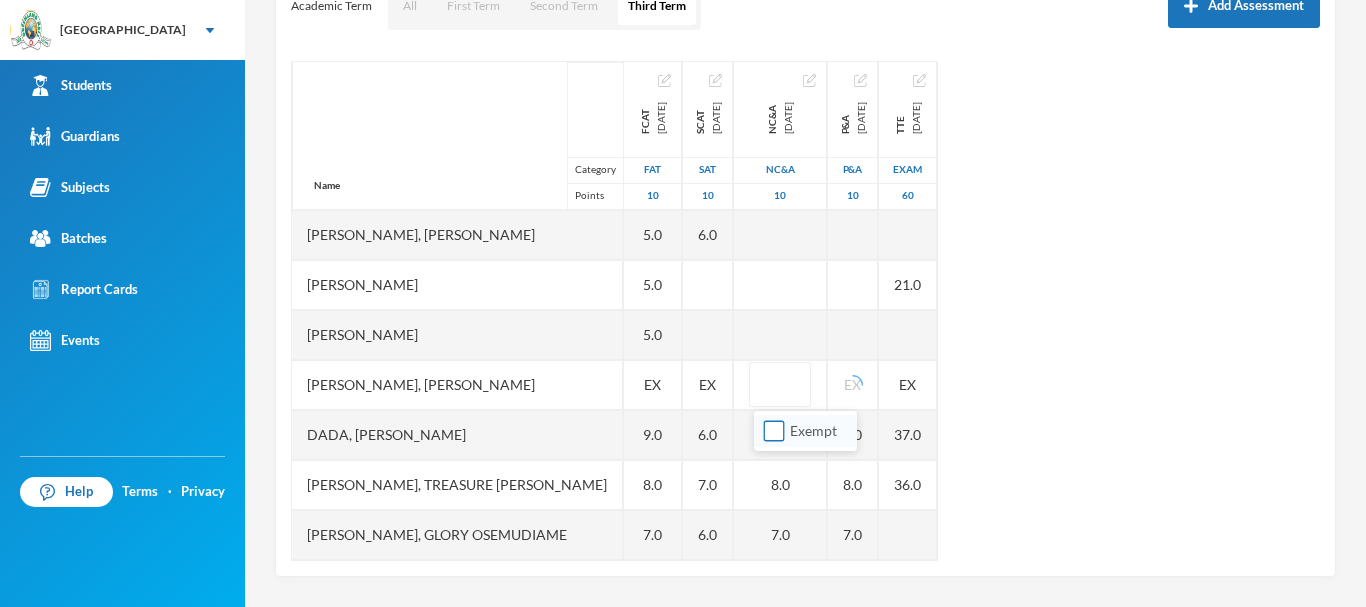 click on "Exempt" at bounding box center (774, 431) 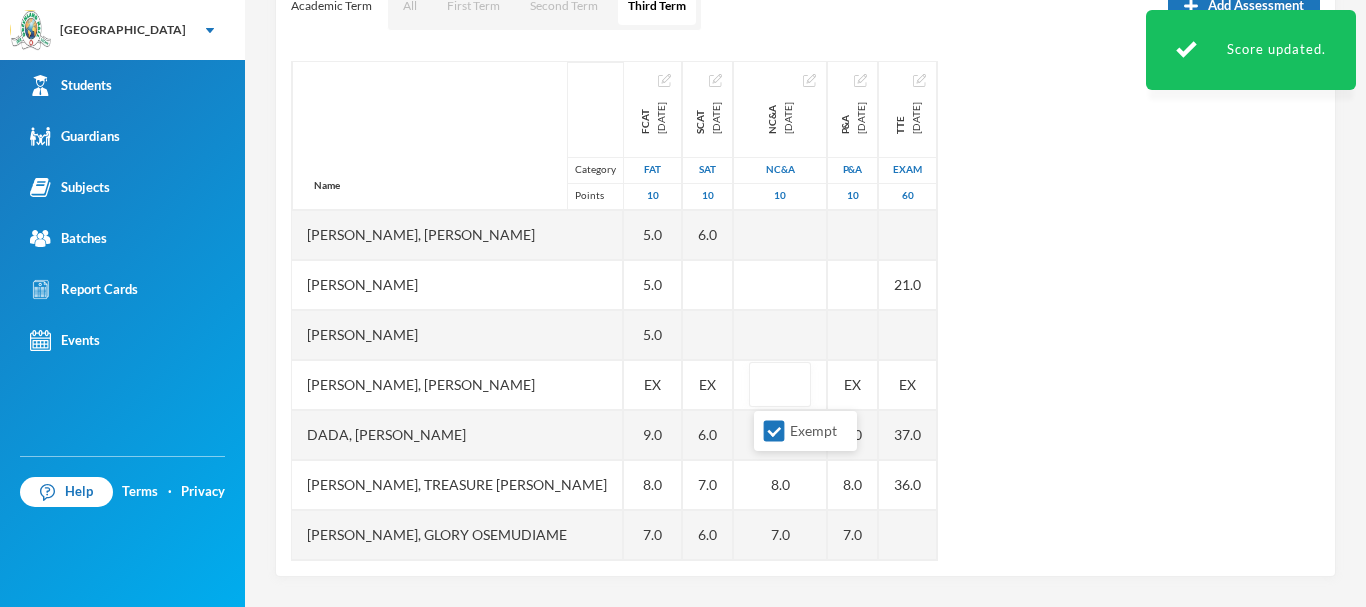 click on "Name   Category Points Adedeji, Oyinladun Nadriah Adekunle, Opemipo David Adeyemo, Ayomide Juliana Afuape, Monireoluwa Esther Alli, Olaoluwa Usman Bello, Uthman Goriola Chineke, Esther Maryann Chukwudi, Jessica Neto Dada, Ewaoluwa Folake Daniel, Treasure Samuel Ediale, Glory Osemudiame Igbafe, Ovie Jesse Kalu, Favour Adaeze Martins, Teniola Feyisola Mudasiru, Anuoluwapo Onahyinoye Muhibi, Rahmat Oyindaola Ojebode, Elizabeth Temitope Oladimeji, Temiloluwa Enoch Olayinka, David Oluwapelumi Olayinka, Jamaldeen Moyin Oloyede, Tomiwa Ayobami Oluwakoyejo, Joshua Adebayo Omoruyi, Emmanuella Ovbokhan Omoruyi, Odion Emmanuel Omotoso, Fisayomi Abundant Omoyeni, Boluwatife Tunayomise Oni, Ope-ajinde Esther Taiwo, Arafat Temilola Utomhin, Goodness Onohumen Utomhin, Mercy Akohamen Yomi-owoeye, Toluwase Precious FCAT 2025-05-28 FAT 10 8.0 8.0 EX 9.0 5.0 5.0 5.0 EX 9.0 8.0 7.0 2.0 EX 5.0 7.0 EX EX 5.0 4.0 8.0 5.0 7.0 7.0 4.0 6.0 10.0 8.0 6.0 3.0 4.0 9.0 SCAT 2025-06-20 SAT 10 7.0 6.0 EX 5.0 6.0 EX 6.0 7.0 6.0 5.0 EX 7.0 EX" at bounding box center [805, 311] 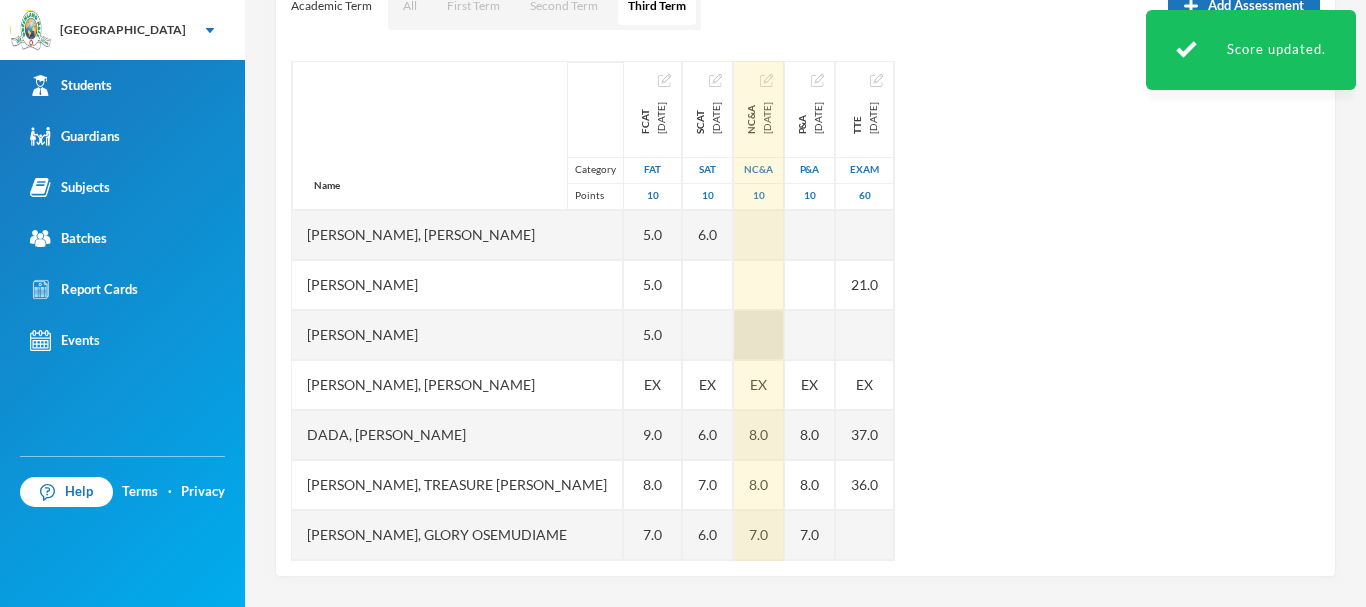 click at bounding box center (759, 335) 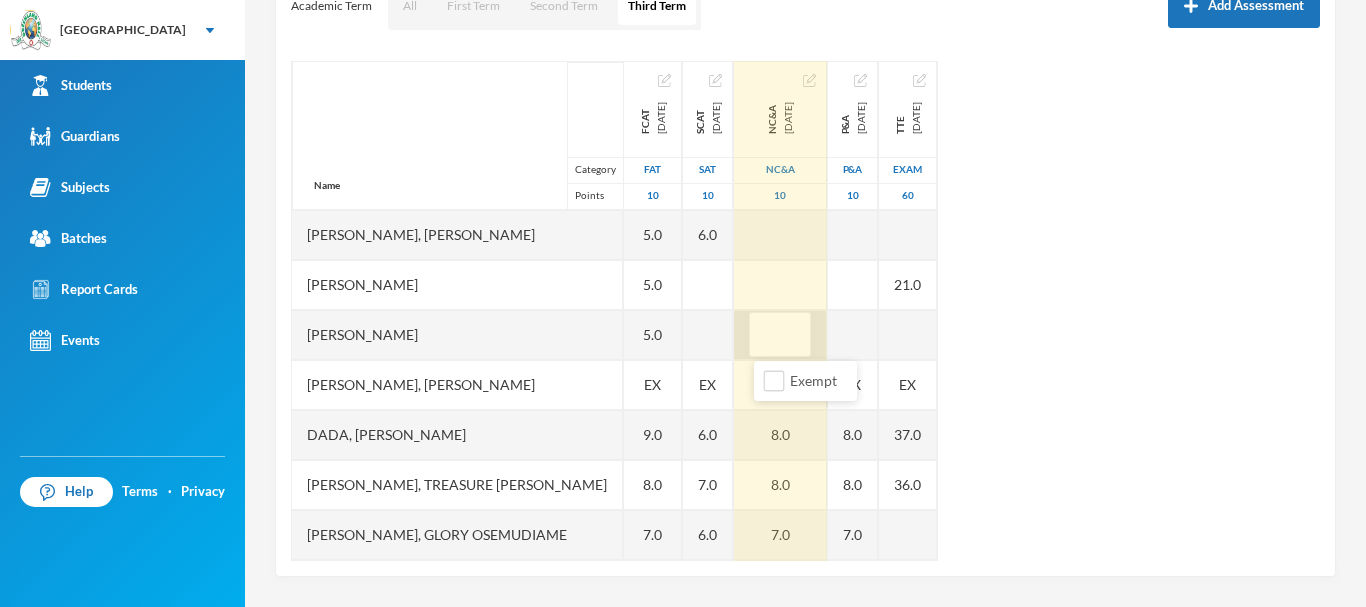 type on "6" 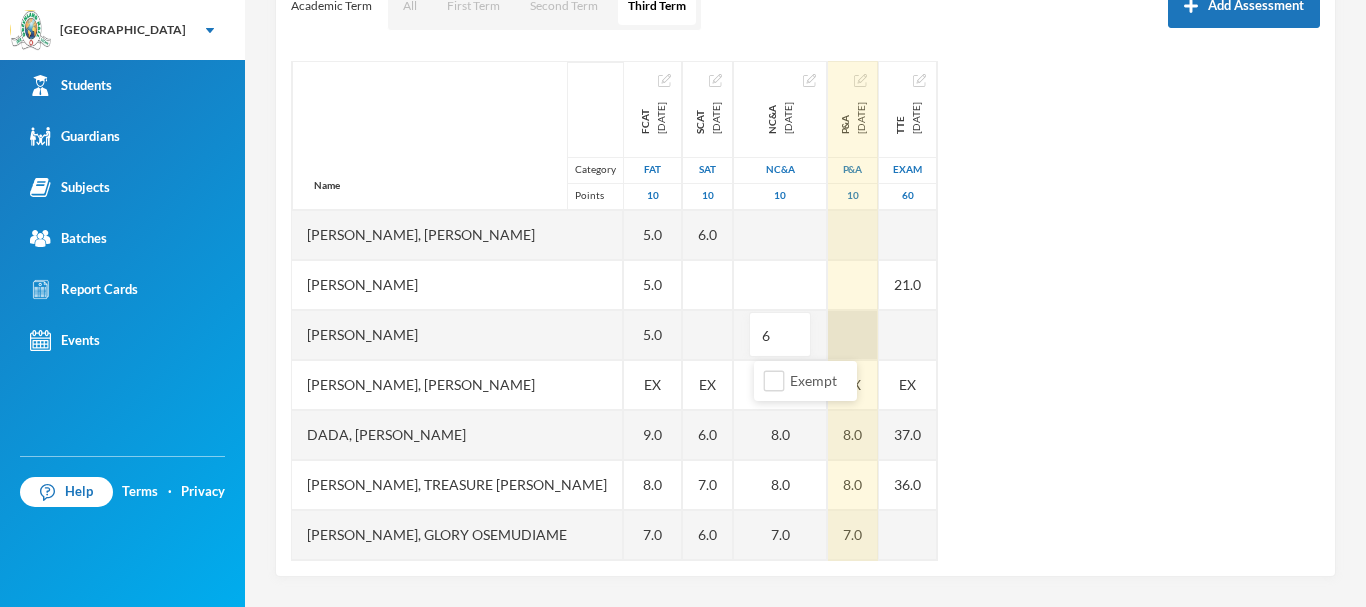 click at bounding box center [853, 335] 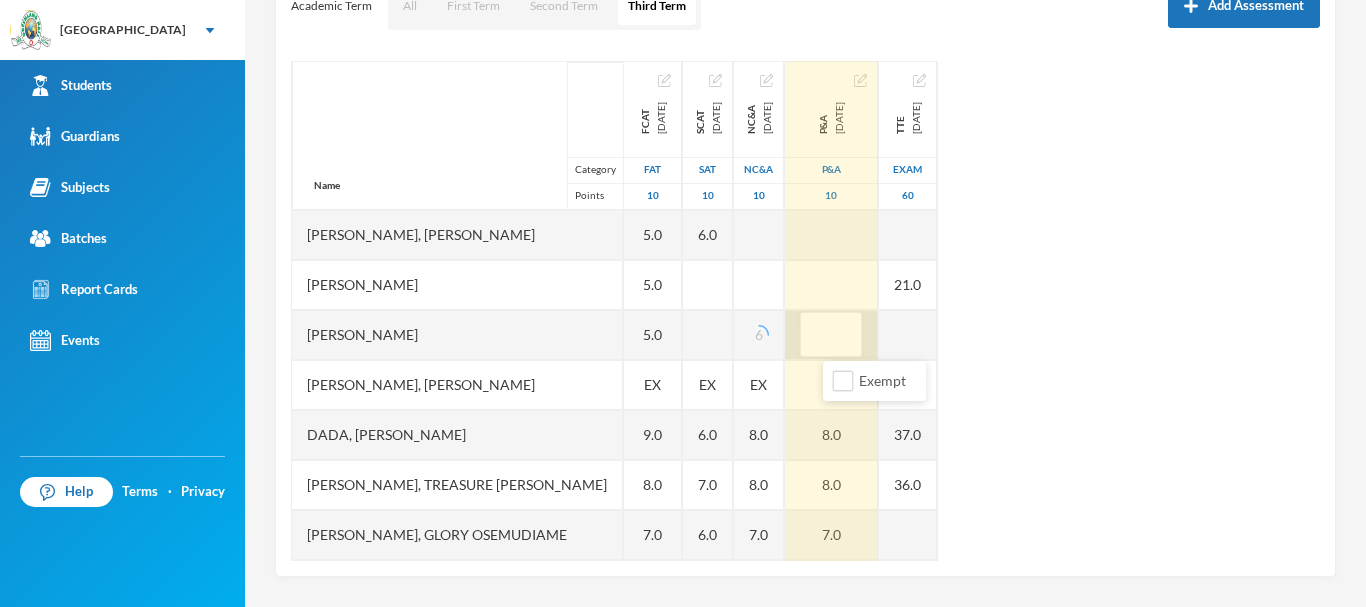 type on "7" 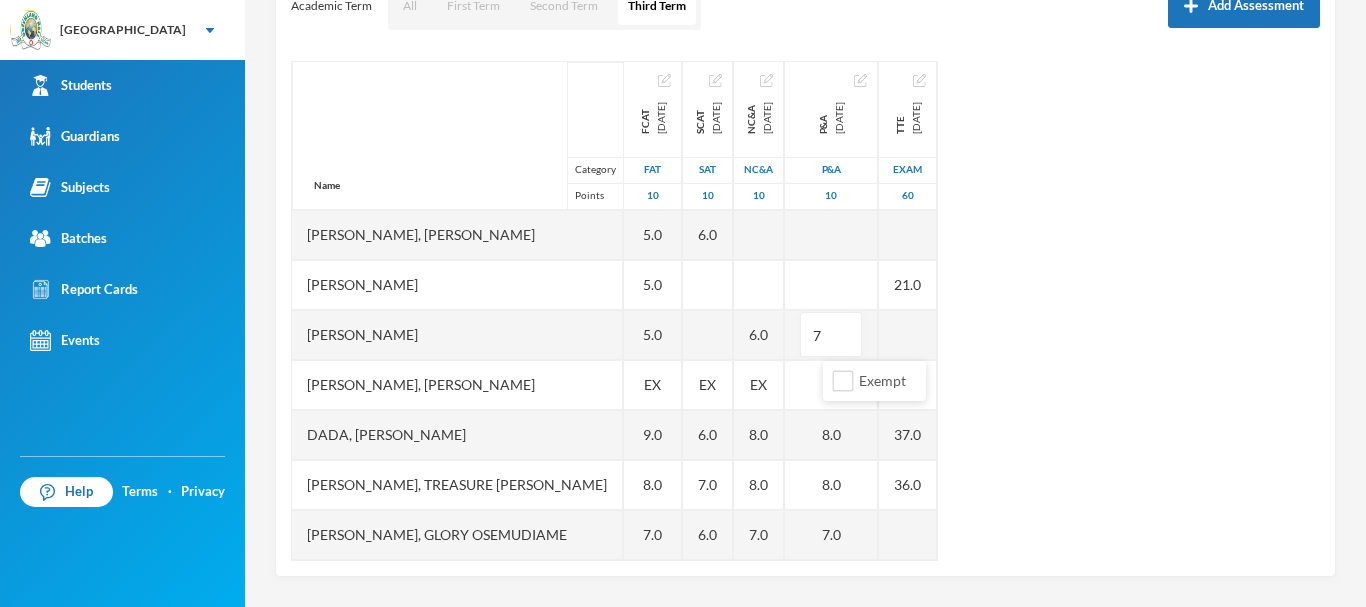 click on "Name   Category Points Adedeji, Oyinladun Nadriah Adekunle, Opemipo David Adeyemo, Ayomide Juliana Afuape, Monireoluwa Esther Alli, Olaoluwa Usman Bello, Uthman Goriola Chineke, Esther Maryann Chukwudi, Jessica Neto Dada, Ewaoluwa Folake Daniel, Treasure Samuel Ediale, Glory Osemudiame Igbafe, Ovie Jesse Kalu, Favour Adaeze Martins, Teniola Feyisola Mudasiru, Anuoluwapo Onahyinoye Muhibi, Rahmat Oyindaola Ojebode, Elizabeth Temitope Oladimeji, Temiloluwa Enoch Olayinka, David Oluwapelumi Olayinka, Jamaldeen Moyin Oloyede, Tomiwa Ayobami Oluwakoyejo, Joshua Adebayo Omoruyi, Emmanuella Ovbokhan Omoruyi, Odion Emmanuel Omotoso, Fisayomi Abundant Omoyeni, Boluwatife Tunayomise Oni, Ope-ajinde Esther Taiwo, Arafat Temilola Utomhin, Goodness Onohumen Utomhin, Mercy Akohamen Yomi-owoeye, Toluwase Precious FCAT 2025-05-28 FAT 10 8.0 8.0 EX 9.0 5.0 5.0 5.0 EX 9.0 8.0 7.0 2.0 EX 5.0 7.0 EX EX 5.0 4.0 8.0 5.0 7.0 7.0 4.0 6.0 10.0 8.0 6.0 3.0 4.0 9.0 SCAT 2025-06-20 SAT 10 7.0 6.0 EX 5.0 6.0 EX 6.0 7.0 6.0 5.0 EX 7.0 EX" at bounding box center (805, 311) 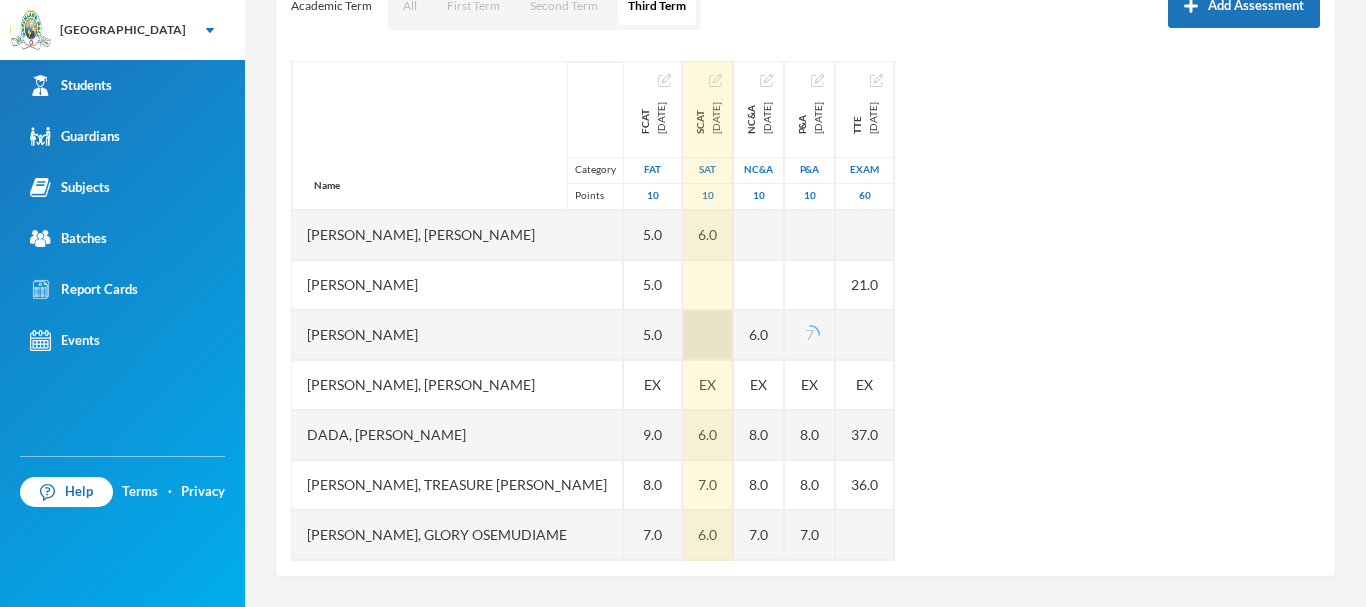click at bounding box center [708, 335] 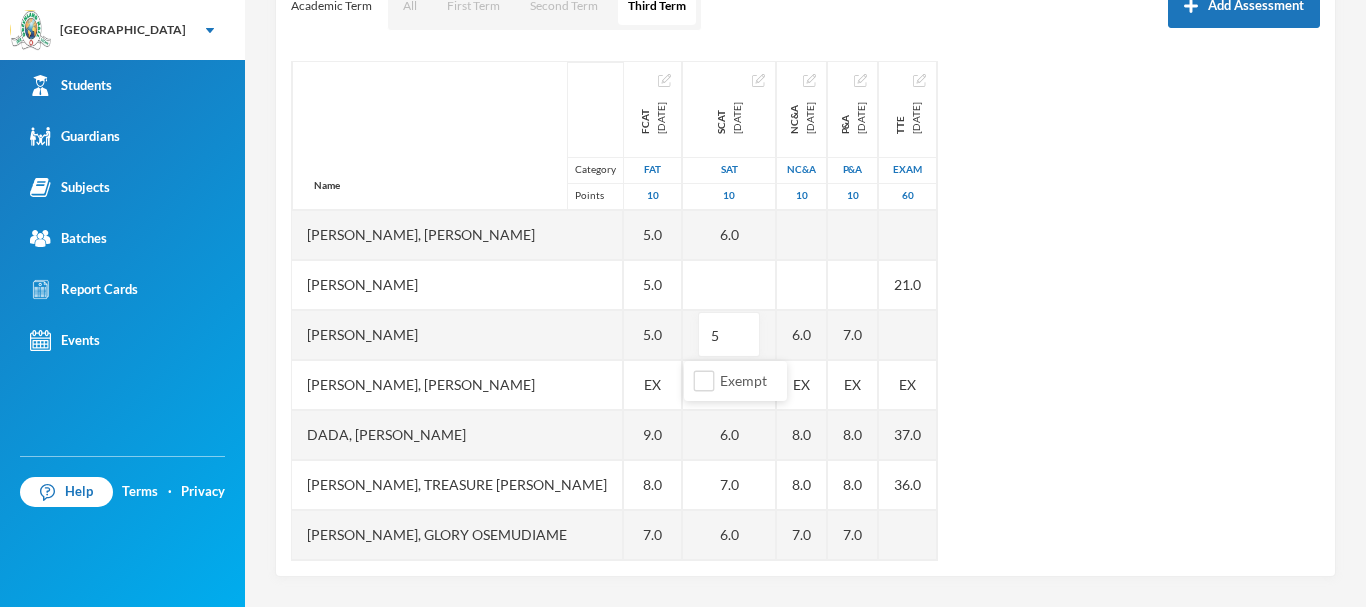 click on "Name   Category Points Adedeji, Oyinladun Nadriah Adekunle, Opemipo David Adeyemo, Ayomide Juliana Afuape, Monireoluwa Esther Alli, Olaoluwa Usman Bello, Uthman Goriola Chineke, Esther Maryann Chukwudi, Jessica Neto Dada, Ewaoluwa Folake Daniel, Treasure Samuel Ediale, Glory Osemudiame Igbafe, Ovie Jesse Kalu, Favour Adaeze Martins, Teniola Feyisola Mudasiru, Anuoluwapo Onahyinoye Muhibi, Rahmat Oyindaola Ojebode, Elizabeth Temitope Oladimeji, Temiloluwa Enoch Olayinka, David Oluwapelumi Olayinka, Jamaldeen Moyin Oloyede, Tomiwa Ayobami Oluwakoyejo, Joshua Adebayo Omoruyi, Emmanuella Ovbokhan Omoruyi, Odion Emmanuel Omotoso, Fisayomi Abundant Omoyeni, Boluwatife Tunayomise Oni, Ope-ajinde Esther Taiwo, Arafat Temilola Utomhin, Goodness Onohumen Utomhin, Mercy Akohamen Yomi-owoeye, Toluwase Precious FCAT 2025-05-28 FAT 10 8.0 8.0 EX 9.0 5.0 5.0 5.0 EX 9.0 8.0 7.0 2.0 EX 5.0 7.0 EX EX 5.0 4.0 8.0 5.0 7.0 7.0 4.0 6.0 10.0 8.0 6.0 3.0 4.0 9.0 SCAT 2025-06-20 SAT 10 7.0 6.0 EX 5.0 6.0 5 EX 6.0 7.0 6.0 5.0 EX 7.0" at bounding box center [805, 311] 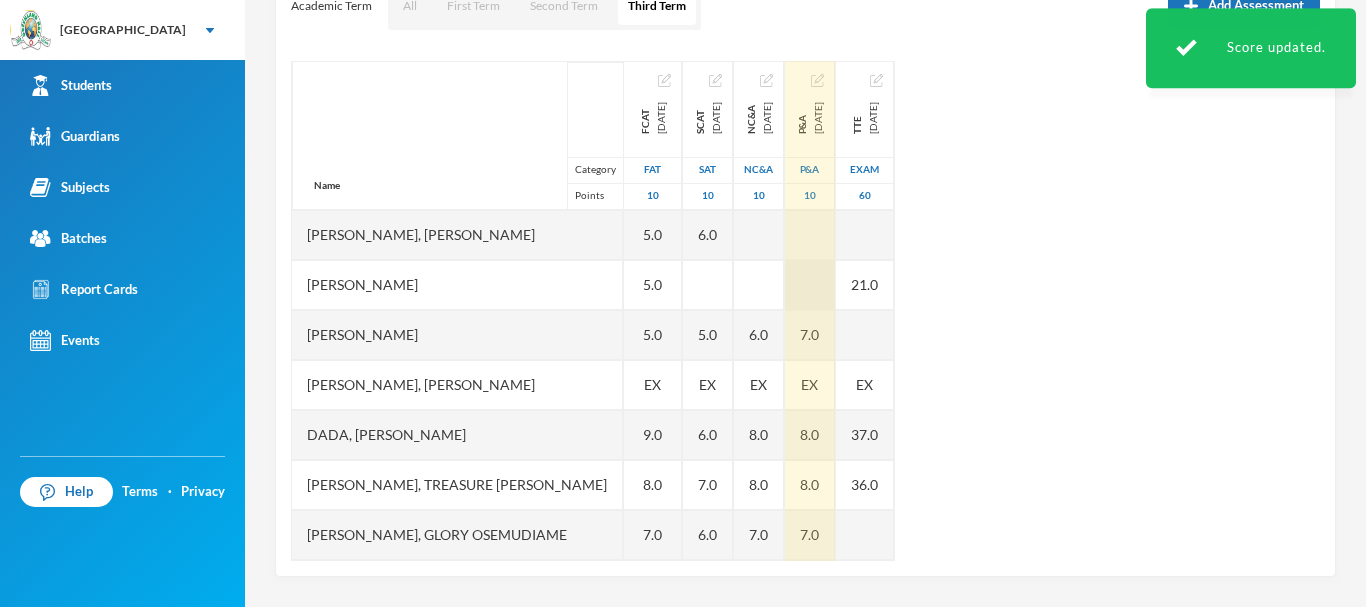 click at bounding box center [810, 285] 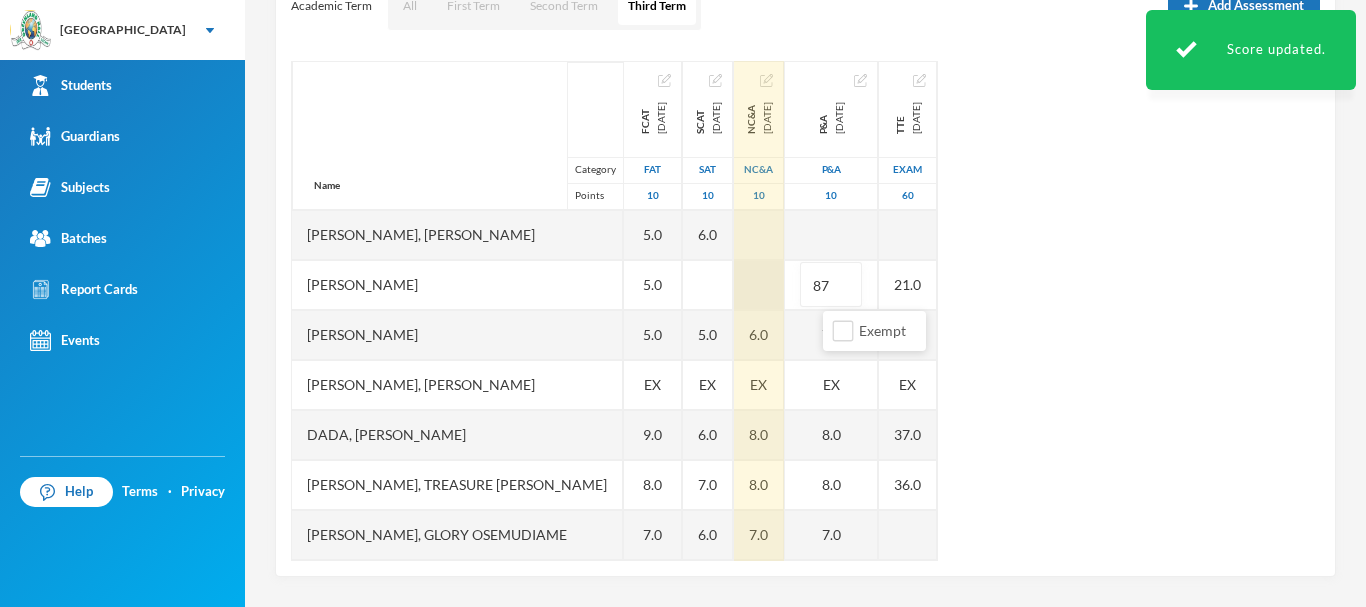 type on "8" 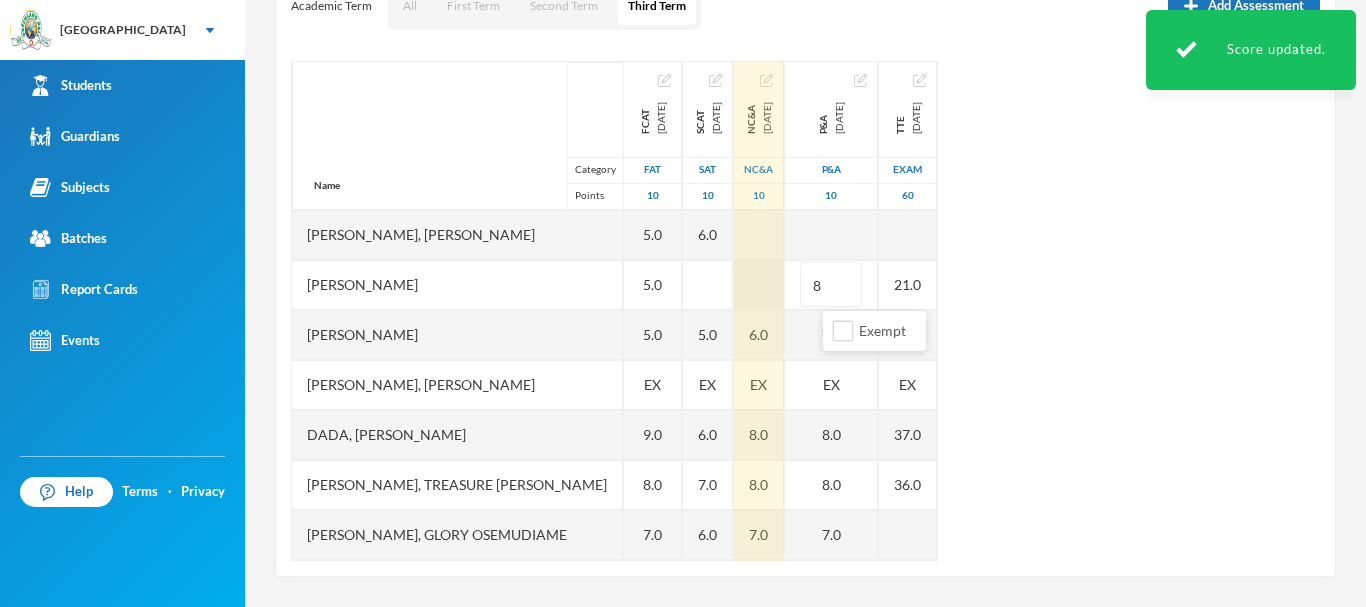 click at bounding box center (759, 285) 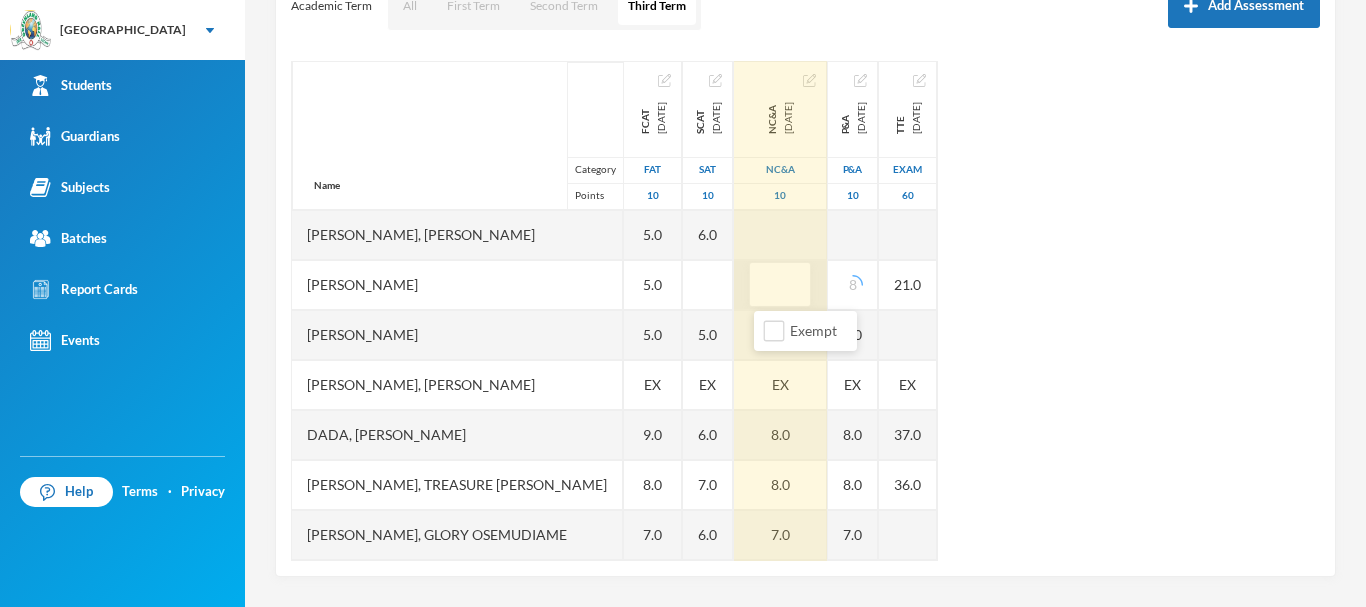 type on "7" 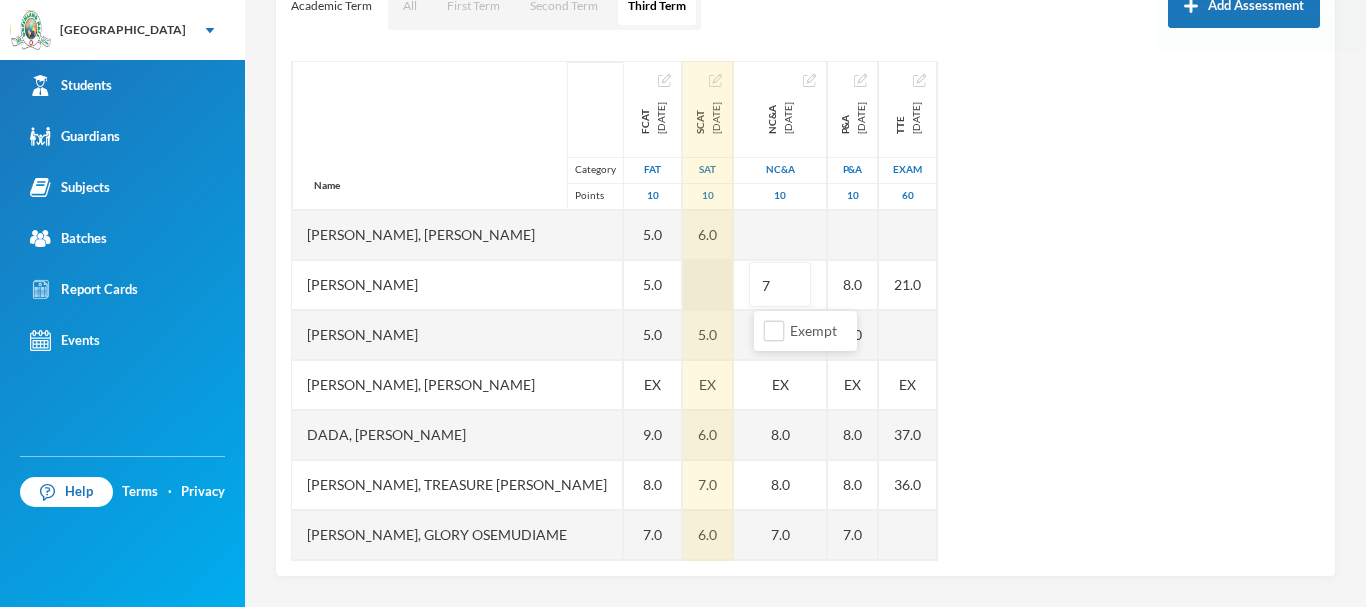 click at bounding box center (708, 285) 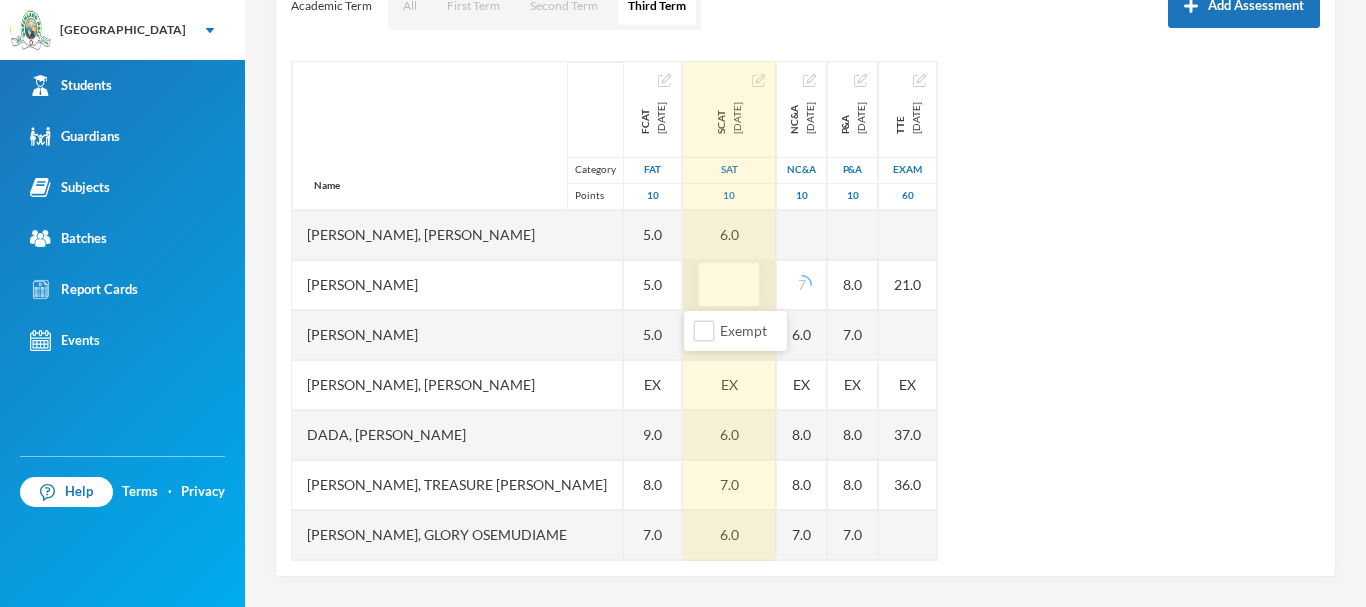 type on "5" 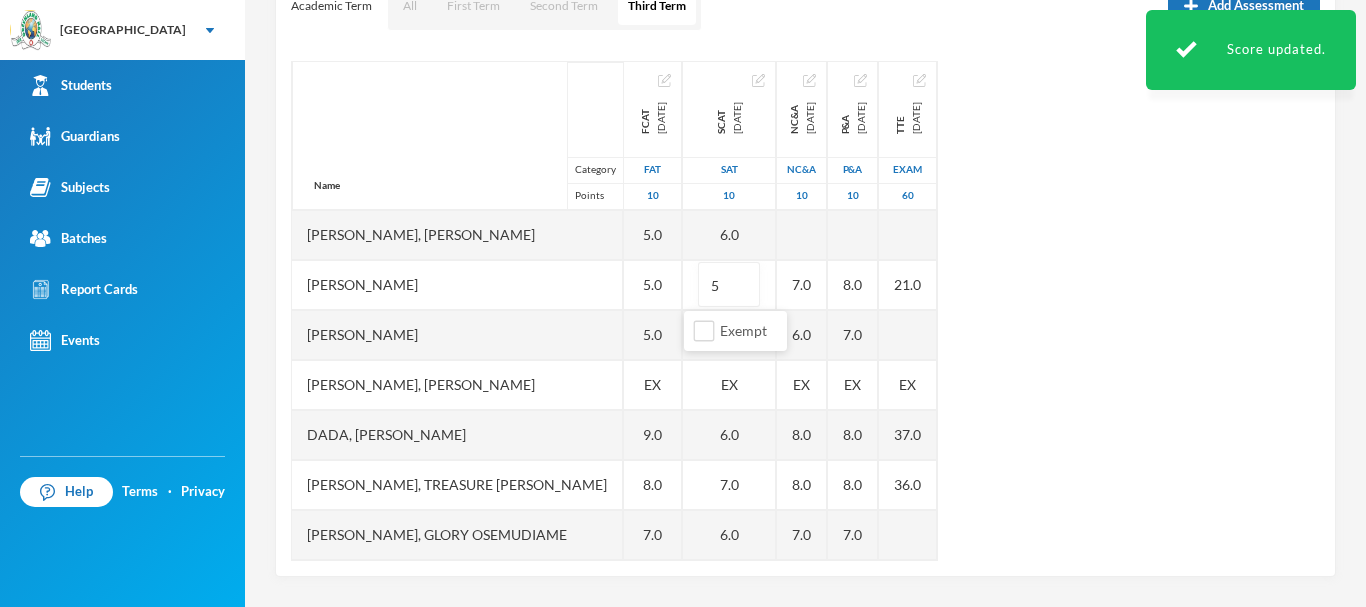 click on "Name   Category Points Adedeji, Oyinladun Nadriah Adekunle, Opemipo David Adeyemo, Ayomide Juliana Afuape, Monireoluwa Esther Alli, Olaoluwa Usman Bello, Uthman Goriola Chineke, Esther Maryann Chukwudi, Jessica Neto Dada, Ewaoluwa Folake Daniel, Treasure Samuel Ediale, Glory Osemudiame Igbafe, Ovie Jesse Kalu, Favour Adaeze Martins, Teniola Feyisola Mudasiru, Anuoluwapo Onahyinoye Muhibi, Rahmat Oyindaola Ojebode, Elizabeth Temitope Oladimeji, Temiloluwa Enoch Olayinka, David Oluwapelumi Olayinka, Jamaldeen Moyin Oloyede, Tomiwa Ayobami Oluwakoyejo, Joshua Adebayo Omoruyi, Emmanuella Ovbokhan Omoruyi, Odion Emmanuel Omotoso, Fisayomi Abundant Omoyeni, Boluwatife Tunayomise Oni, Ope-ajinde Esther Taiwo, Arafat Temilola Utomhin, Goodness Onohumen Utomhin, Mercy Akohamen Yomi-owoeye, Toluwase Precious FCAT 2025-05-28 FAT 10 8.0 8.0 EX 9.0 5.0 5.0 5.0 EX 9.0 8.0 7.0 2.0 EX 5.0 7.0 EX EX 5.0 4.0 8.0 5.0 7.0 7.0 4.0 6.0 10.0 8.0 6.0 3.0 4.0 9.0 SCAT 2025-06-20 SAT 10 7.0 6.0 EX 5.0 6.0 5 5.0 EX 6.0 7.0 6.0 5.0 EX" at bounding box center [805, 311] 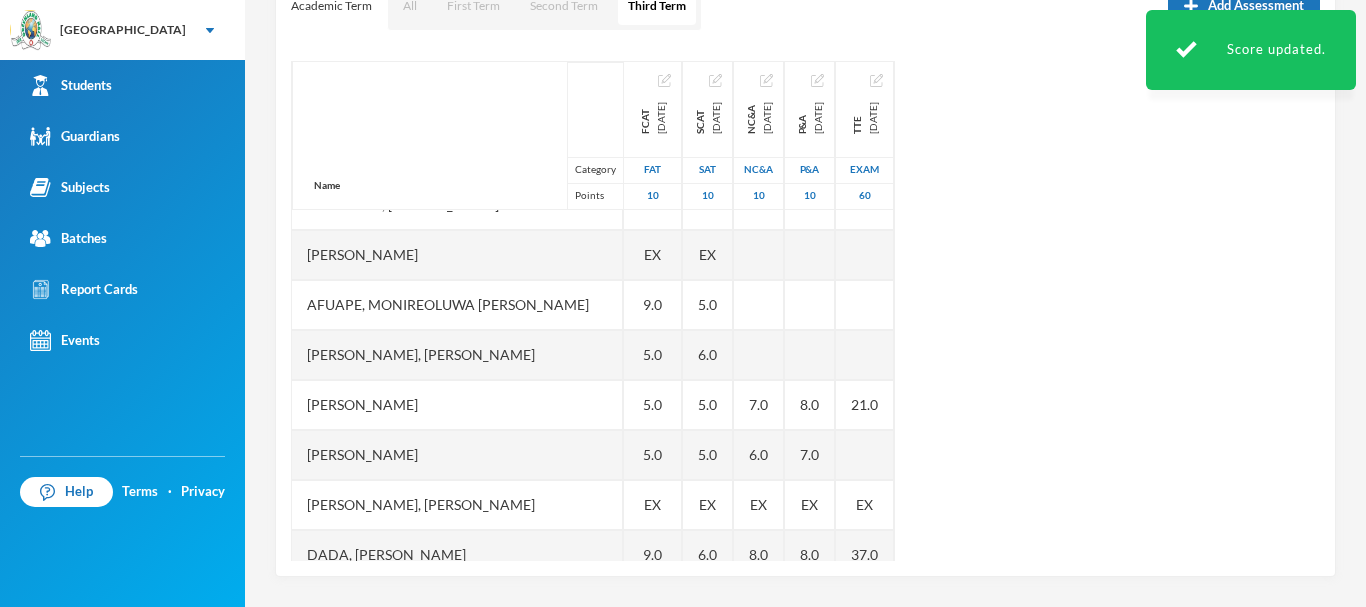 scroll, scrollTop: 41, scrollLeft: 0, axis: vertical 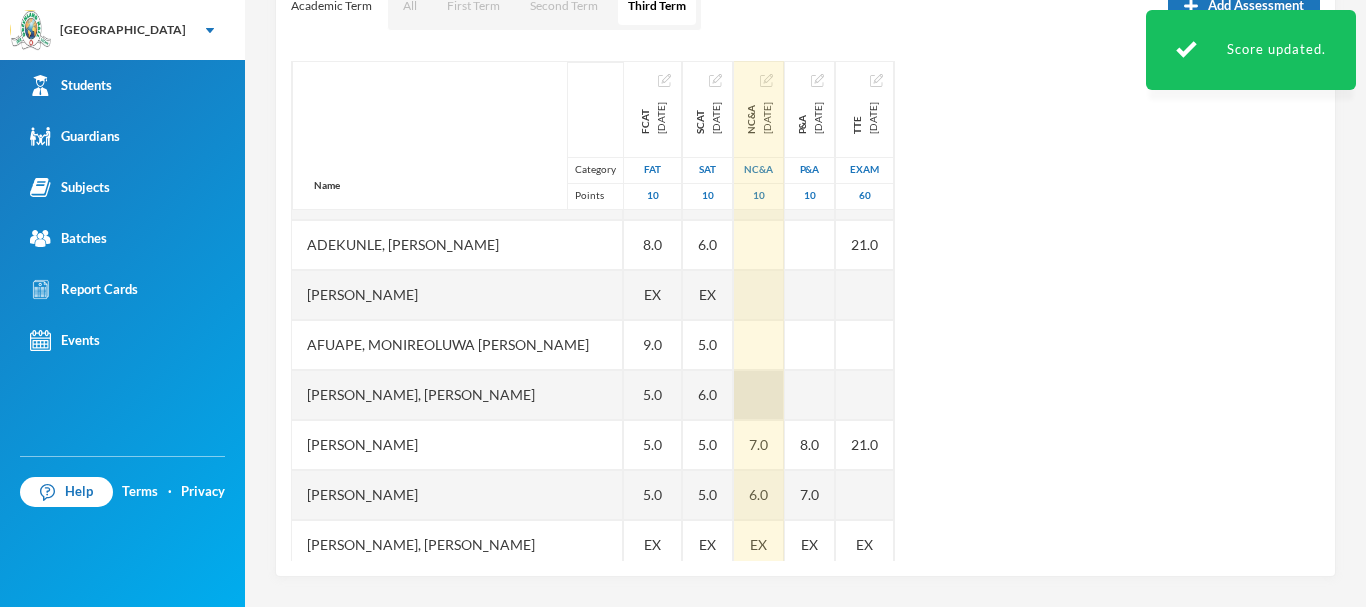 click at bounding box center [759, 395] 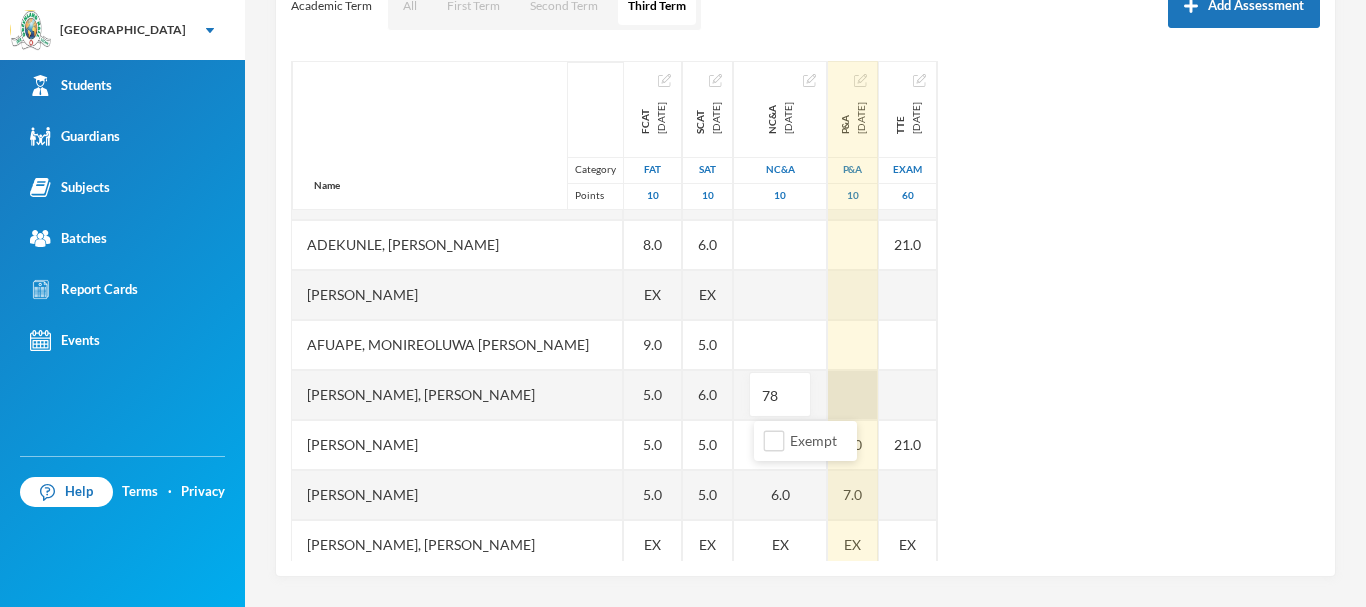 type on "7" 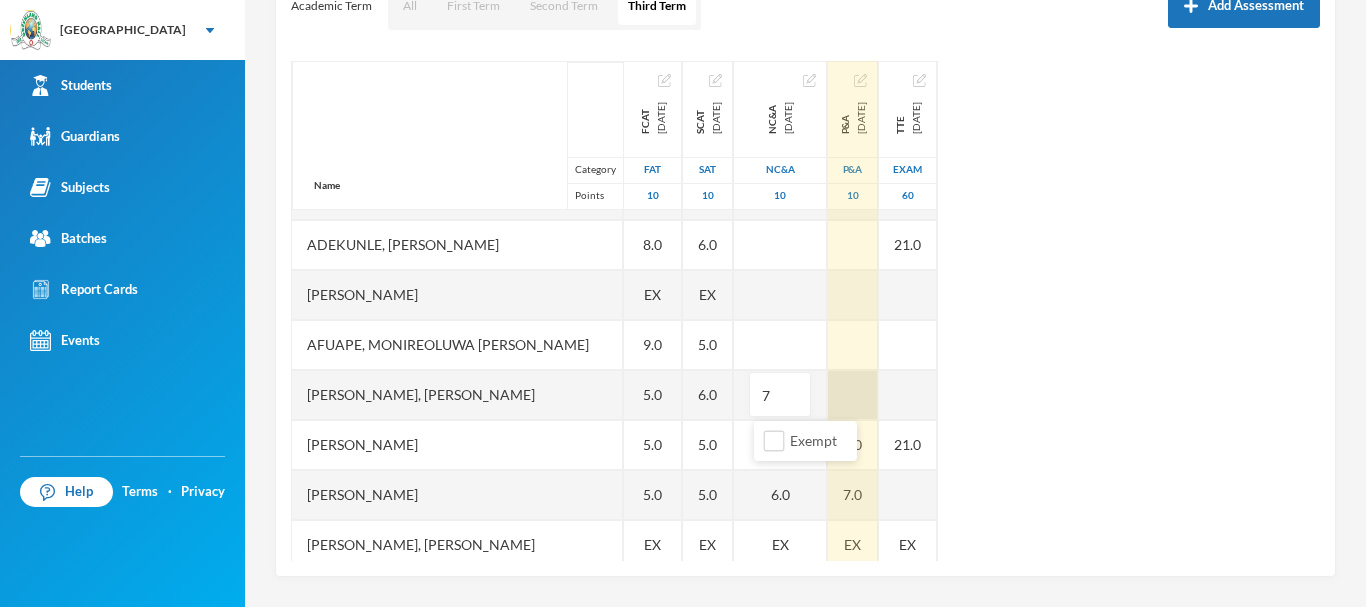 click on "Name   Category Points Adedeji, Oyinladun Nadriah Adekunle, Opemipo David Adeyemo, Ayomide Juliana Afuape, Monireoluwa Esther Alli, Olaoluwa Usman Bello, Uthman Goriola Chineke, Esther Maryann Chukwudi, Jessica Neto Dada, Ewaoluwa Folake Daniel, Treasure Samuel Ediale, Glory Osemudiame Igbafe, Ovie Jesse Kalu, Favour Adaeze Martins, Teniola Feyisola Mudasiru, Anuoluwapo Onahyinoye Muhibi, Rahmat Oyindaola Ojebode, Elizabeth Temitope Oladimeji, Temiloluwa Enoch Olayinka, David Oluwapelumi Olayinka, Jamaldeen Moyin Oloyede, Tomiwa Ayobami Oluwakoyejo, Joshua Adebayo Omoruyi, Emmanuella Ovbokhan Omoruyi, Odion Emmanuel Omotoso, Fisayomi Abundant Omoyeni, Boluwatife Tunayomise Oni, Ope-ajinde Esther Taiwo, Arafat Temilola Utomhin, Goodness Onohumen Utomhin, Mercy Akohamen Yomi-owoeye, Toluwase Precious FCAT 2025-05-28 FAT 10 8.0 8.0 EX 9.0 5.0 5.0 5.0 EX 9.0 8.0 7.0 2.0 EX 5.0 7.0 EX EX 5.0 4.0 8.0 5.0 7.0 7.0 4.0 6.0 10.0 8.0 6.0 3.0 4.0 9.0 SCAT 2025-06-20 SAT 10 7.0 6.0 EX 5.0 6.0 5.0 5.0 EX 6.0 7.0 6.0 5.0 7" at bounding box center [805, 311] 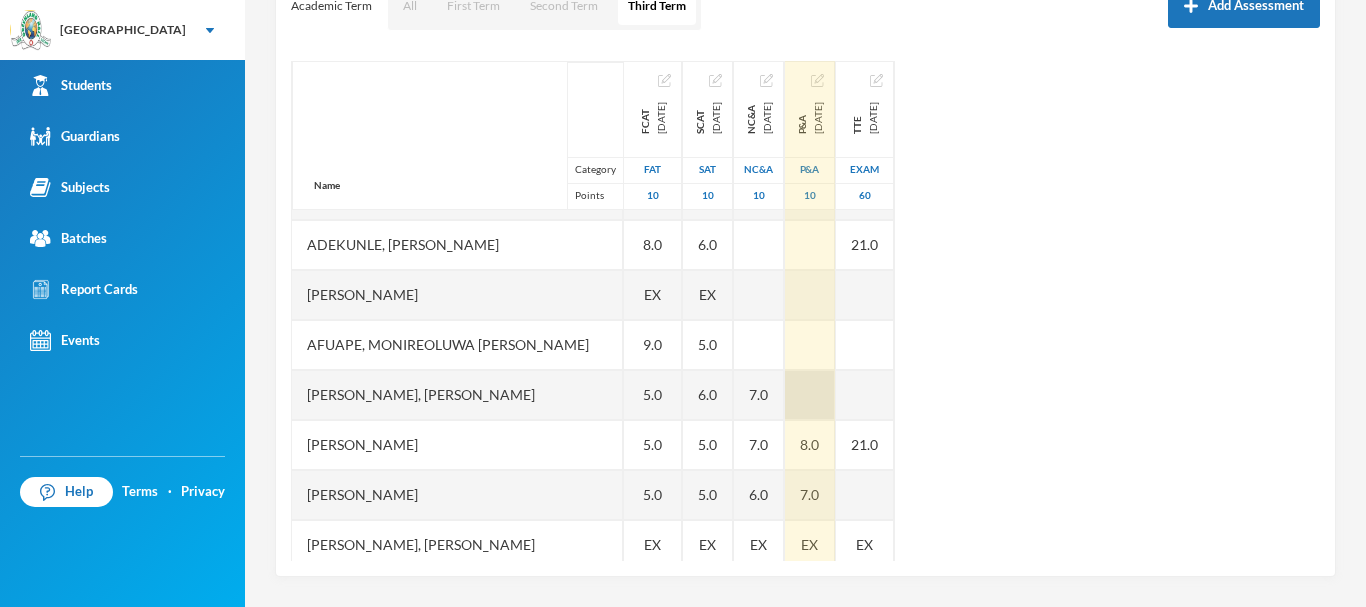 click at bounding box center (810, 395) 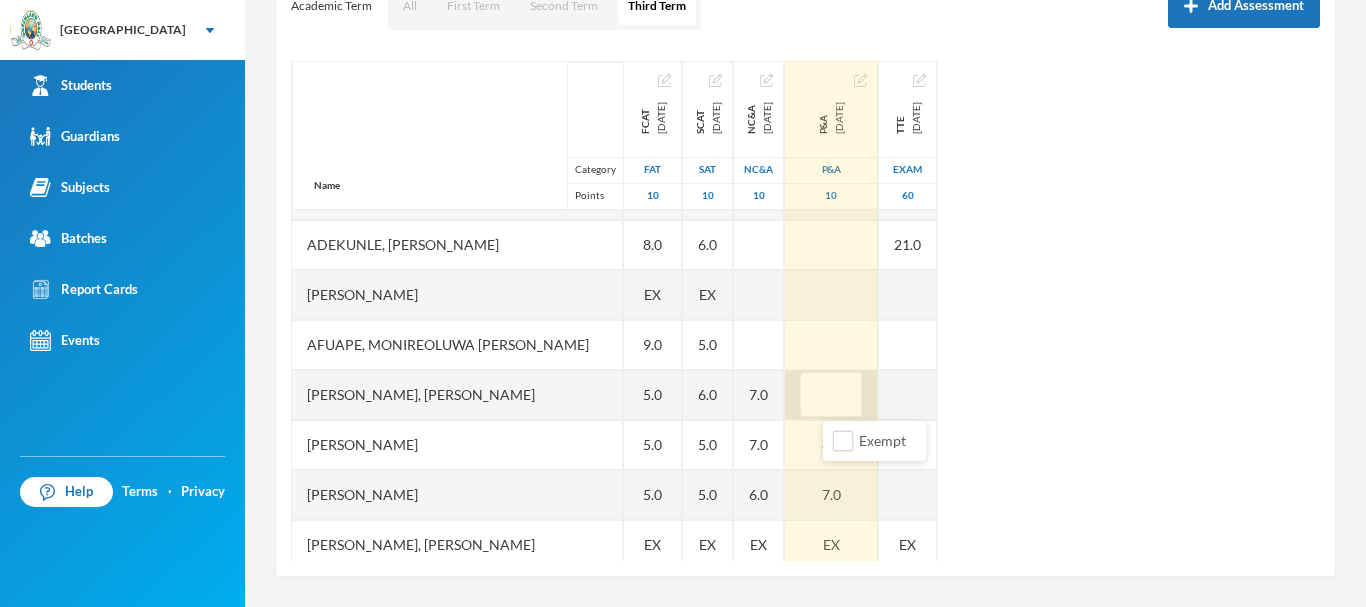 type on "8" 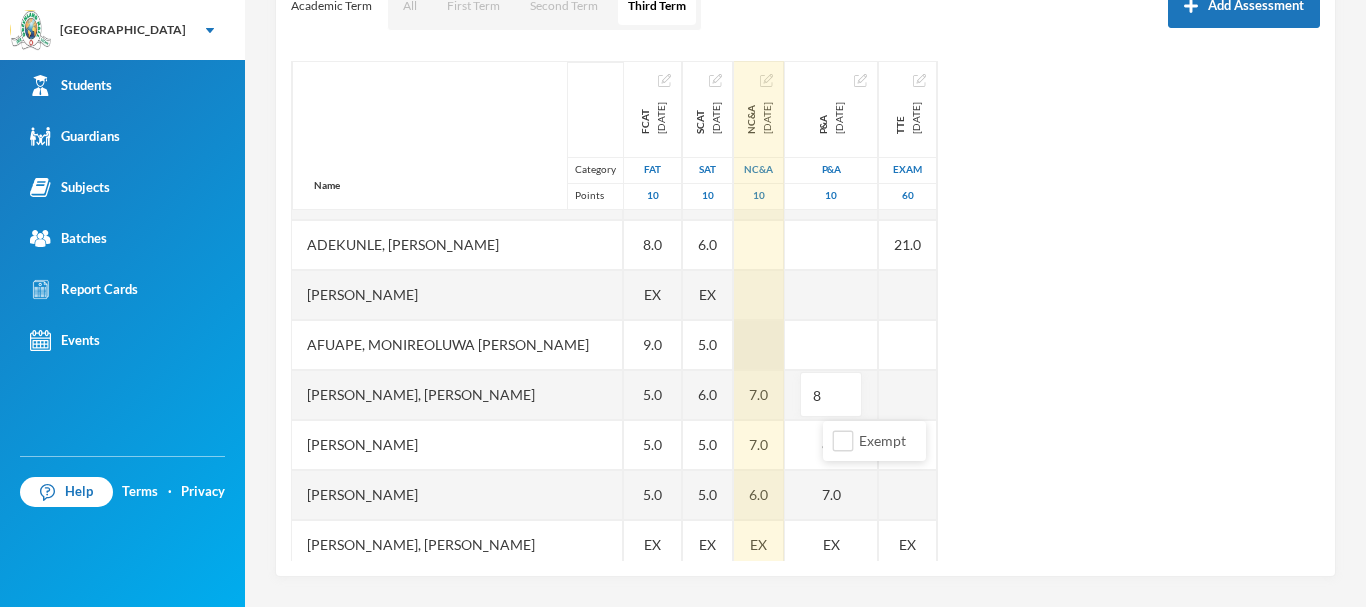 click at bounding box center [759, 345] 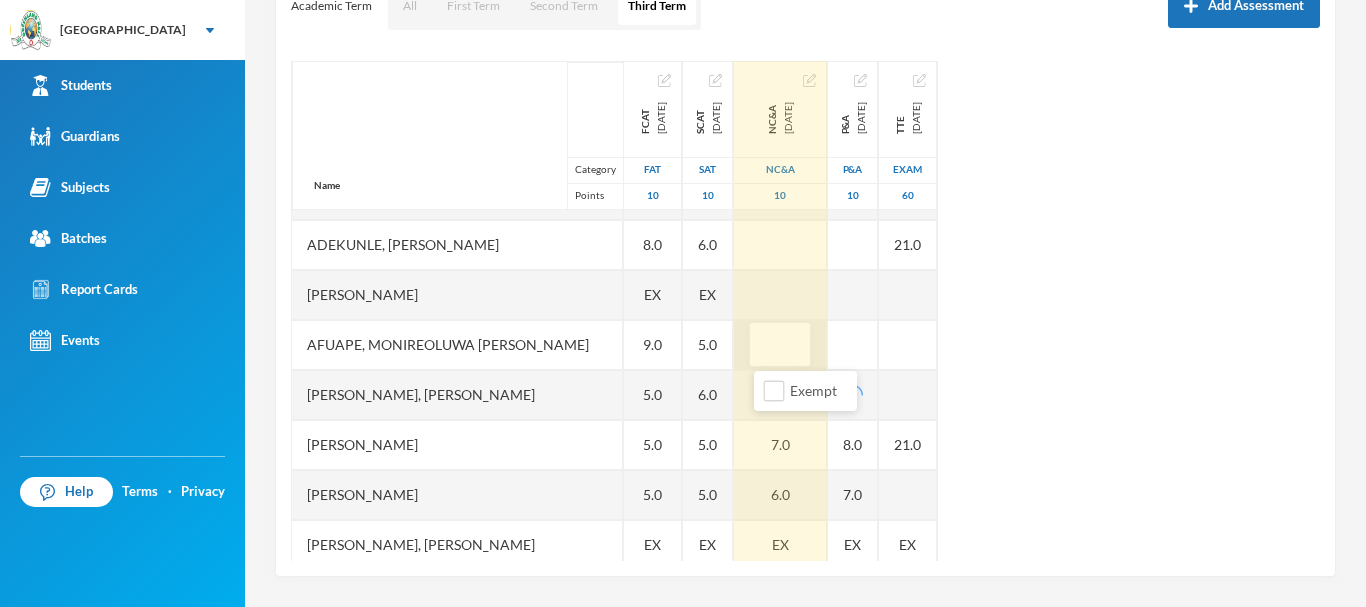 type on "9" 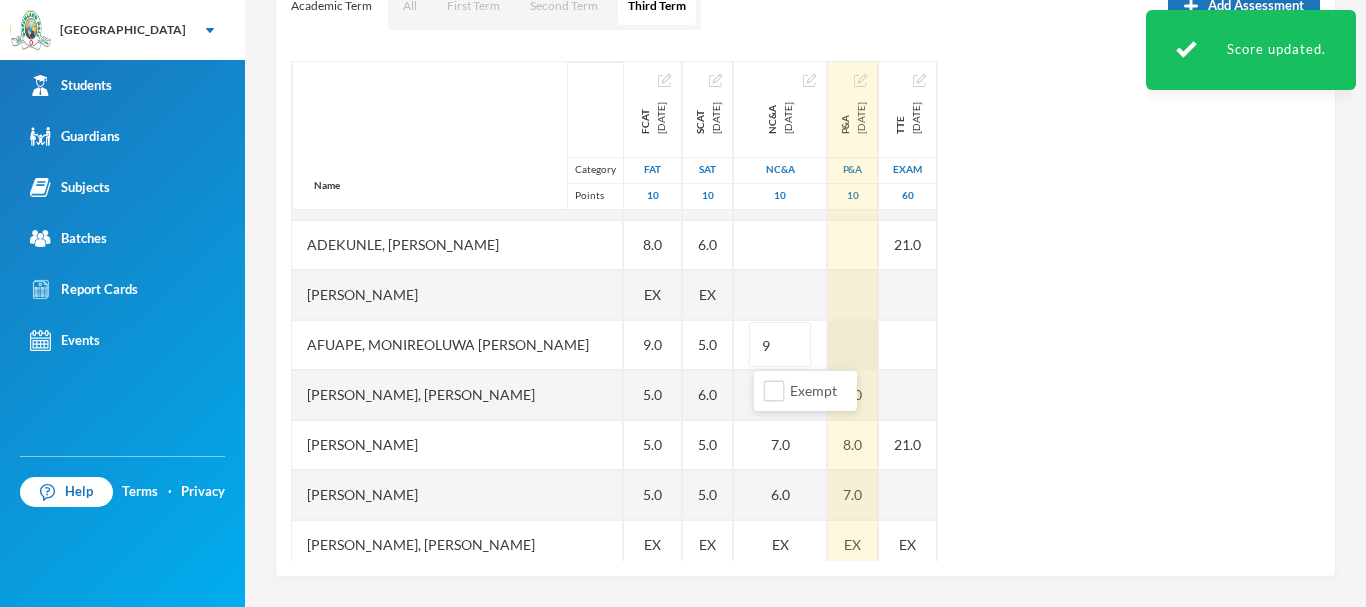 click at bounding box center [853, 345] 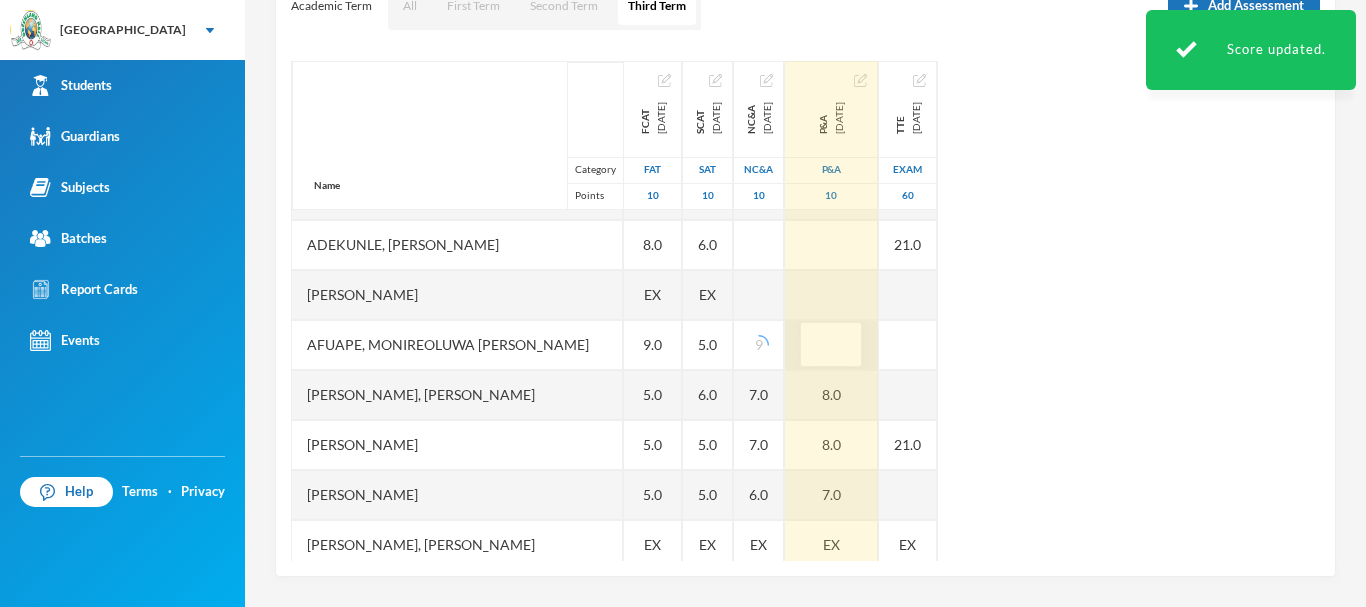 type on "9" 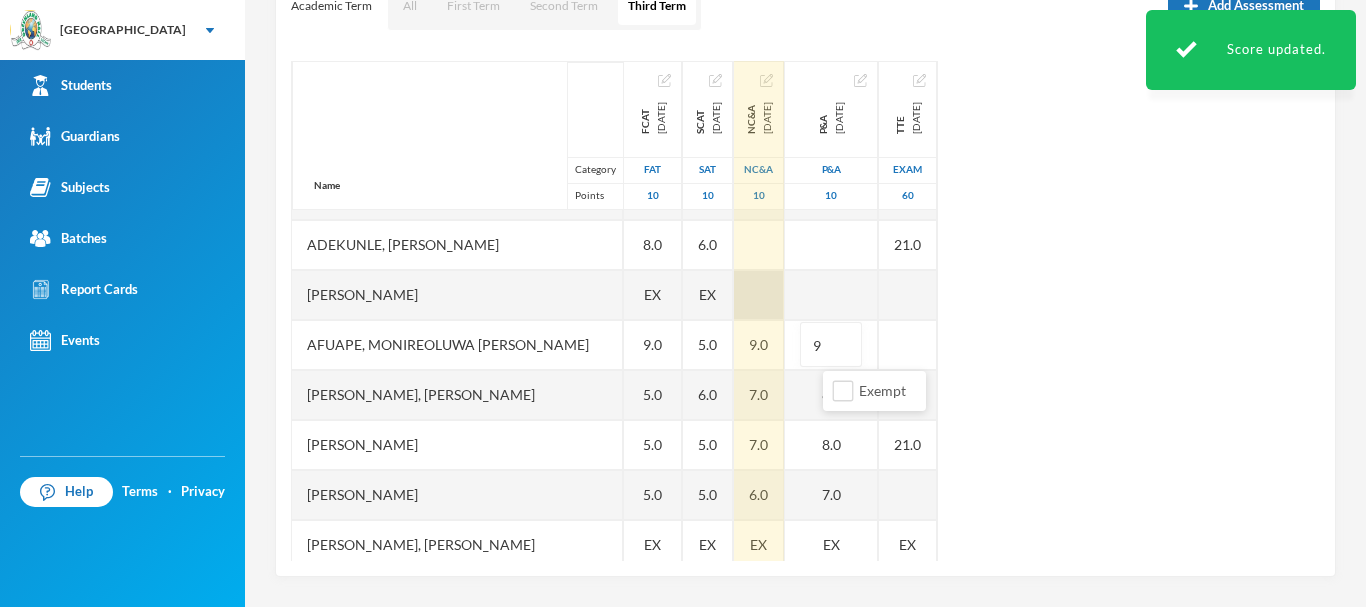 click at bounding box center (759, 295) 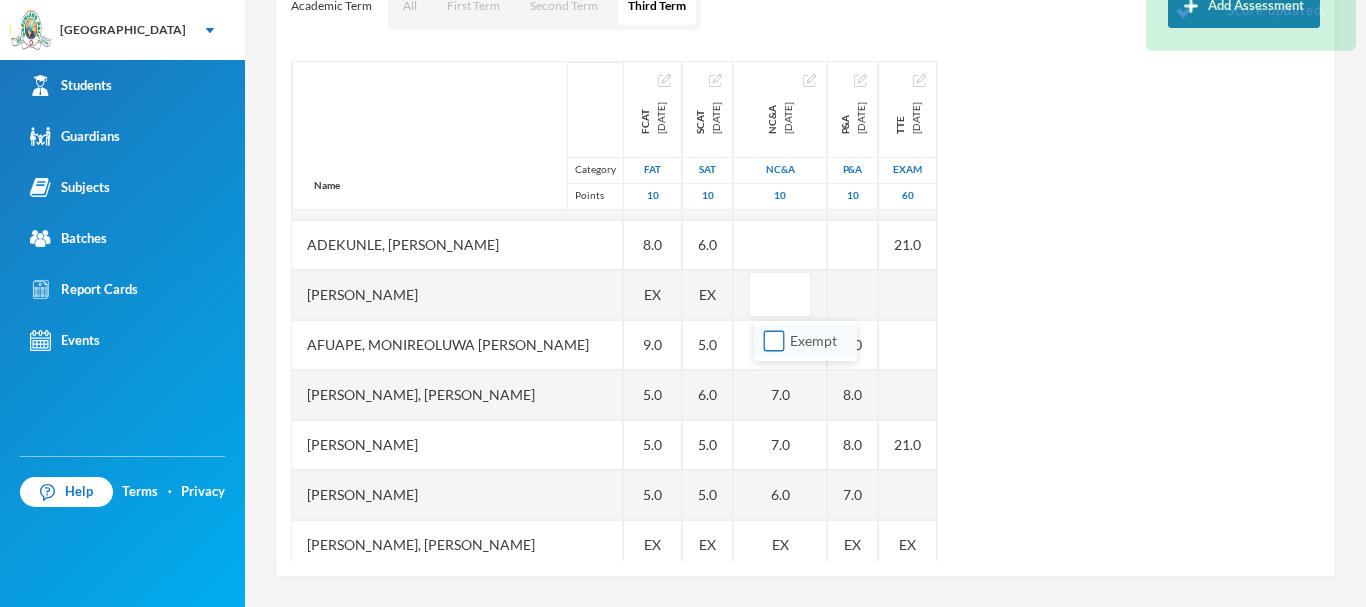 click on "Exempt" at bounding box center (774, 341) 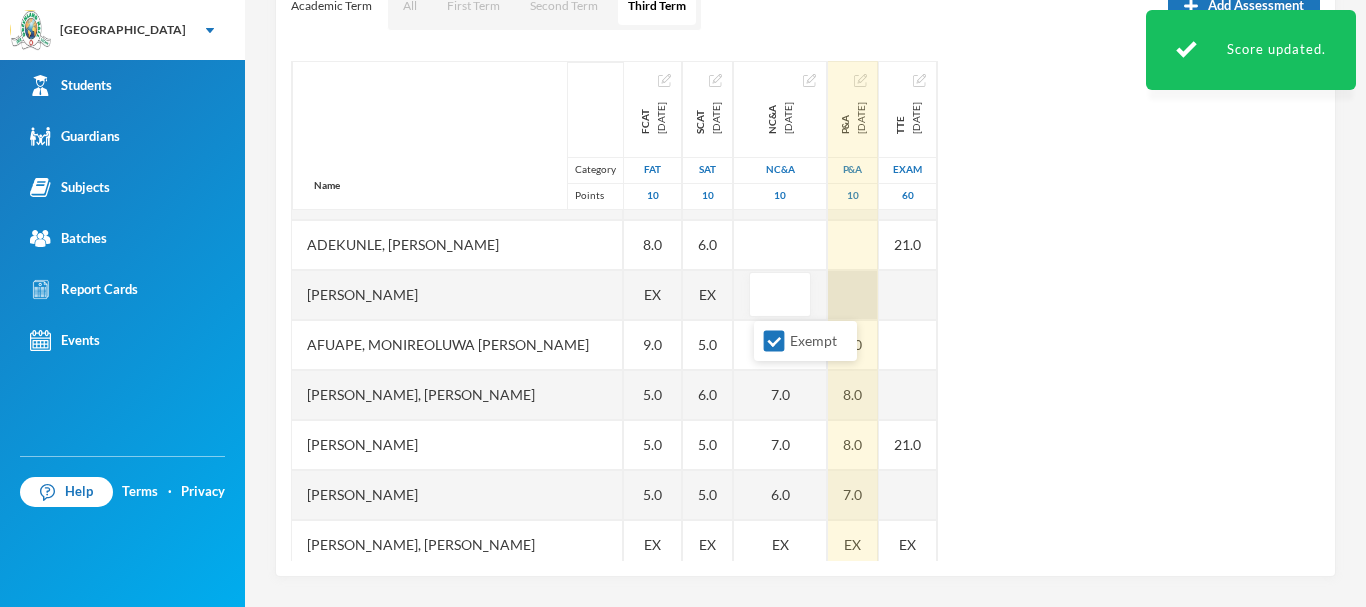click at bounding box center (853, 295) 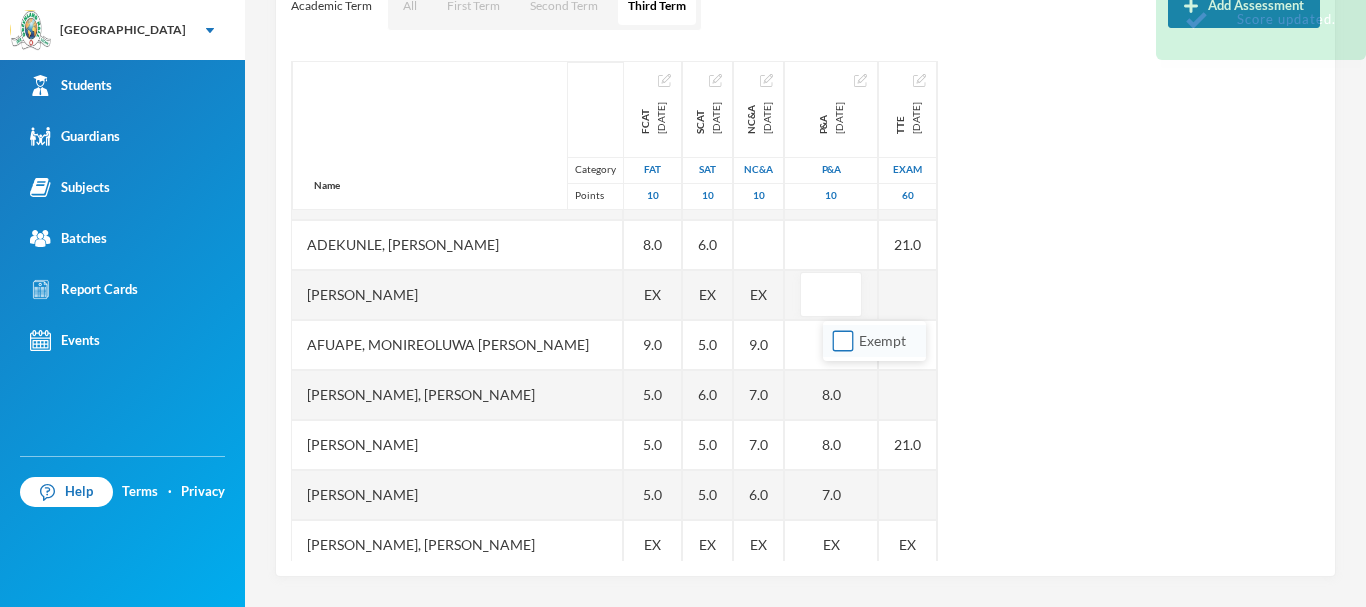 click on "Exempt" at bounding box center [843, 341] 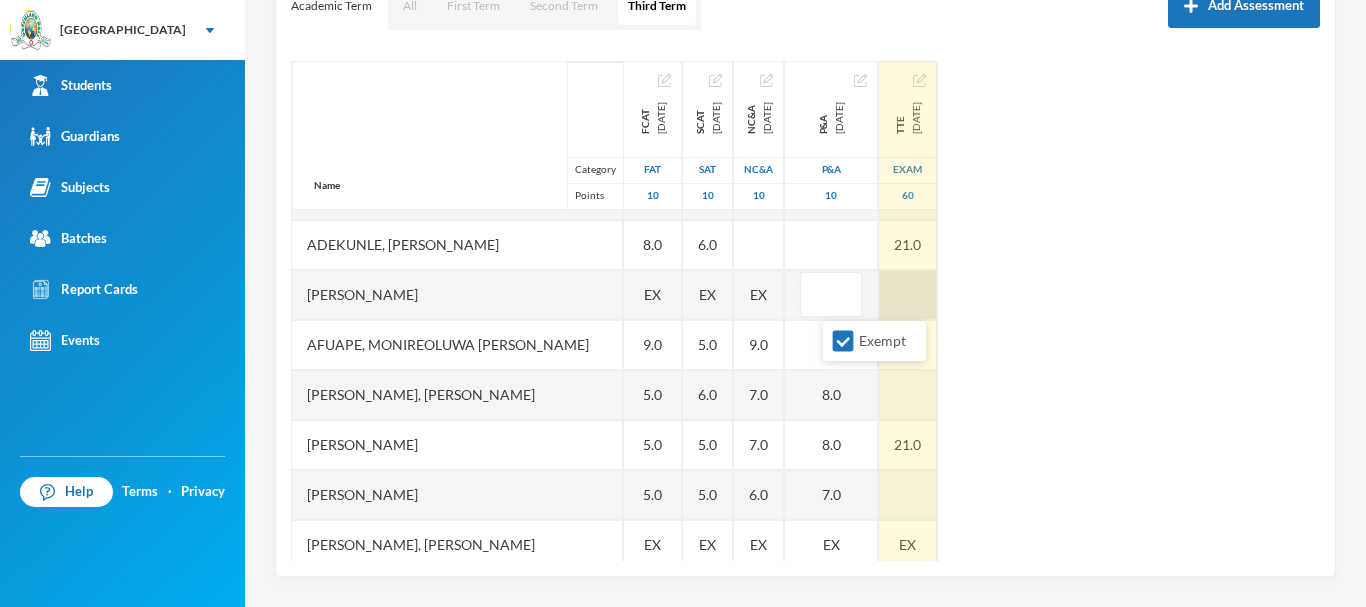 click at bounding box center (908, 295) 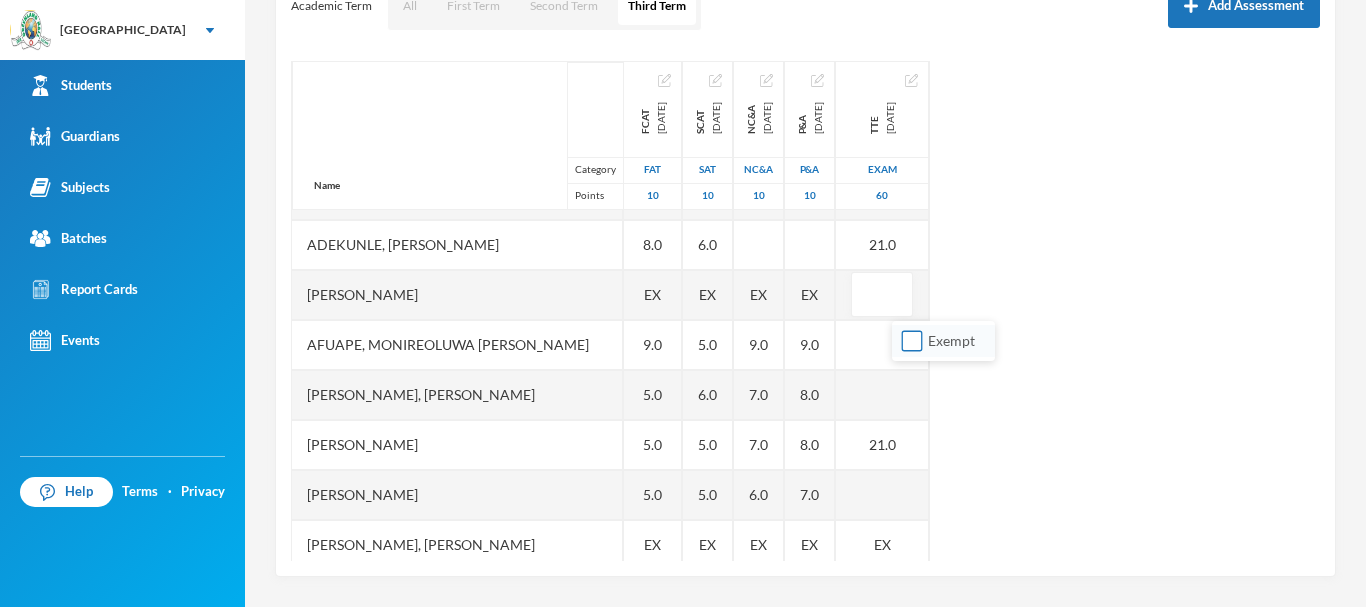 click on "Exempt" at bounding box center [912, 341] 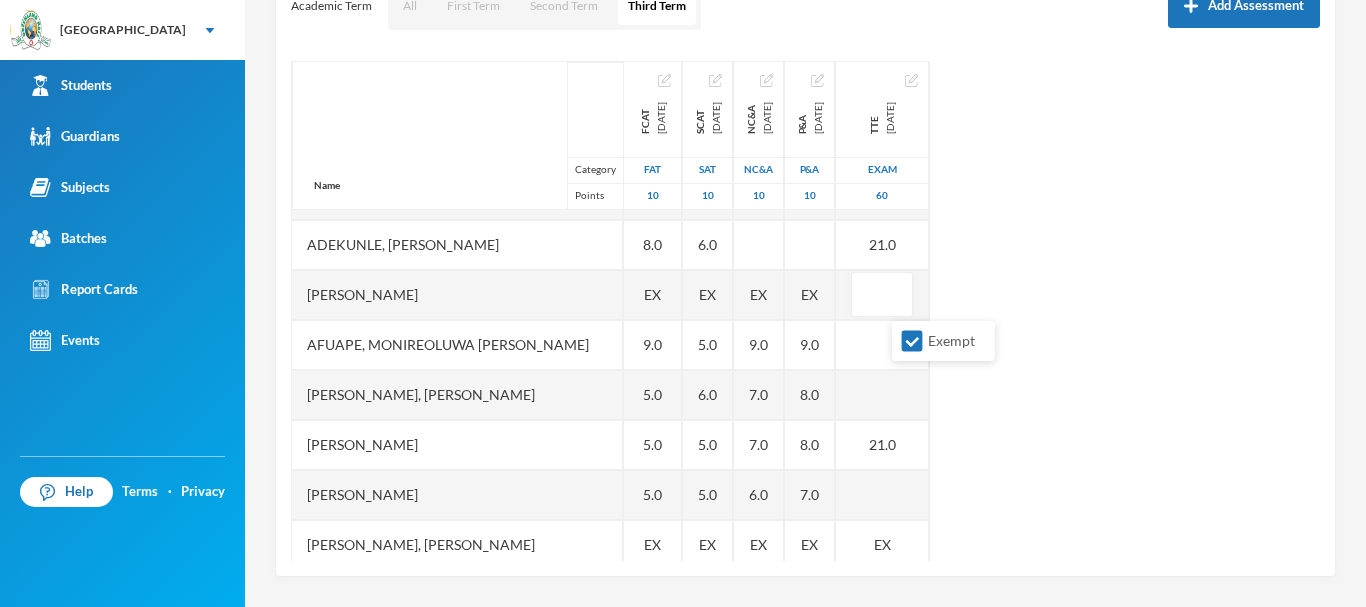 click on "Name   Category Points Adedeji, Oyinladun [PERSON_NAME], [PERSON_NAME], Ayomide [PERSON_NAME], [PERSON_NAME][MEDICAL_DATA], [PERSON_NAME], [PERSON_NAME] [PERSON_NAME] [PERSON_NAME], [PERSON_NAME], [PERSON_NAME], Treasure [PERSON_NAME], [PERSON_NAME] [PERSON_NAME], [PERSON_NAME], [PERSON_NAME], [PERSON_NAME], [PERSON_NAME], [PERSON_NAME], [PERSON_NAME] [PERSON_NAME] Oluwapelumi [PERSON_NAME], [PERSON_NAME], [PERSON_NAME], [PERSON_NAME] [PERSON_NAME] Ovbokhan [PERSON_NAME] [PERSON_NAME], Fisayomi Abundant Omoyeni, Boluwatife Tunayomise Oni, Ope-ajinde [PERSON_NAME], [PERSON_NAME], Goodness Onohumen Utomhin, [PERSON_NAME] Yomi-[PERSON_NAME] Precious FCAT [DATE] FAT 10 8.0 8.0 EX 9.0 5.0 5.0 5.0 EX 9.0 8.0 7.0 2.0 EX 5.0 7.0 EX EX 5.0 4.0 8.0 5.0 7.0 7.0 4.0 6.0 10.0 8.0 6.0 3.0 4.0 9.0 SCAT [DATE] 10 7.0 6.0 EX 5.0 6.0 5.0 5.0 EX 6.0 7.0 6.0 5.0" at bounding box center (805, 311) 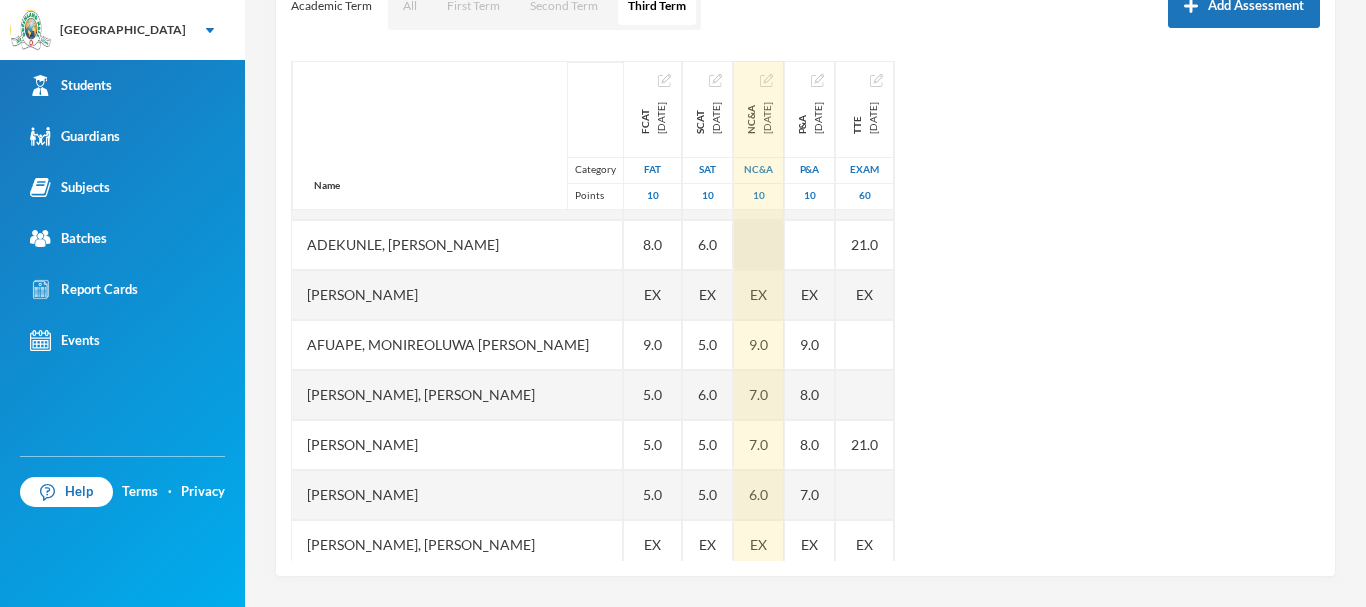 click at bounding box center [759, 245] 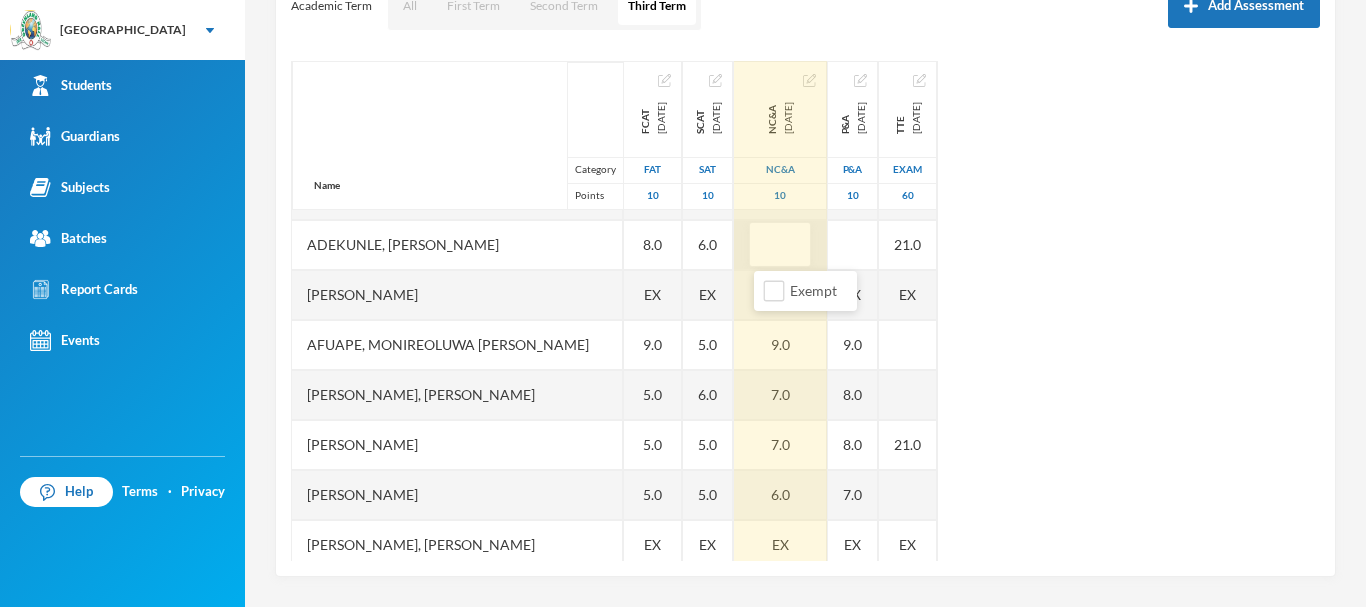 type on "7" 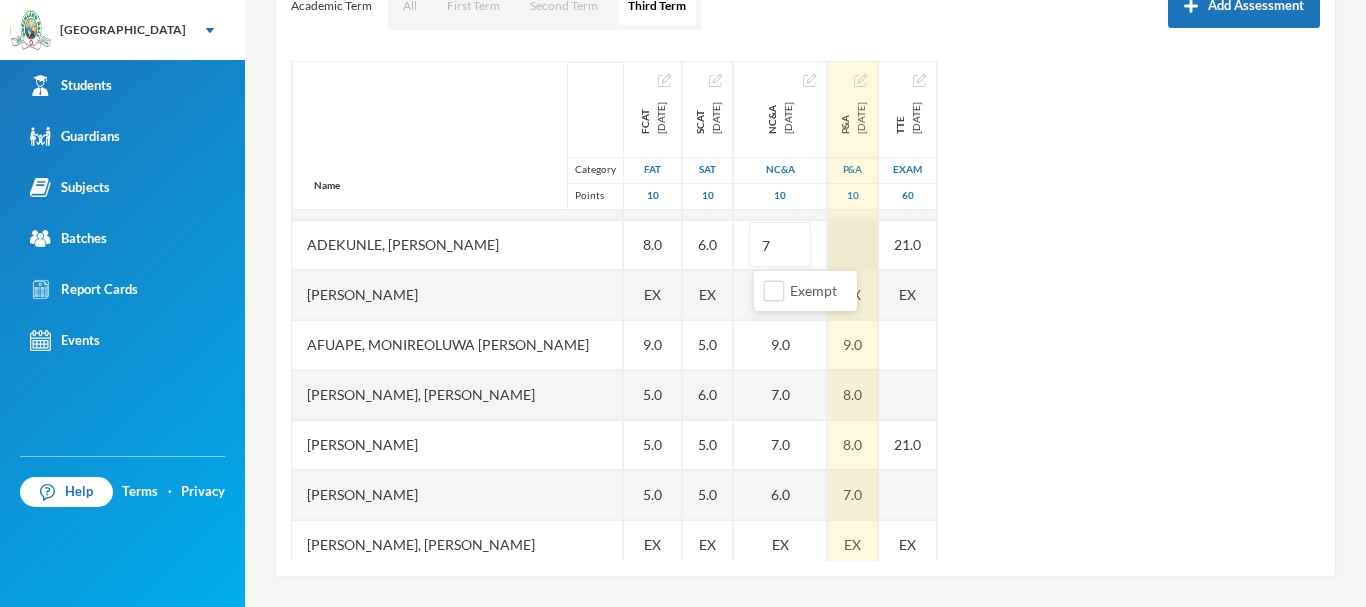click at bounding box center (853, 245) 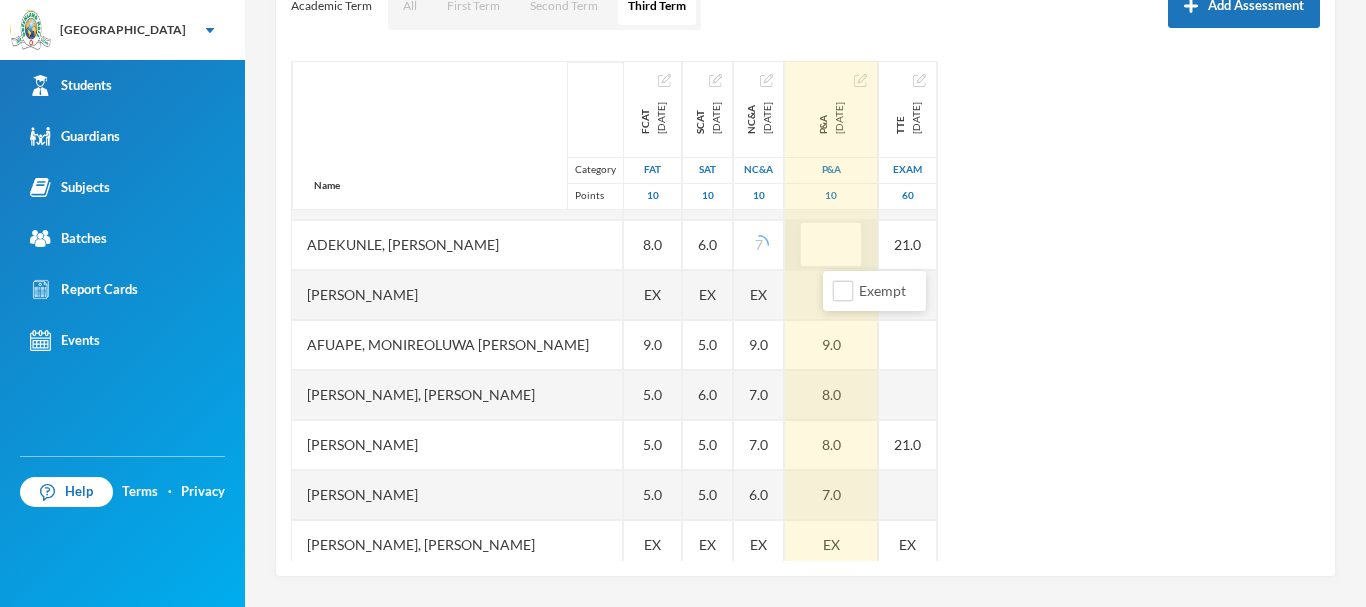 type on "7" 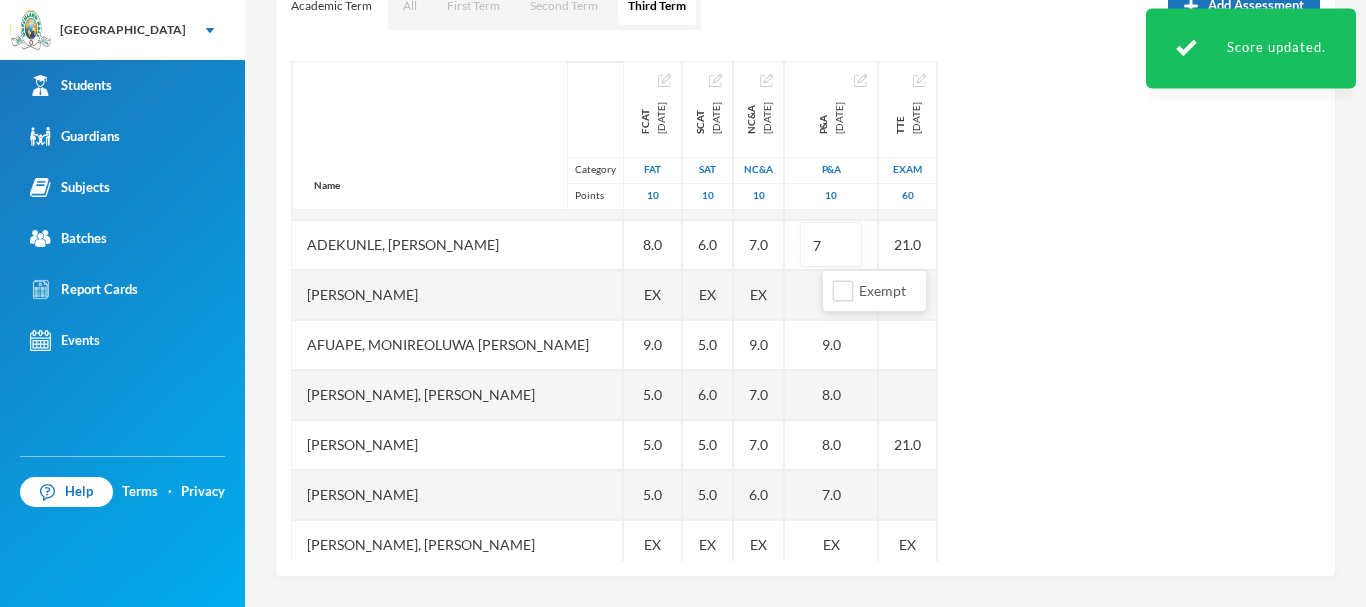 click on "Name   Category Points Adedeji, Oyinladun Nadriah Adekunle, Opemipo David Adeyemo, Ayomide Juliana Afuape, Monireoluwa Esther Alli, Olaoluwa Usman Bello, Uthman Goriola Chineke, Esther Maryann Chukwudi, Jessica Neto Dada, Ewaoluwa Folake Daniel, Treasure Samuel Ediale, Glory Osemudiame Igbafe, Ovie Jesse Kalu, Favour Adaeze Martins, Teniola Feyisola Mudasiru, Anuoluwapo Onahyinoye Muhibi, Rahmat Oyindaola Ojebode, Elizabeth Temitope Oladimeji, Temiloluwa Enoch Olayinka, David Oluwapelumi Olayinka, Jamaldeen Moyin Oloyede, Tomiwa Ayobami Oluwakoyejo, Joshua Adebayo Omoruyi, Emmanuella Ovbokhan Omoruyi, Odion Emmanuel Omotoso, Fisayomi Abundant Omoyeni, Boluwatife Tunayomise Oni, Ope-ajinde Esther Taiwo, Arafat Temilola Utomhin, Goodness Onohumen Utomhin, Mercy Akohamen Yomi-owoeye, Toluwase Precious FCAT 2025-05-28 FAT 10 8.0 8.0 EX 9.0 5.0 5.0 5.0 EX 9.0 8.0 7.0 2.0 EX 5.0 7.0 EX EX 5.0 4.0 8.0 5.0 7.0 7.0 4.0 6.0 10.0 8.0 6.0 3.0 4.0 9.0 SCAT 2025-06-20 SAT 10 7.0 6.0 EX 5.0 6.0 5.0 5.0 EX 6.0 7.0 6.0 5.0 7" at bounding box center (805, 311) 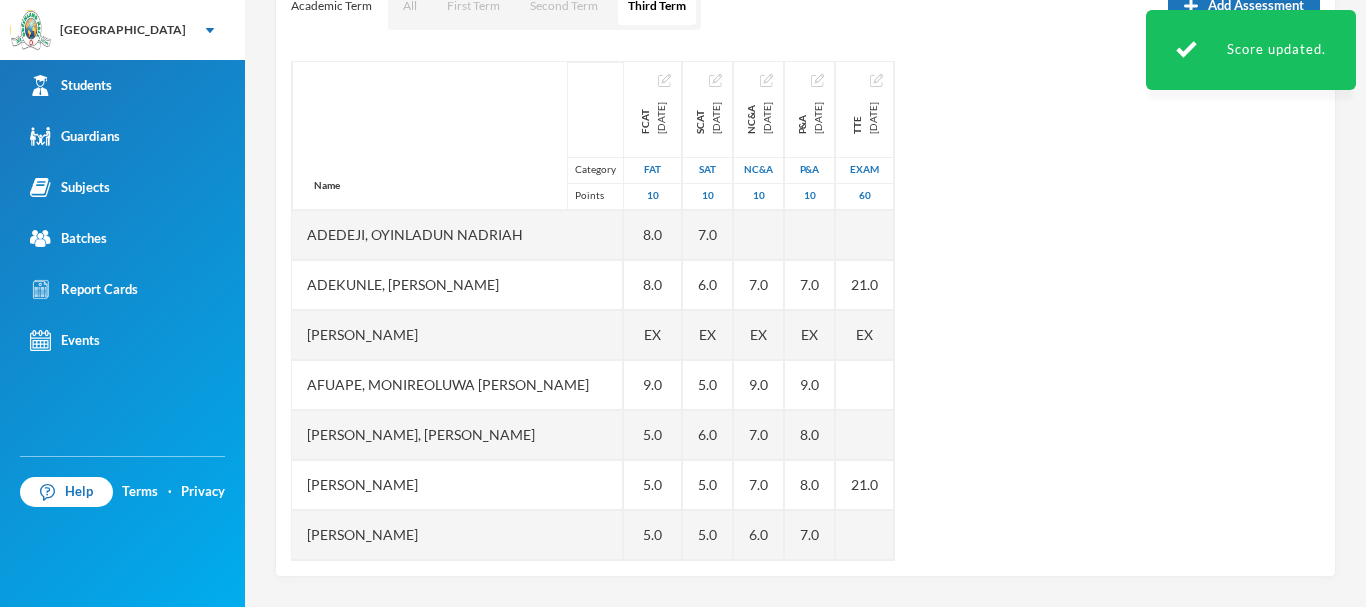 scroll, scrollTop: 0, scrollLeft: 0, axis: both 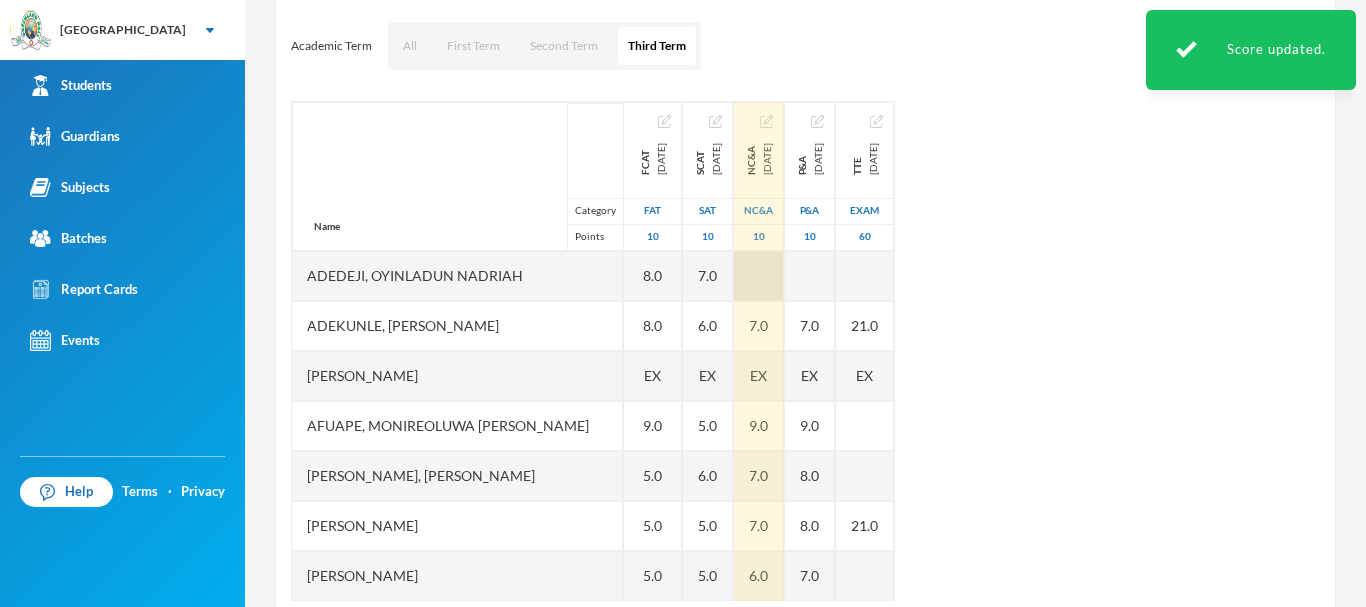click at bounding box center (759, 276) 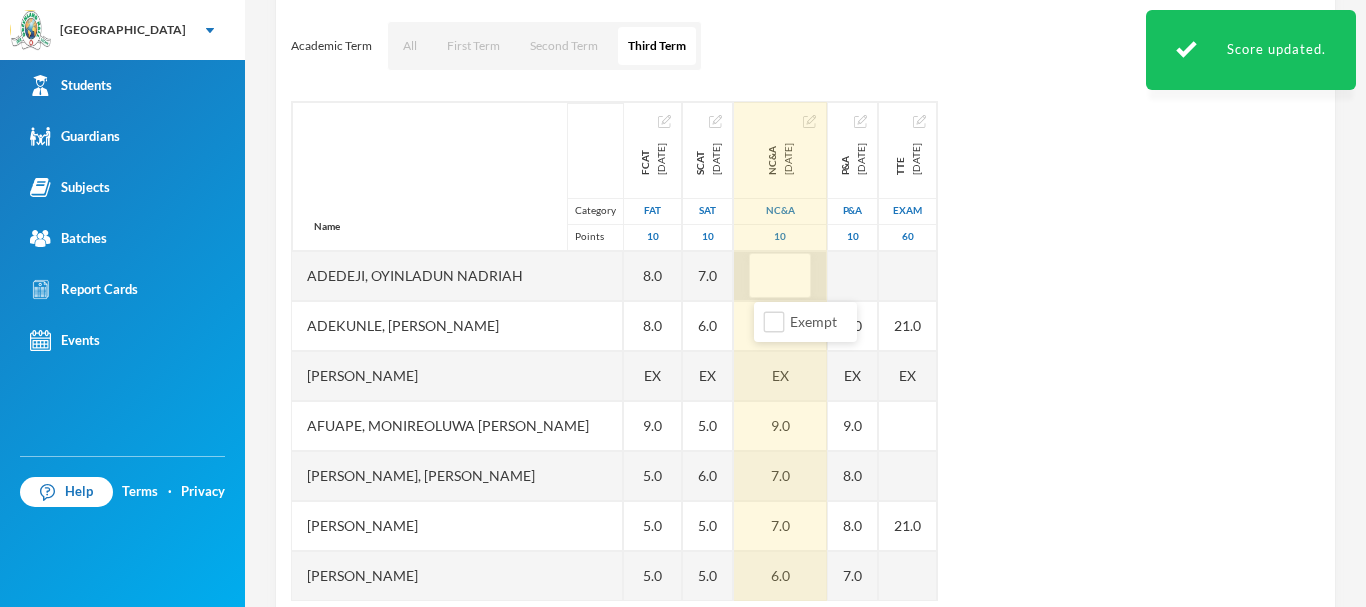 type on "8" 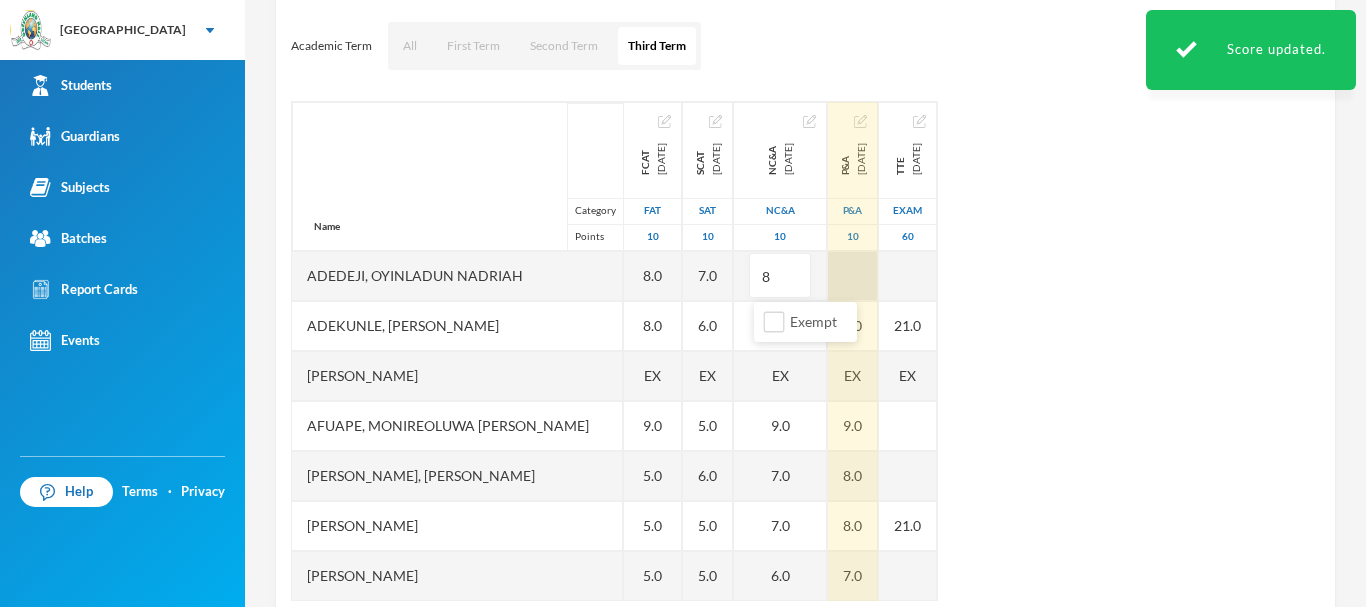 click at bounding box center [853, 276] 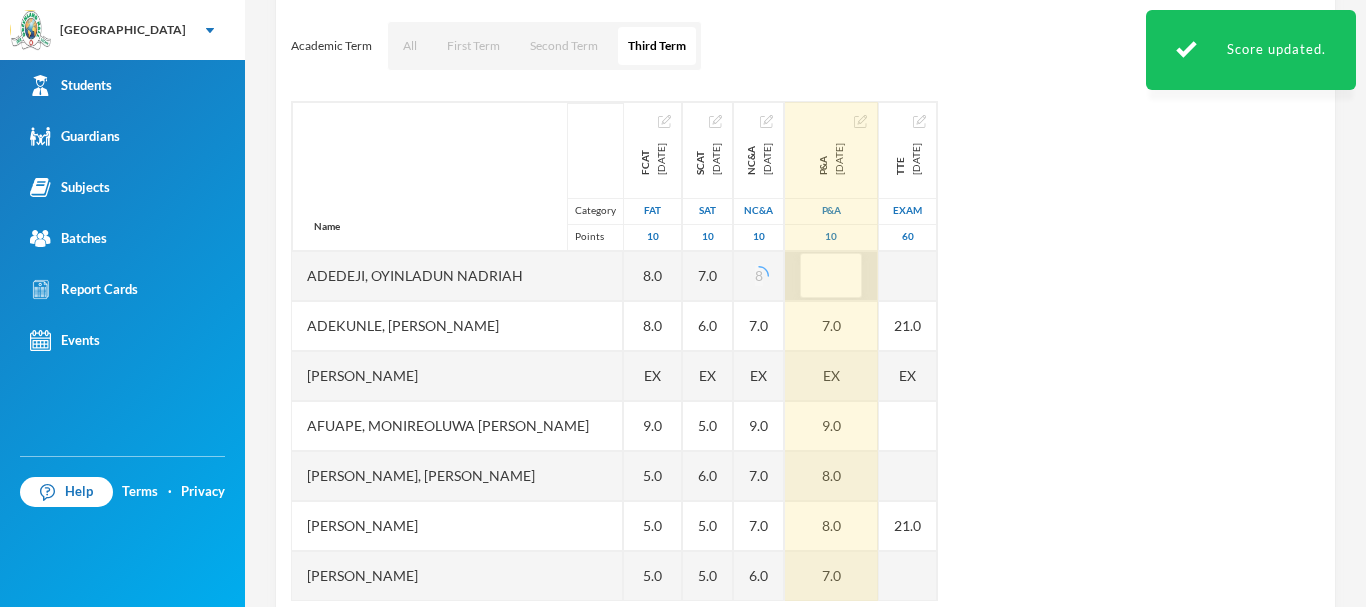 type on "9" 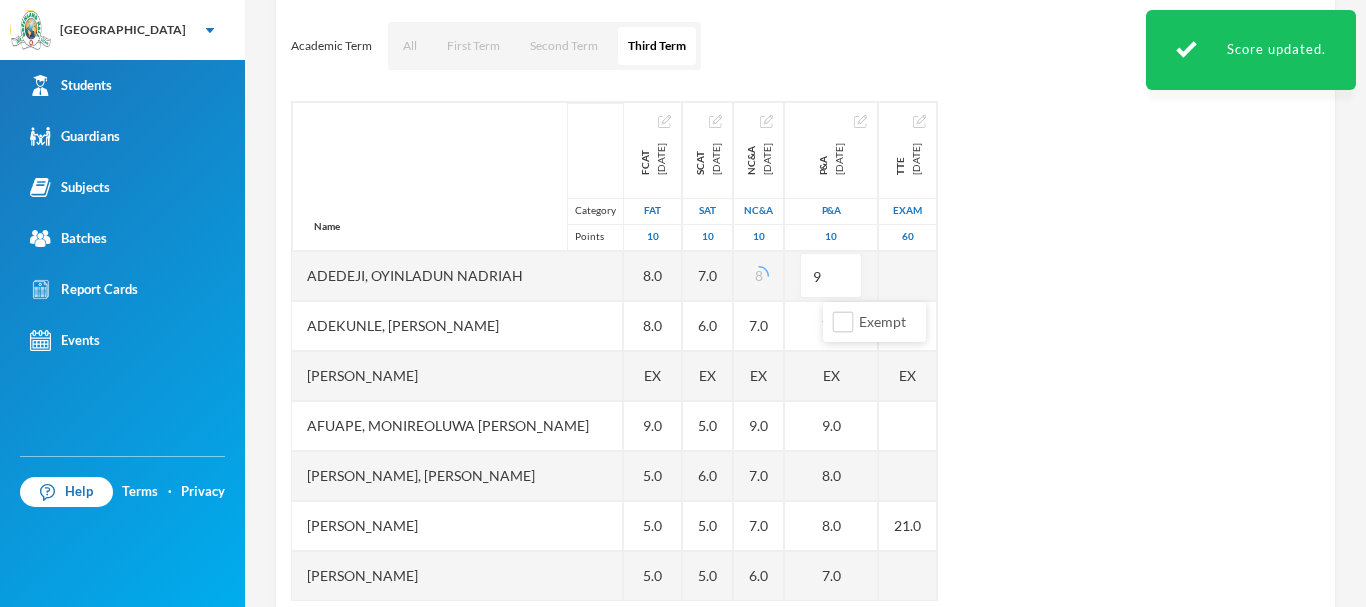 click on "Name   Category Points Adedeji, Oyinladun Nadriah Adekunle, Opemipo David Adeyemo, Ayomide Juliana Afuape, Monireoluwa Esther Alli, Olaoluwa Usman Bello, Uthman Goriola Chineke, Esther Maryann Chukwudi, Jessica Neto Dada, Ewaoluwa Folake Daniel, Treasure Samuel Ediale, Glory Osemudiame Igbafe, Ovie Jesse Kalu, Favour Adaeze Martins, Teniola Feyisola Mudasiru, Anuoluwapo Onahyinoye Muhibi, Rahmat Oyindaola Ojebode, Elizabeth Temitope Oladimeji, Temiloluwa Enoch Olayinka, David Oluwapelumi Olayinka, Jamaldeen Moyin Oloyede, Tomiwa Ayobami Oluwakoyejo, Joshua Adebayo Omoruyi, Emmanuella Ovbokhan Omoruyi, Odion Emmanuel Omotoso, Fisayomi Abundant Omoyeni, Boluwatife Tunayomise Oni, Ope-ajinde Esther Taiwo, Arafat Temilola Utomhin, Goodness Onohumen Utomhin, Mercy Akohamen Yomi-owoeye, Toluwase Precious FCAT 2025-05-28 FAT 10 8.0 8.0 EX 9.0 5.0 5.0 5.0 EX 9.0 8.0 7.0 2.0 EX 5.0 7.0 EX EX 5.0 4.0 8.0 5.0 7.0 7.0 4.0 6.0 10.0 8.0 6.0 3.0 4.0 9.0 SCAT 2025-06-20 SAT 10 7.0 6.0 EX 5.0 6.0 5.0 5.0 EX 6.0 7.0 6.0 5.0 8" at bounding box center [805, 351] 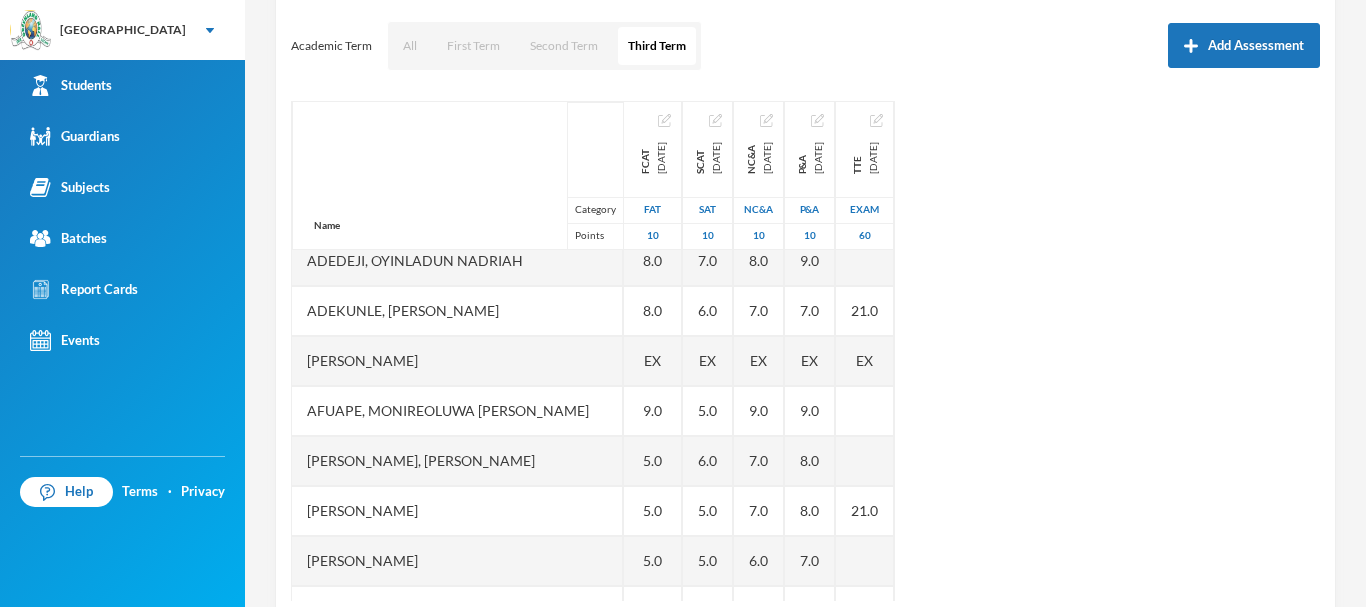 scroll, scrollTop: 0, scrollLeft: 0, axis: both 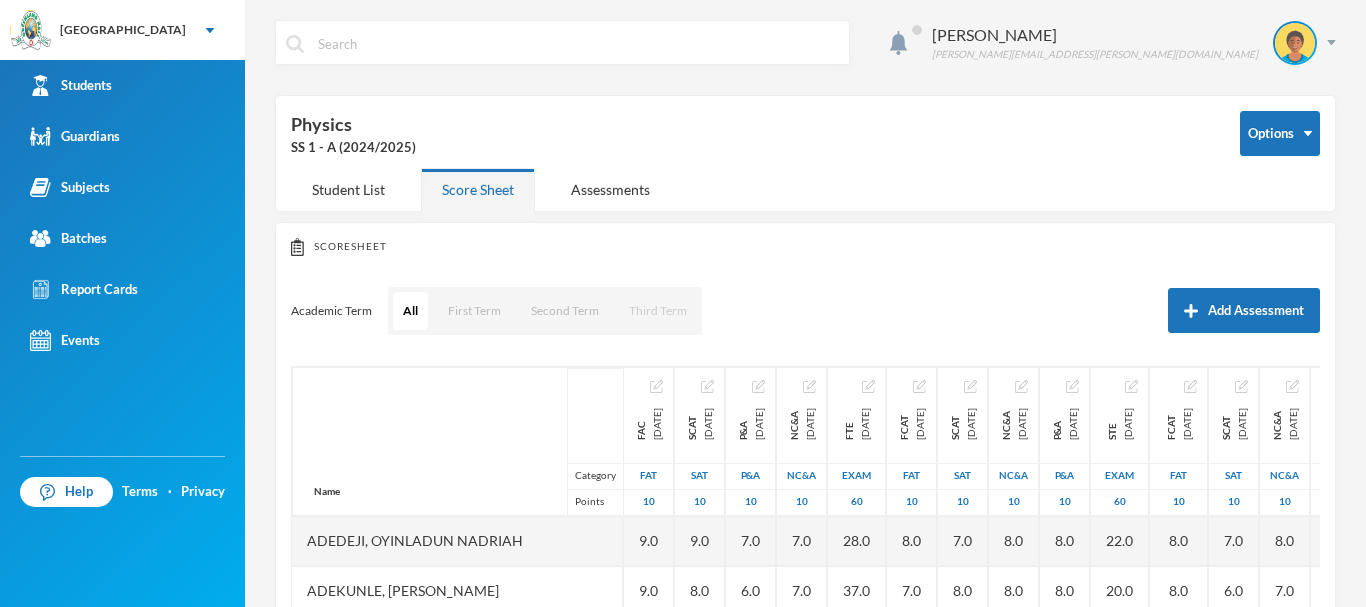 click on "Third Term" at bounding box center [658, 311] 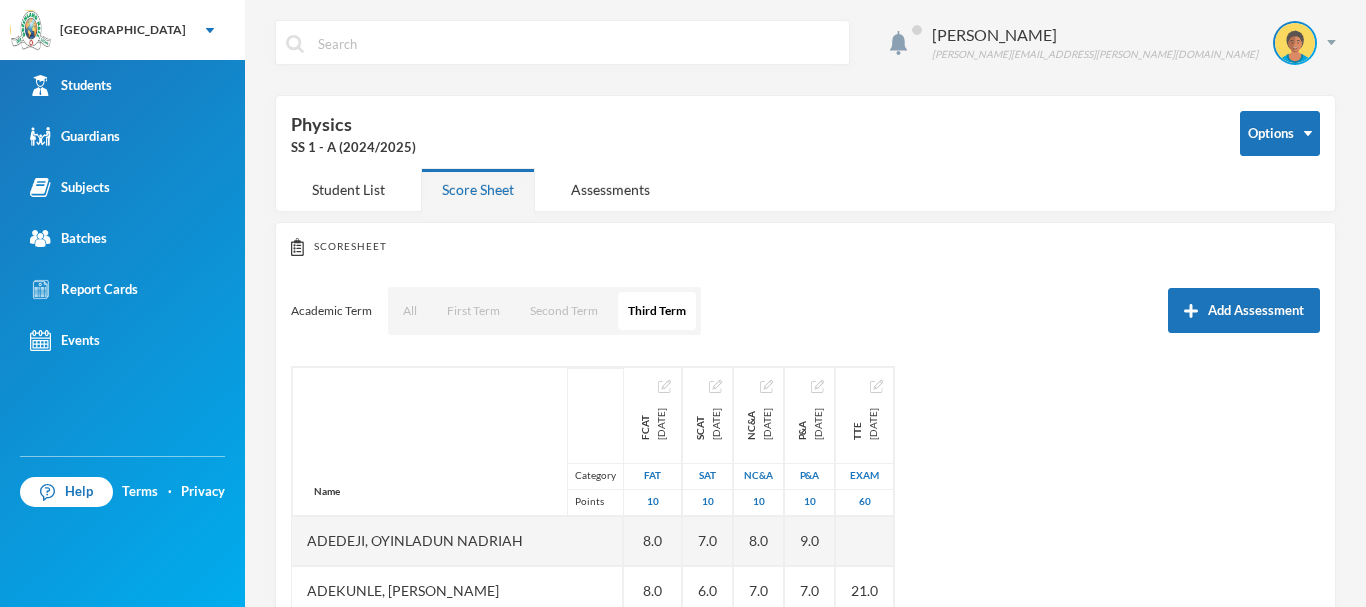 click on "Name   Category Points Adedeji, Oyinladun [PERSON_NAME], [PERSON_NAME], Ayomide [PERSON_NAME], [PERSON_NAME][MEDICAL_DATA], [PERSON_NAME], [PERSON_NAME] [PERSON_NAME] [PERSON_NAME], [PERSON_NAME], [PERSON_NAME], Treasure [PERSON_NAME], [PERSON_NAME] [PERSON_NAME], [PERSON_NAME], [PERSON_NAME], [PERSON_NAME], [PERSON_NAME], [PERSON_NAME], [PERSON_NAME] [PERSON_NAME] Oluwapelumi [PERSON_NAME], [PERSON_NAME], [PERSON_NAME], [PERSON_NAME] [PERSON_NAME] Ovbokhan [PERSON_NAME] [PERSON_NAME], Fisayomi Abundant Omoyeni, Boluwatife Tunayomise Oni, Ope-ajinde [PERSON_NAME], [PERSON_NAME], Goodness Onohumen Utomhin, [PERSON_NAME] Yomi-[PERSON_NAME] Precious FCAT [DATE] FAT 10 8.0 8.0 EX 9.0 5.0 5.0 5.0 EX 9.0 8.0 7.0 2.0 EX 5.0 7.0 EX EX 5.0 4.0 8.0 5.0 7.0 7.0 4.0 6.0 10.0 8.0 6.0 3.0 4.0 9.0 SCAT [DATE] 10 7.0 6.0 EX 5.0 6.0 5.0 5.0 EX 6.0 7.0 6.0 5.0" at bounding box center (805, 616) 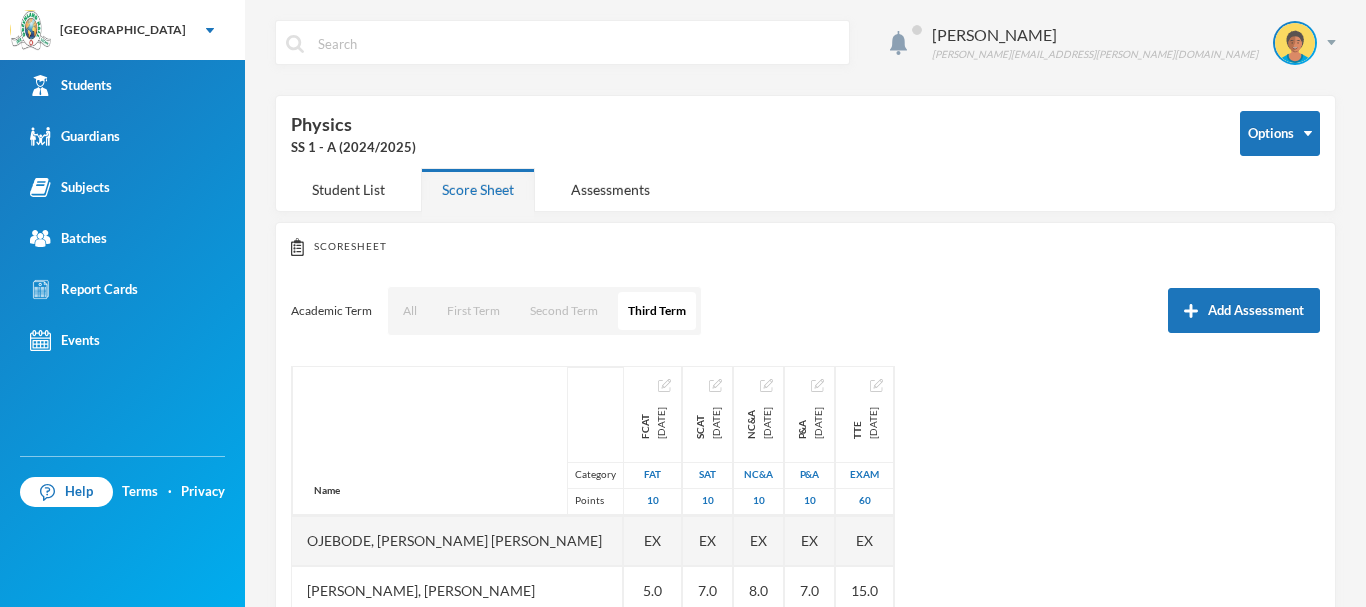 scroll, scrollTop: 880, scrollLeft: 0, axis: vertical 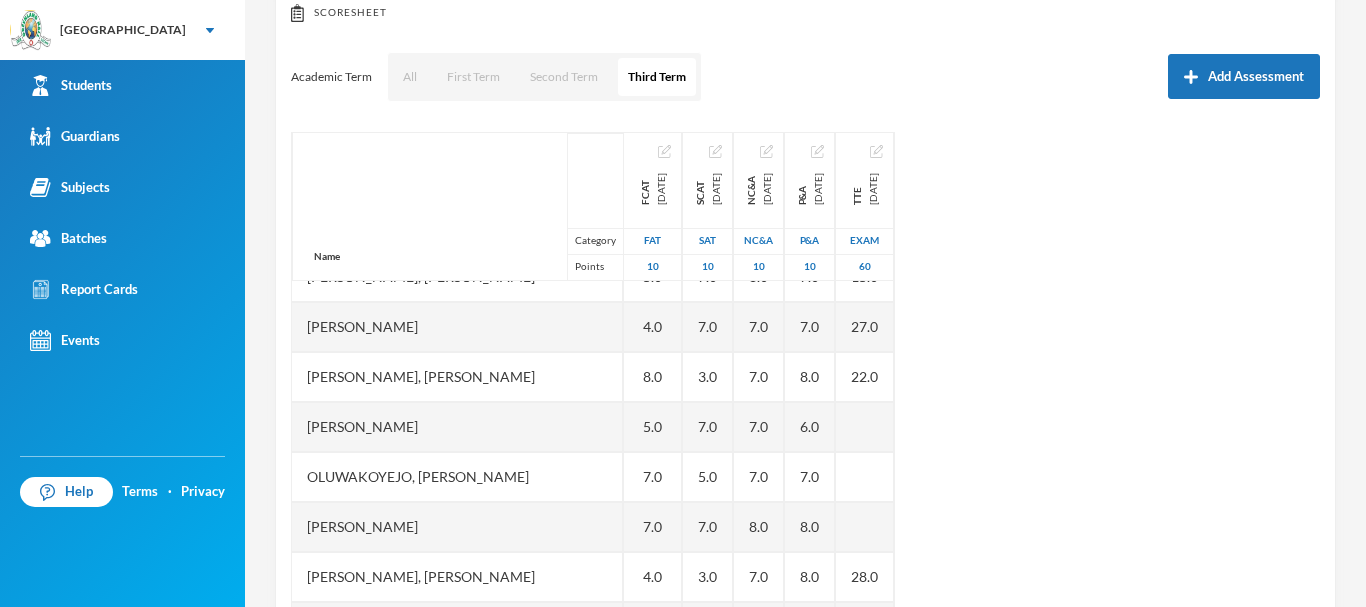 click on "Name   Category Points Adedeji, Oyinladun [PERSON_NAME], [PERSON_NAME], Ayomide [PERSON_NAME], [PERSON_NAME][MEDICAL_DATA], [PERSON_NAME], [PERSON_NAME] [PERSON_NAME] [PERSON_NAME], [PERSON_NAME], [PERSON_NAME], Treasure [PERSON_NAME], [PERSON_NAME] [PERSON_NAME], [PERSON_NAME], [PERSON_NAME], [PERSON_NAME], [PERSON_NAME], [PERSON_NAME], [PERSON_NAME] [PERSON_NAME] Oluwapelumi [PERSON_NAME], [PERSON_NAME], [PERSON_NAME], [PERSON_NAME] [PERSON_NAME] Ovbokhan [PERSON_NAME] [PERSON_NAME], Fisayomi Abundant Omoyeni, Boluwatife Tunayomise Oni, Ope-ajinde [PERSON_NAME], [PERSON_NAME], Goodness Onohumen Utomhin, [PERSON_NAME] Yomi-[PERSON_NAME] Precious FCAT [DATE] FAT 10 8.0 8.0 EX 9.0 5.0 5.0 5.0 EX 9.0 8.0 7.0 2.0 EX 5.0 7.0 EX EX 5.0 4.0 8.0 5.0 7.0 7.0 4.0 6.0 10.0 8.0 6.0 3.0 4.0 9.0 SCAT [DATE] 10 7.0 6.0 EX 5.0 6.0 5.0 5.0 EX 6.0 7.0 6.0 5.0" at bounding box center [805, 382] 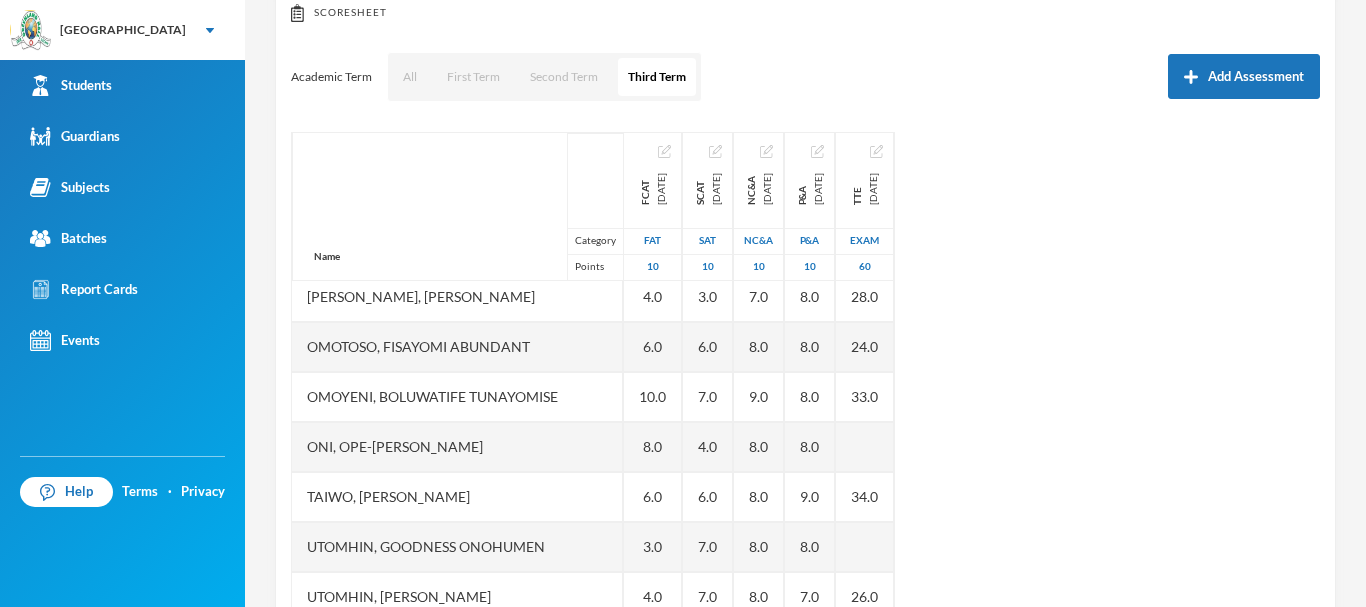 scroll, scrollTop: 1201, scrollLeft: 0, axis: vertical 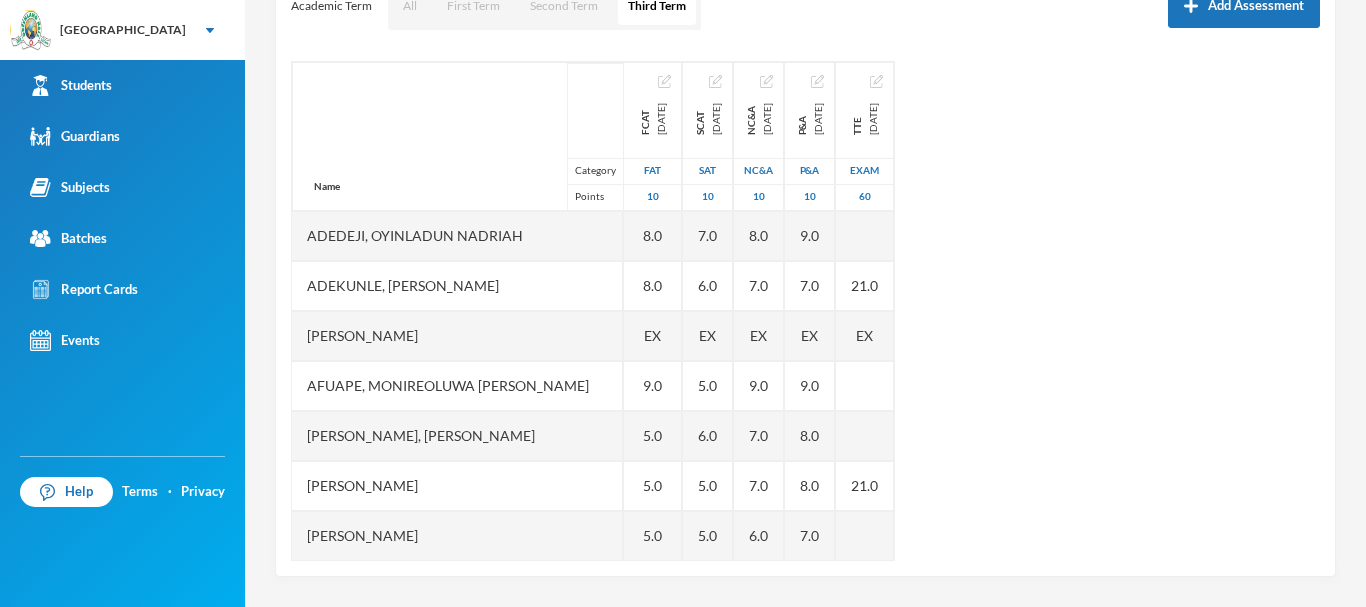 click on "Name   Category Points Adedeji, Oyinladun [PERSON_NAME], [PERSON_NAME], Ayomide [PERSON_NAME], [PERSON_NAME][MEDICAL_DATA], [PERSON_NAME], [PERSON_NAME] [PERSON_NAME] [PERSON_NAME], [PERSON_NAME], [PERSON_NAME], Treasure [PERSON_NAME], [PERSON_NAME] [PERSON_NAME], [PERSON_NAME], [PERSON_NAME], [PERSON_NAME], [PERSON_NAME], [PERSON_NAME], [PERSON_NAME] [PERSON_NAME] Oluwapelumi [PERSON_NAME], [PERSON_NAME], [PERSON_NAME], [PERSON_NAME] [PERSON_NAME] Ovbokhan [PERSON_NAME] [PERSON_NAME], Fisayomi Abundant Omoyeni, Boluwatife Tunayomise Oni, Ope-ajinde [PERSON_NAME], [PERSON_NAME], Goodness Onohumen Utomhin, [PERSON_NAME] Yomi-[PERSON_NAME] Precious FCAT [DATE] FAT 10 8.0 8.0 EX 9.0 5.0 5.0 5.0 EX 9.0 8.0 7.0 2.0 EX 5.0 7.0 EX EX 5.0 4.0 8.0 5.0 7.0 7.0 4.0 6.0 10.0 8.0 6.0 3.0 4.0 9.0 SCAT [DATE] 10 7.0 6.0 EX 5.0 6.0 5.0 5.0 EX 6.0 7.0 6.0 5.0" at bounding box center [805, 311] 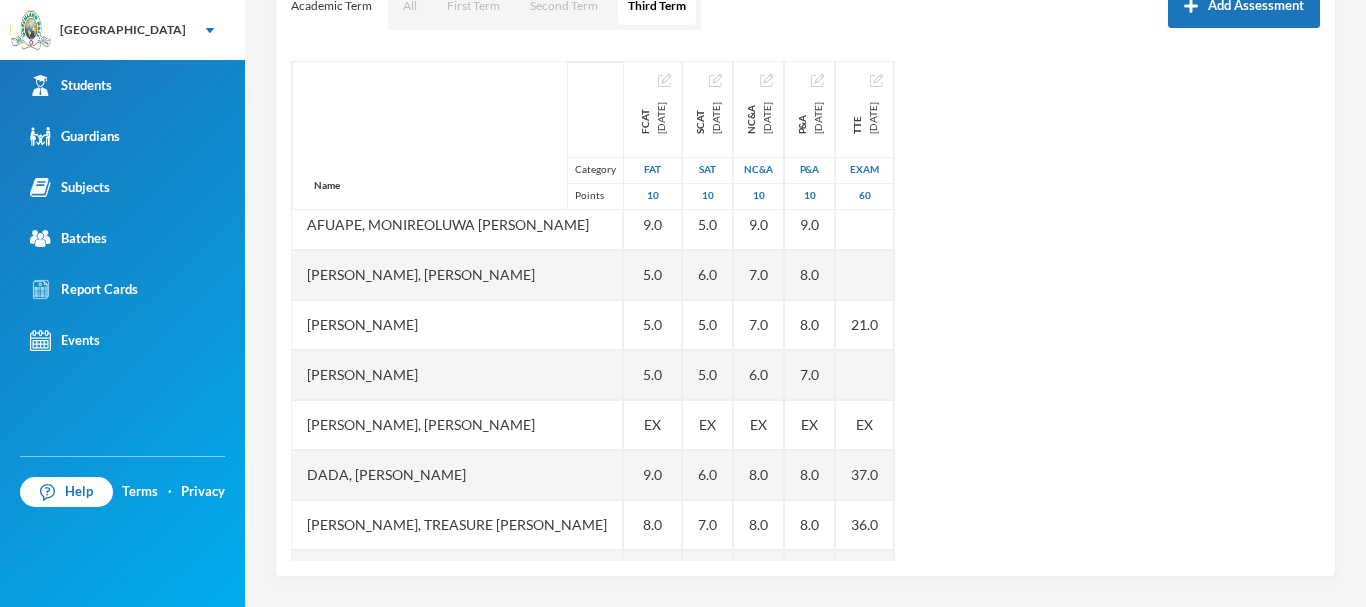 scroll, scrollTop: 0, scrollLeft: 0, axis: both 